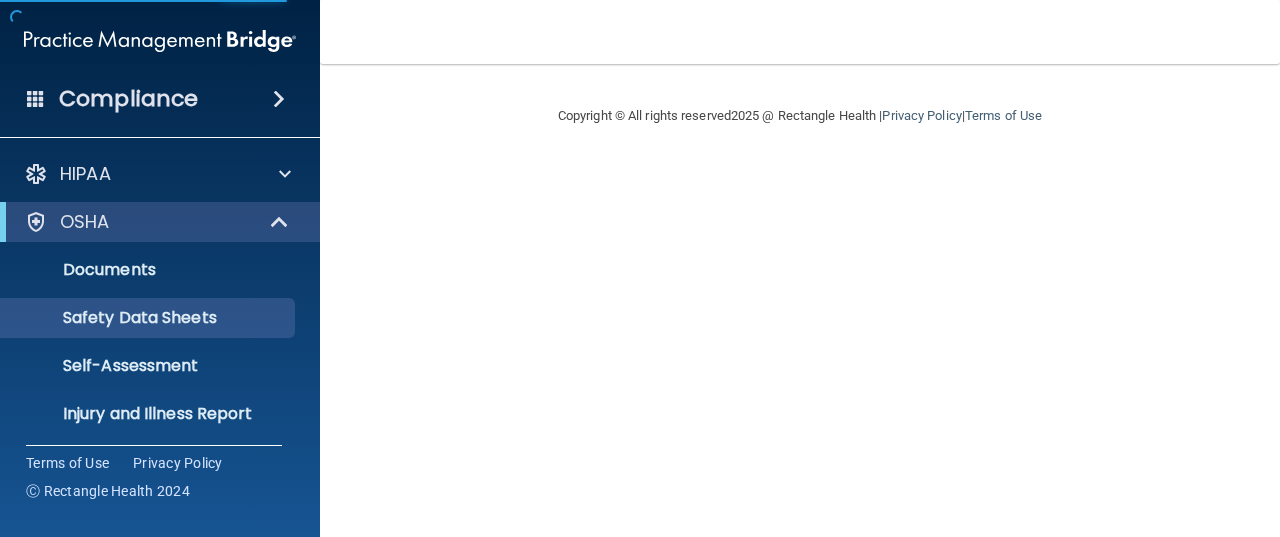 scroll, scrollTop: 0, scrollLeft: 0, axis: both 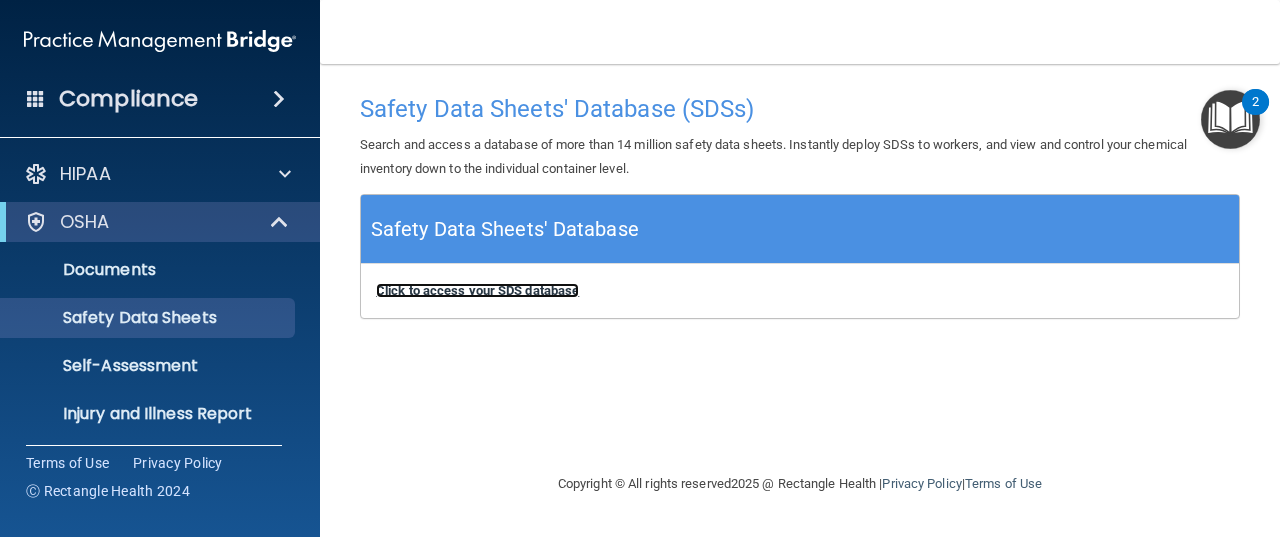 click on "Click to access your SDS database" at bounding box center [477, 290] 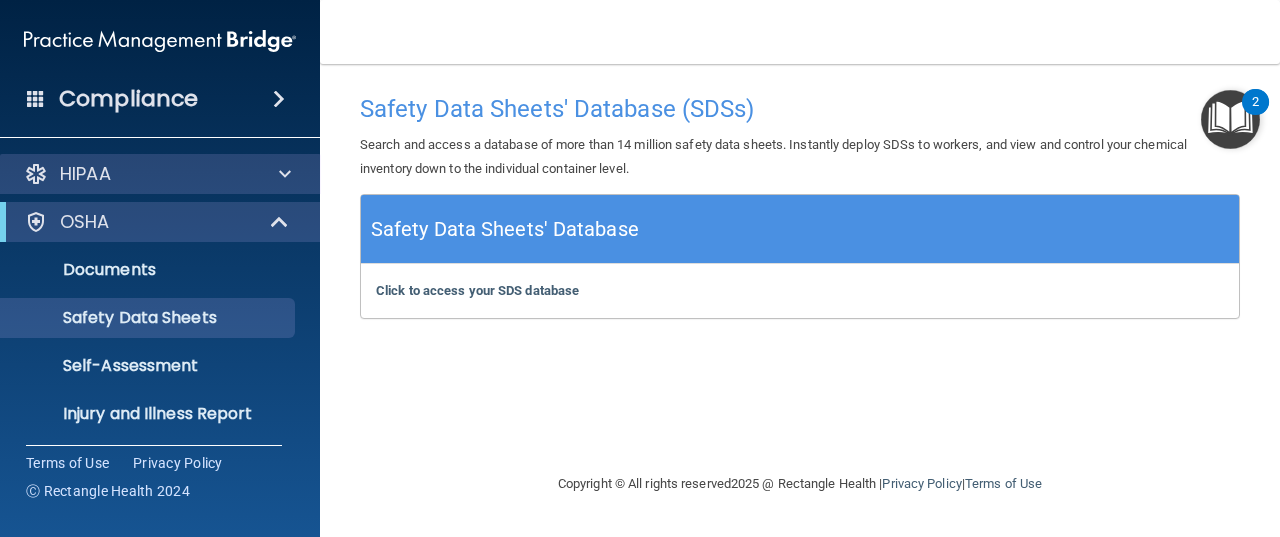 click on "HIPAA" at bounding box center (160, 174) 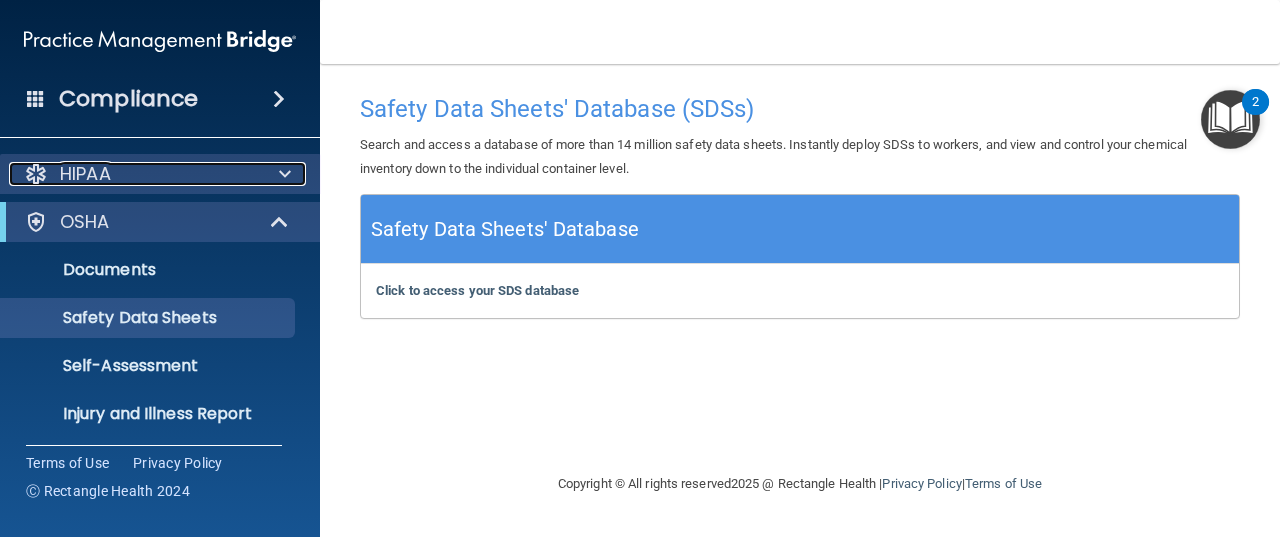 click at bounding box center (285, 174) 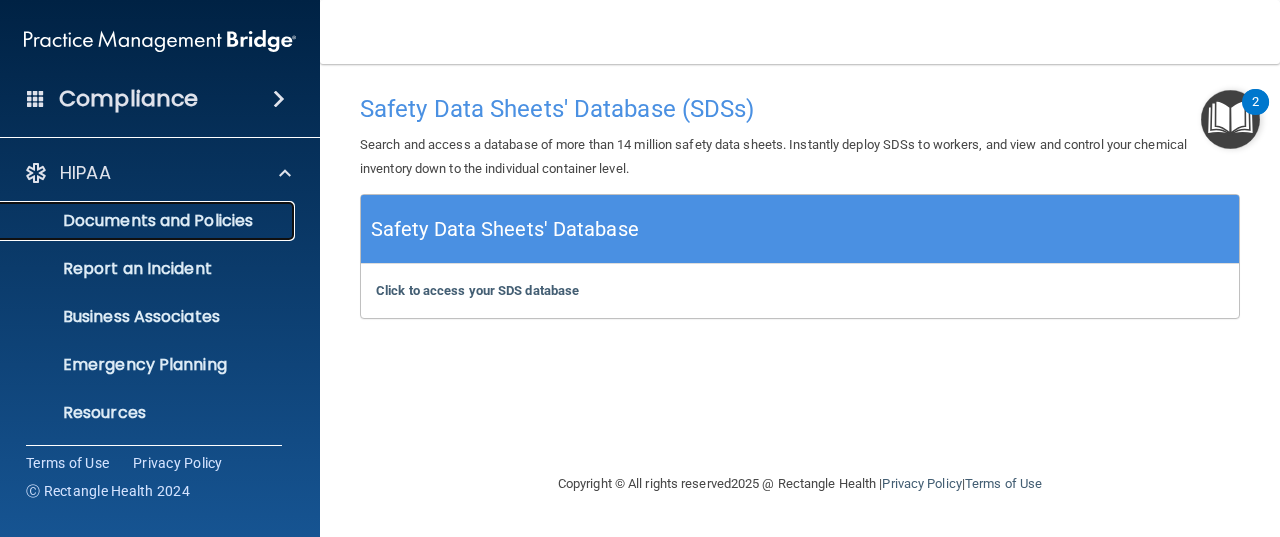 click on "Documents and Policies" at bounding box center [149, 221] 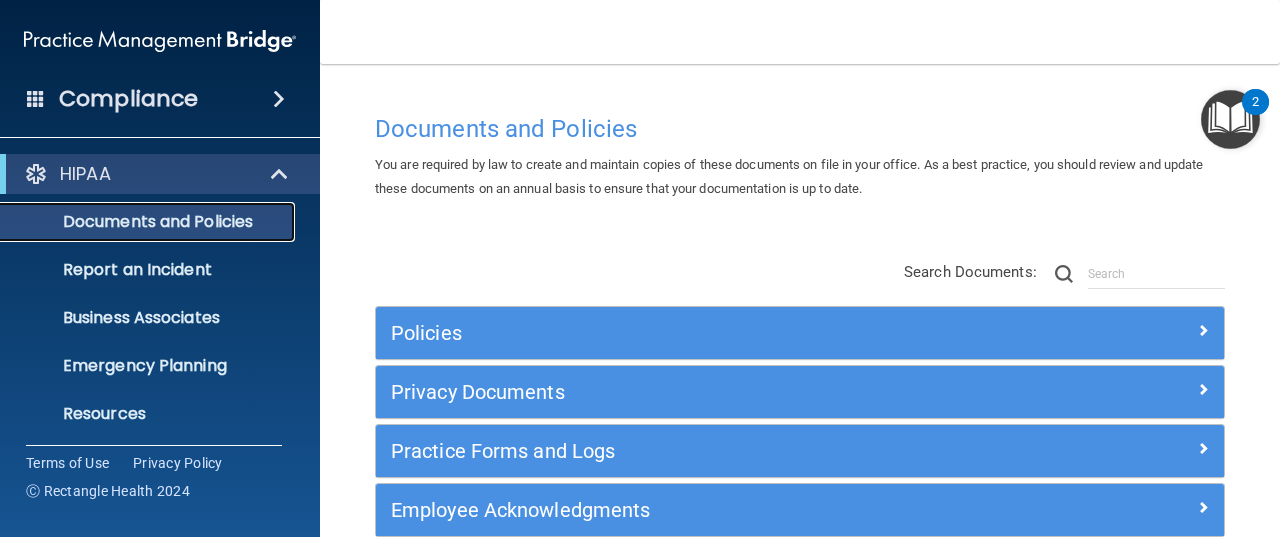 scroll, scrollTop: 100, scrollLeft: 0, axis: vertical 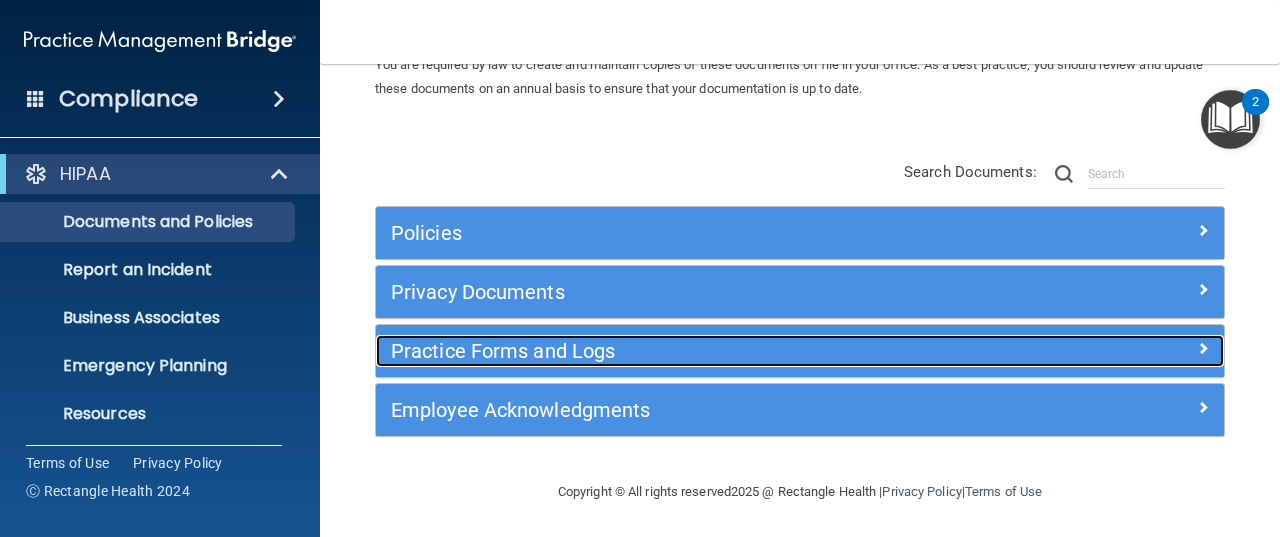 click on "Practice Forms and Logs" at bounding box center (694, 351) 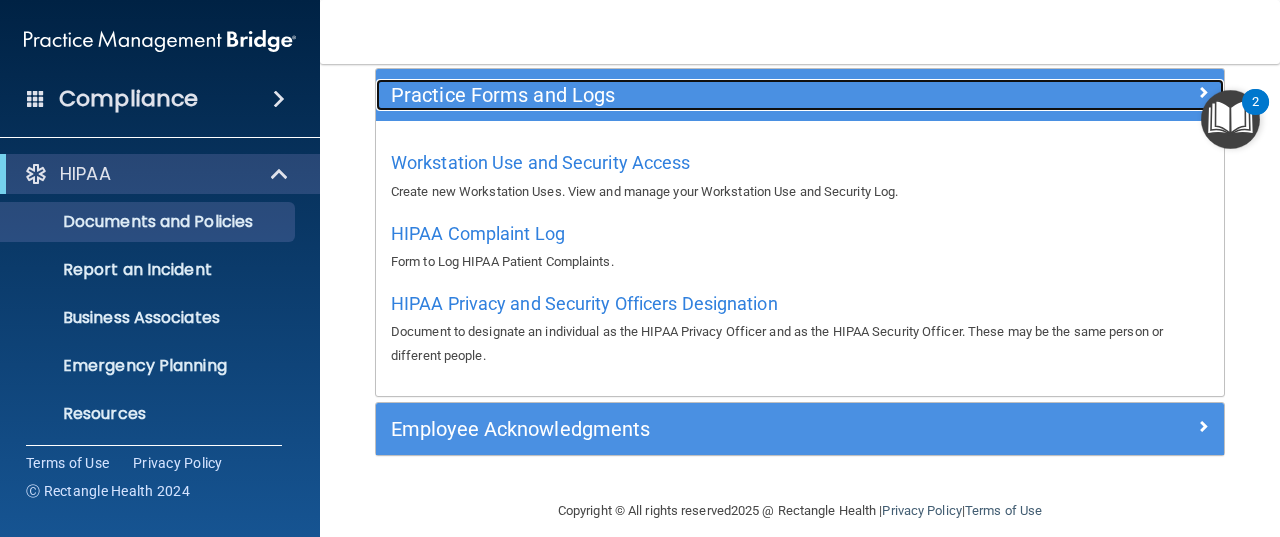 scroll, scrollTop: 358, scrollLeft: 0, axis: vertical 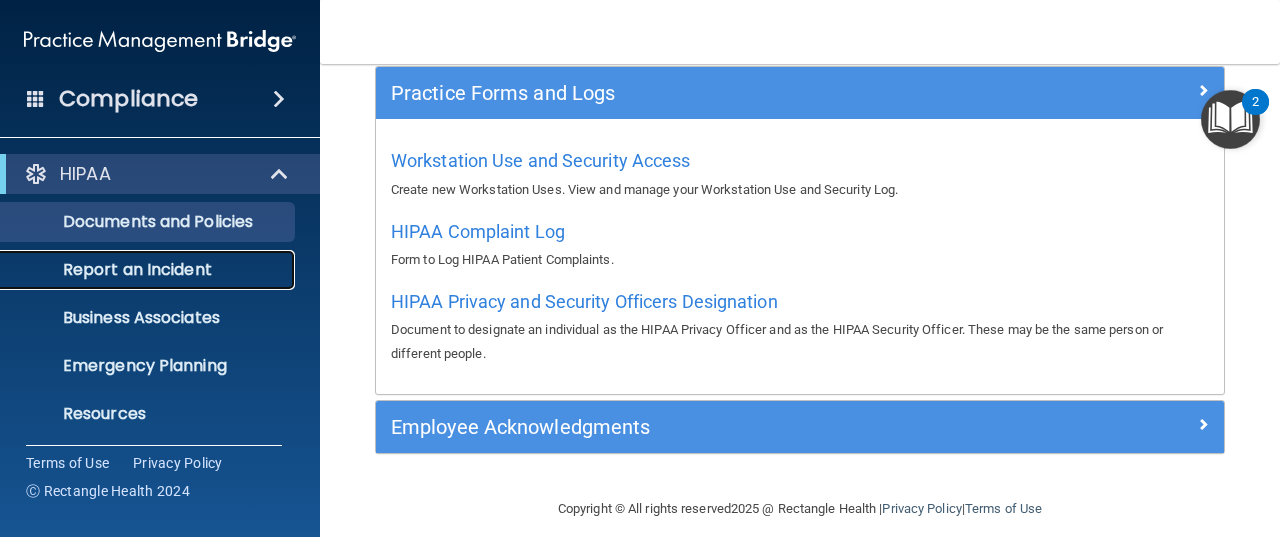 click on "Report an Incident" at bounding box center [149, 270] 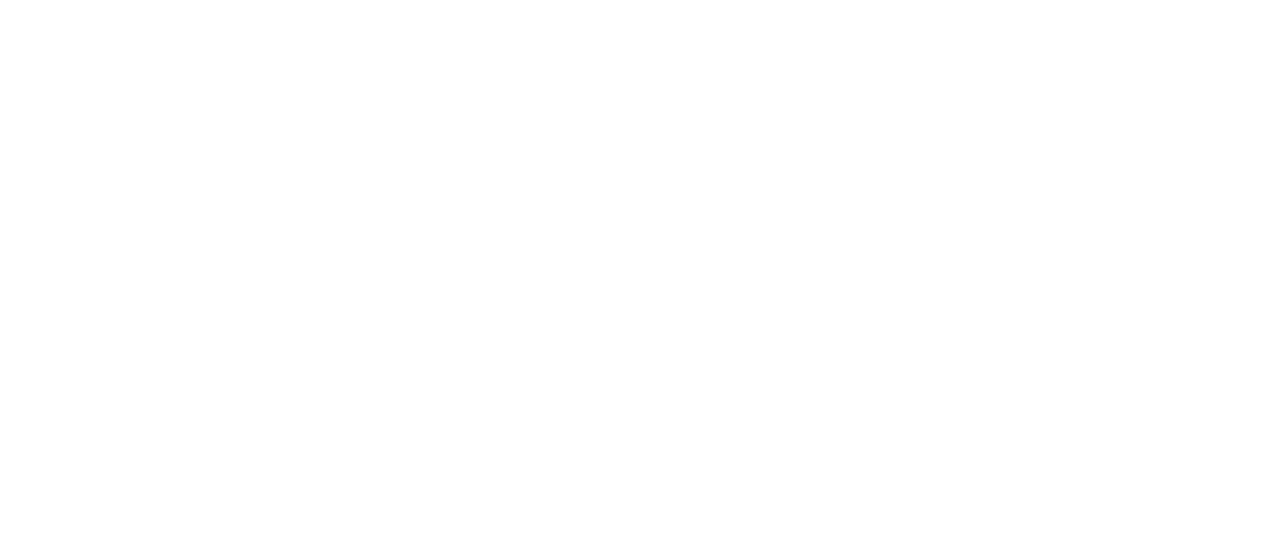scroll, scrollTop: 0, scrollLeft: 0, axis: both 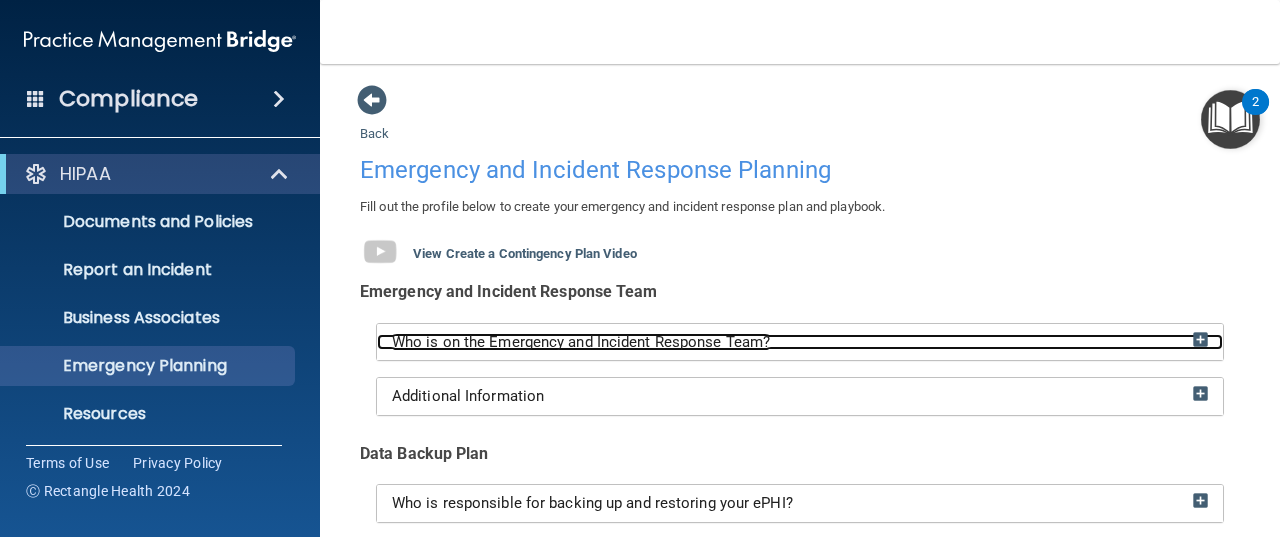 click at bounding box center (1200, 339) 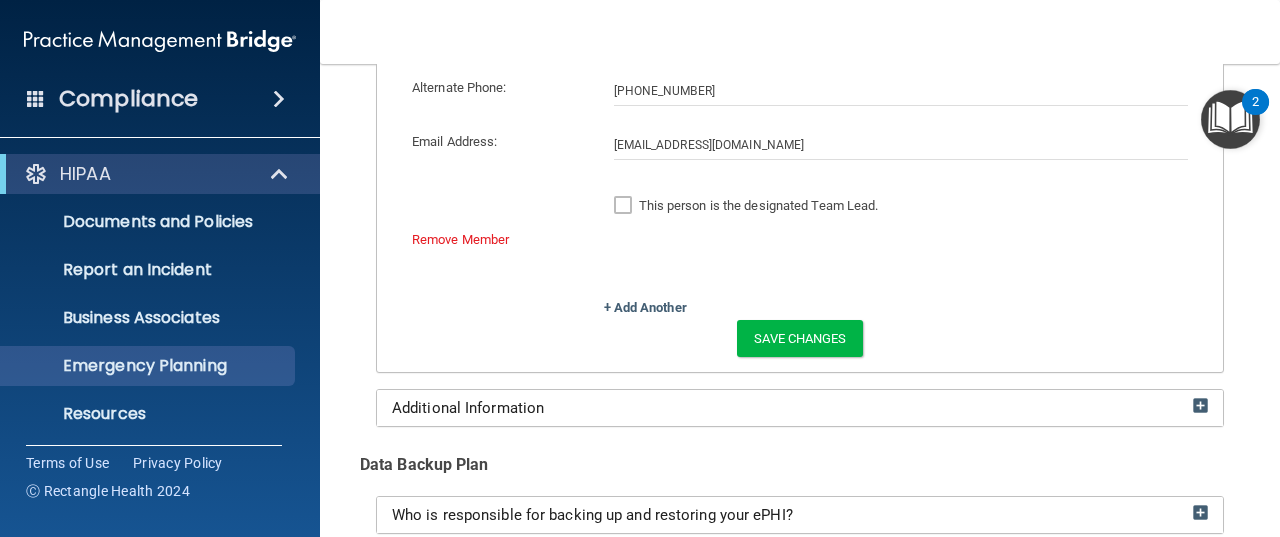 scroll, scrollTop: 1483, scrollLeft: 0, axis: vertical 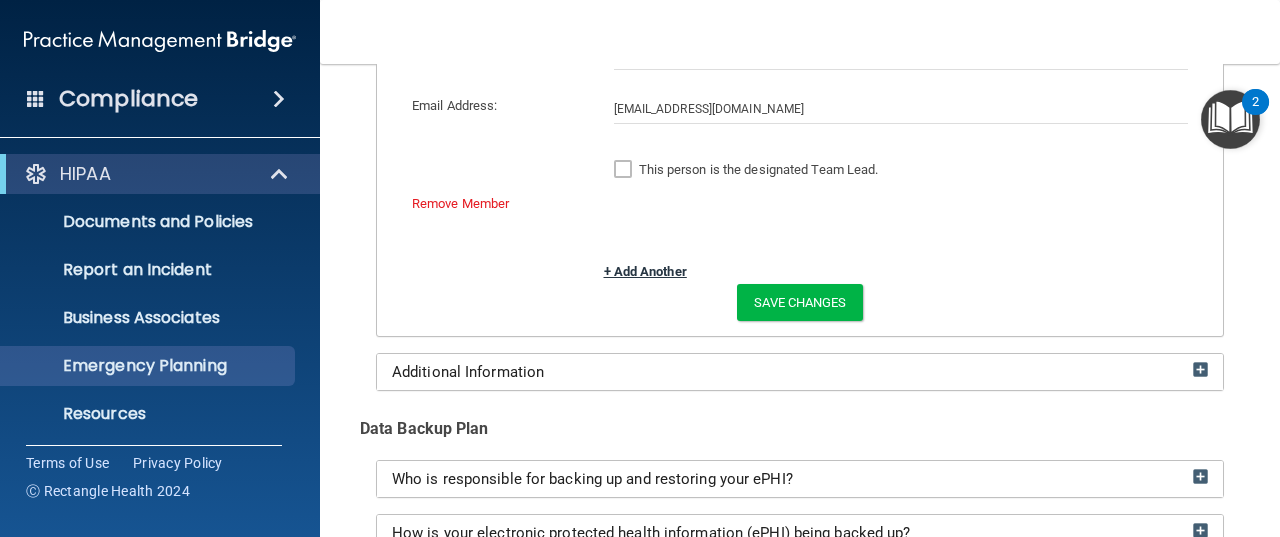 click on "+ Add Another" 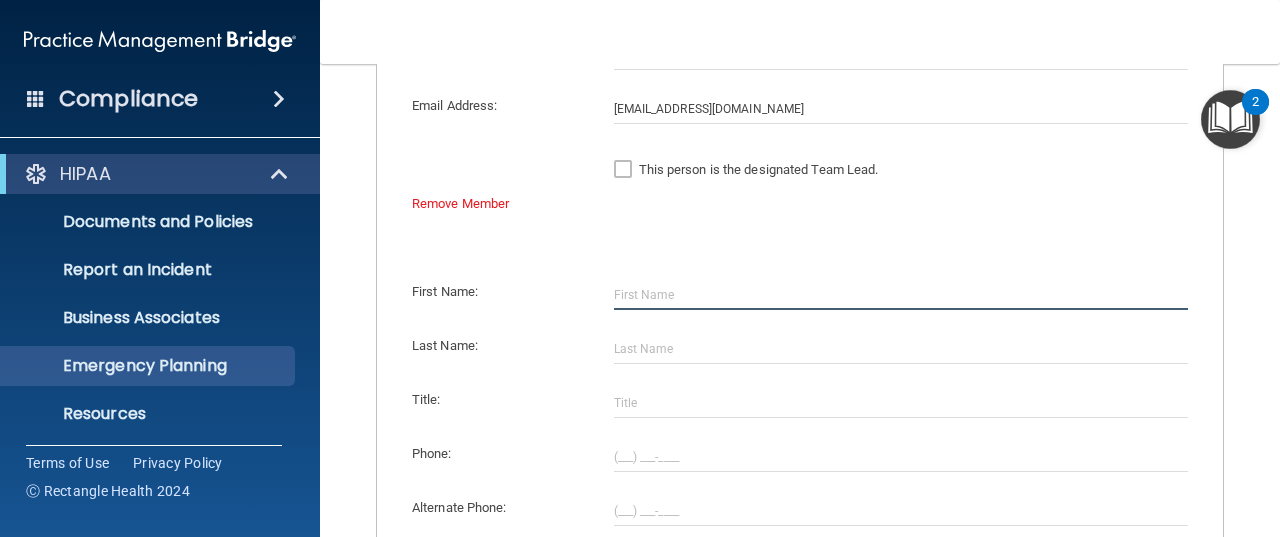 click 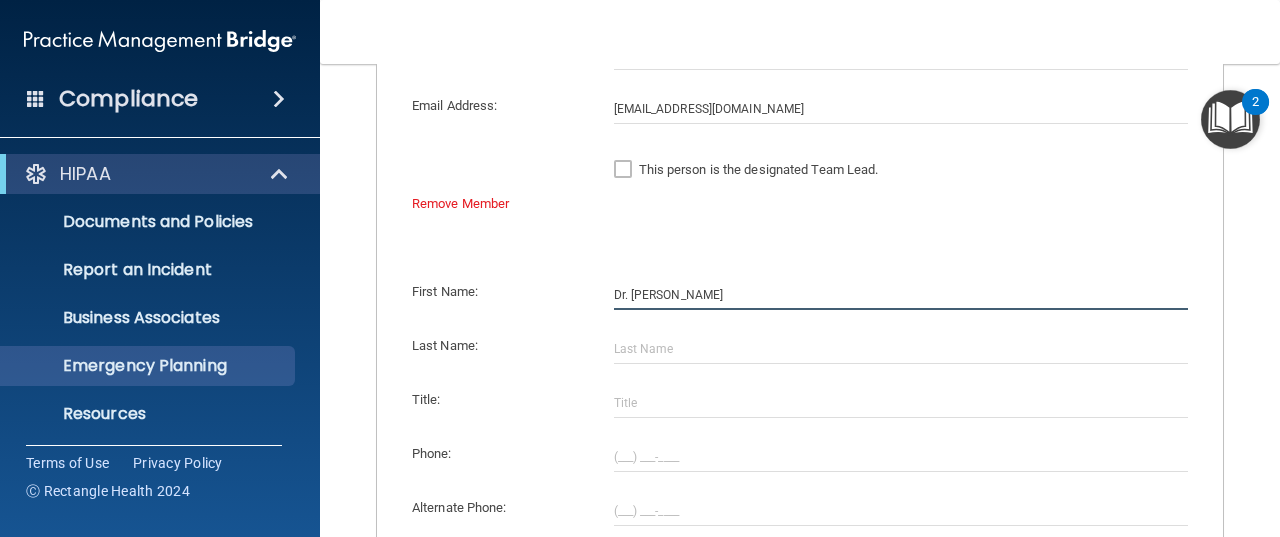 type on "Dr. Samantha" 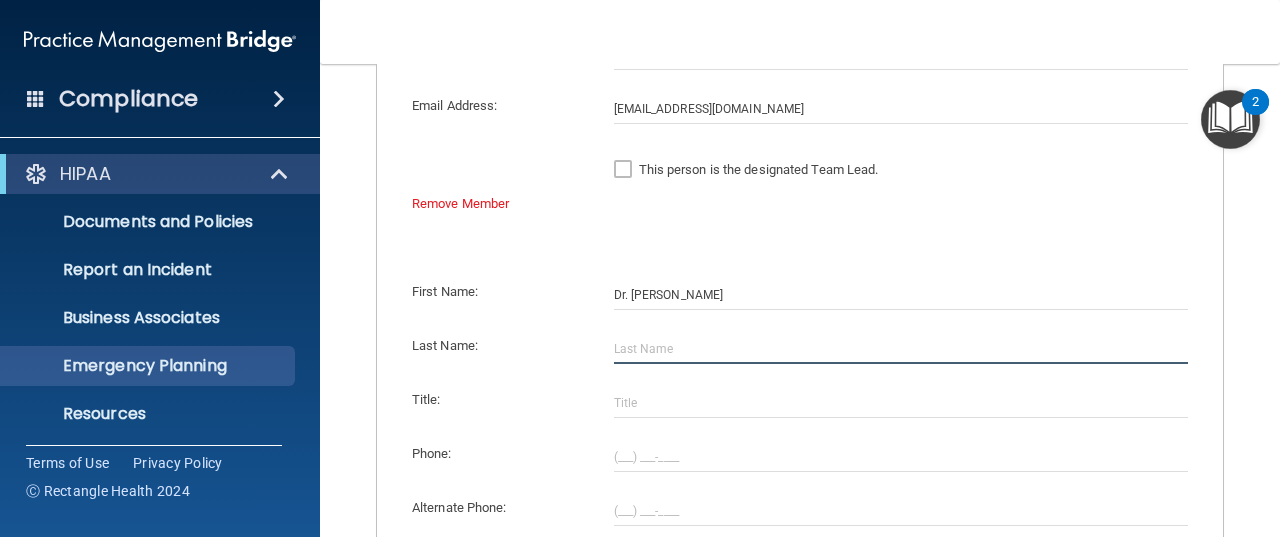 click 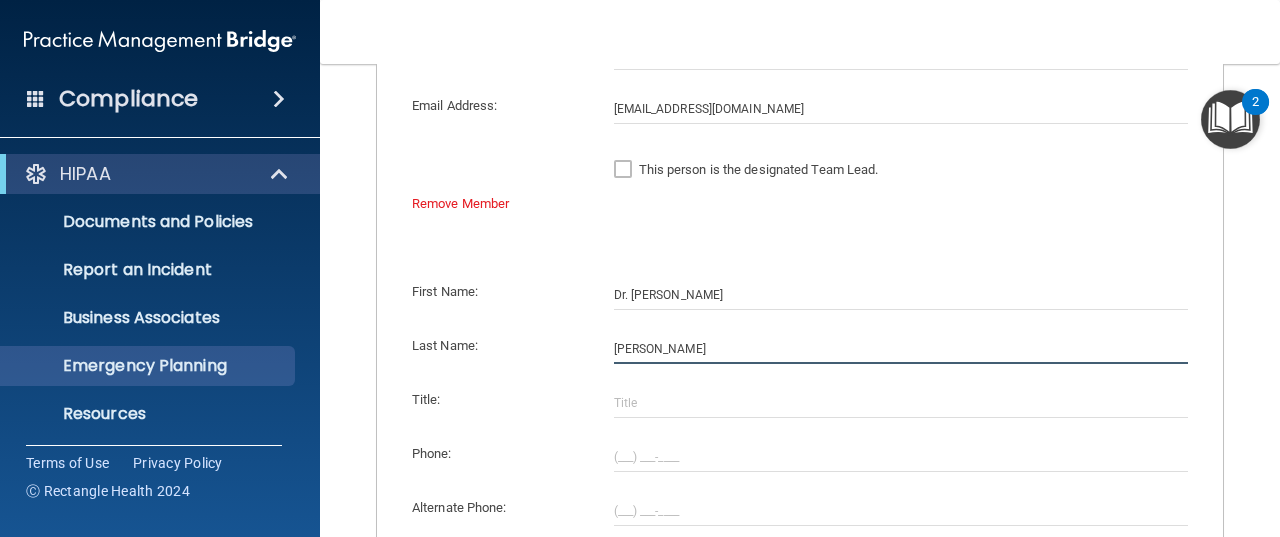 type on "Mitchell" 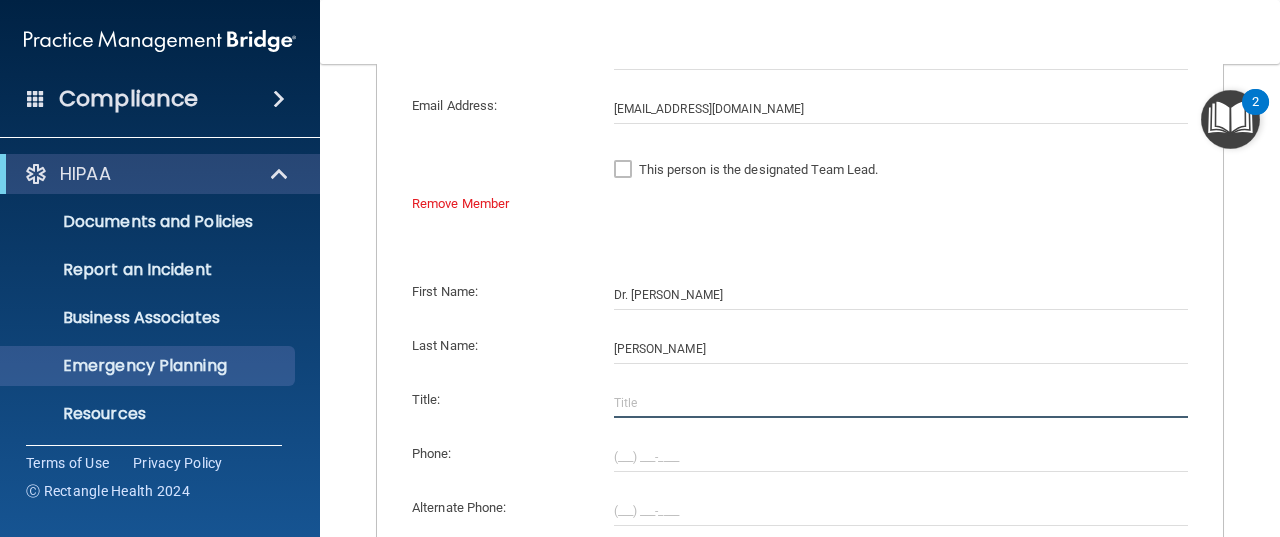 click 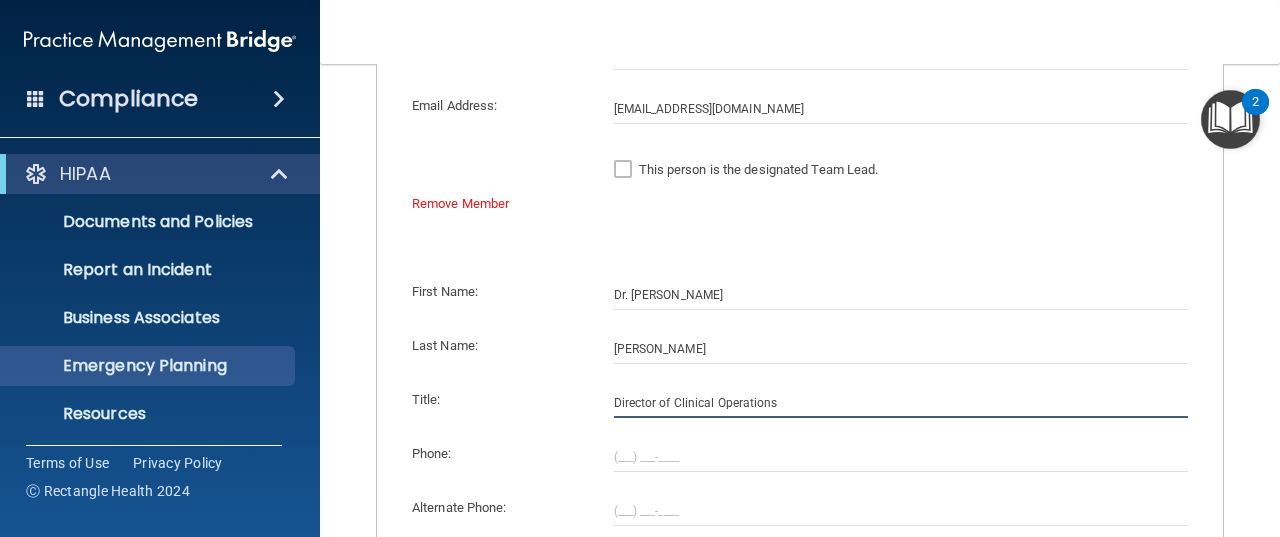 type on "Director of Clinical Operations" 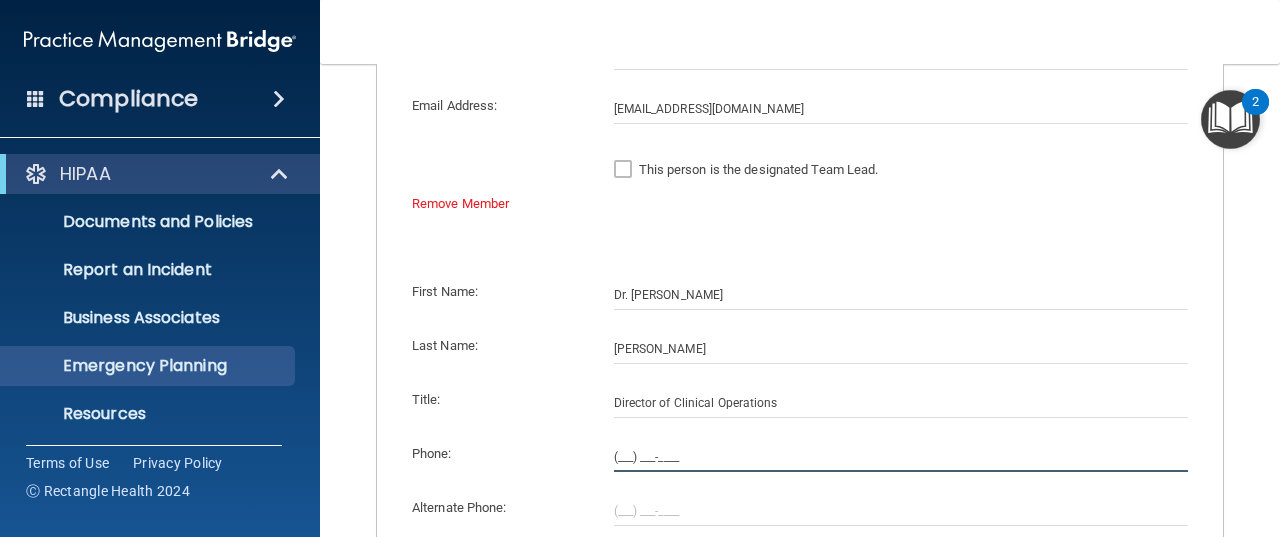 click on "(___) ___-____" 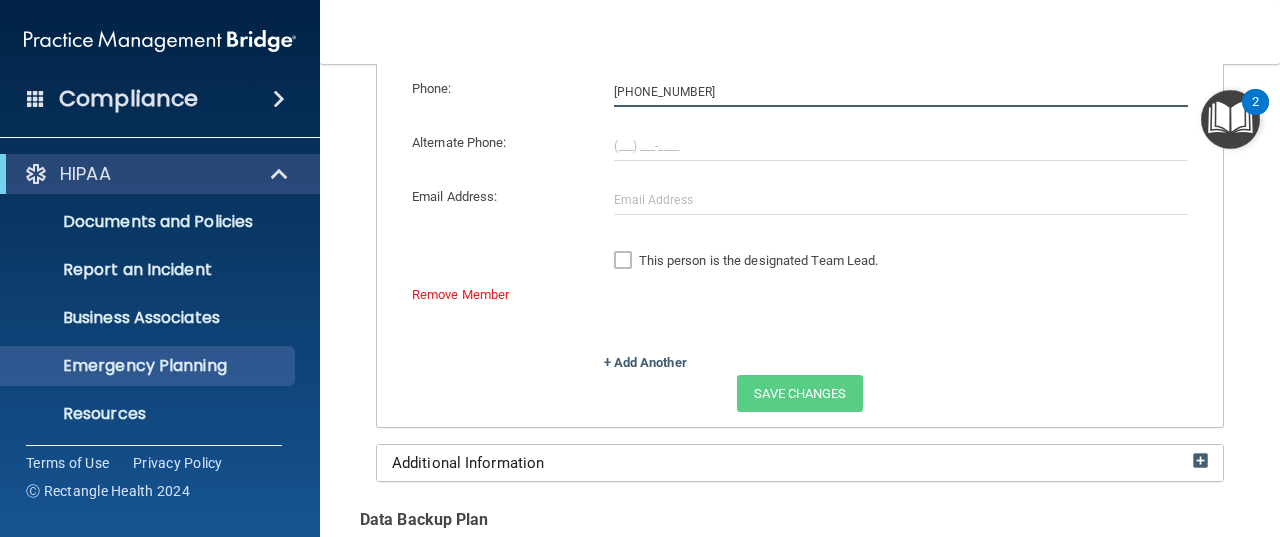 scroll, scrollTop: 1857, scrollLeft: 0, axis: vertical 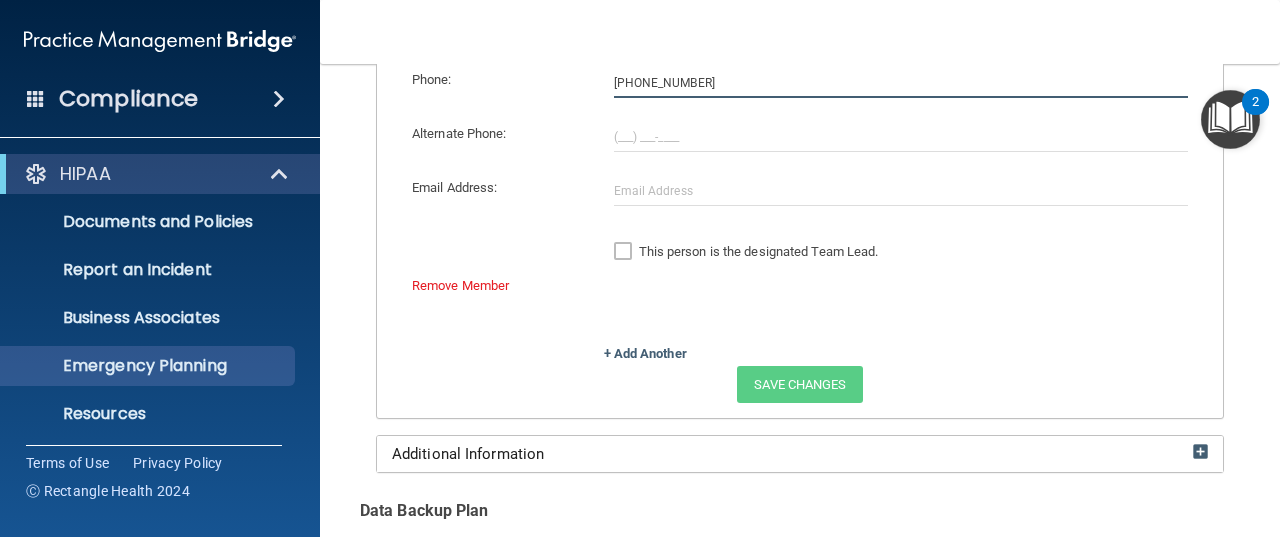 type on "(682) 552-0594" 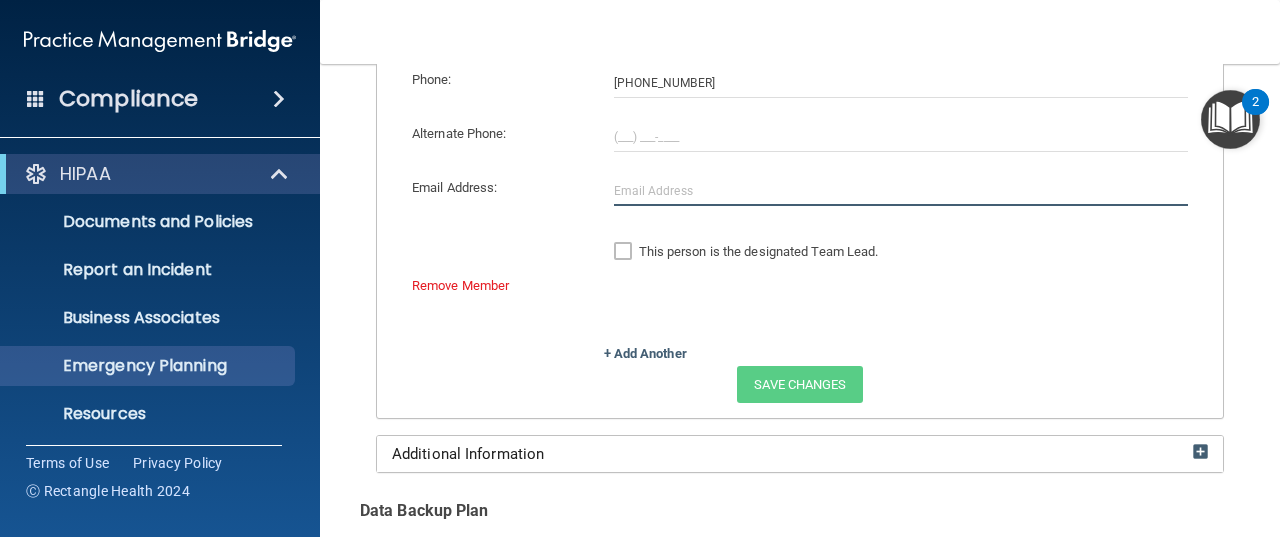 click 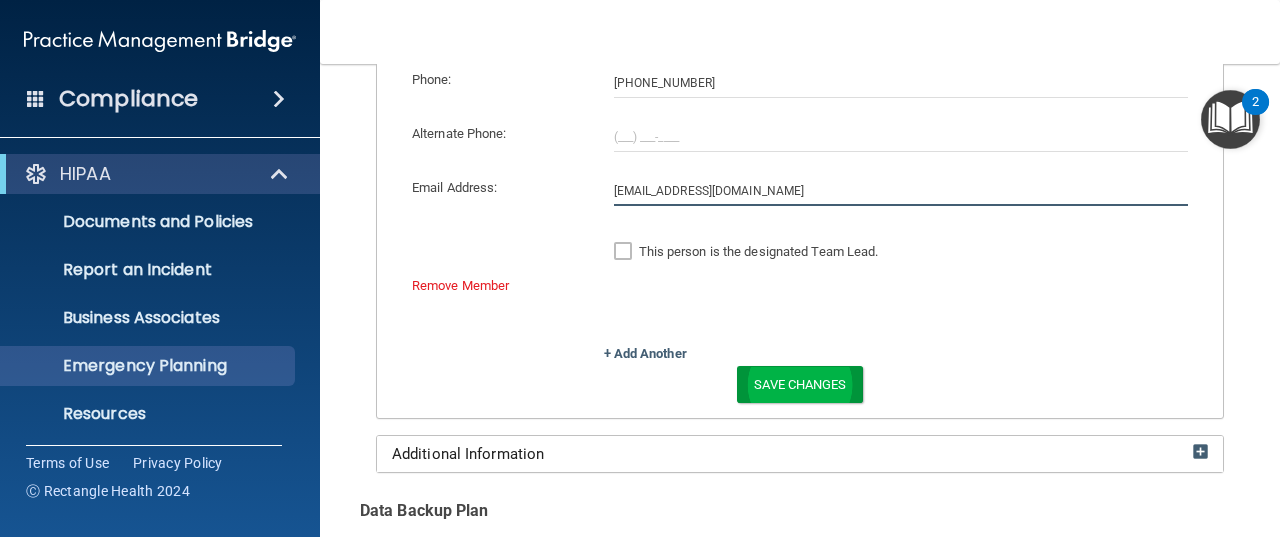 type on "[EMAIL_ADDRESS][DOMAIN_NAME]" 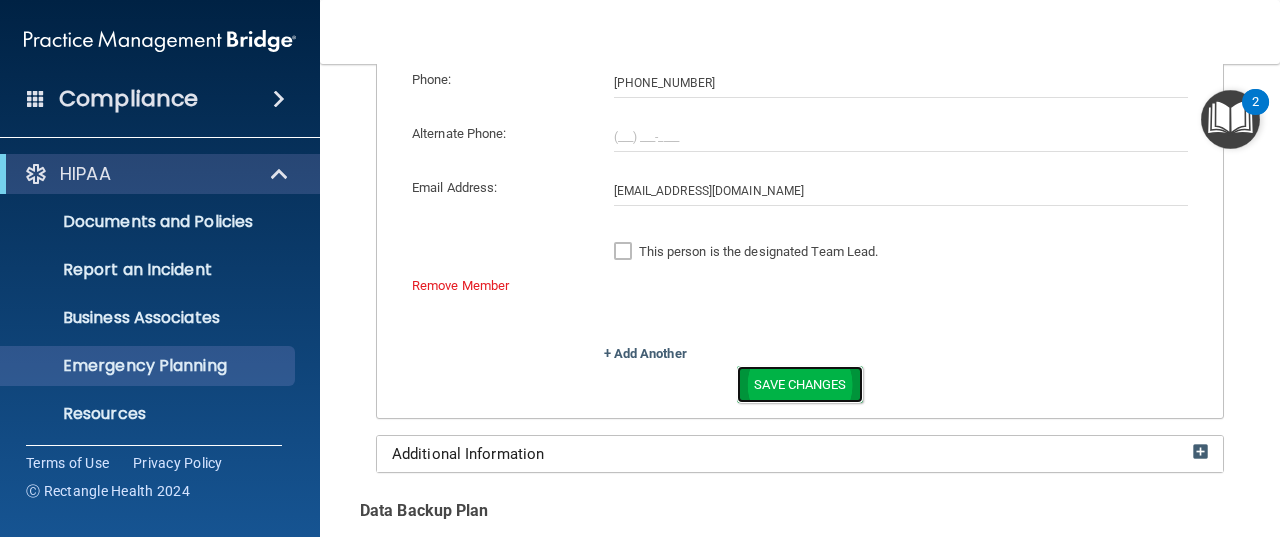 click on "Save Changes" 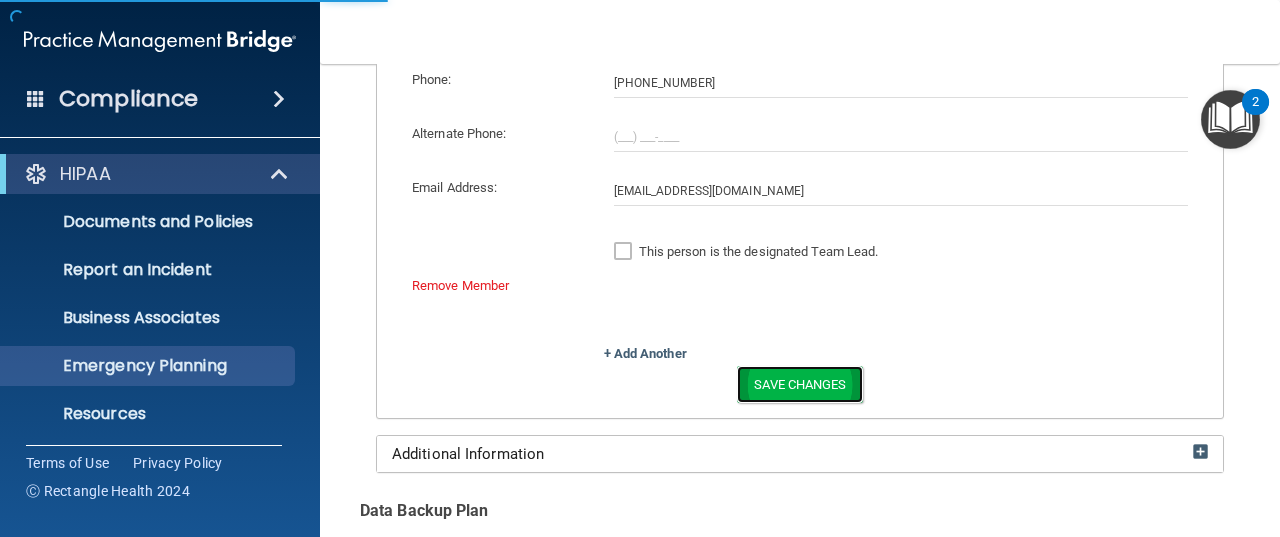scroll, scrollTop: 1944, scrollLeft: 0, axis: vertical 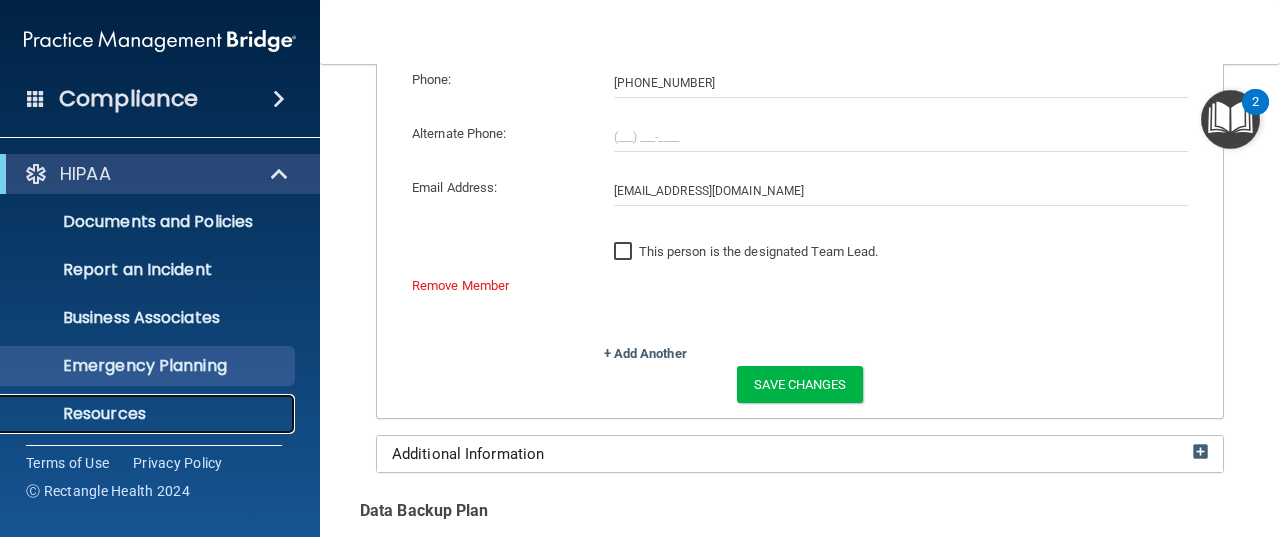 click on "Resources" at bounding box center [149, 414] 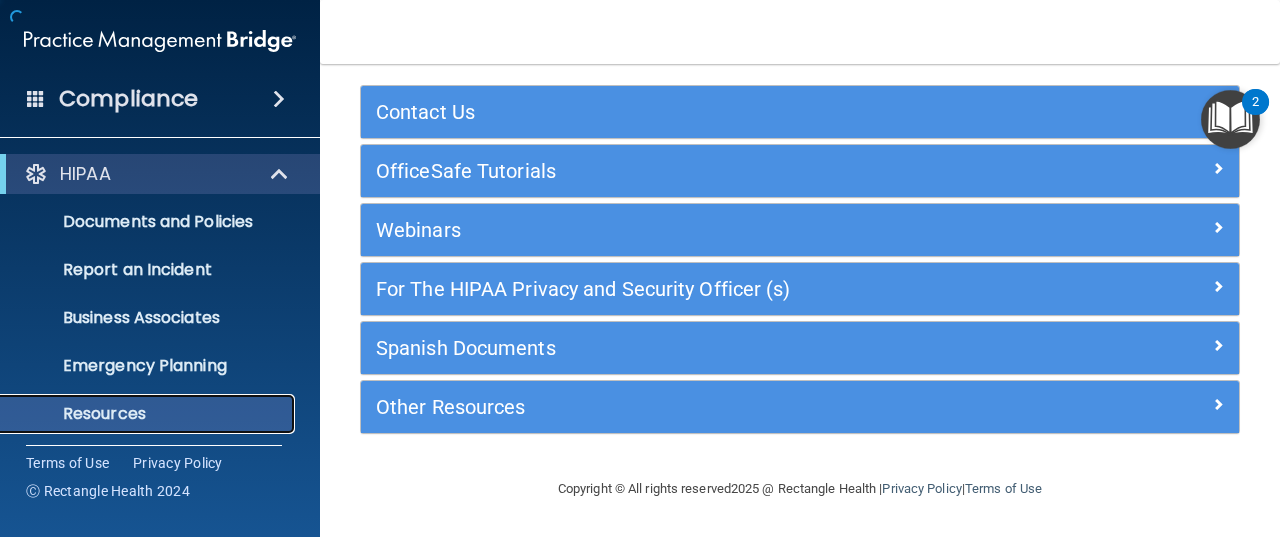 scroll, scrollTop: 92, scrollLeft: 0, axis: vertical 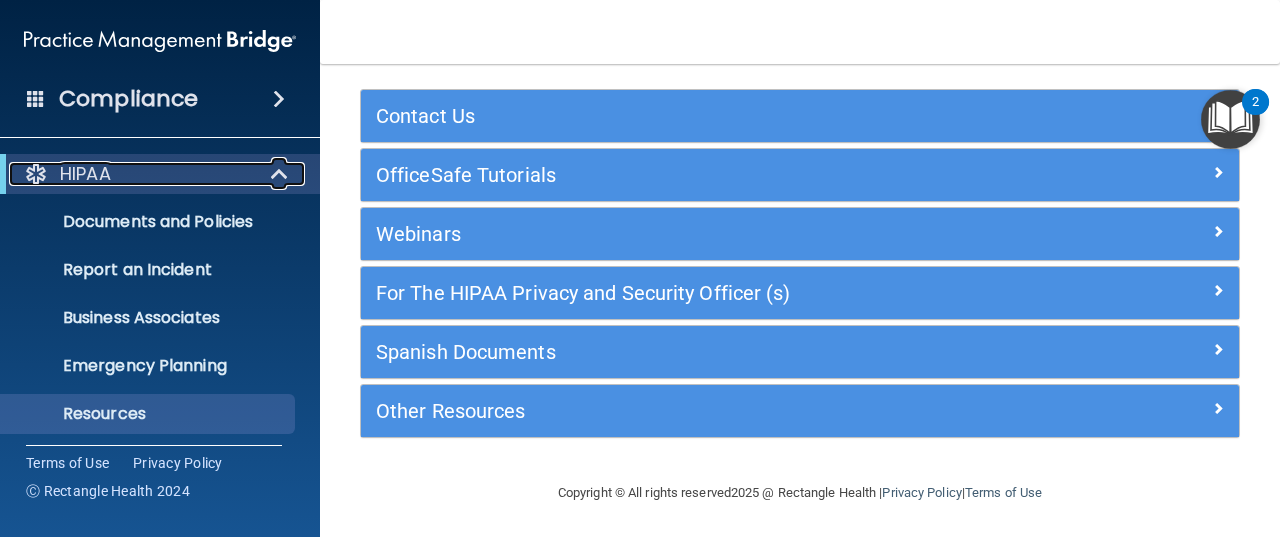 click at bounding box center [281, 174] 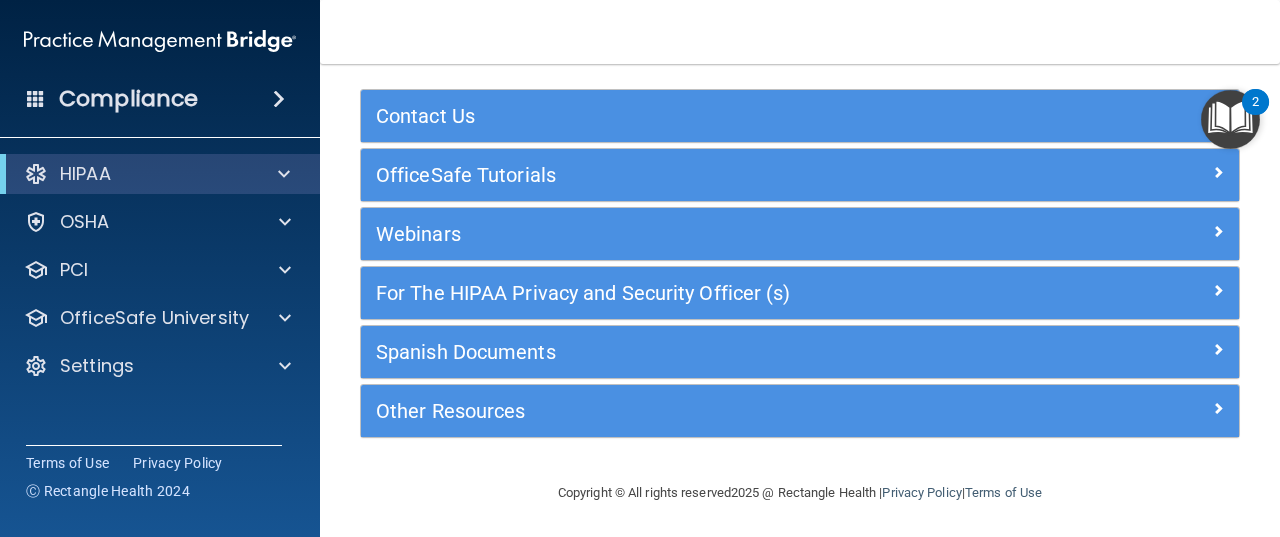 click at bounding box center (279, 99) 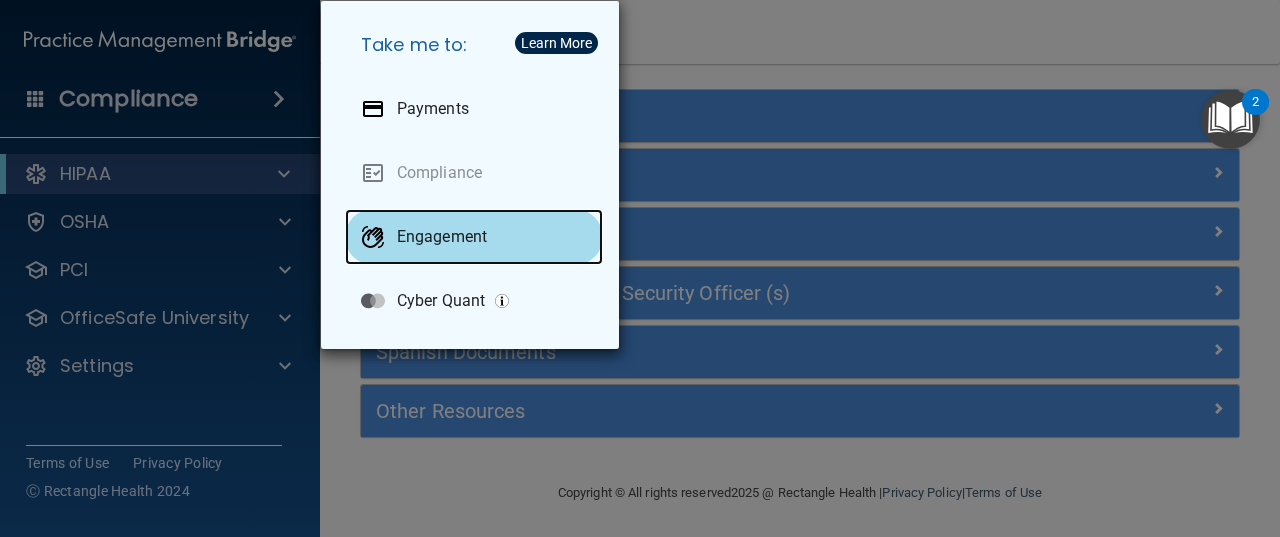 click on "Engagement" at bounding box center (474, 237) 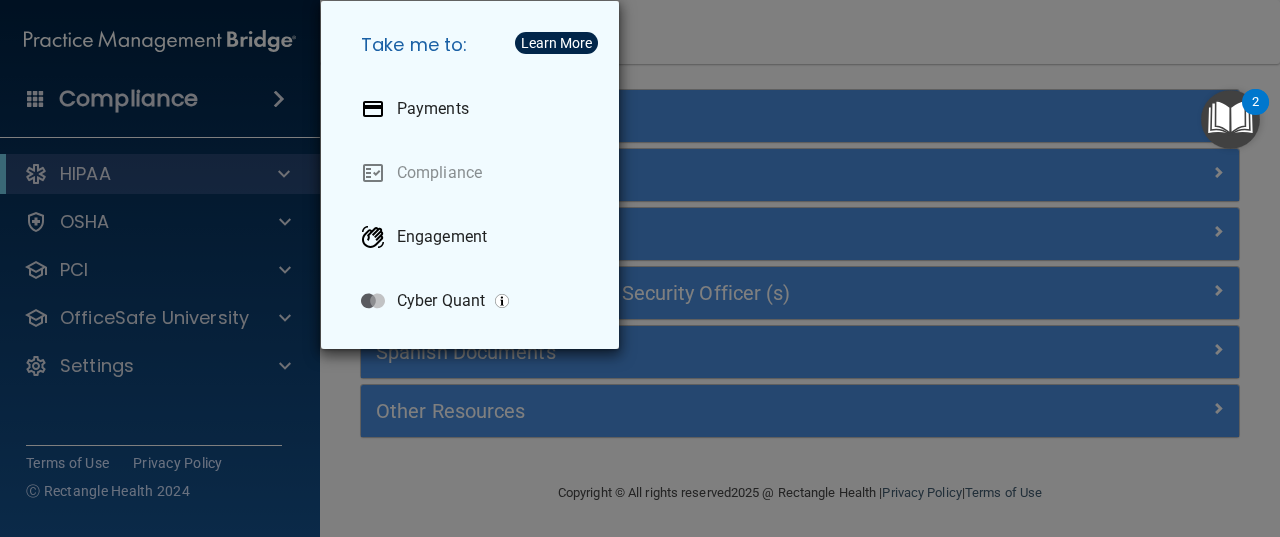click on "Take me to:             Payments                   Compliance                     Engagement                     Cyber Quant" at bounding box center (640, 268) 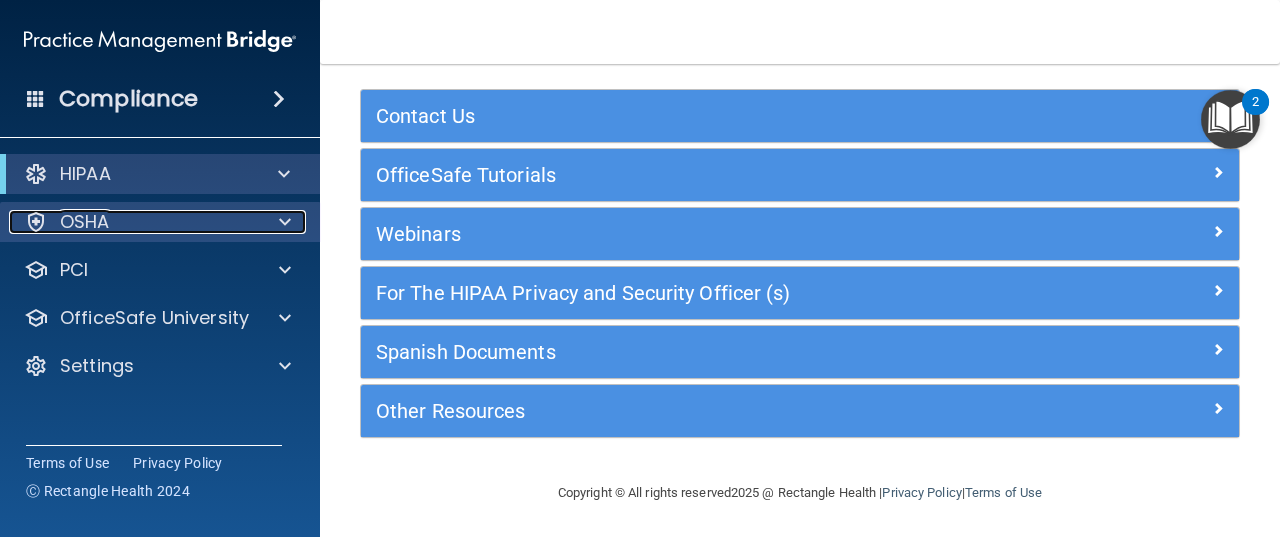 click on "OSHA" at bounding box center [133, 222] 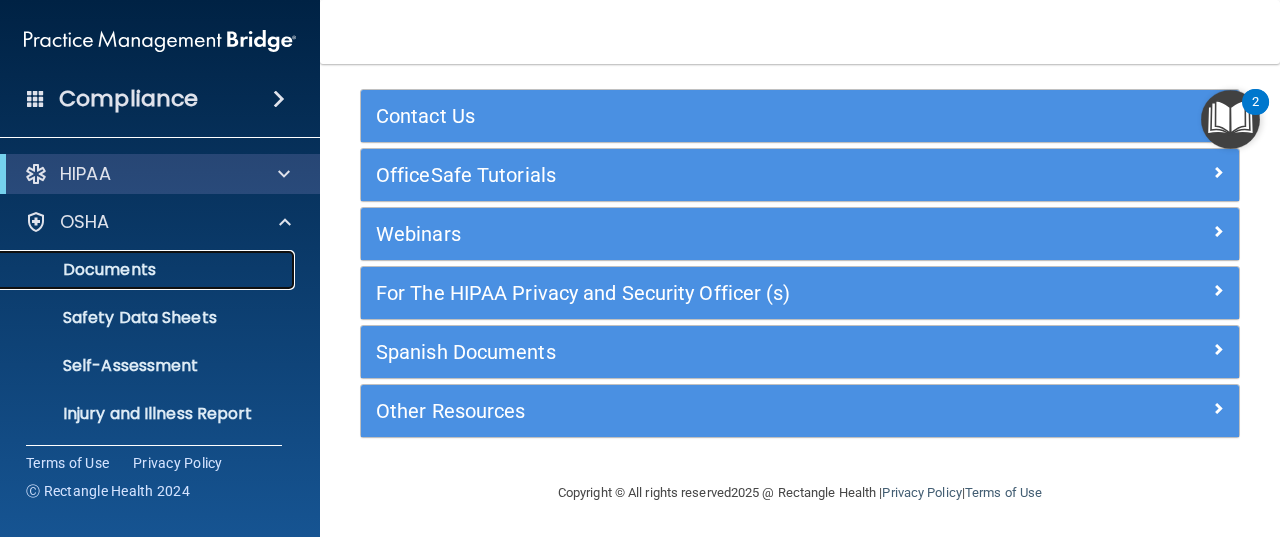 click on "Documents" at bounding box center [149, 270] 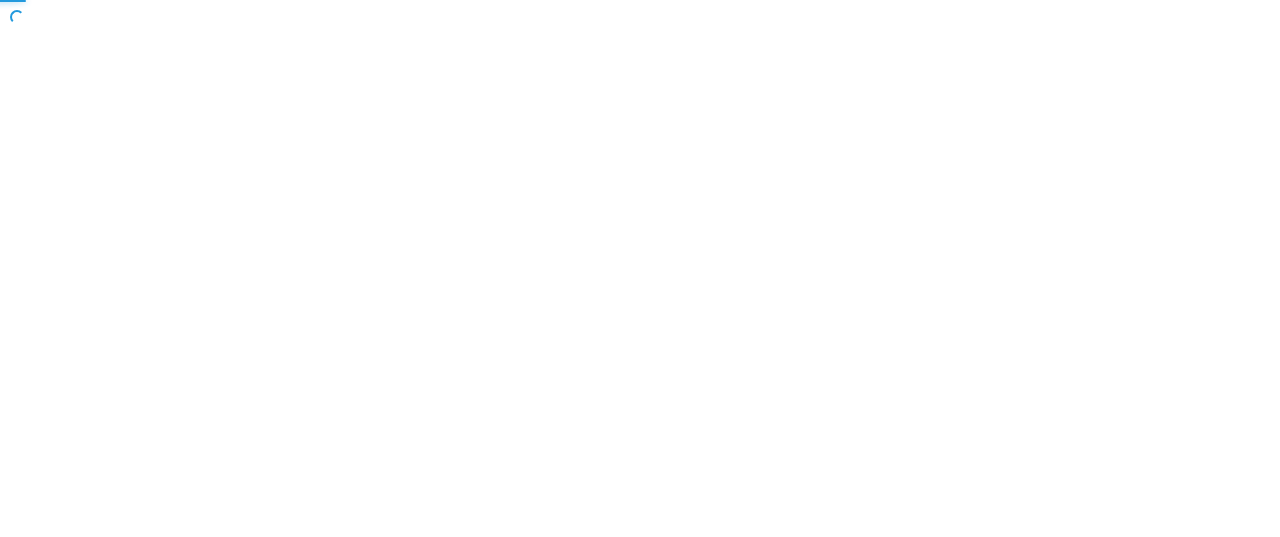 scroll, scrollTop: 0, scrollLeft: 0, axis: both 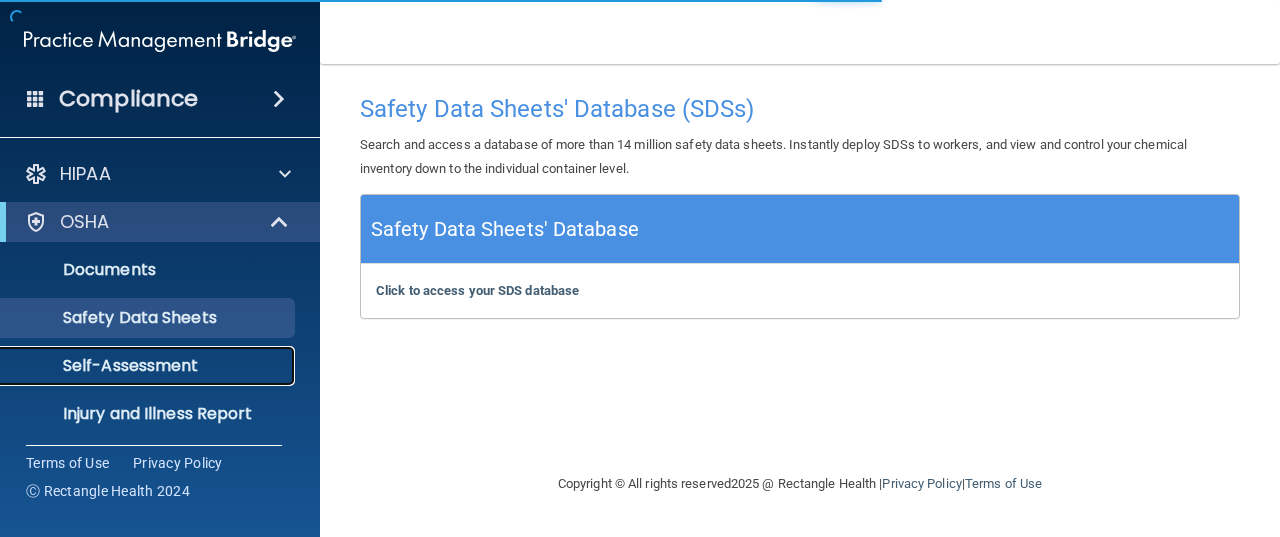 click on "Self-Assessment" at bounding box center (137, 366) 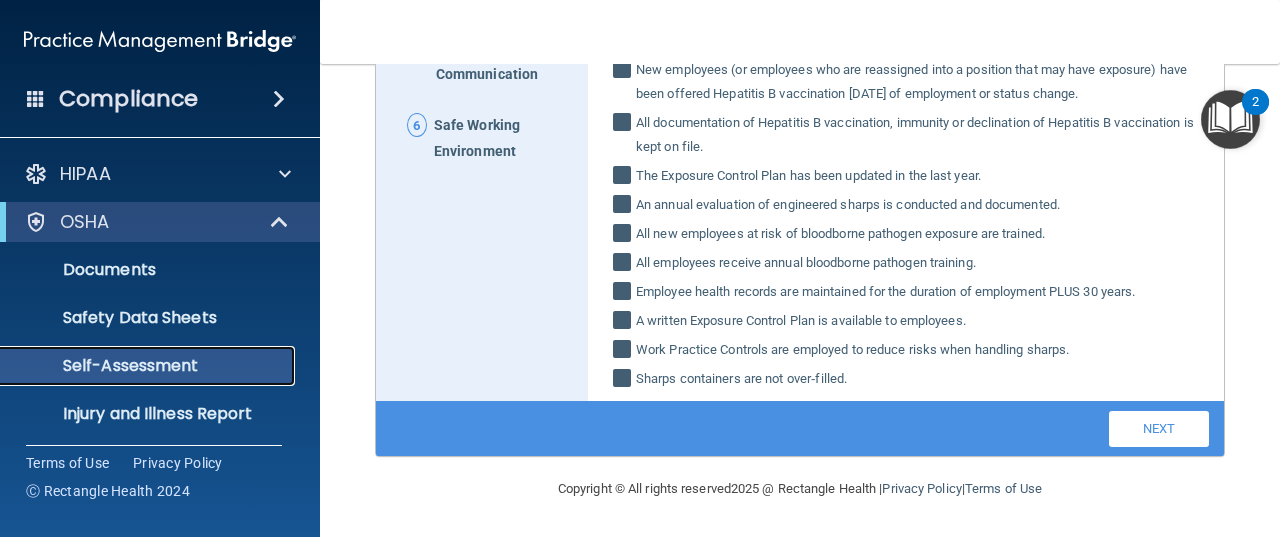 scroll, scrollTop: 544, scrollLeft: 0, axis: vertical 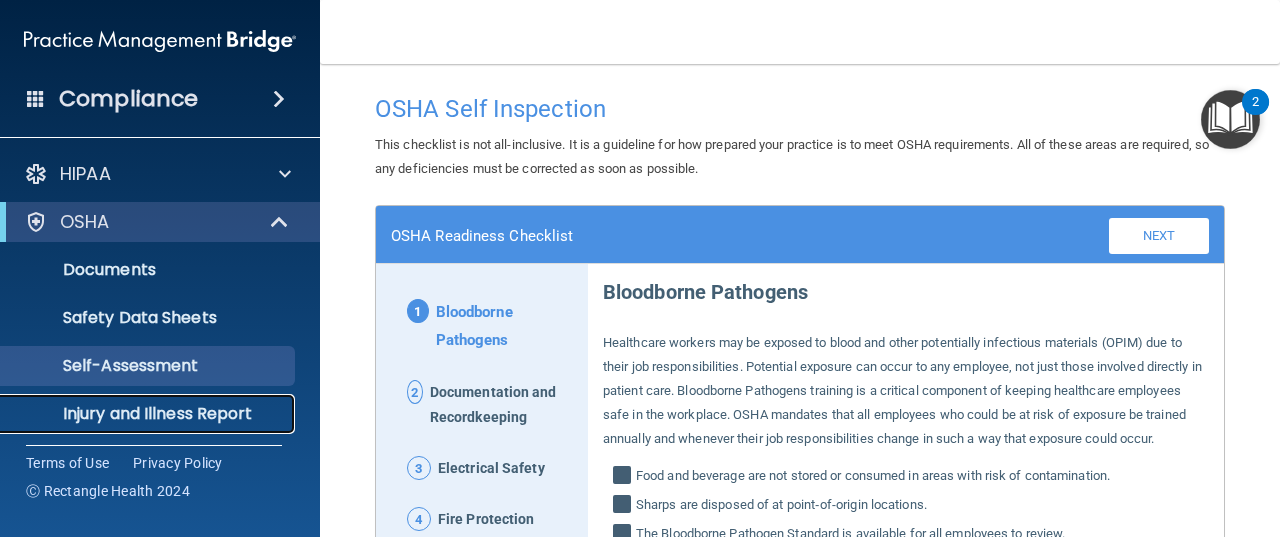 click on "Injury and Illness Report" at bounding box center (149, 414) 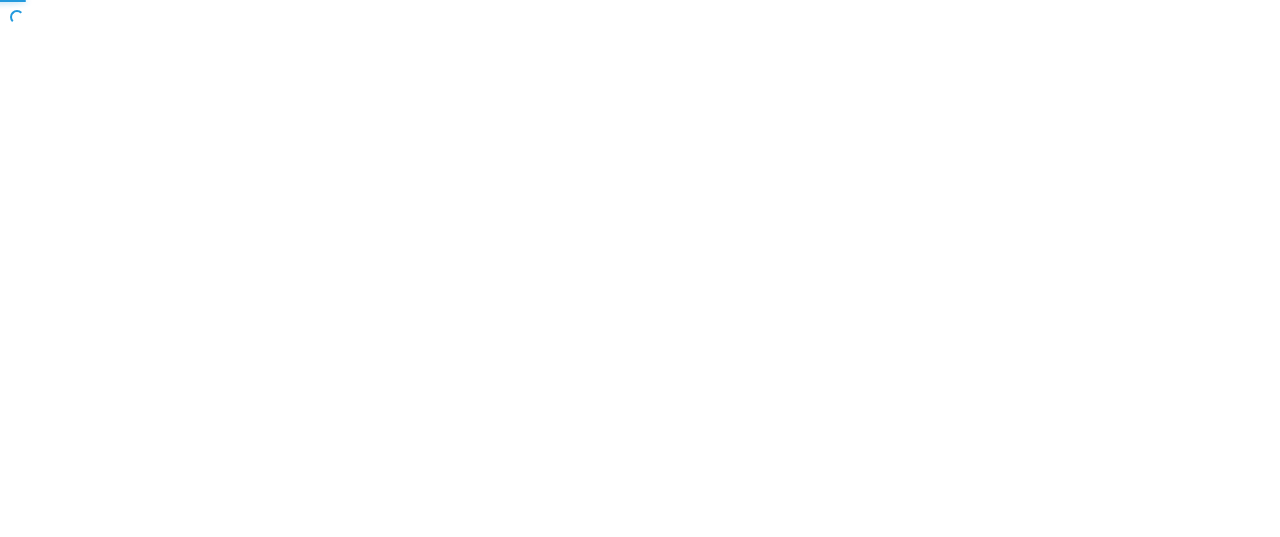 scroll, scrollTop: 0, scrollLeft: 0, axis: both 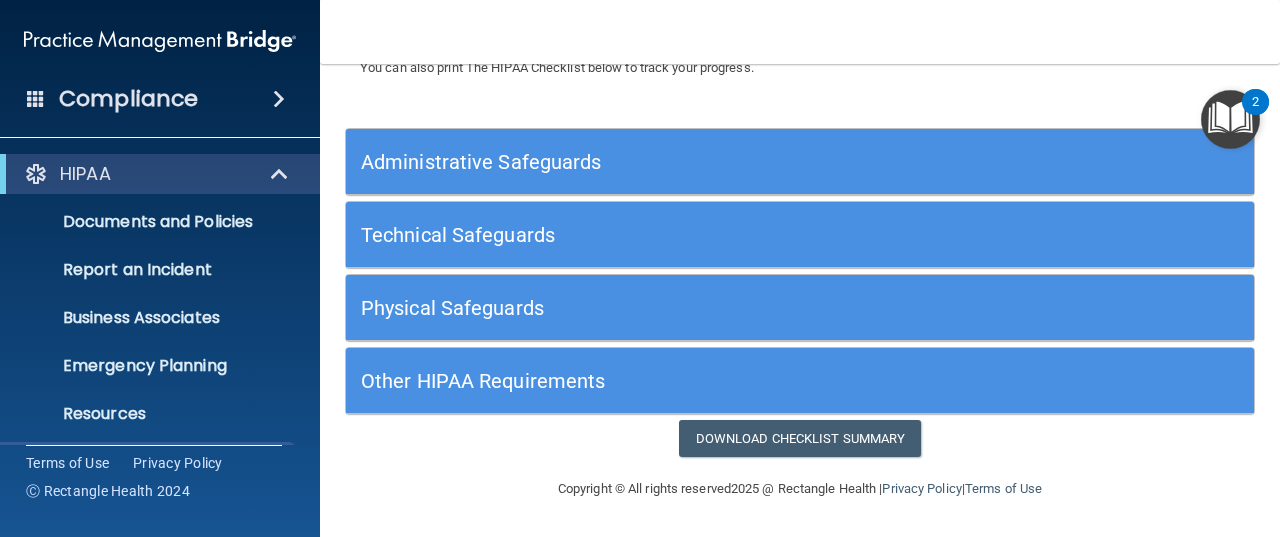 click on "Administrative Safeguards" at bounding box center [686, 162] 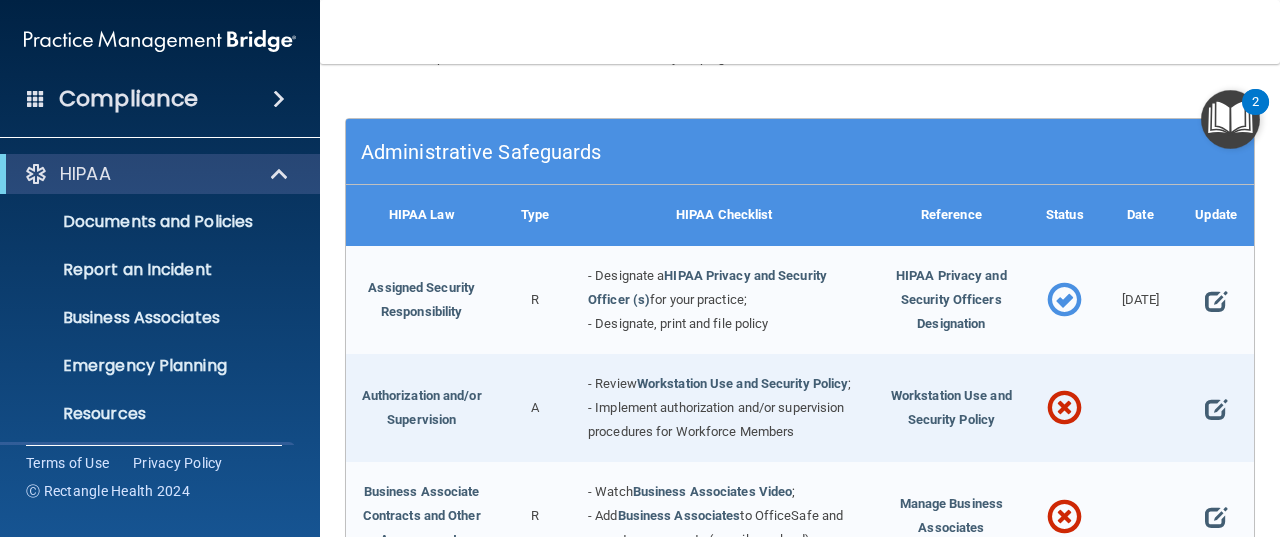 drag, startPoint x: 1264, startPoint y: 175, endPoint x: 1266, endPoint y: 191, distance: 16.124516 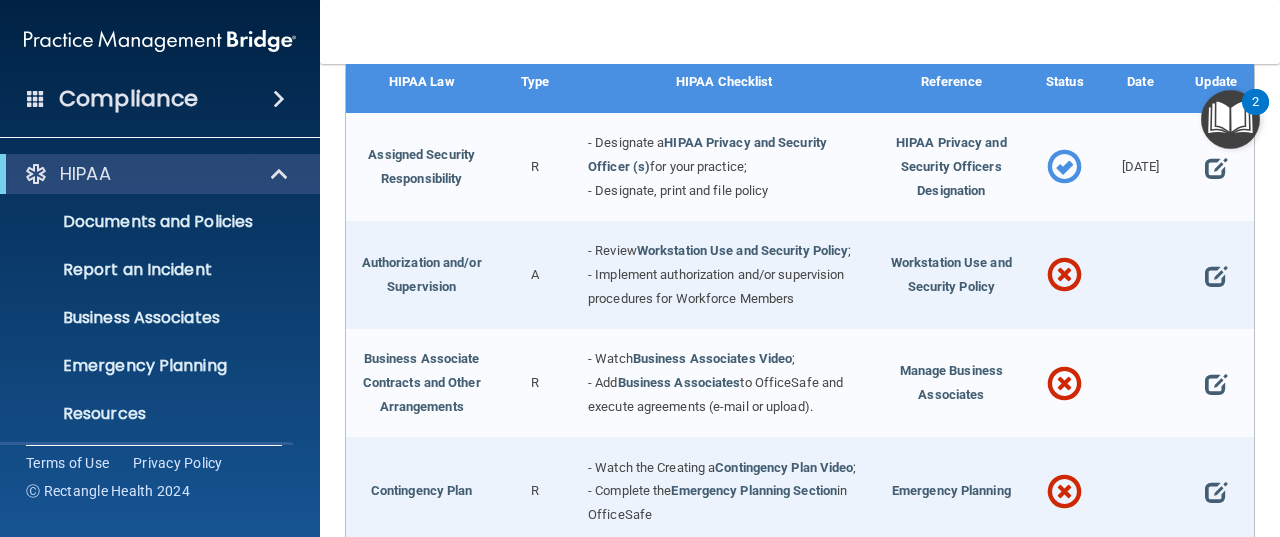 scroll, scrollTop: 360, scrollLeft: 0, axis: vertical 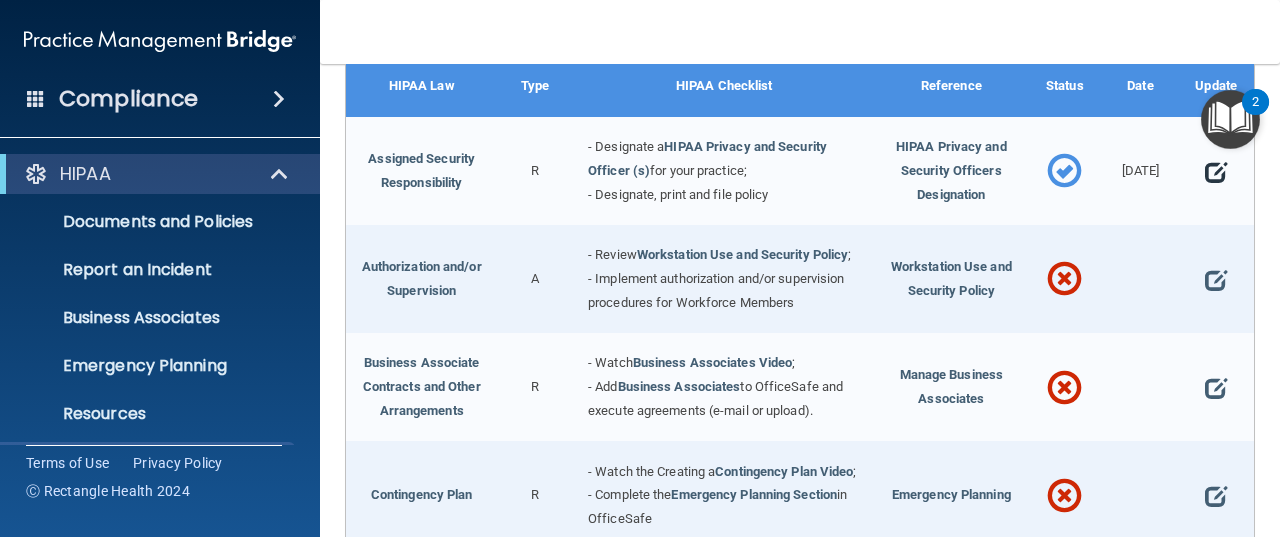click at bounding box center [1216, 172] 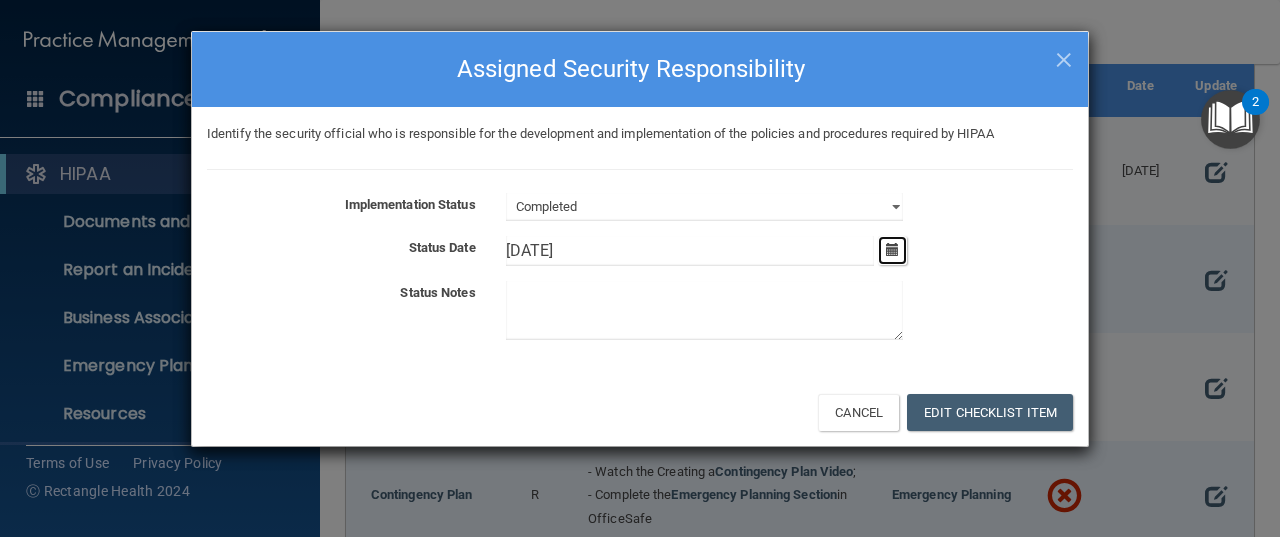 click at bounding box center (892, 249) 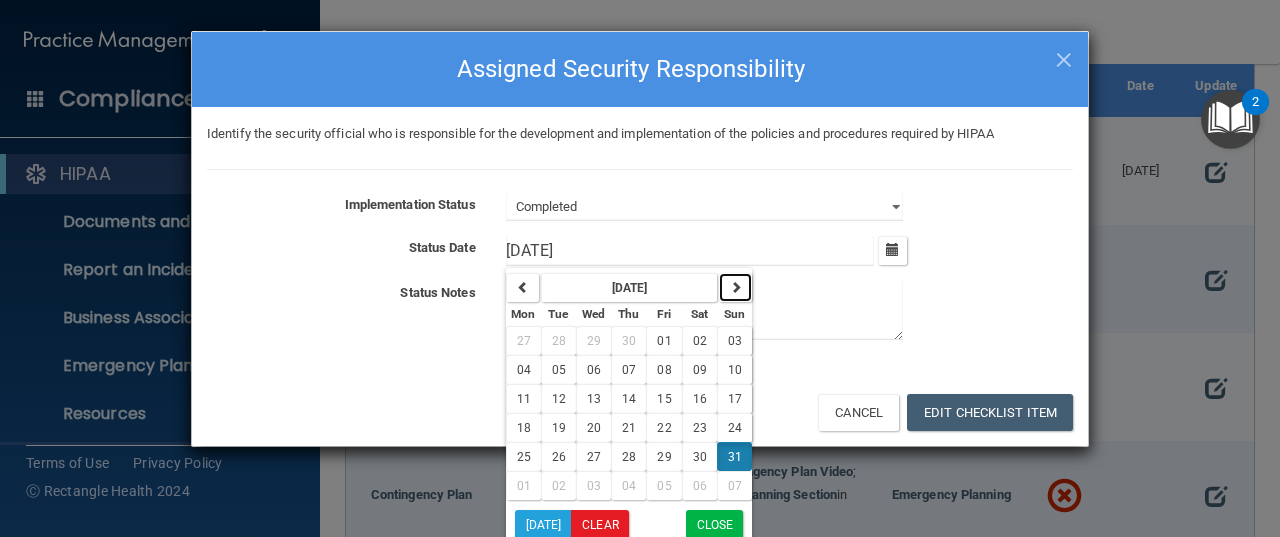 click at bounding box center [736, 287] 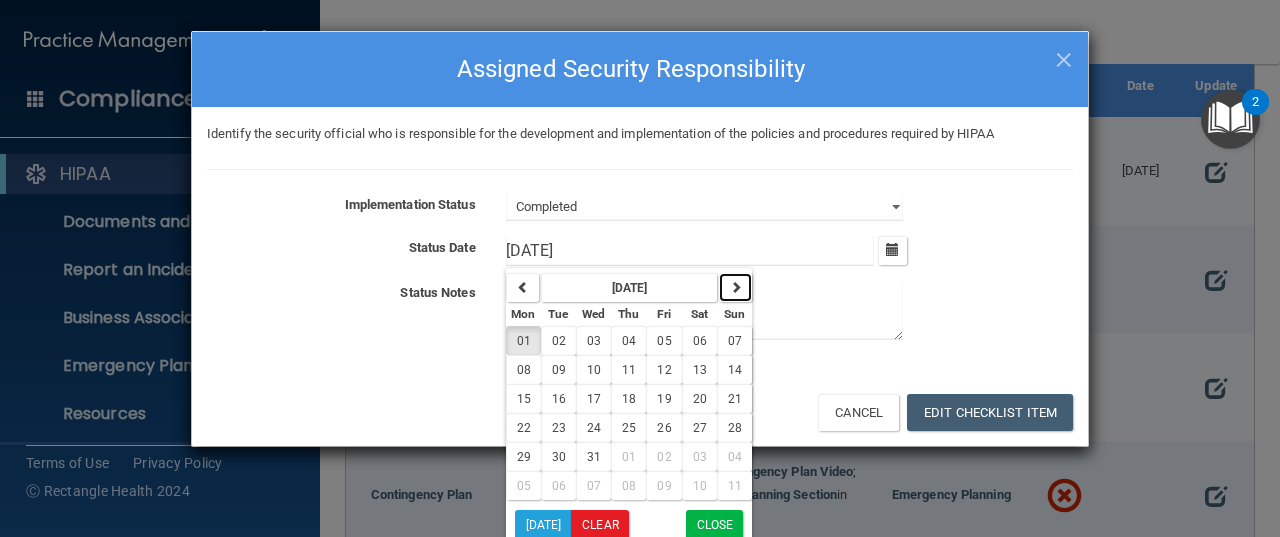 click at bounding box center (736, 287) 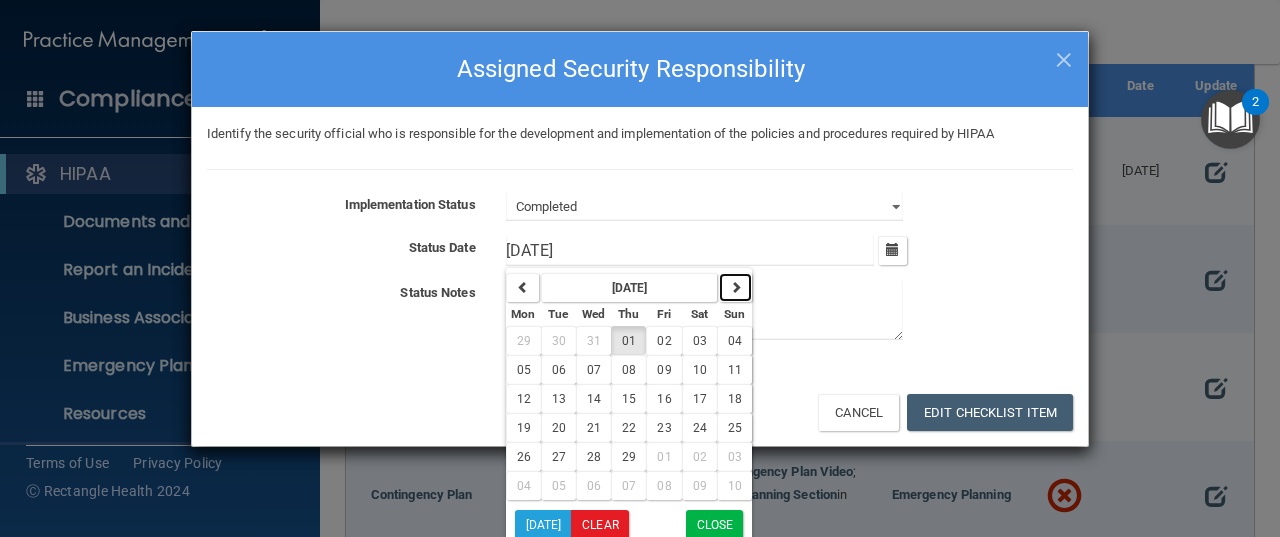 click at bounding box center [736, 287] 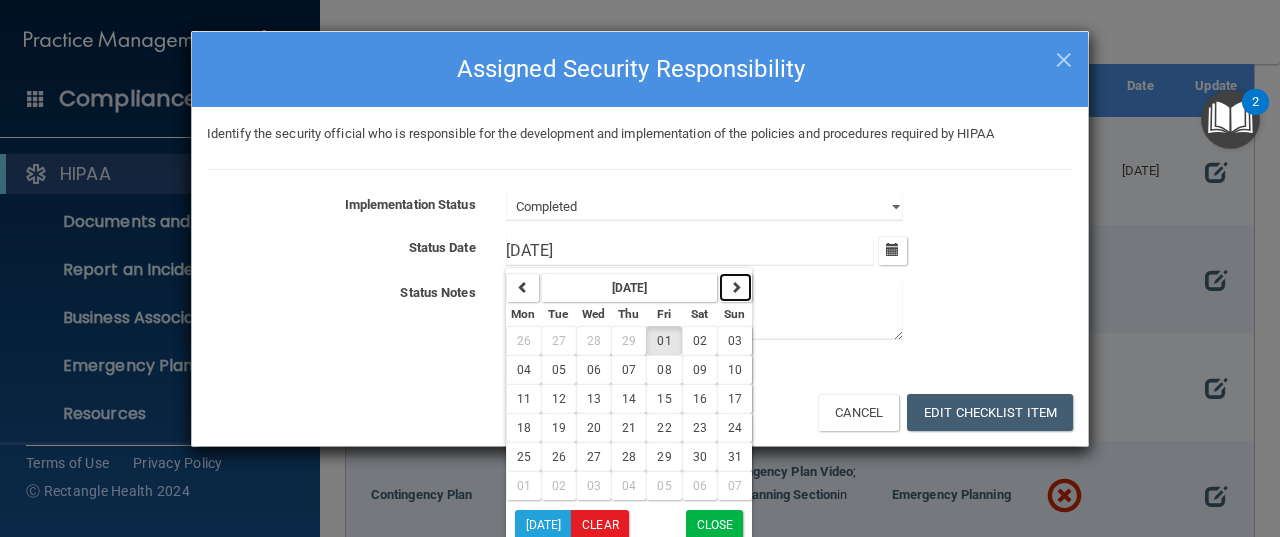 click at bounding box center (736, 287) 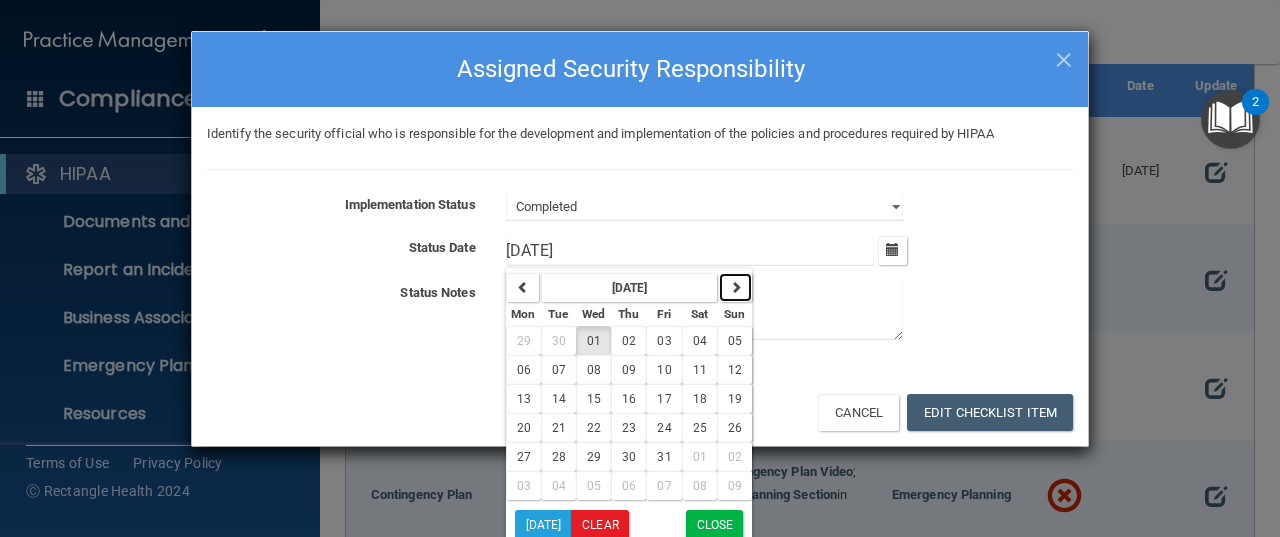 click at bounding box center (736, 287) 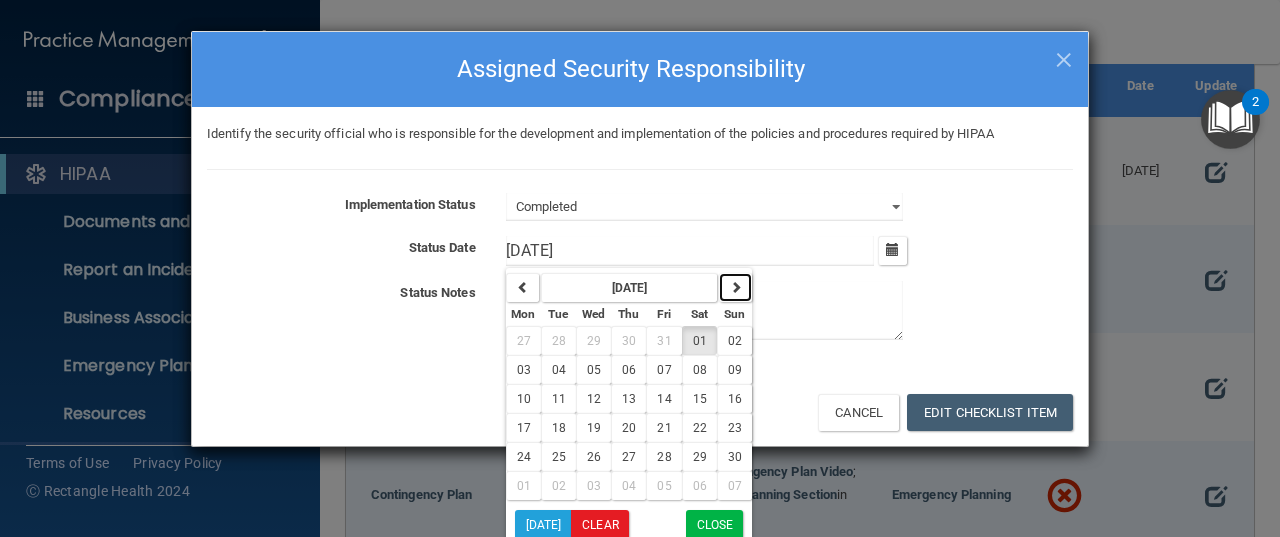click at bounding box center [736, 287] 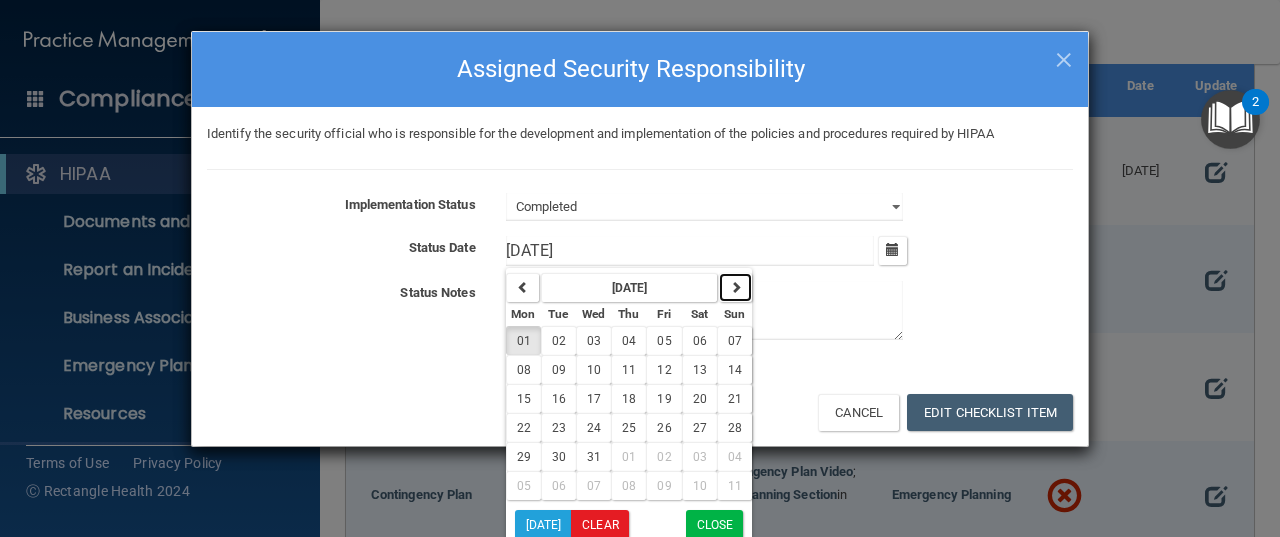 click at bounding box center [736, 287] 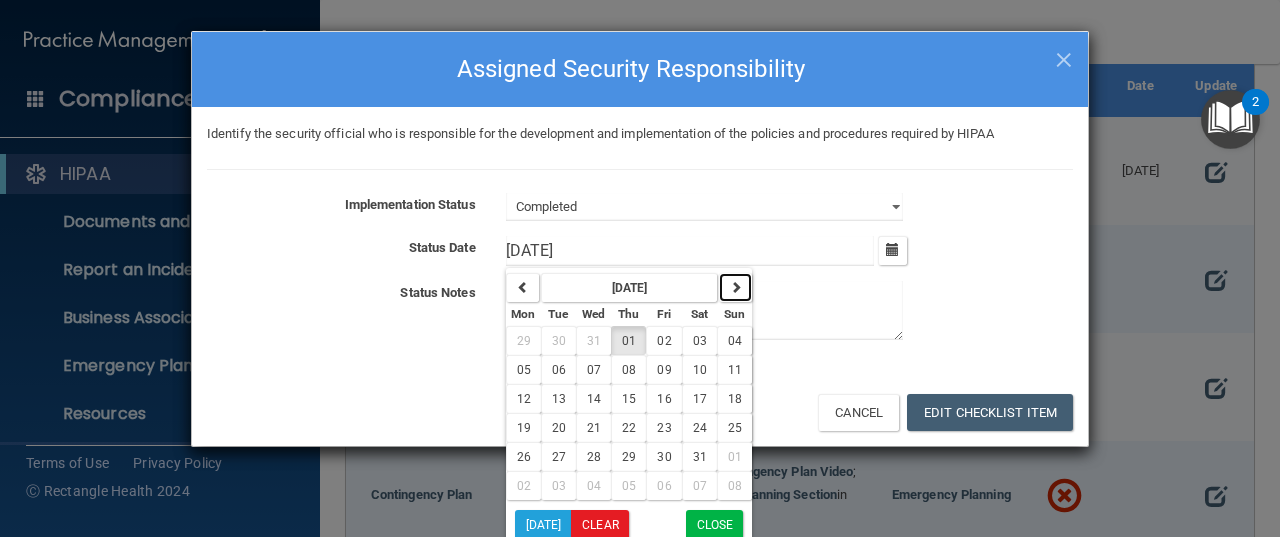 click at bounding box center [736, 287] 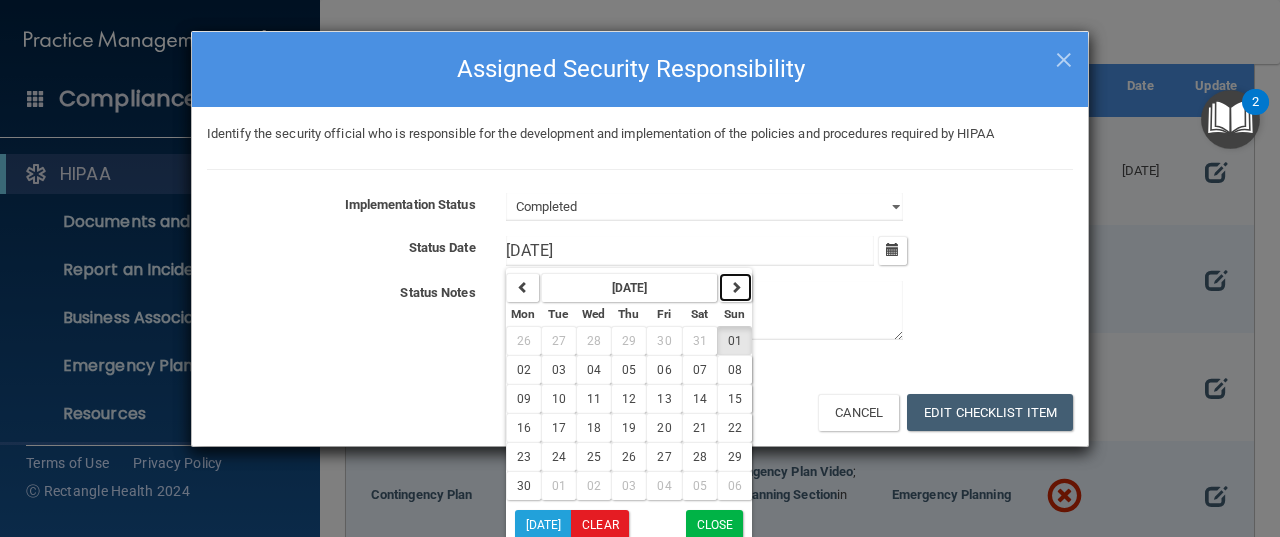 click at bounding box center (736, 287) 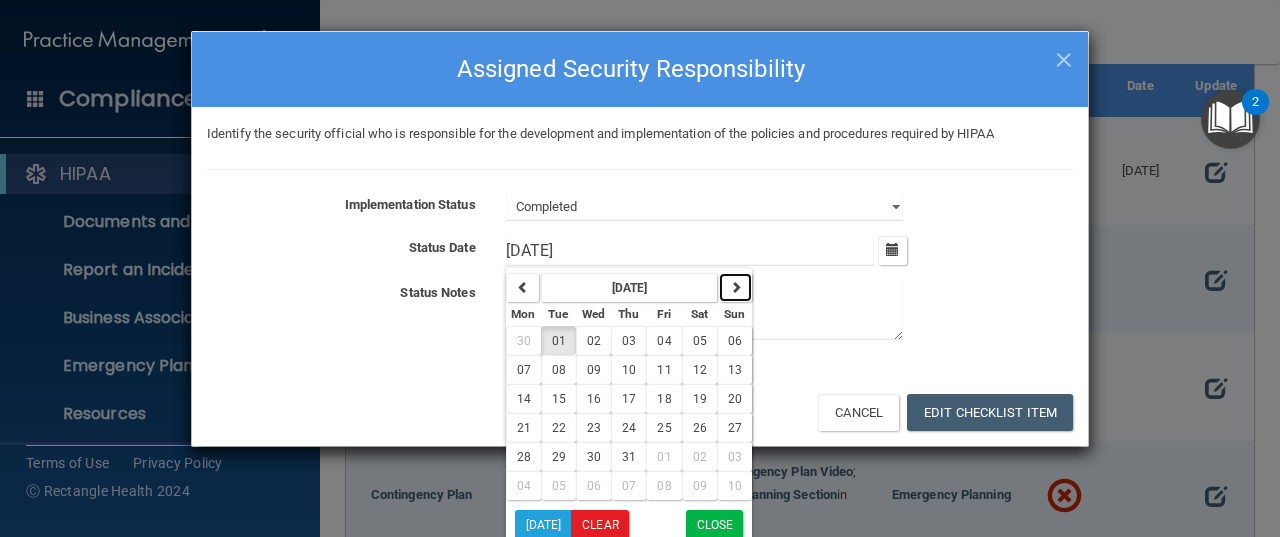 click at bounding box center [736, 287] 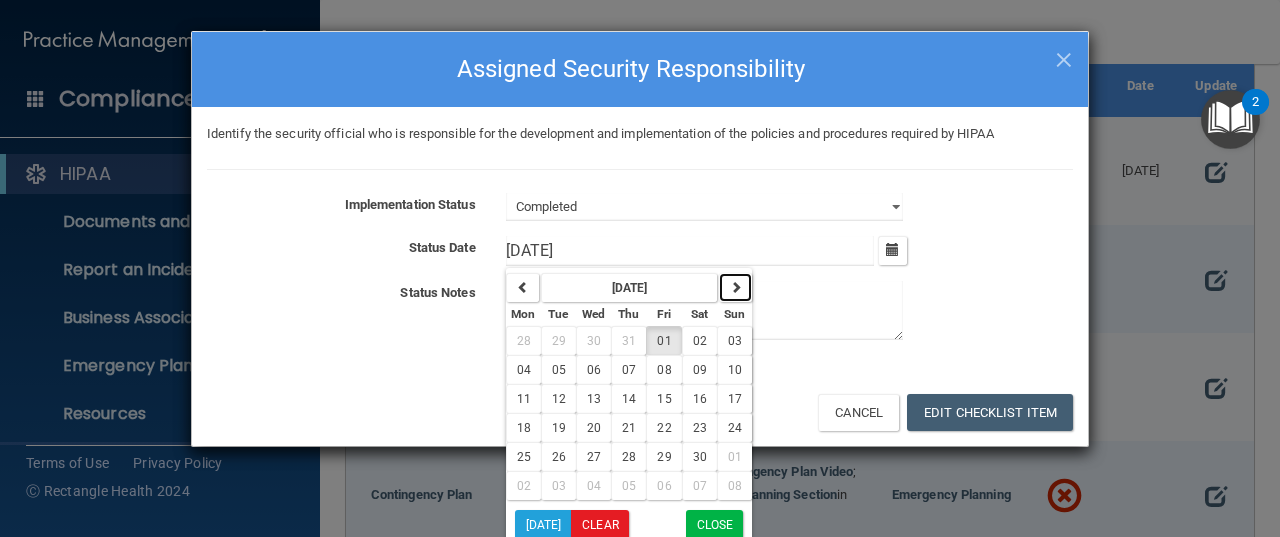 click at bounding box center (736, 287) 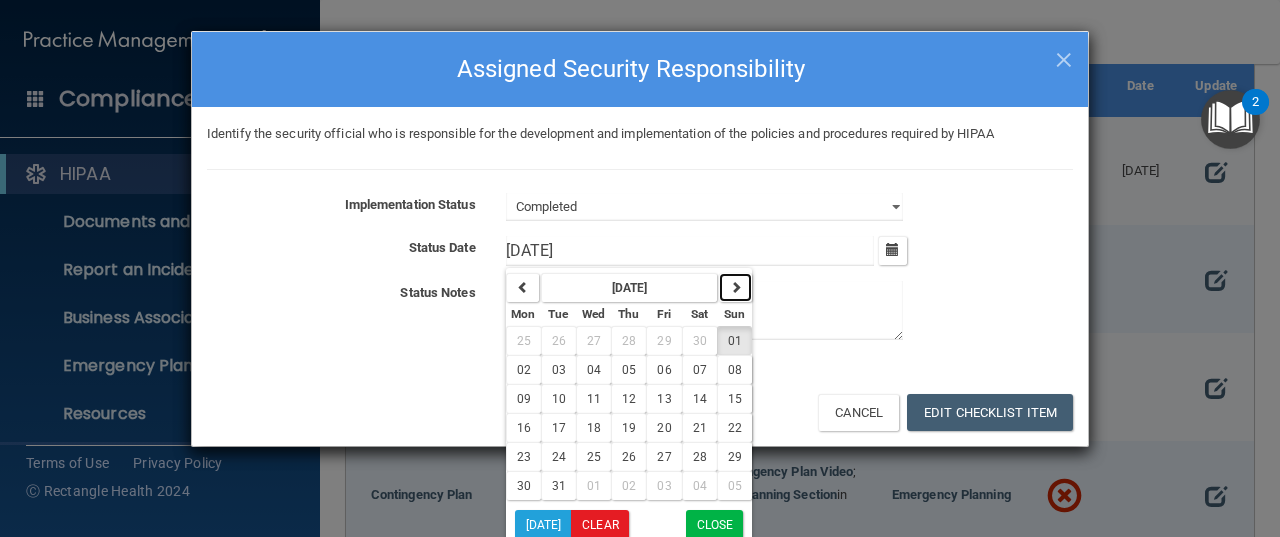 click at bounding box center [736, 287] 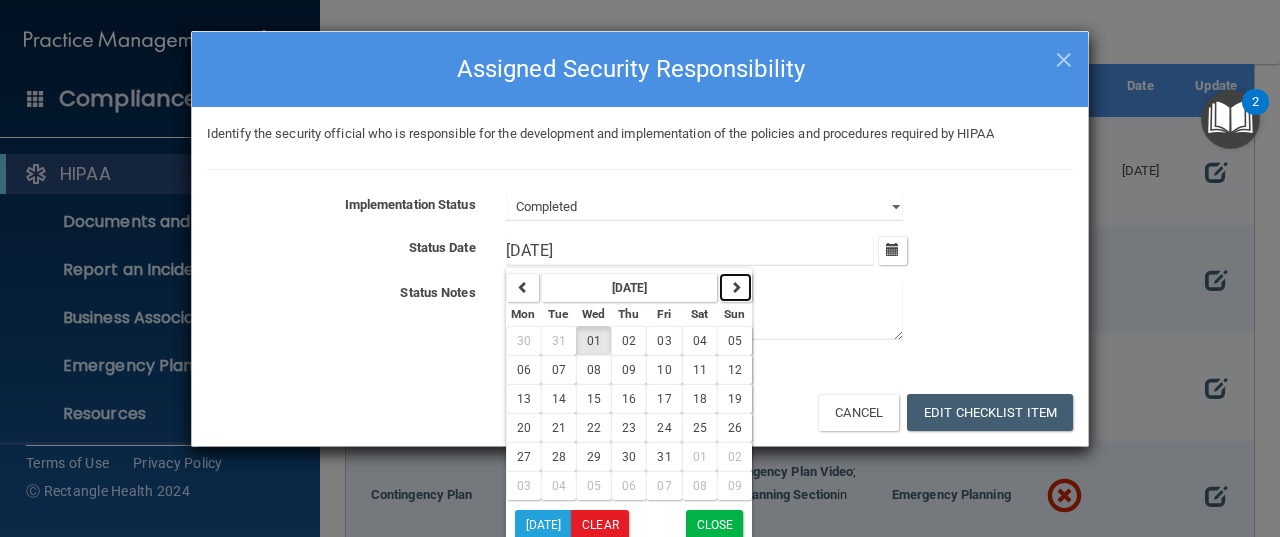 click at bounding box center (736, 287) 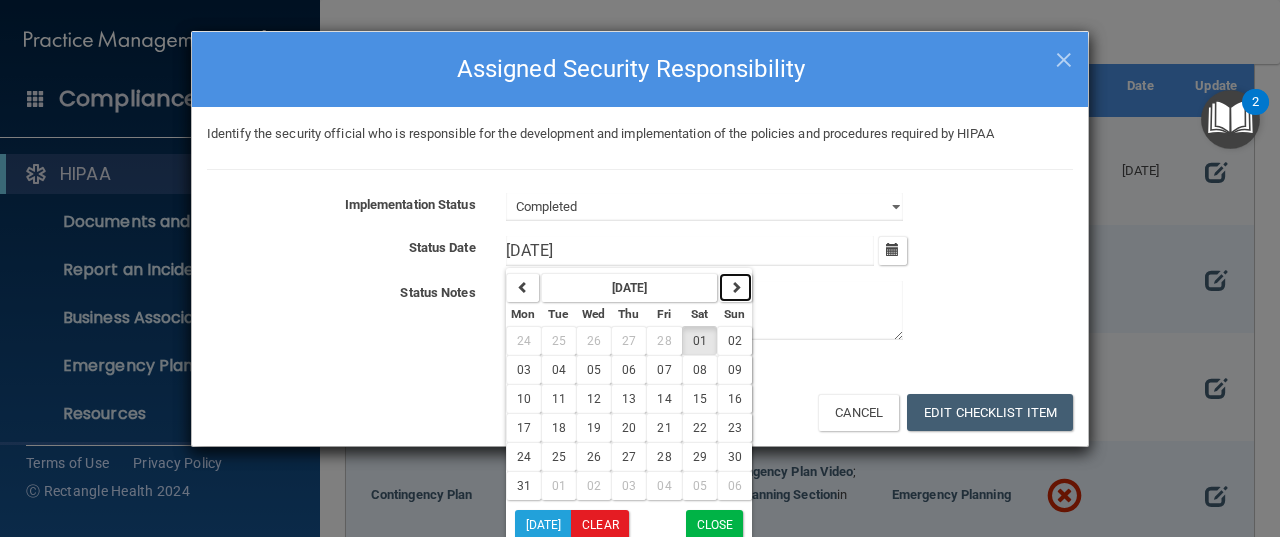click at bounding box center (736, 287) 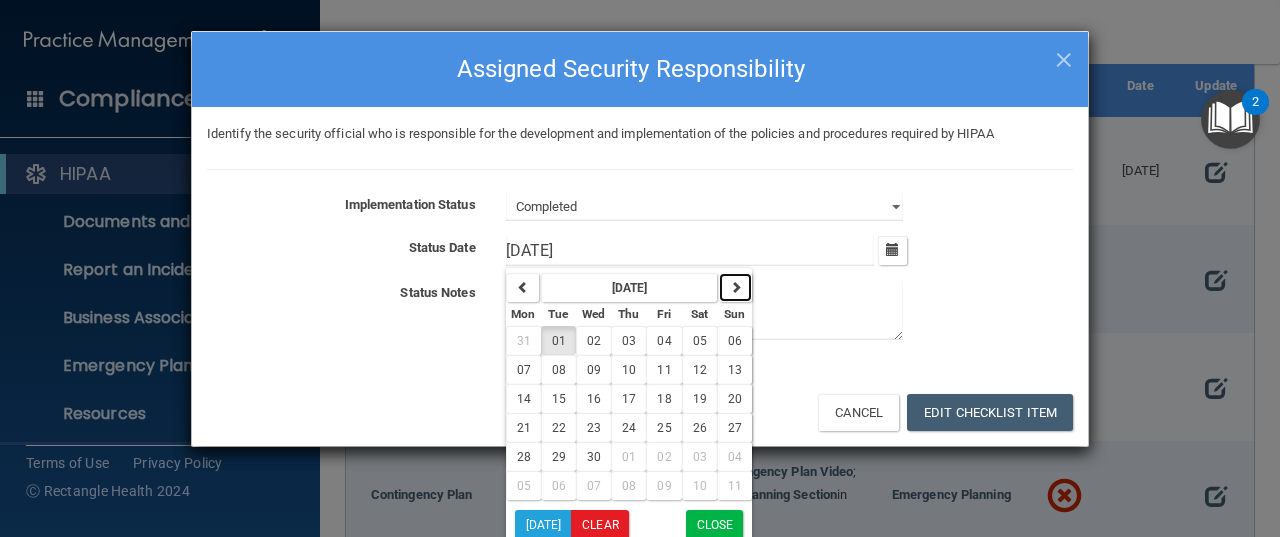 click at bounding box center (736, 287) 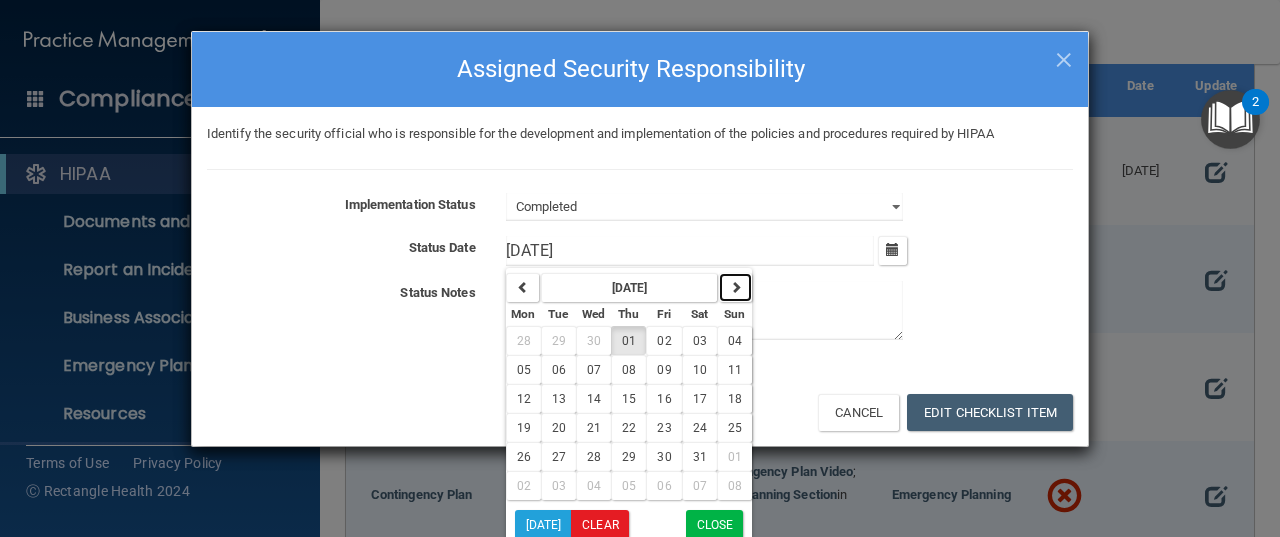 click at bounding box center (736, 287) 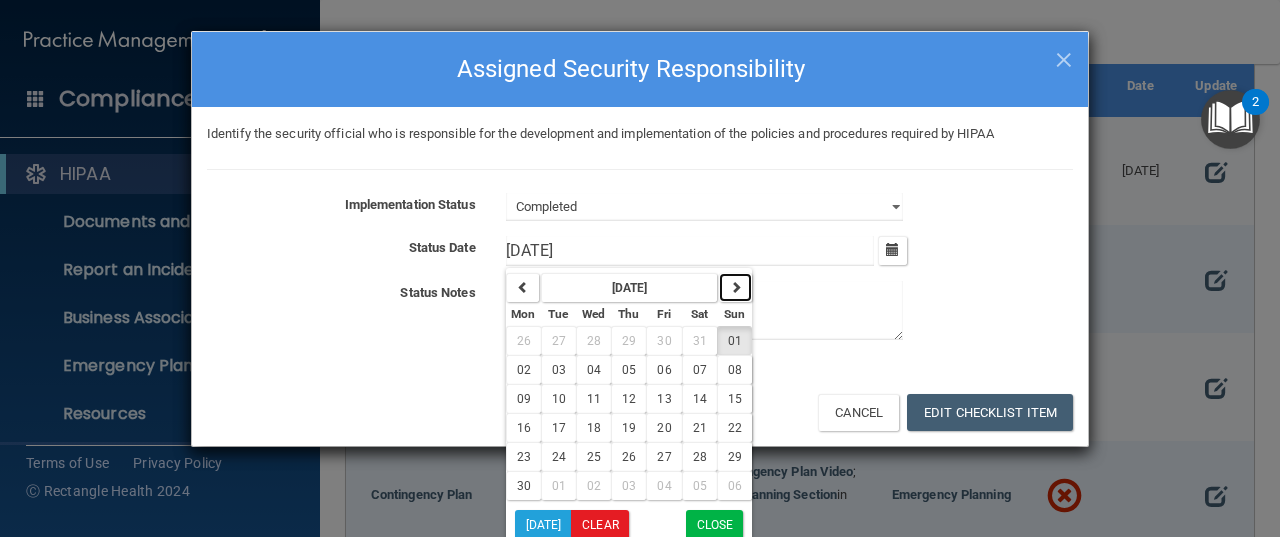 click at bounding box center [736, 287] 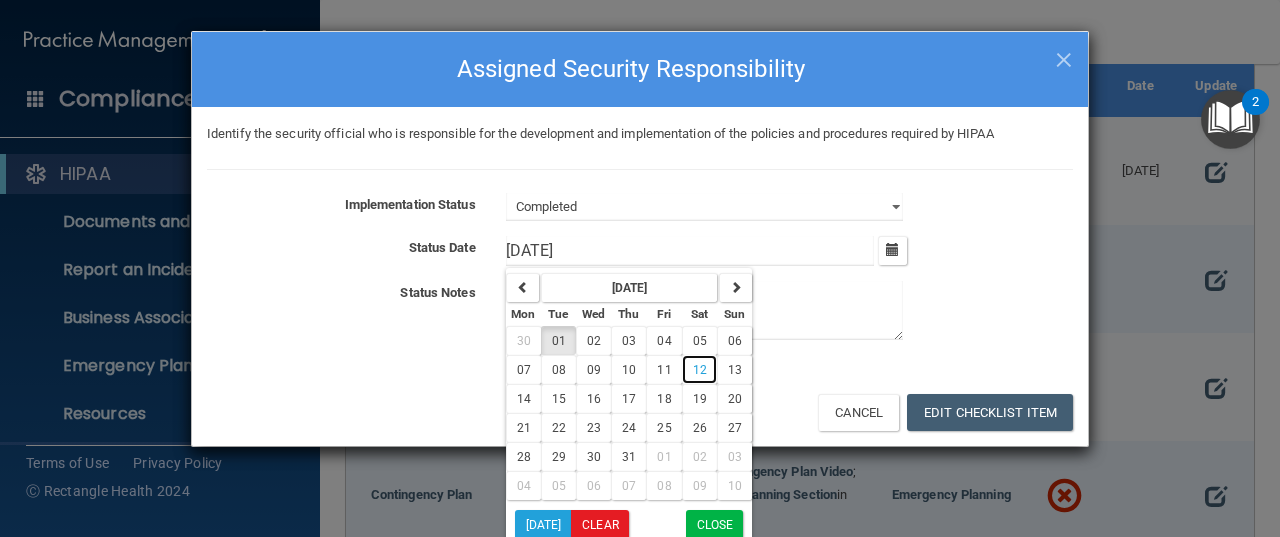 click on "12" at bounding box center (700, 370) 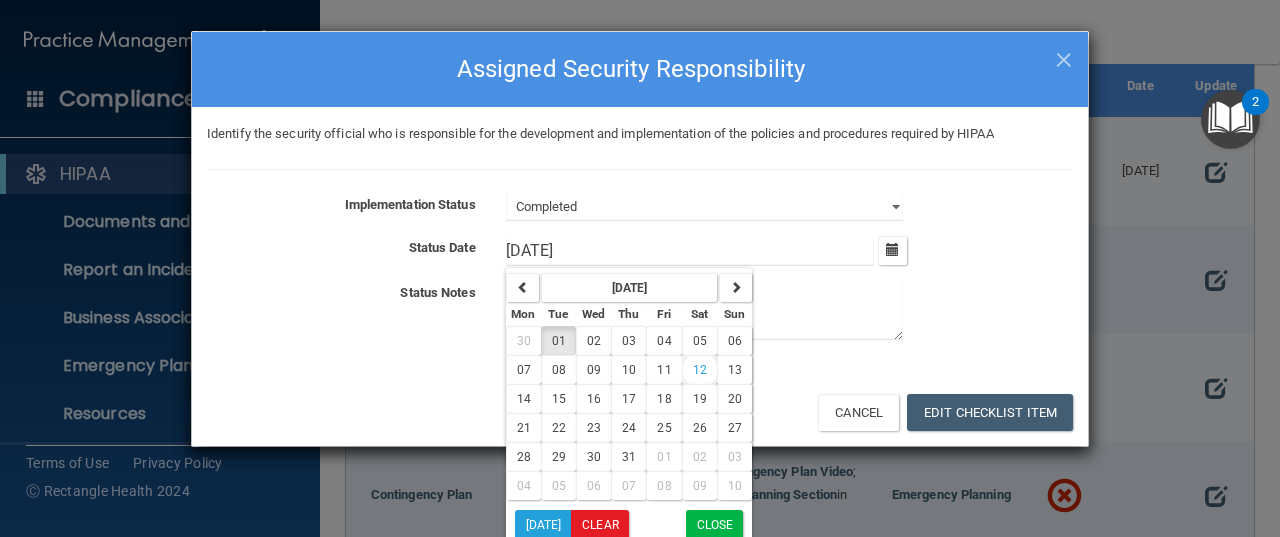 type on "[DATE]" 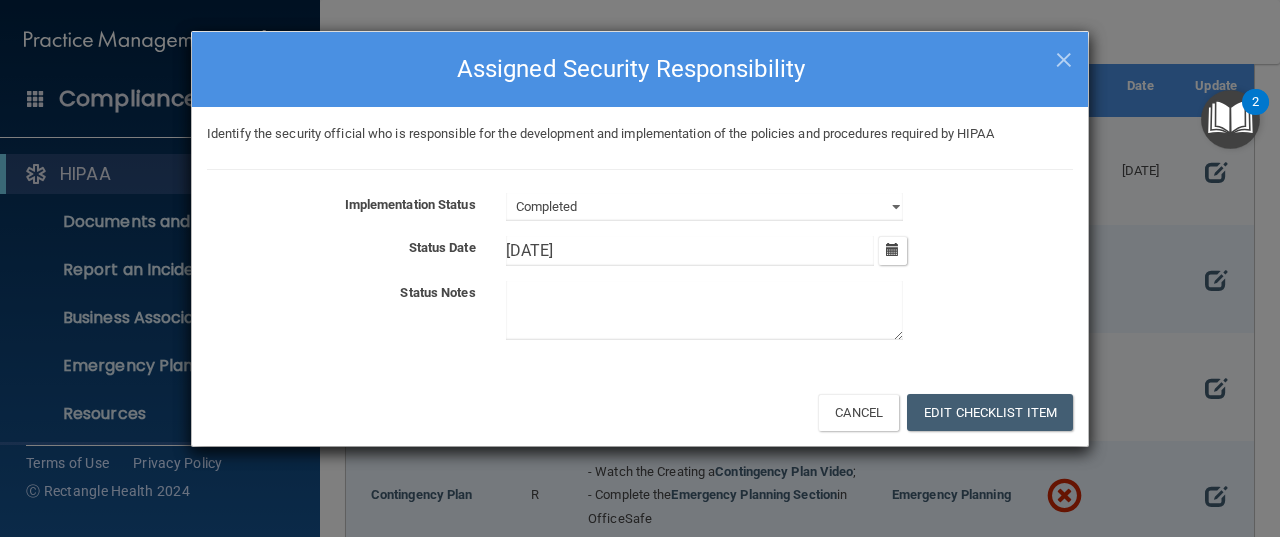 click at bounding box center (704, 310) 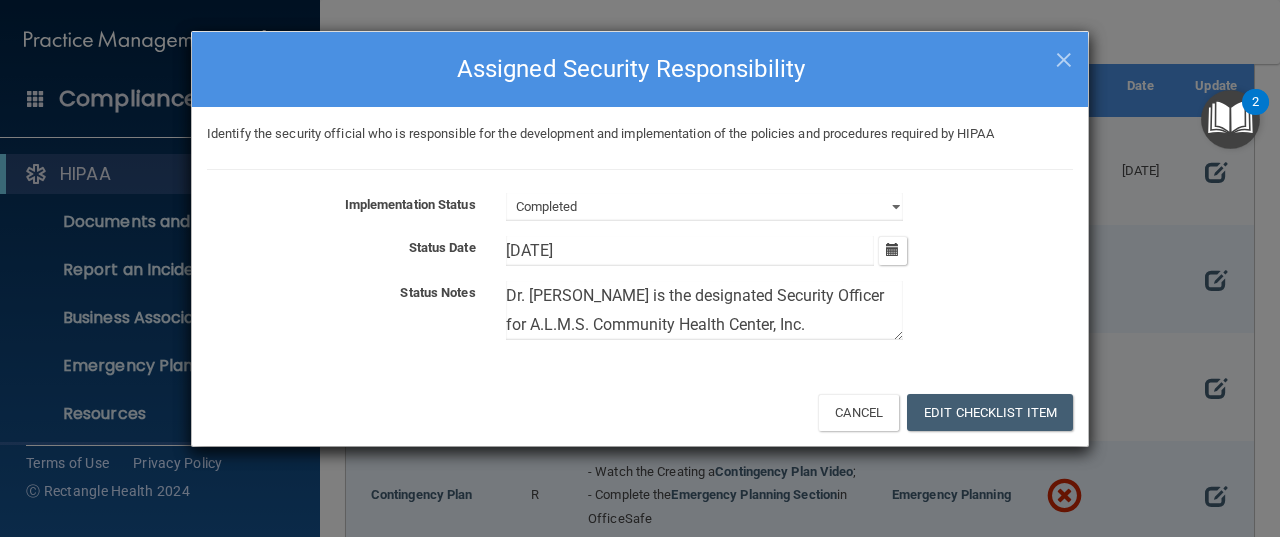 type on "Dr. Samantha Mitchell is the designated Security Officer for A.L.M.S. Community Health Center, Inc." 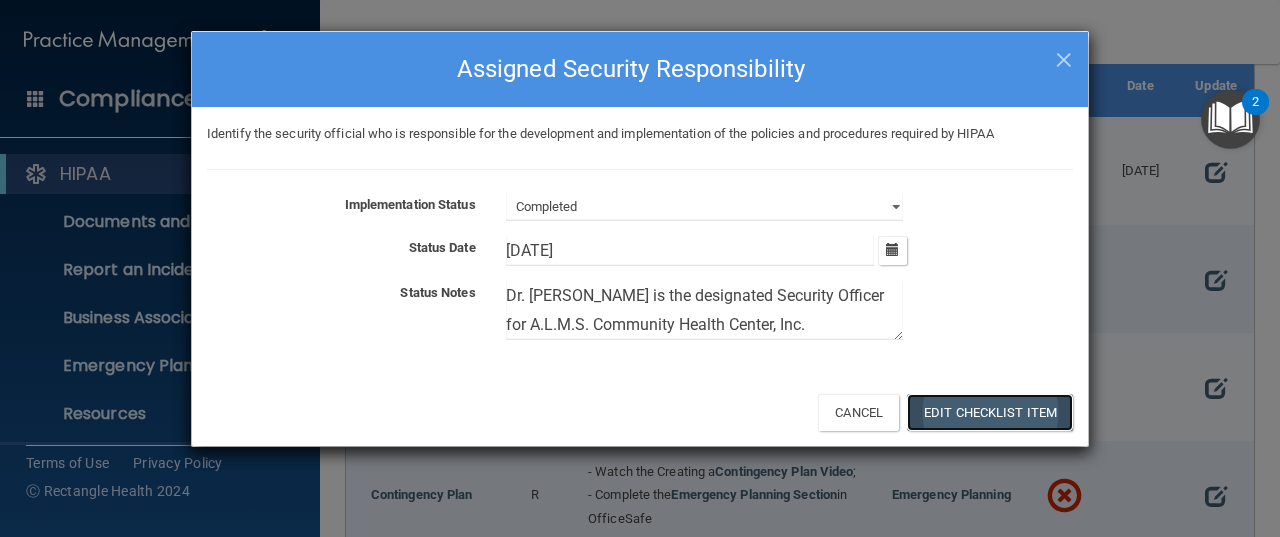 click on "Edit Checklist Item" at bounding box center [990, 412] 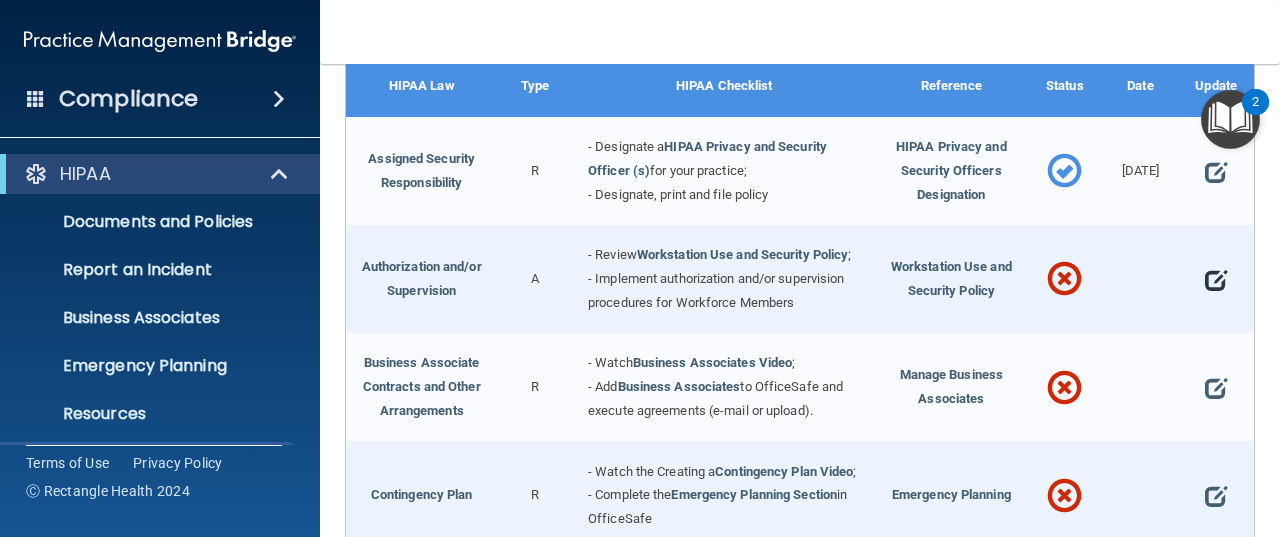 click at bounding box center [1216, 280] 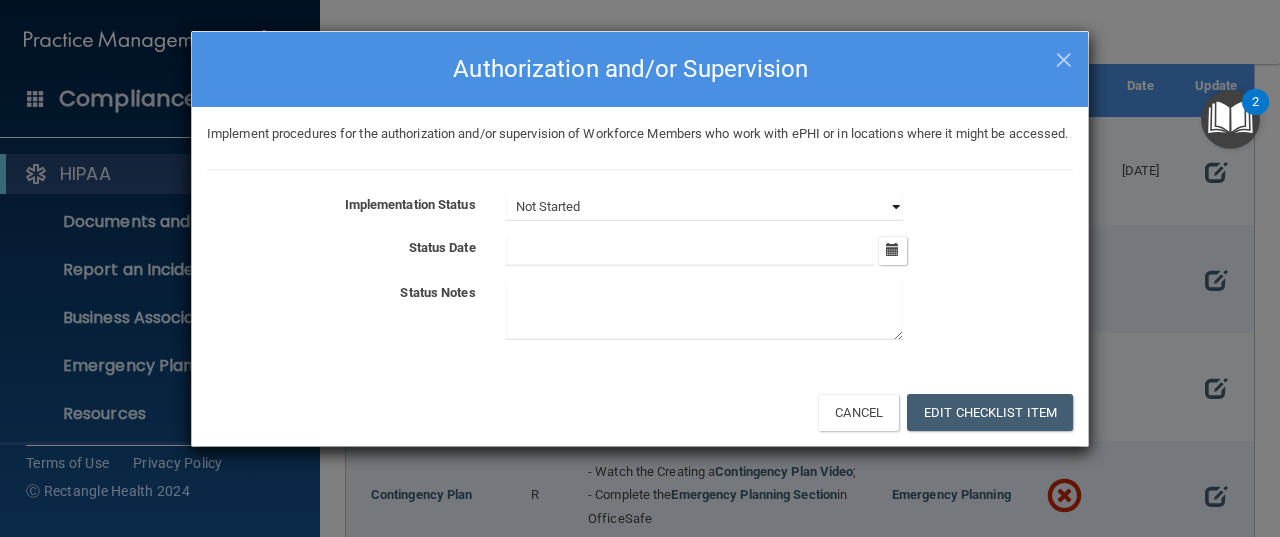 click on "Not Started  In Progress  Completed" at bounding box center (704, 207) 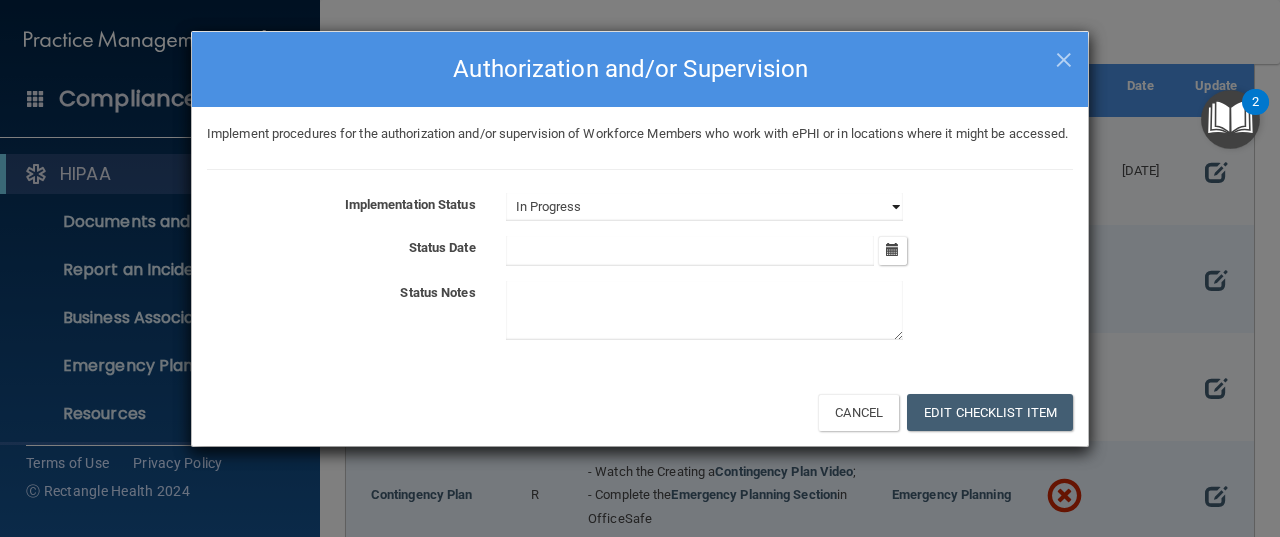 click on "Not Started  In Progress  Completed" at bounding box center [704, 207] 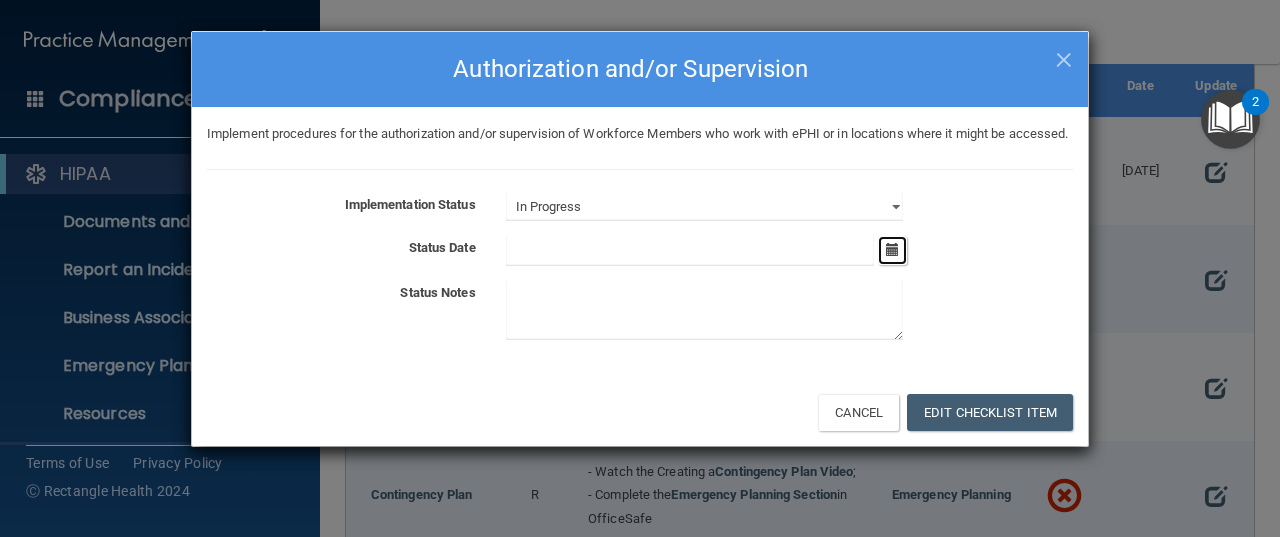 click at bounding box center (892, 249) 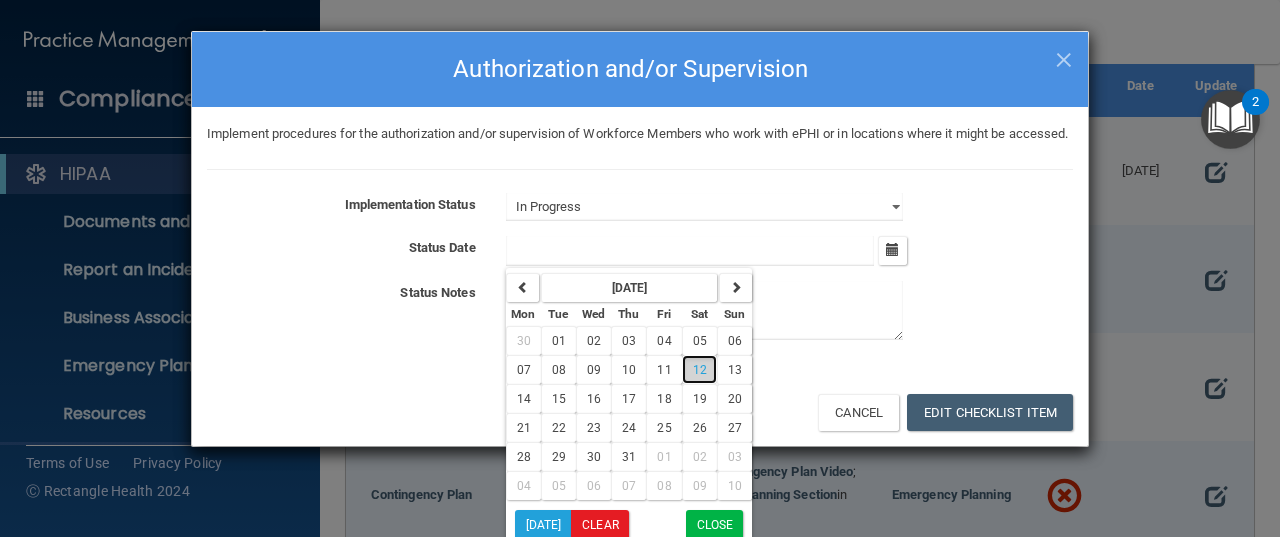 click on "12" at bounding box center [699, 369] 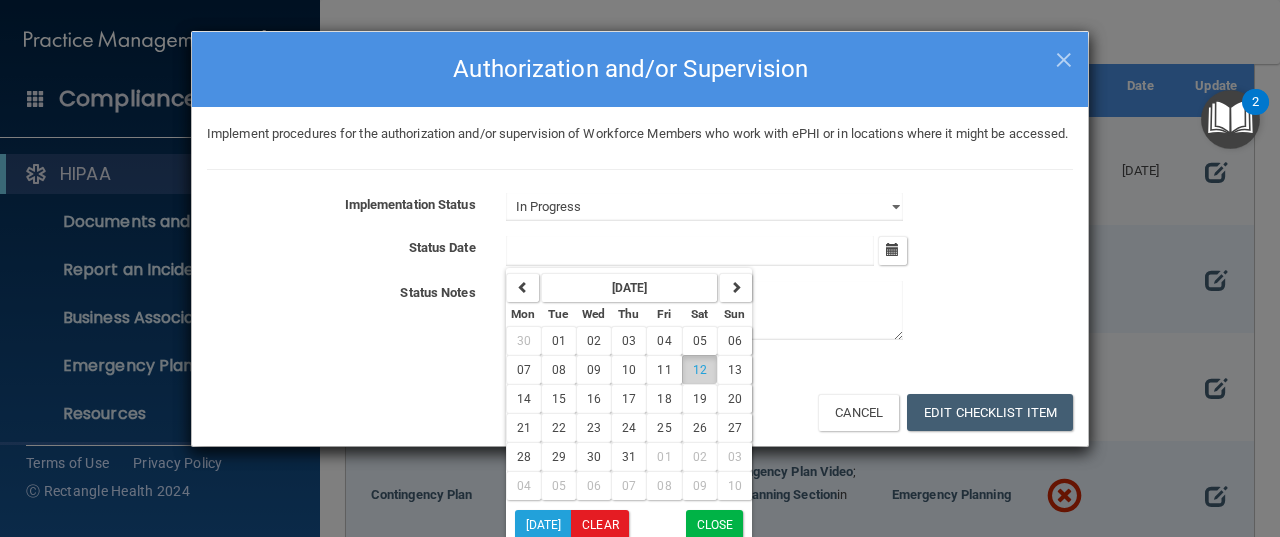 type on "7/12/25" 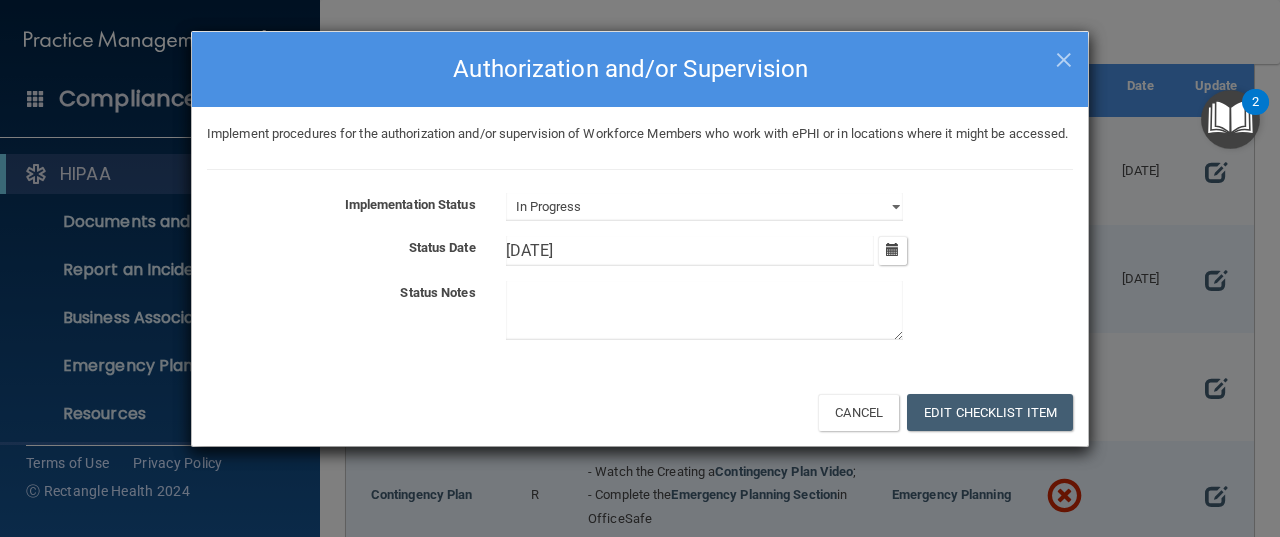 click at bounding box center (704, 310) 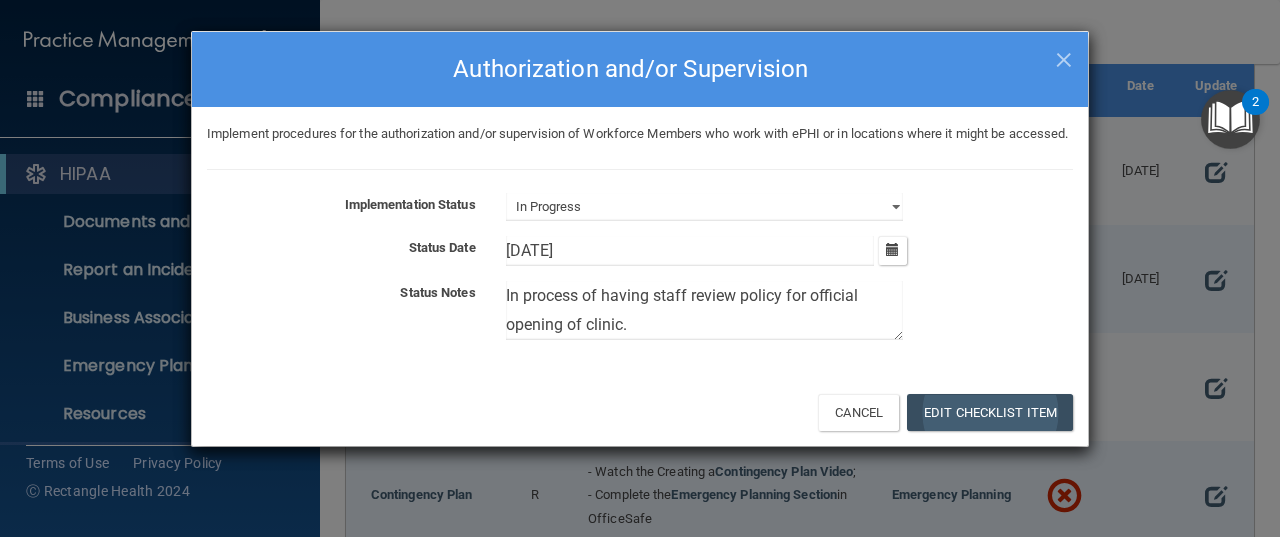 type on "In process of having staff review policy for official opening of clinic." 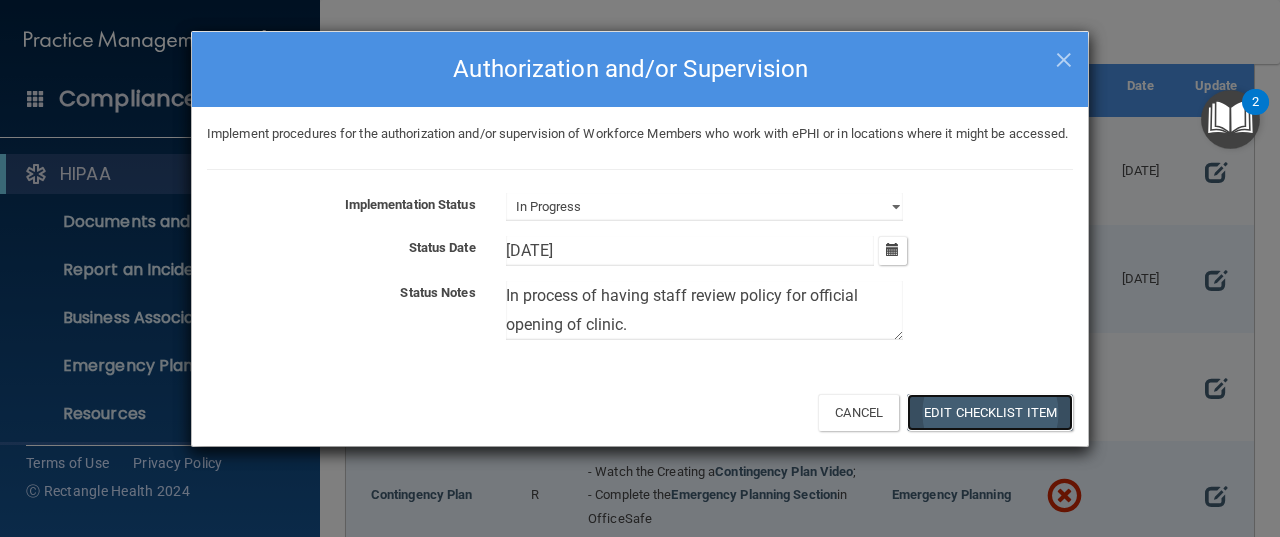 click on "Edit Checklist Item" at bounding box center [990, 412] 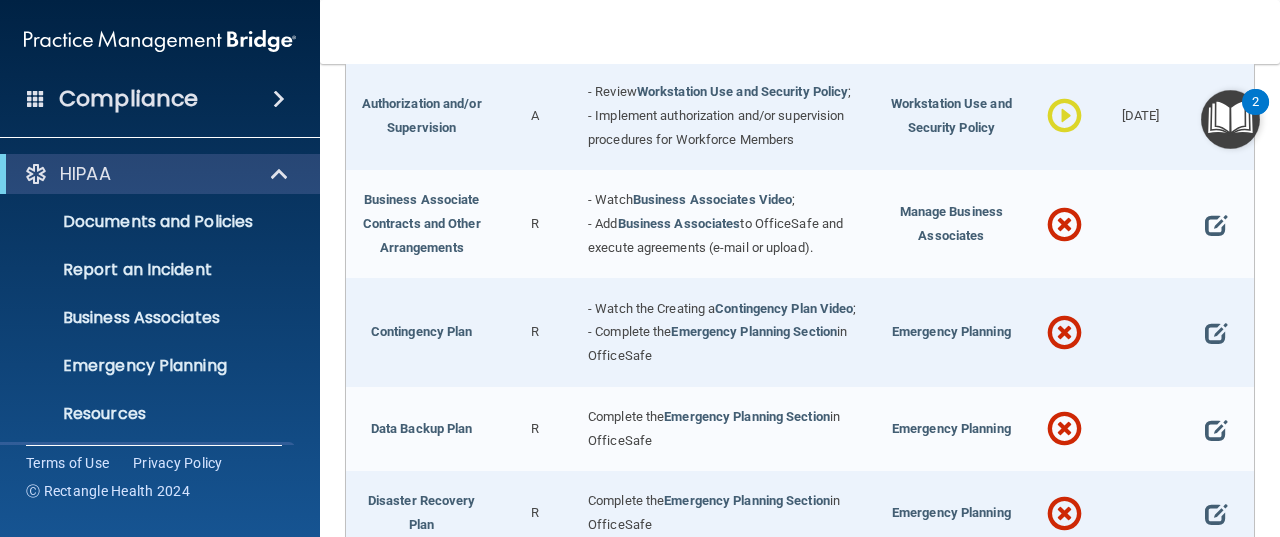 scroll, scrollTop: 518, scrollLeft: 0, axis: vertical 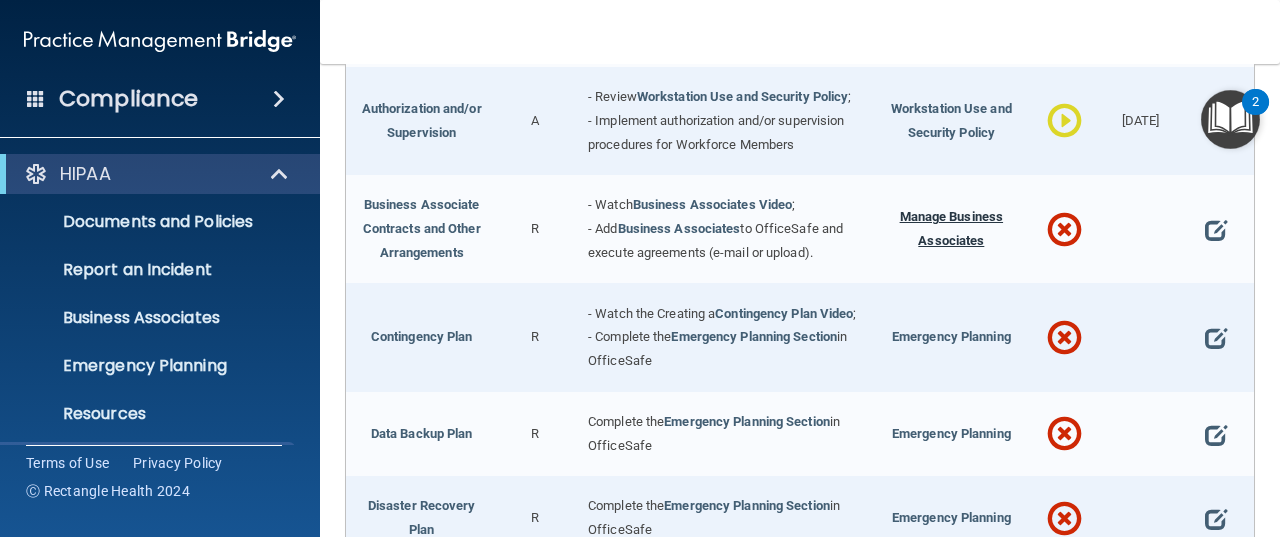 click on "Manage Business Associates" at bounding box center (952, 228) 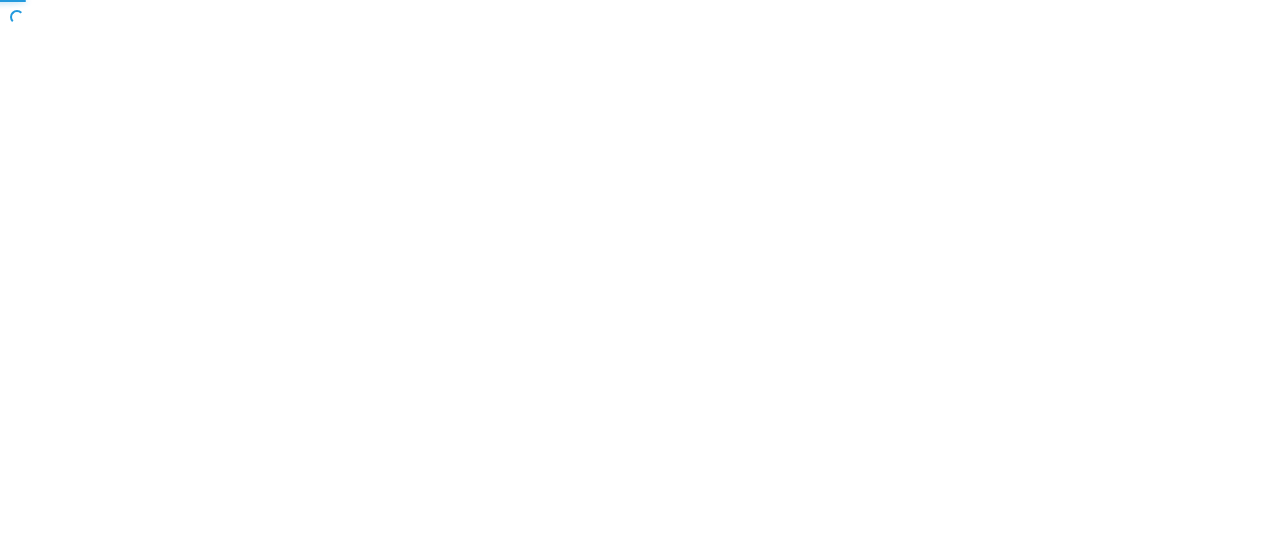 scroll, scrollTop: 0, scrollLeft: 0, axis: both 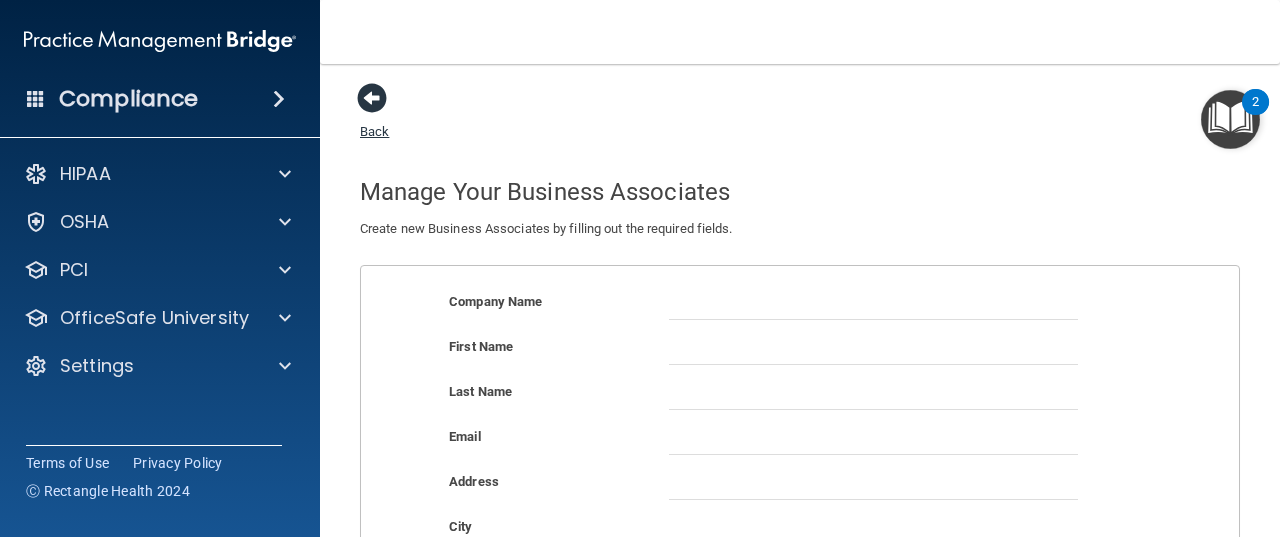 click at bounding box center [372, 98] 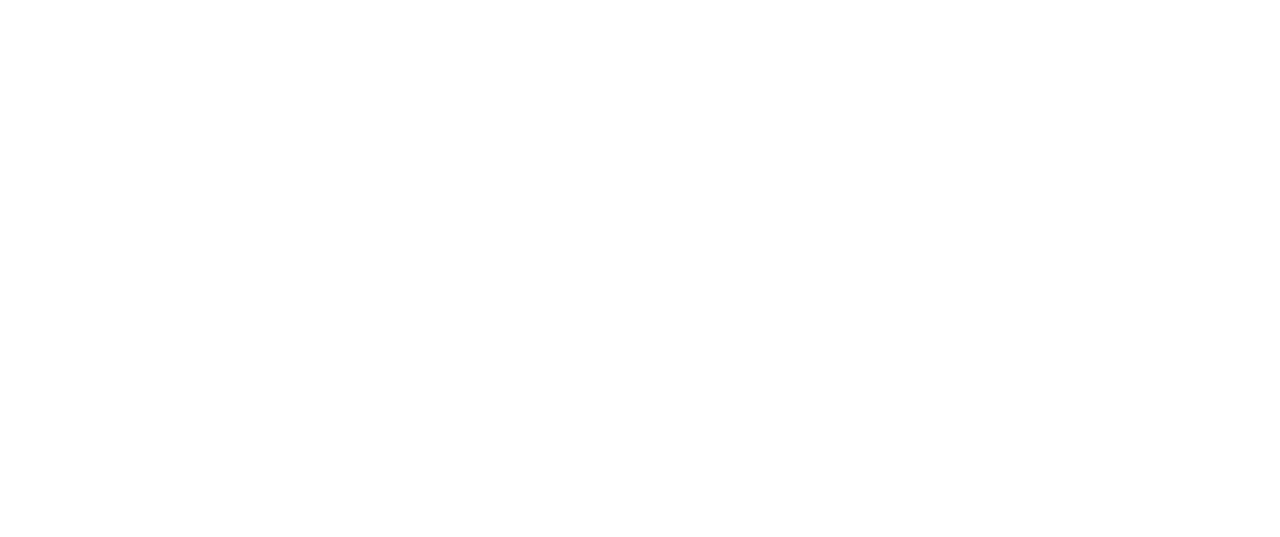 scroll, scrollTop: 0, scrollLeft: 0, axis: both 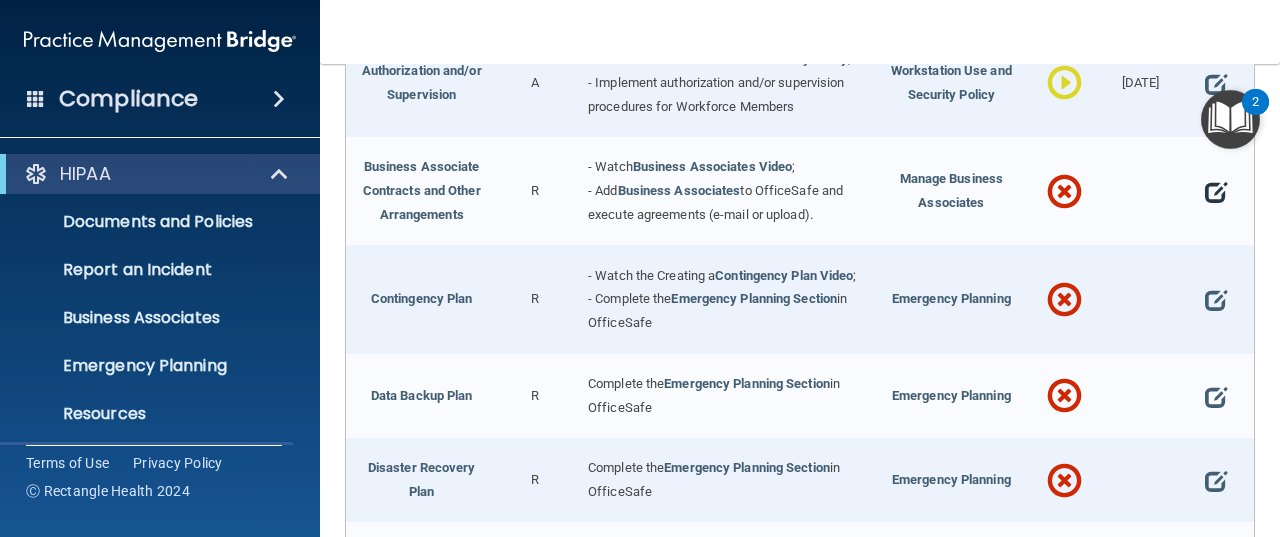 click at bounding box center [1216, 192] 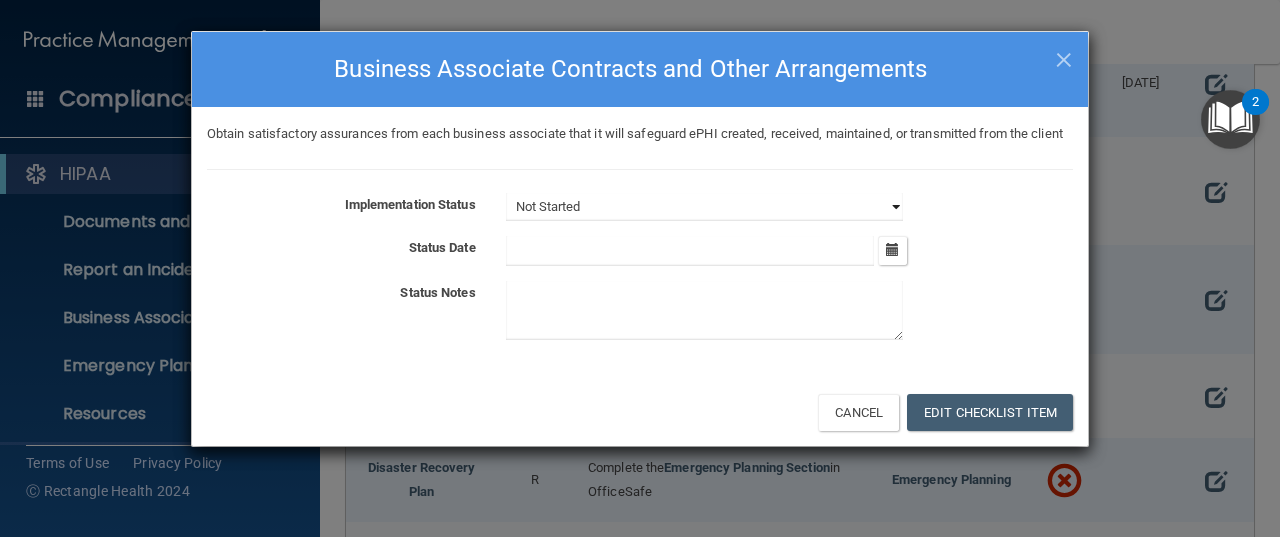 click on "Not Started  In Progress  Completed" at bounding box center (704, 207) 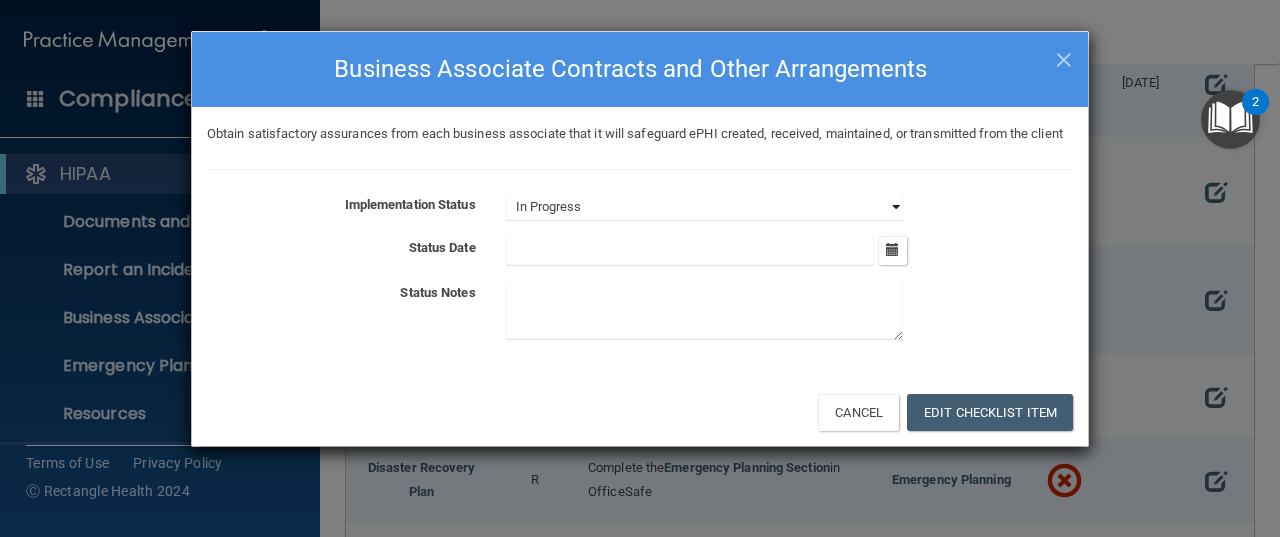 click on "Not Started  In Progress  Completed" at bounding box center [704, 207] 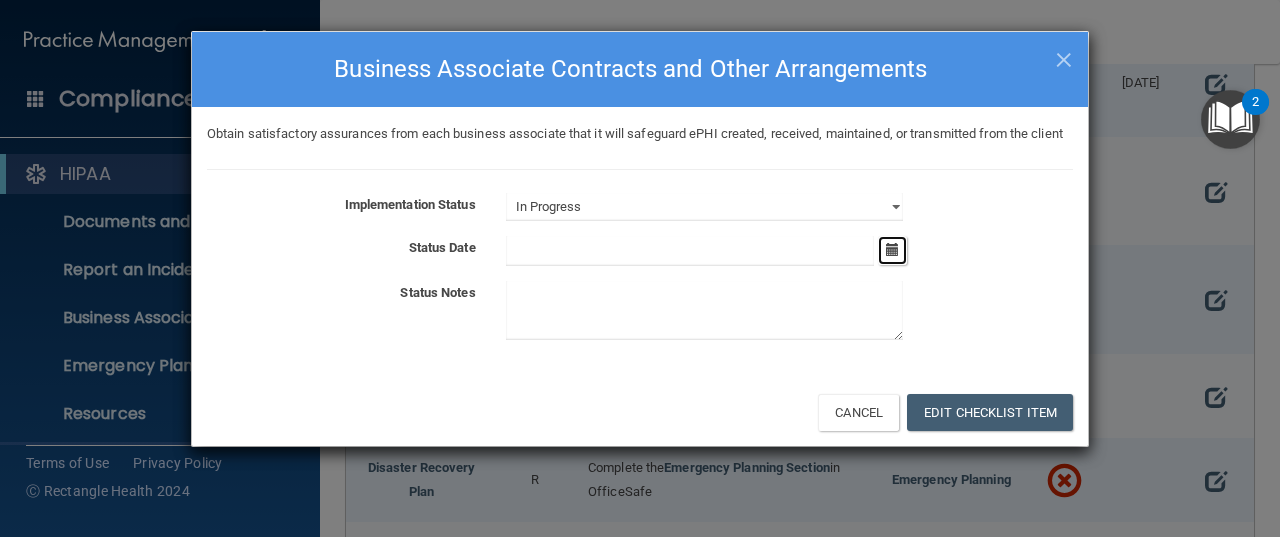 click at bounding box center (892, 249) 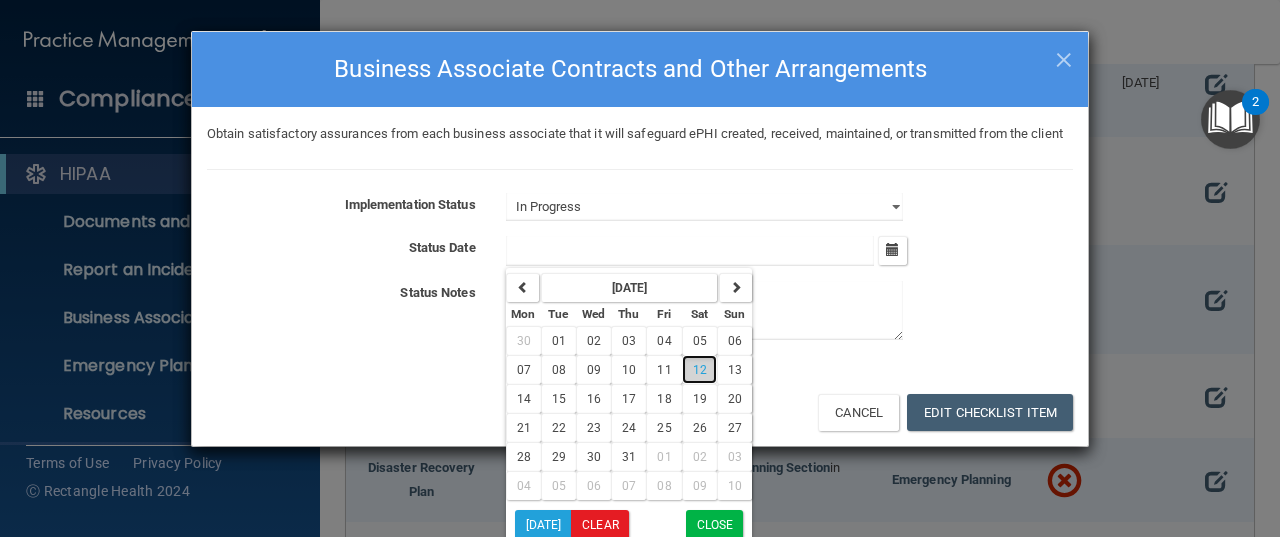 click on "12" at bounding box center (700, 370) 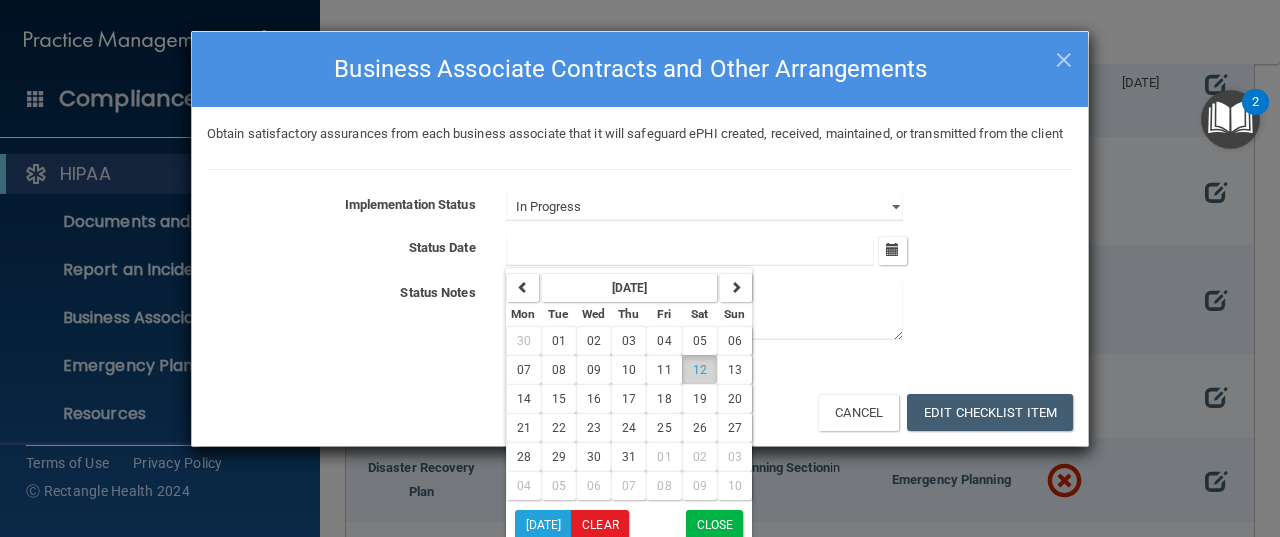 type on "7/12/25" 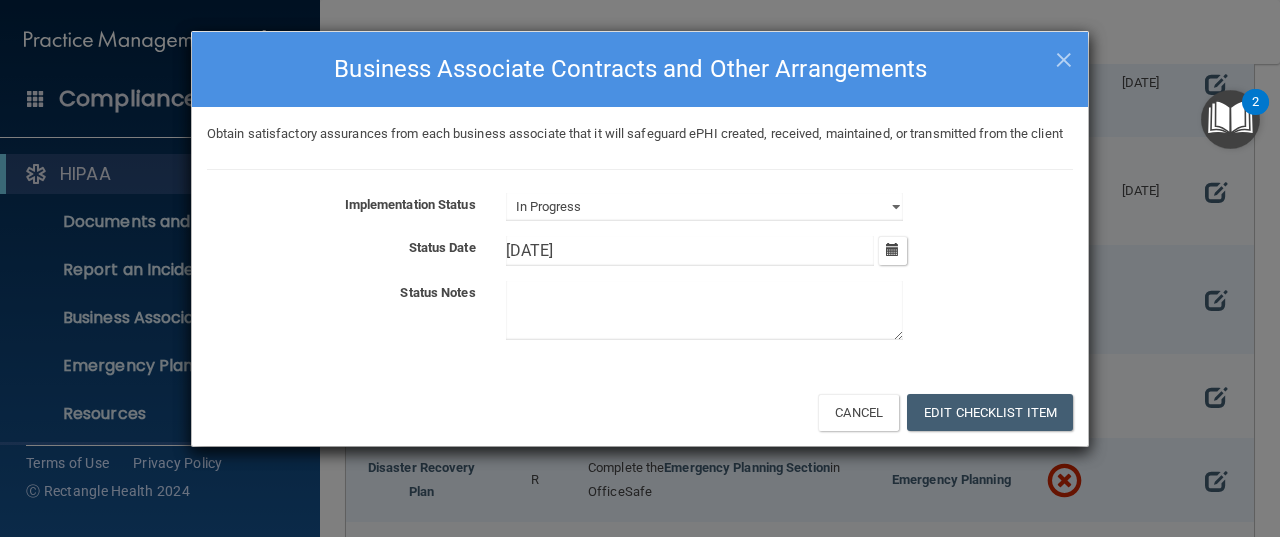 click at bounding box center [704, 310] 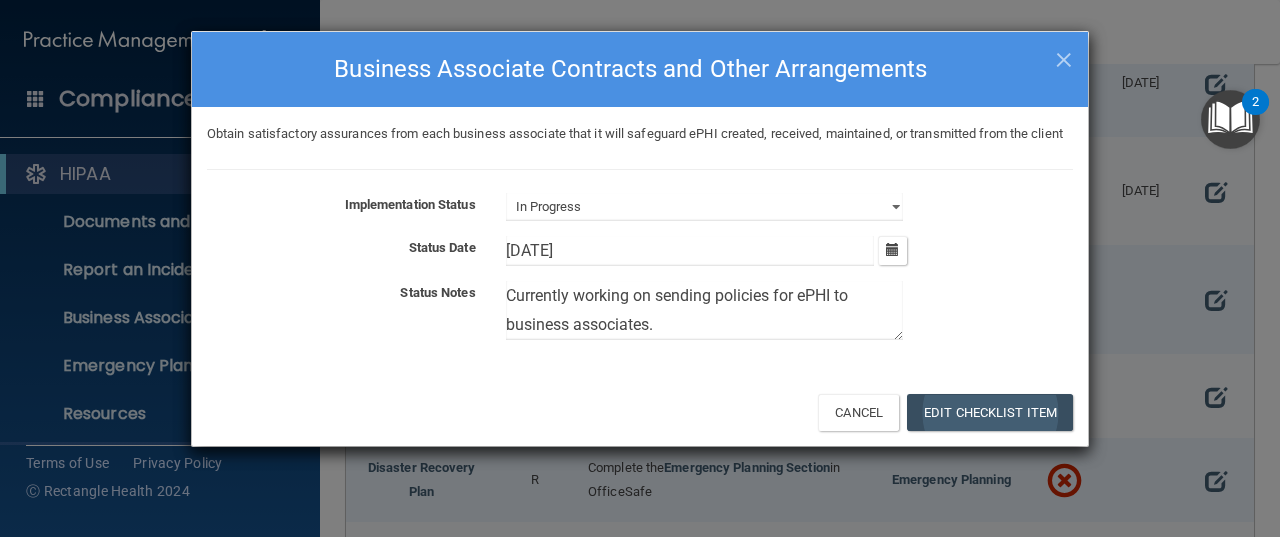 type on "Currently working on sending policies for ePHI to business associates." 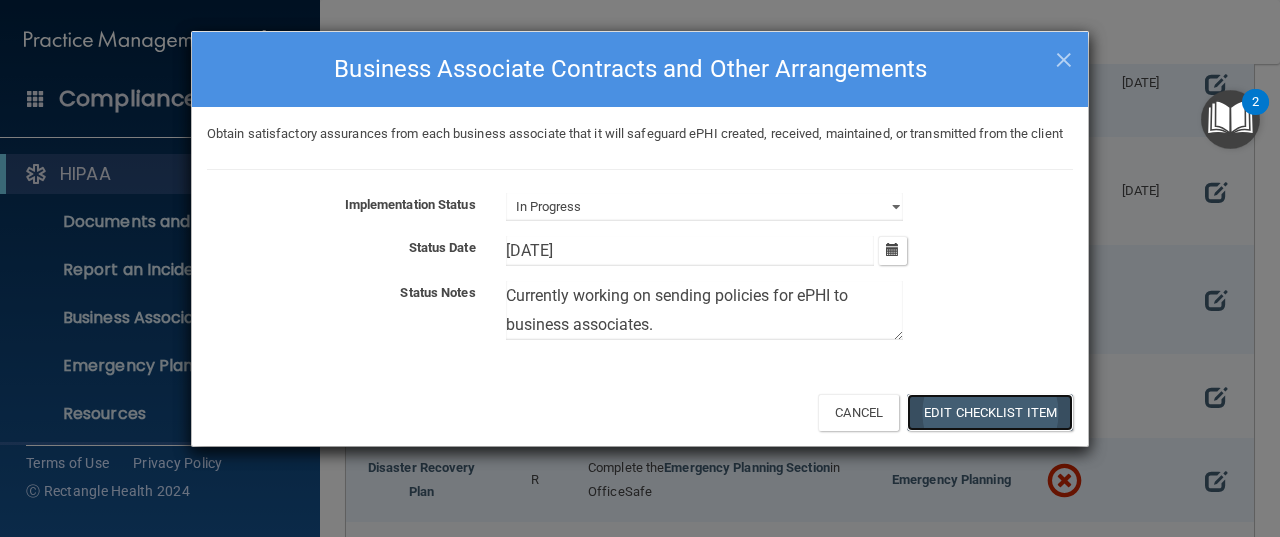 click on "Edit Checklist Item" at bounding box center [990, 412] 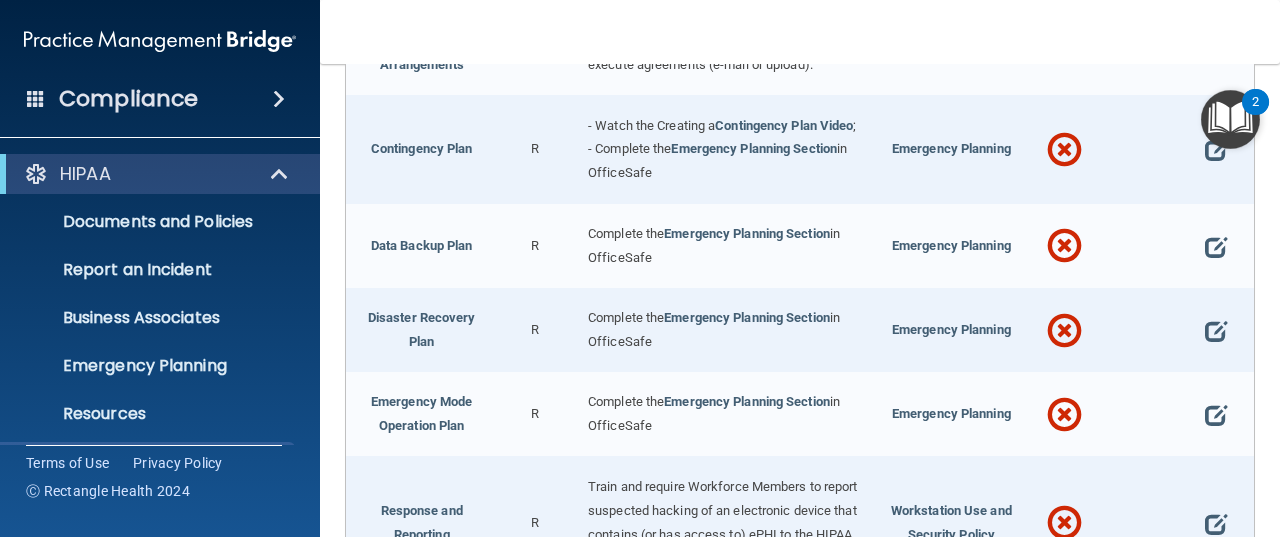 scroll, scrollTop: 710, scrollLeft: 0, axis: vertical 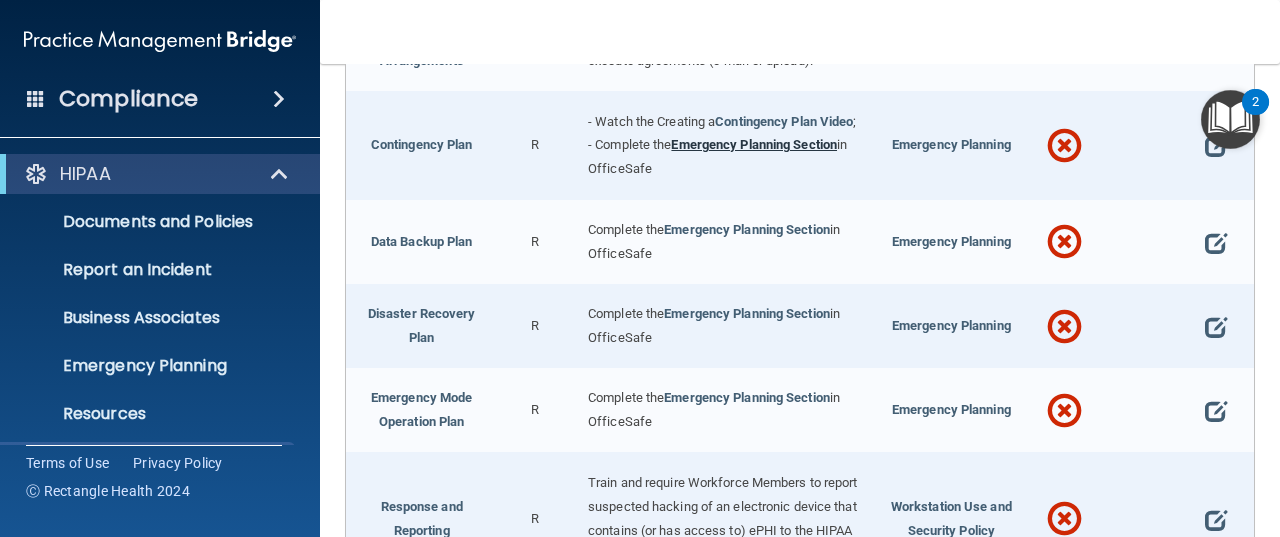 click on "Emergency Planning Section" at bounding box center [754, 144] 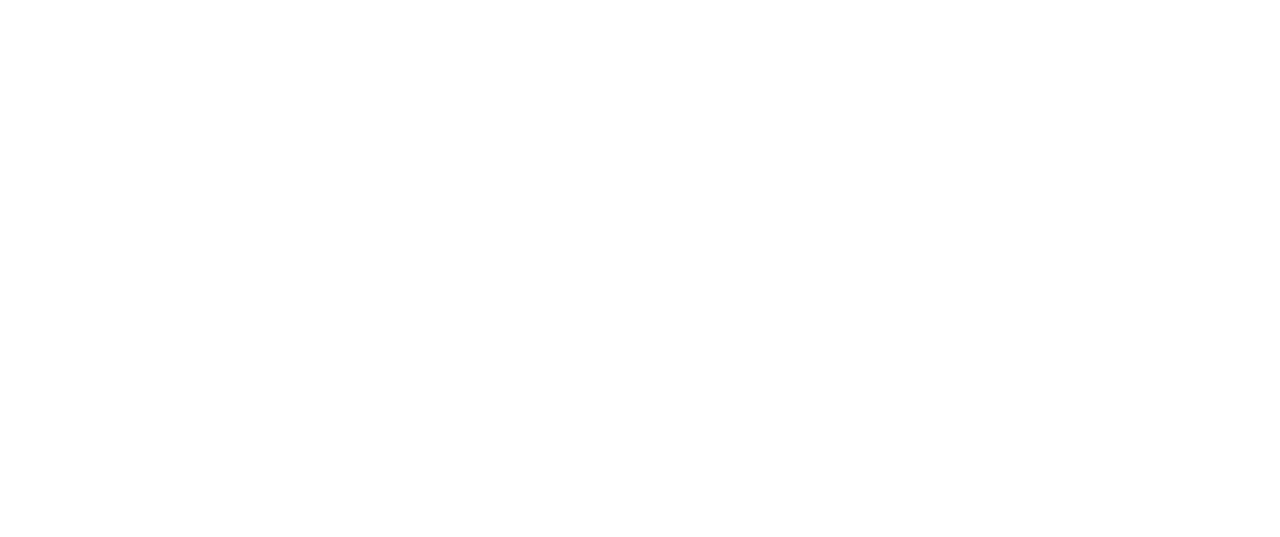 scroll, scrollTop: 0, scrollLeft: 0, axis: both 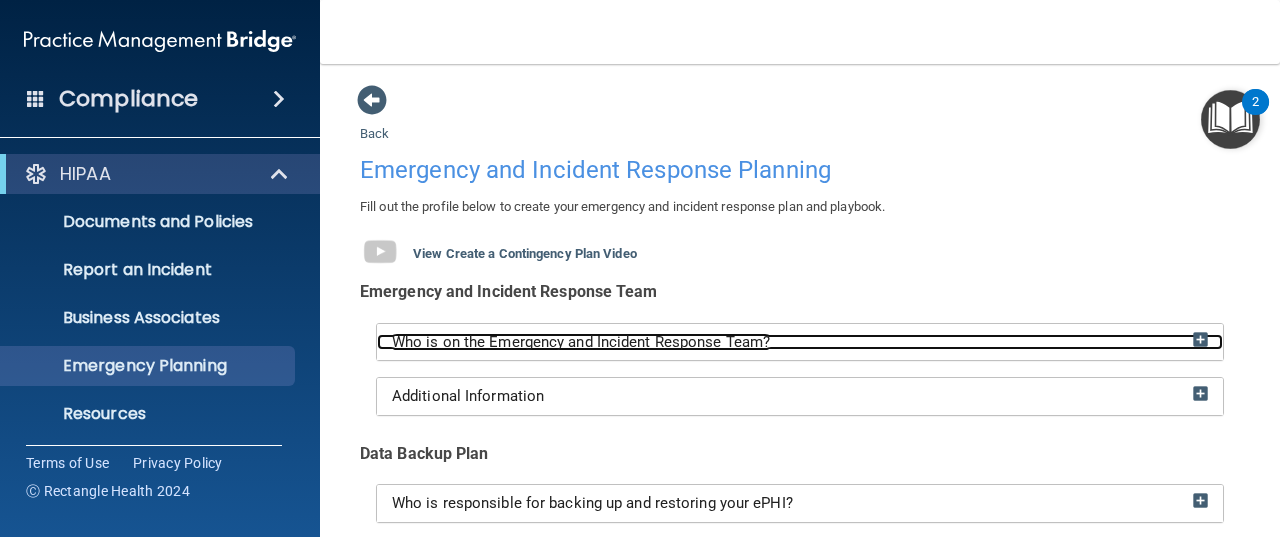 click at bounding box center (1200, 339) 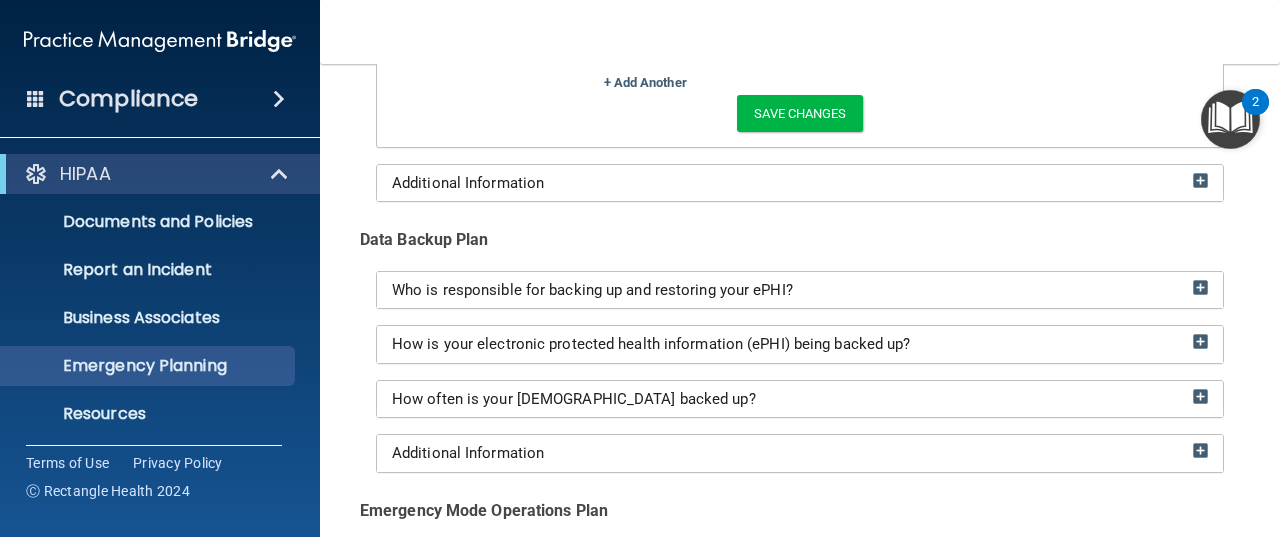 scroll, scrollTop: 2076, scrollLeft: 0, axis: vertical 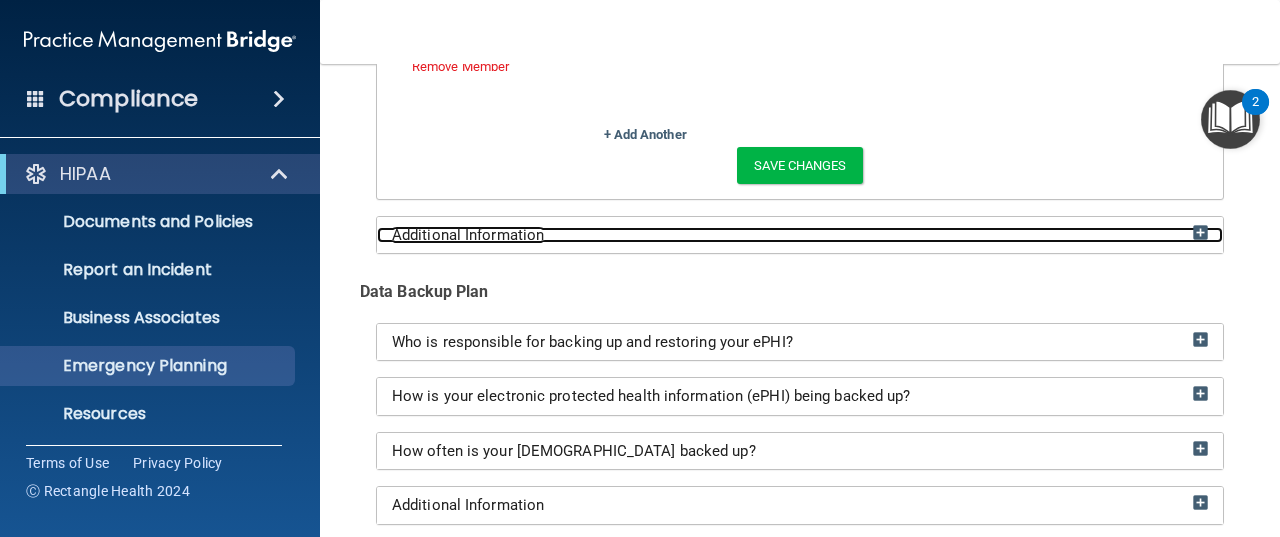 click at bounding box center (1200, 232) 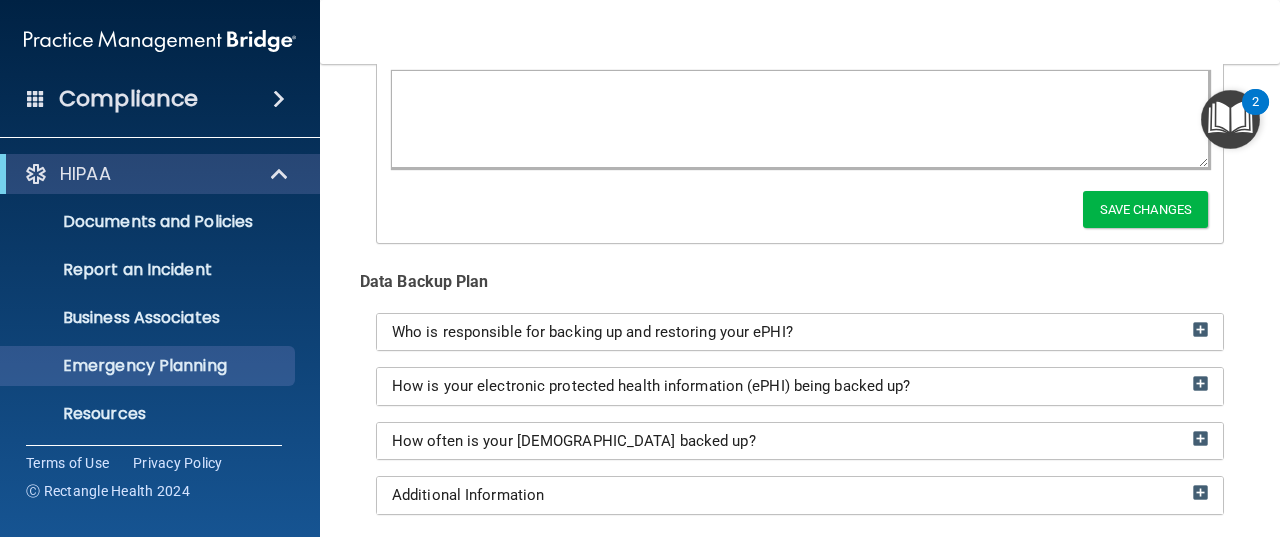 scroll, scrollTop: 2263, scrollLeft: 0, axis: vertical 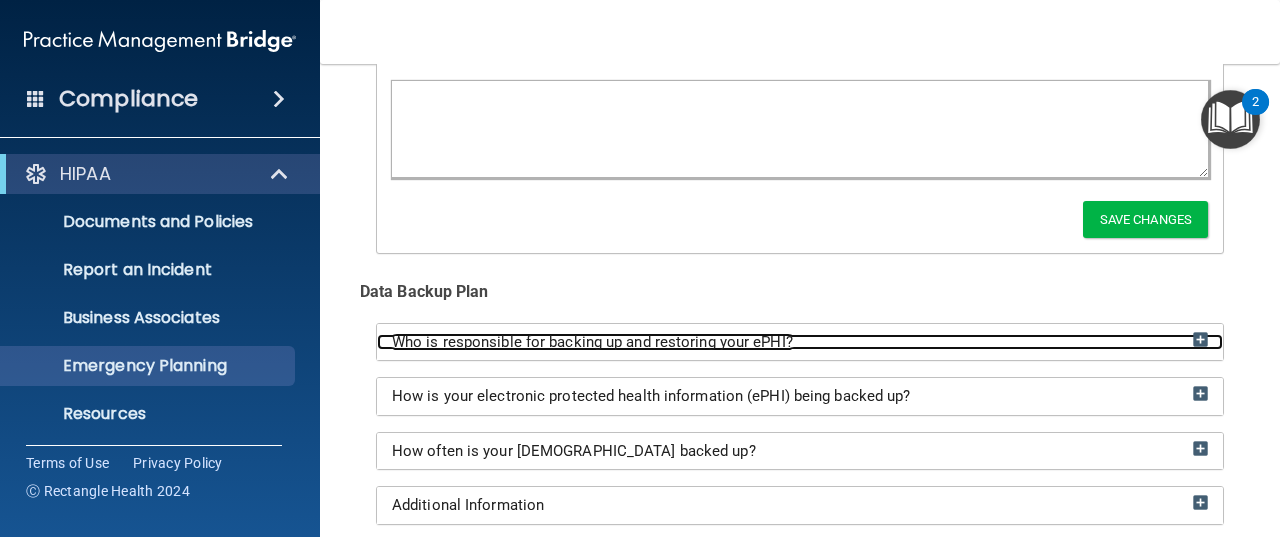 click at bounding box center (1200, 339) 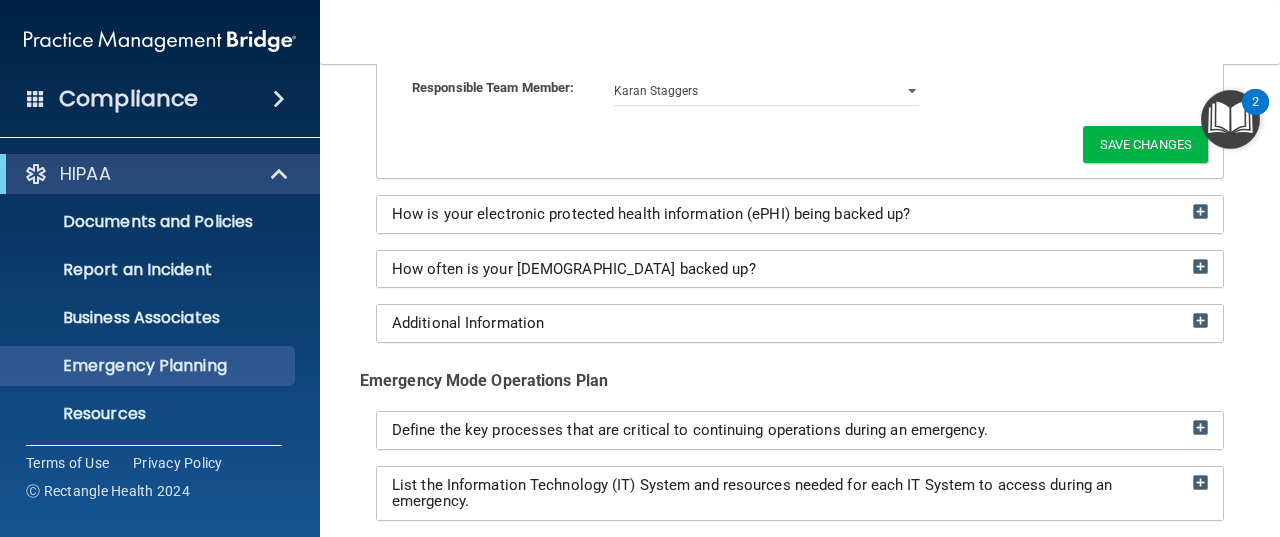 scroll, scrollTop: 2598, scrollLeft: 0, axis: vertical 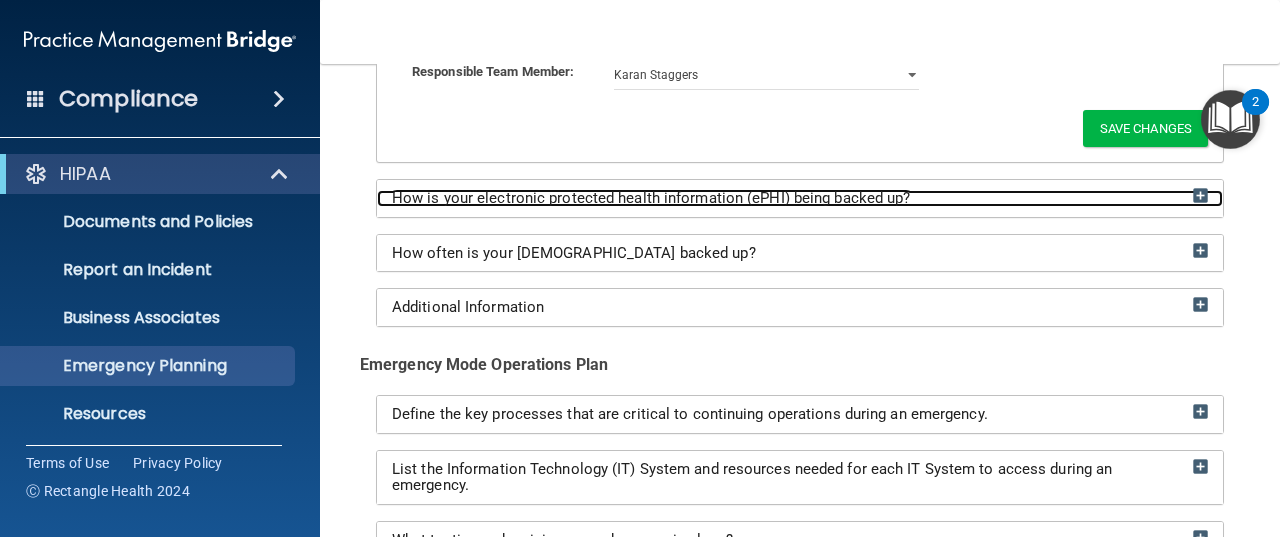 click at bounding box center [1200, 195] 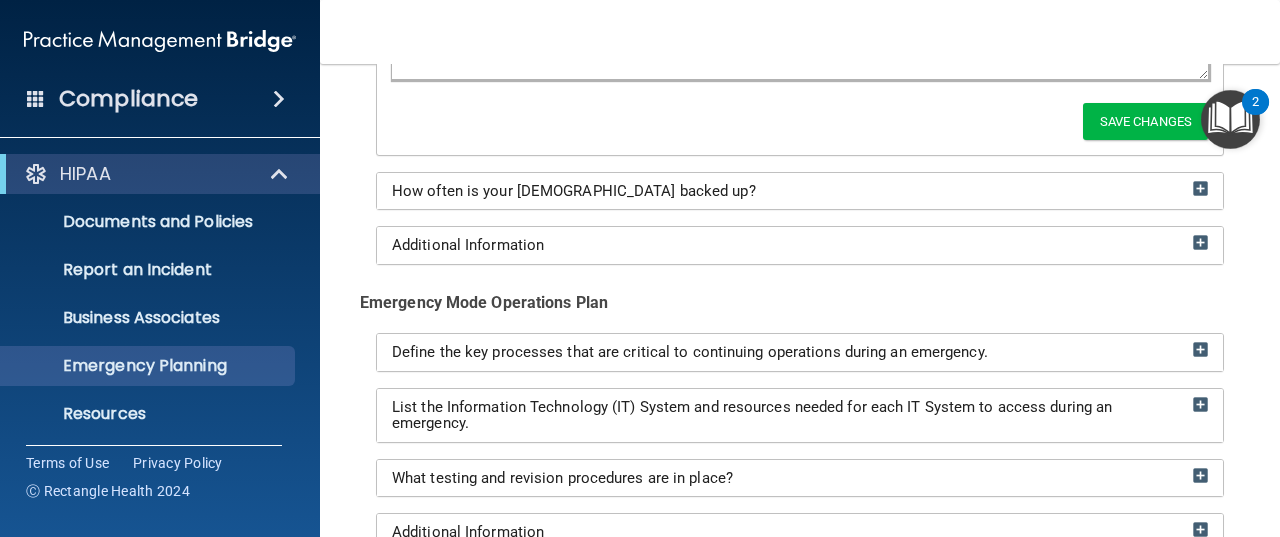 scroll, scrollTop: 2852, scrollLeft: 0, axis: vertical 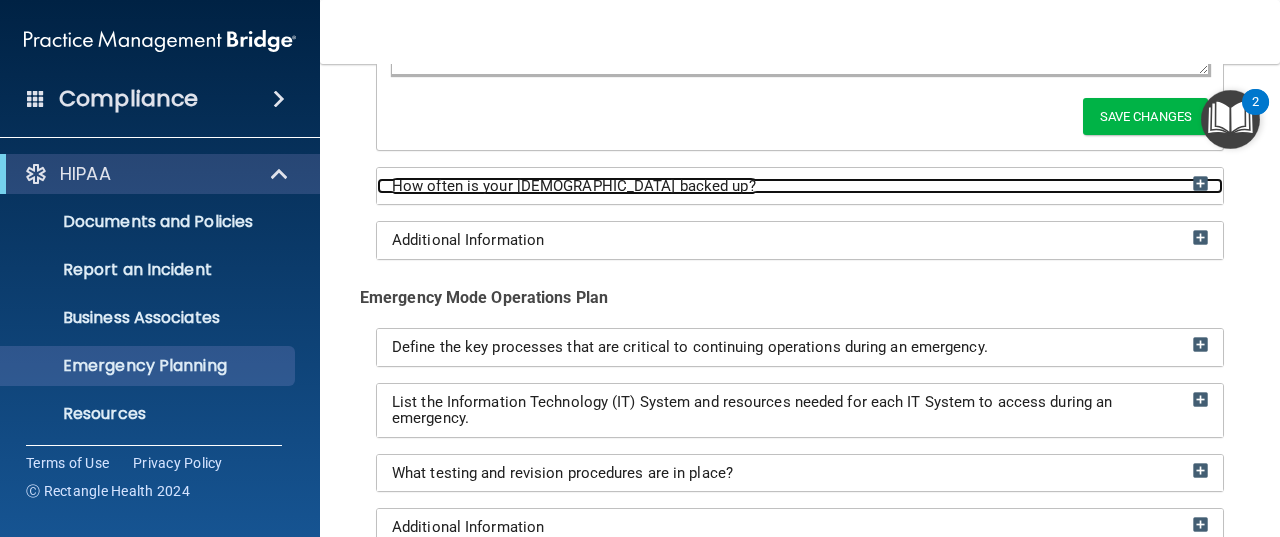 click at bounding box center [1200, 183] 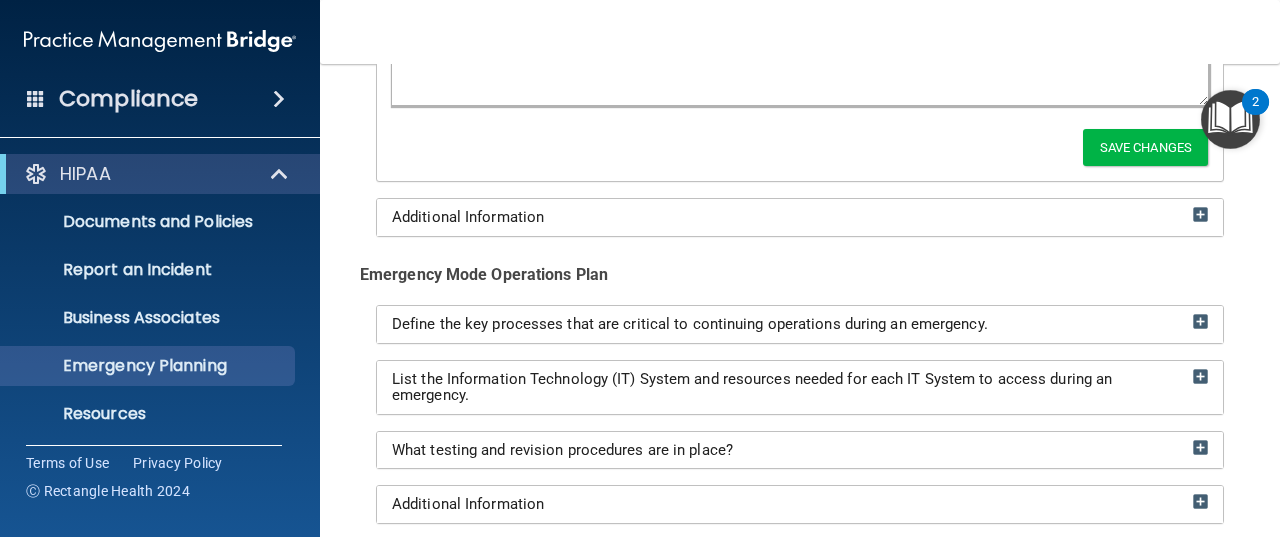 scroll, scrollTop: 3074, scrollLeft: 0, axis: vertical 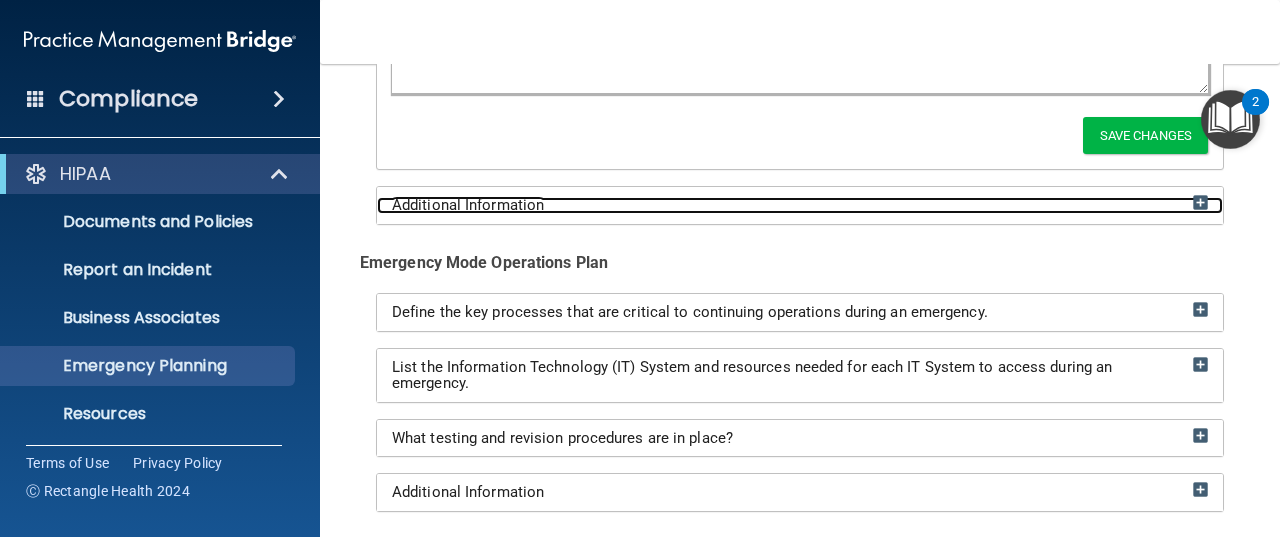 click at bounding box center (1200, 202) 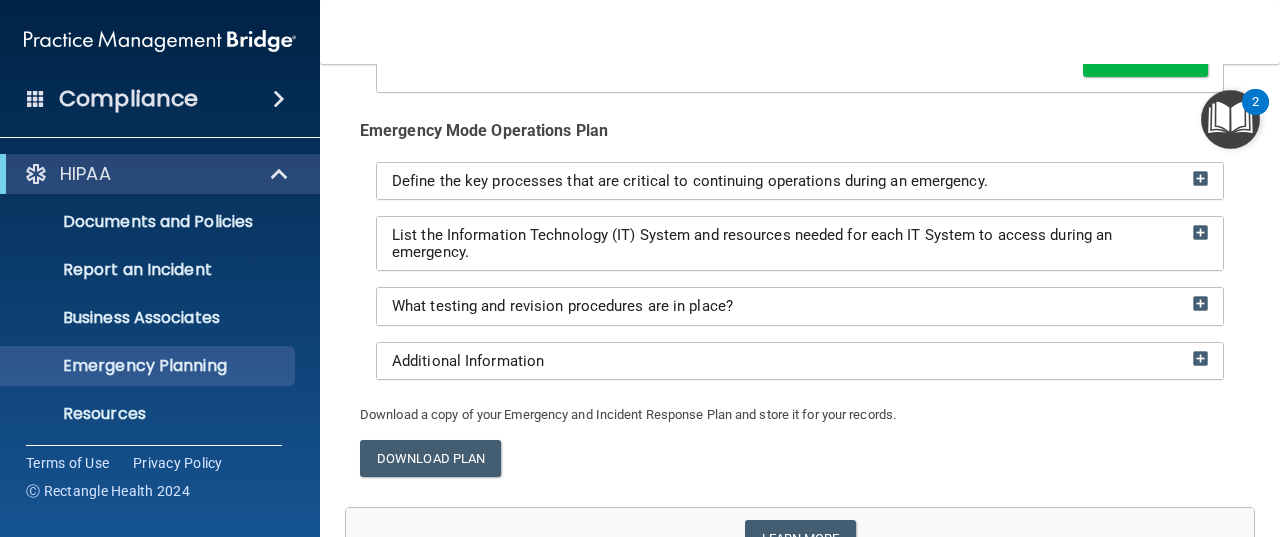 scroll, scrollTop: 3373, scrollLeft: 0, axis: vertical 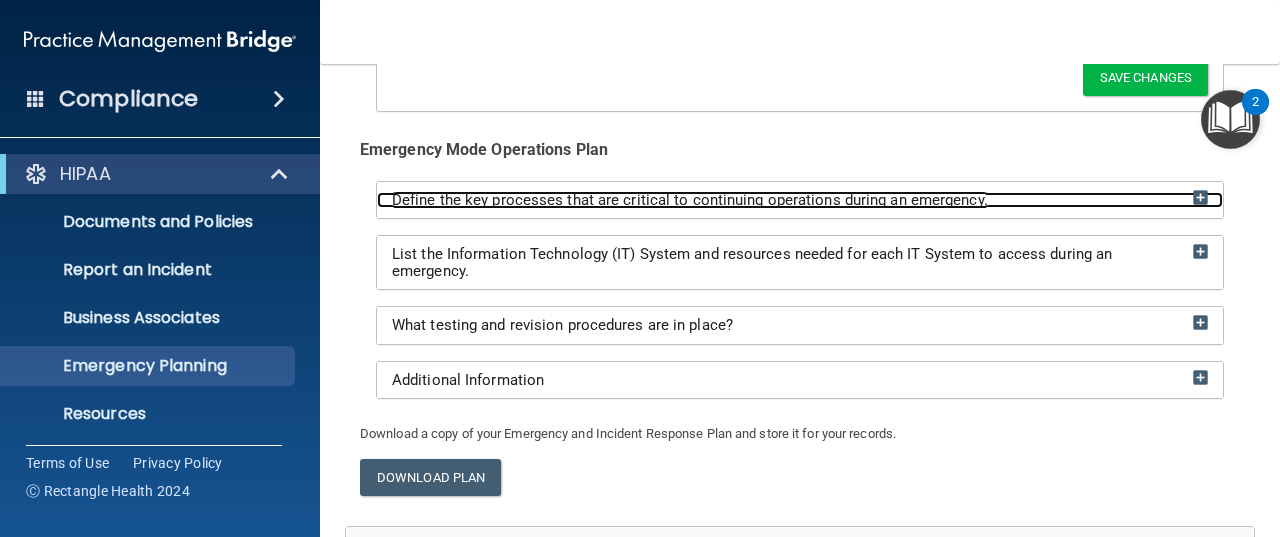 click at bounding box center (1200, 197) 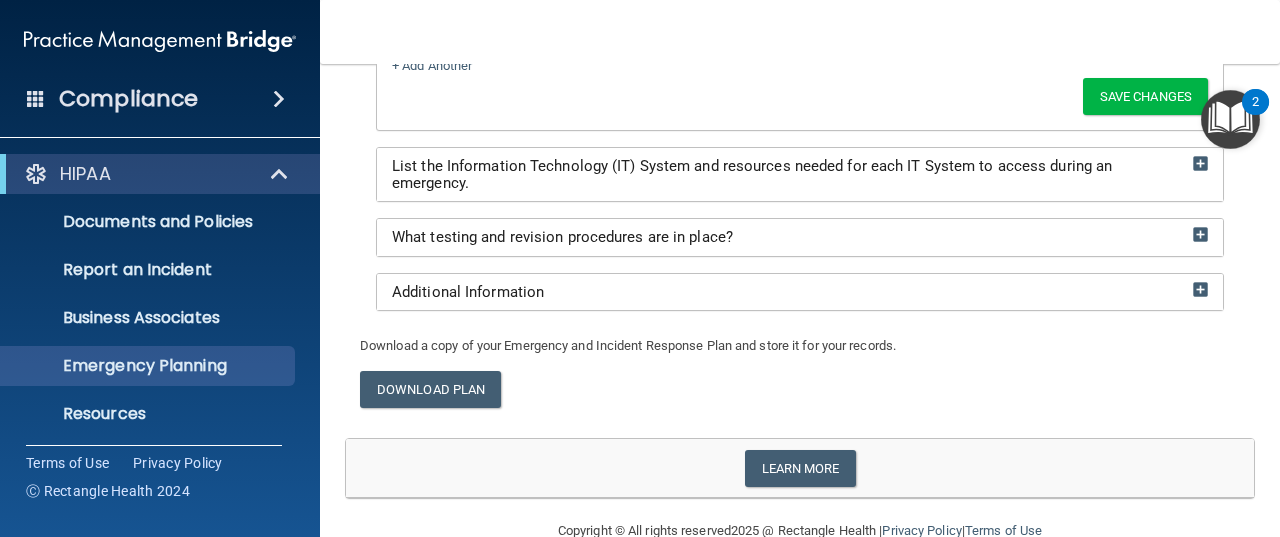 scroll, scrollTop: 3918, scrollLeft: 0, axis: vertical 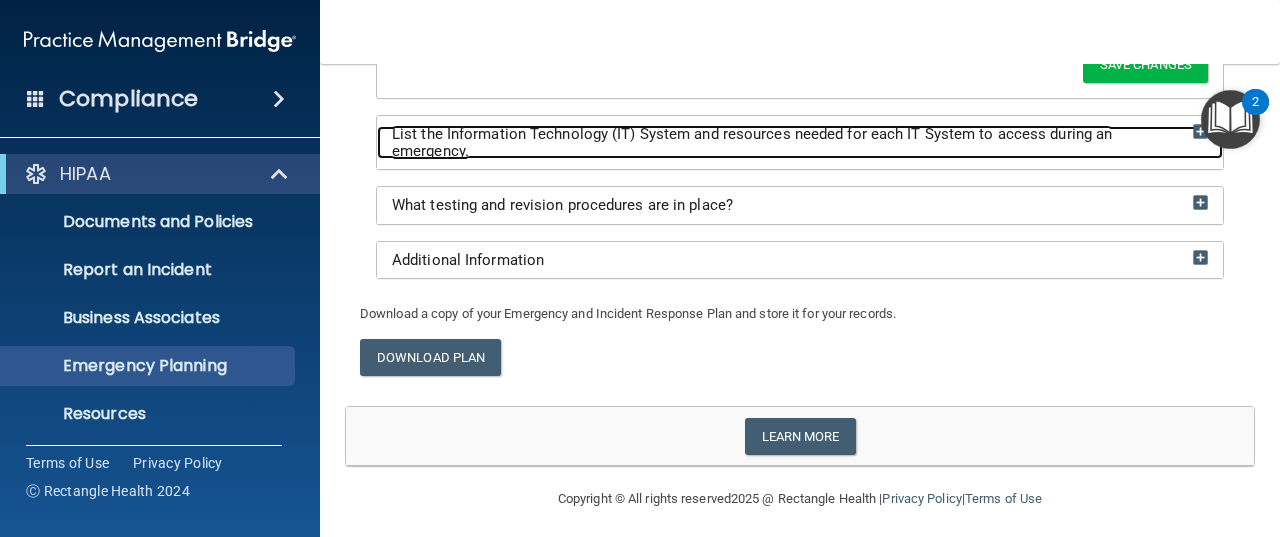 click at bounding box center [1200, 131] 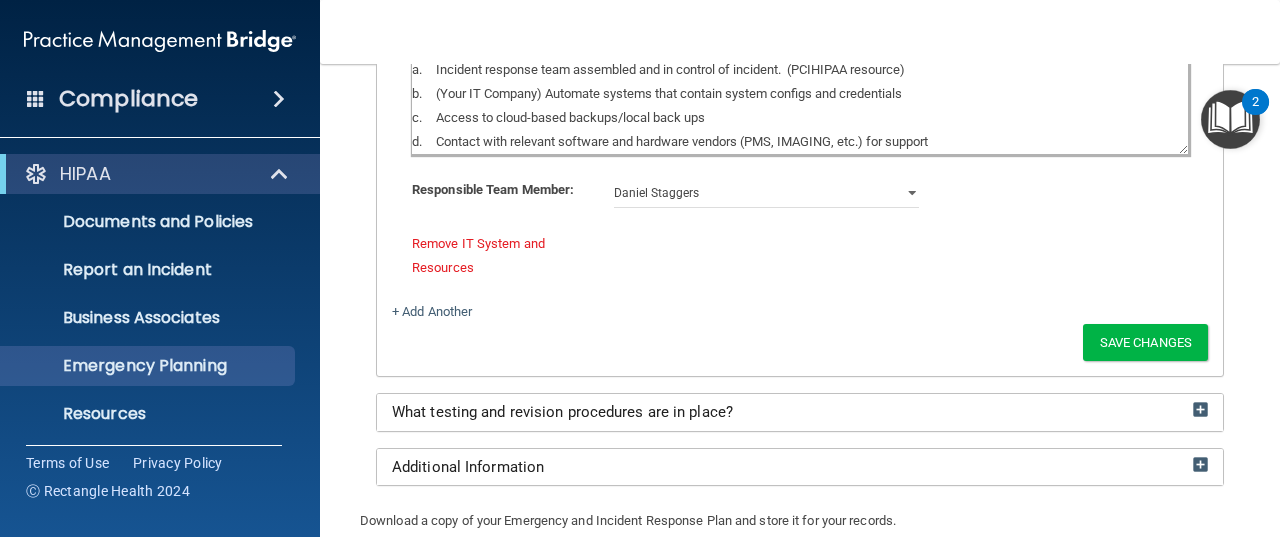 scroll, scrollTop: 4438, scrollLeft: 0, axis: vertical 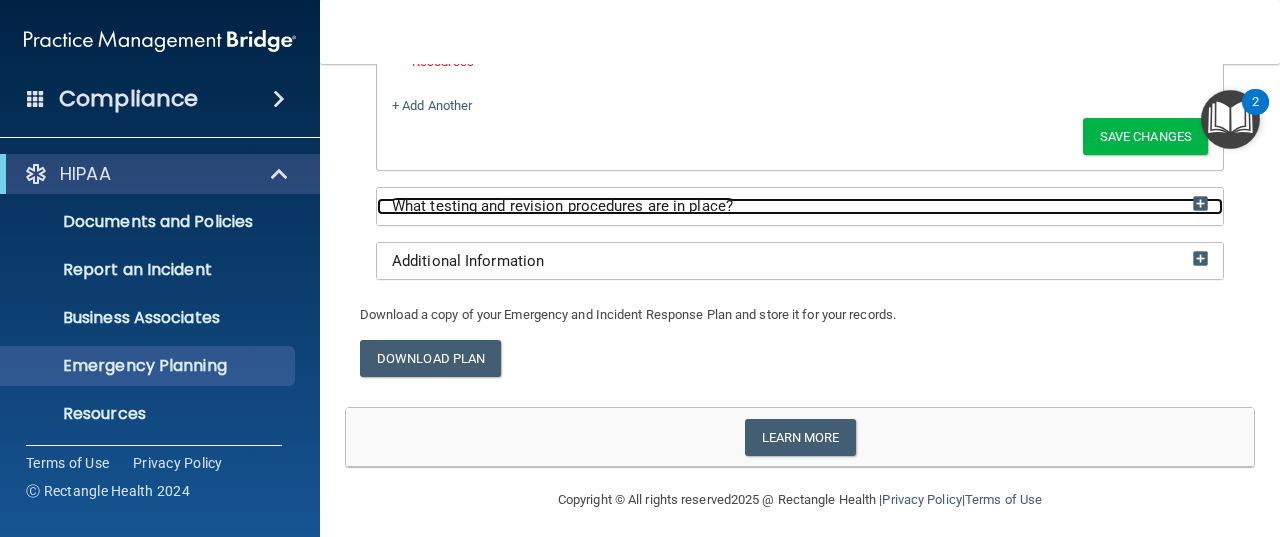 click at bounding box center [1200, 203] 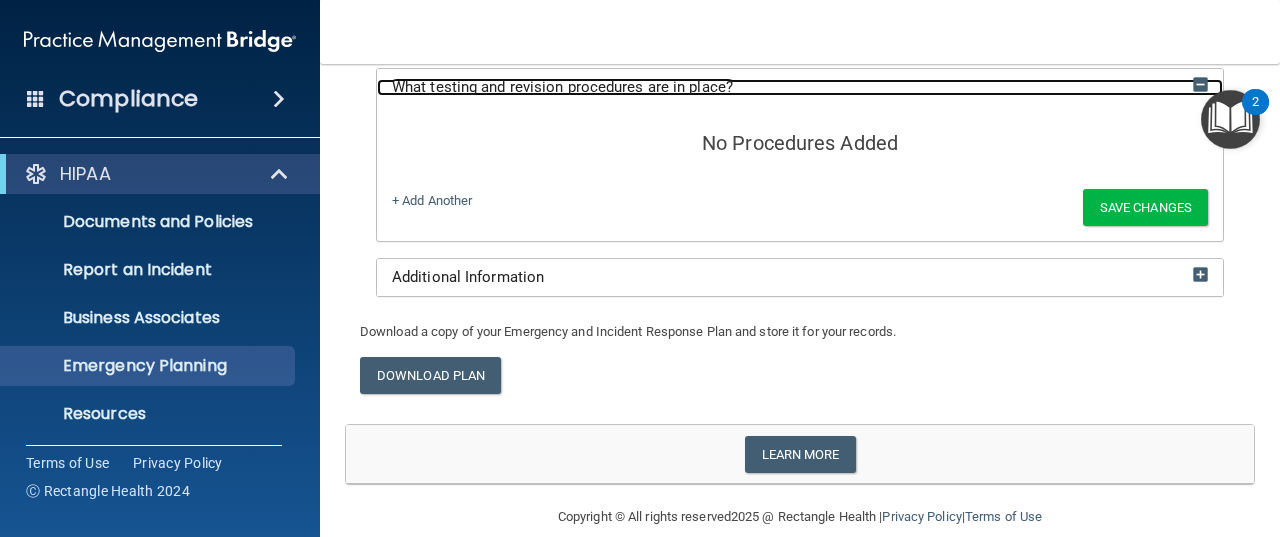 scroll, scrollTop: 4574, scrollLeft: 0, axis: vertical 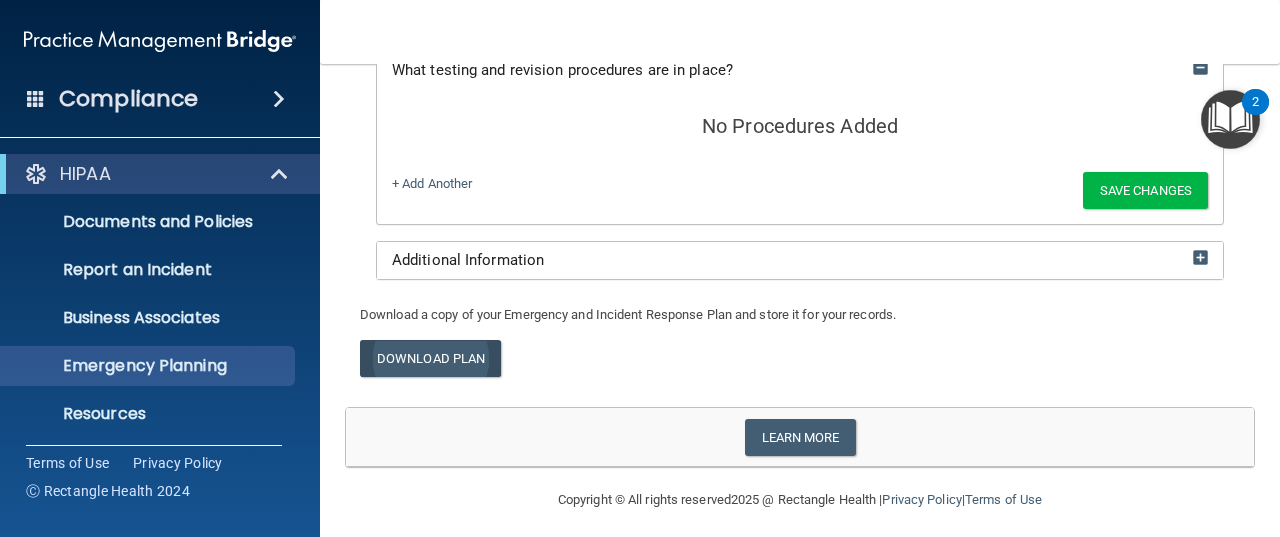 click on "Download Plan" at bounding box center [430, 358] 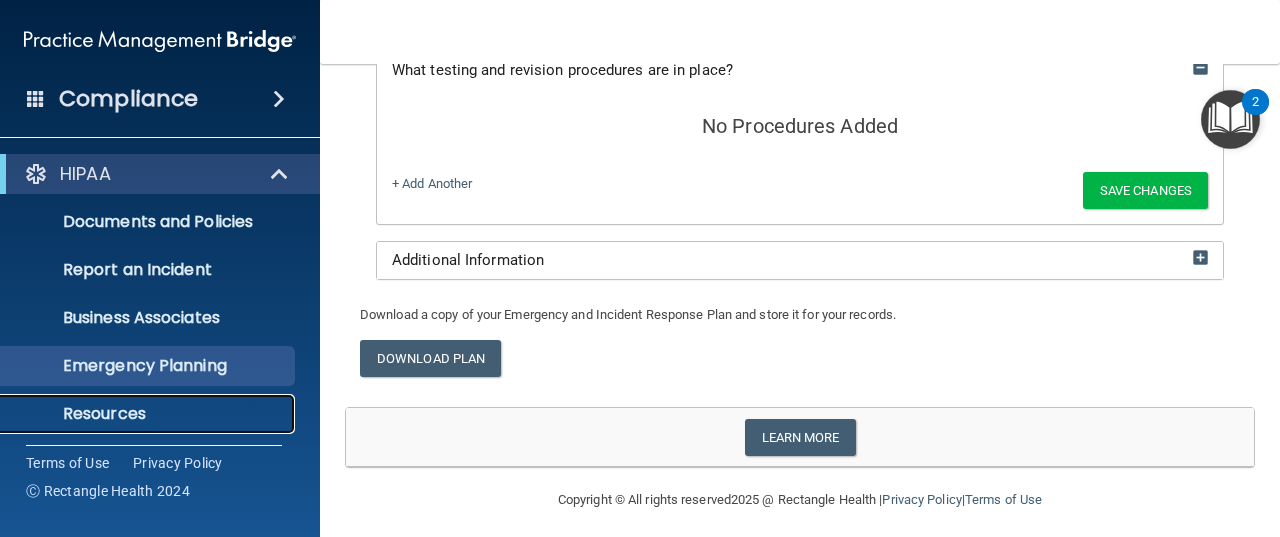 click on "Resources" at bounding box center [149, 414] 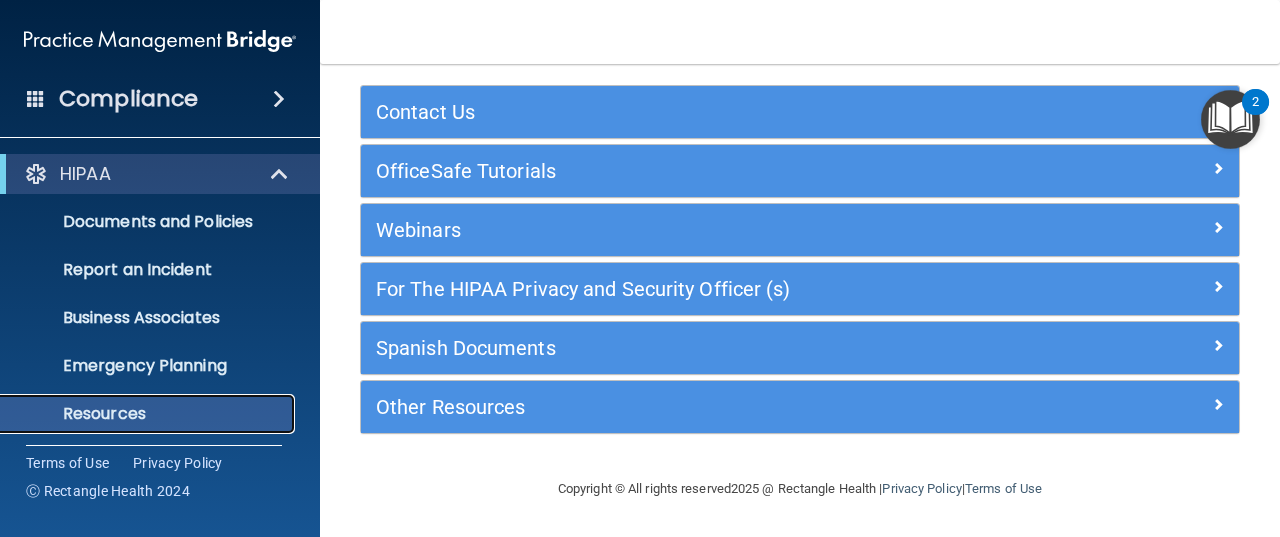scroll, scrollTop: 92, scrollLeft: 0, axis: vertical 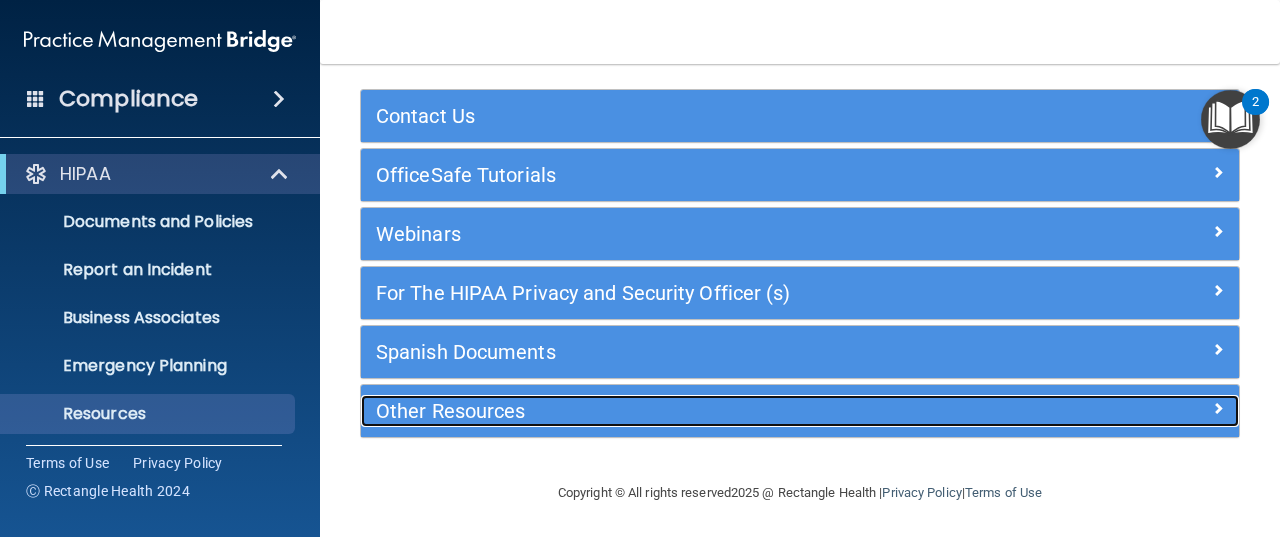 click on "Other Resources" at bounding box center (690, 411) 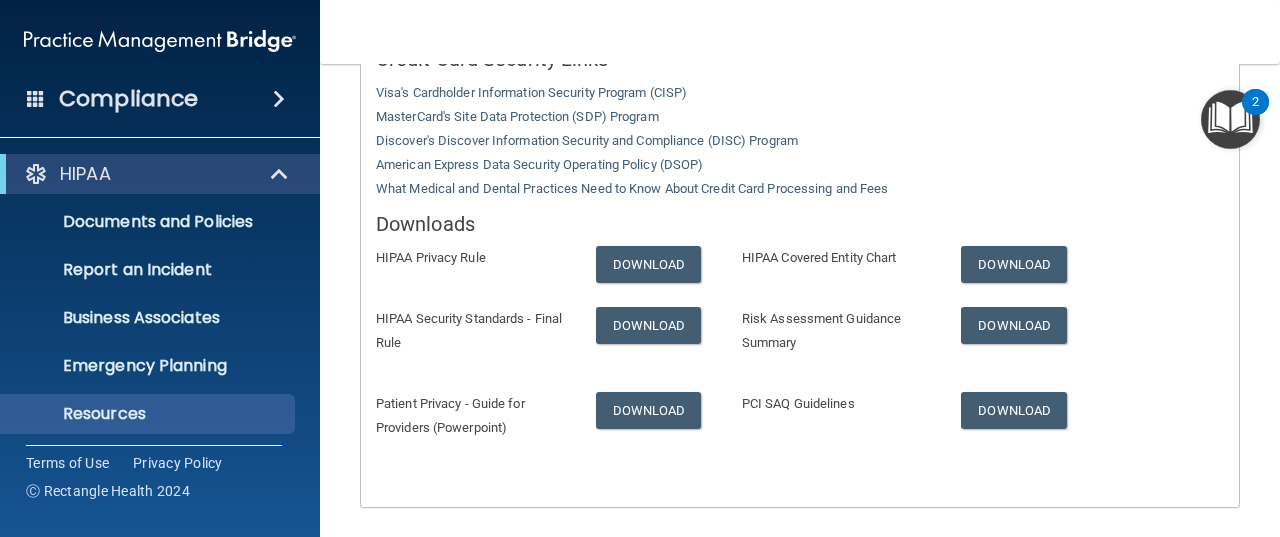 scroll, scrollTop: 695, scrollLeft: 0, axis: vertical 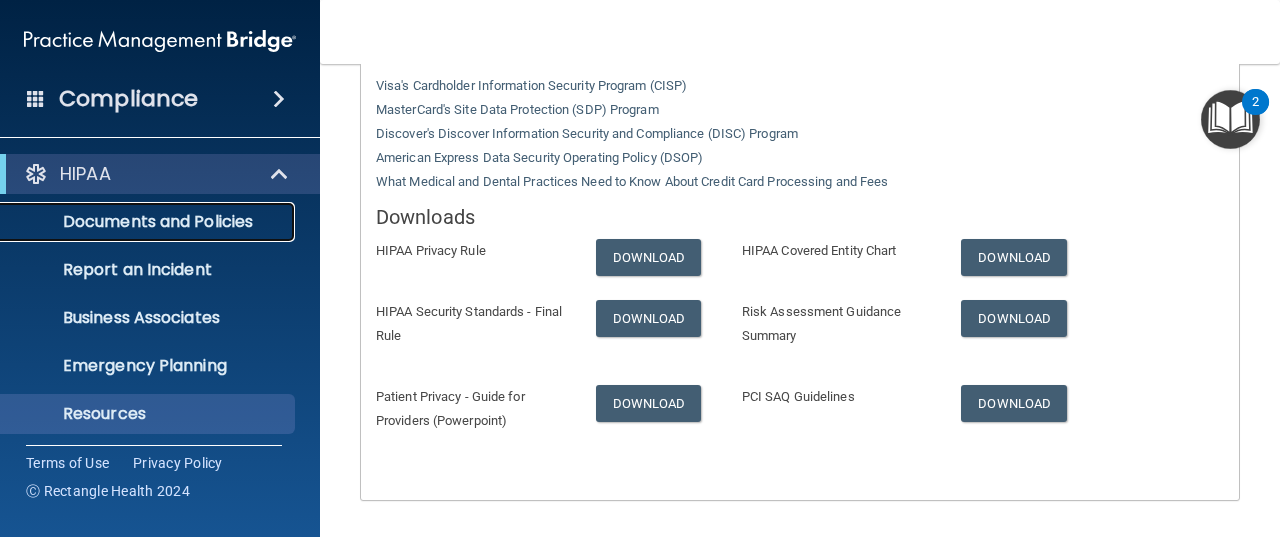 click on "Documents and Policies" at bounding box center (149, 222) 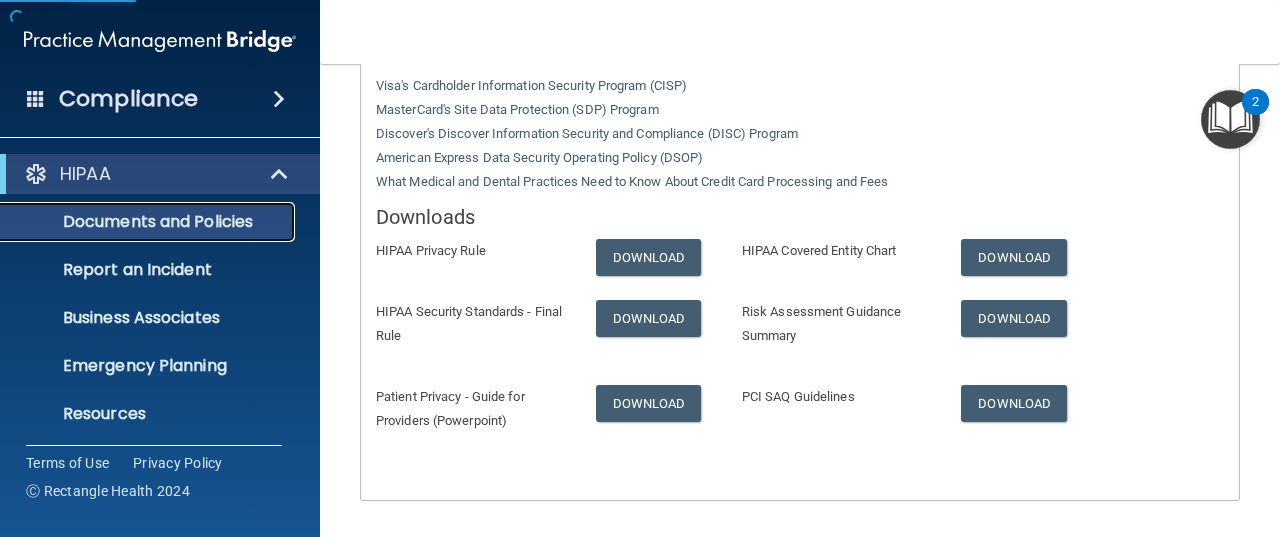 scroll, scrollTop: 38, scrollLeft: 0, axis: vertical 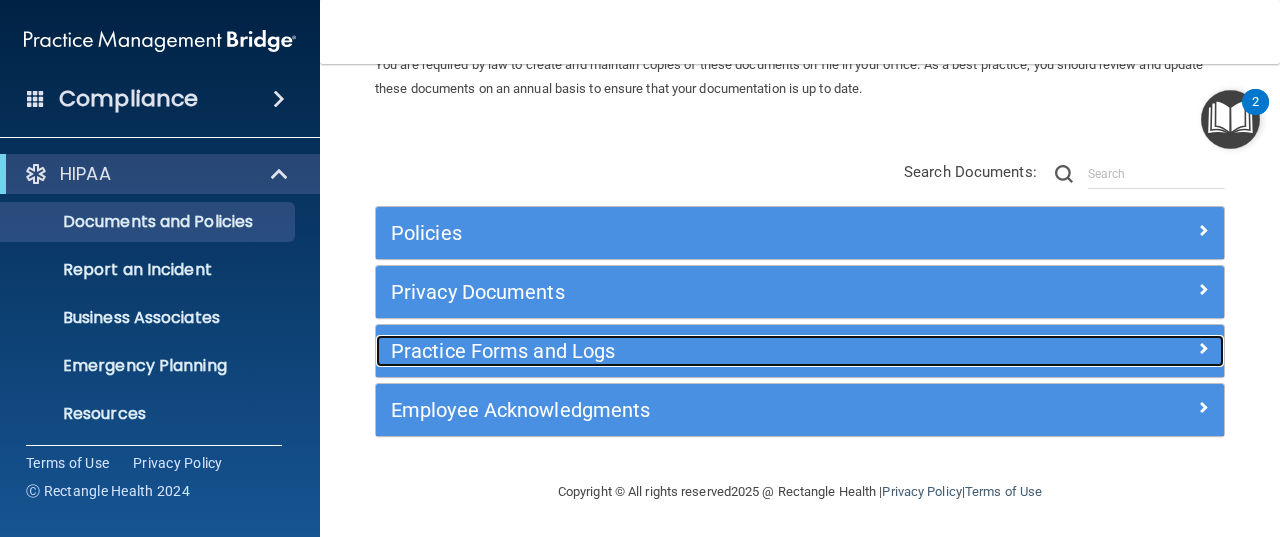 click on "Practice Forms and Logs" at bounding box center (694, 351) 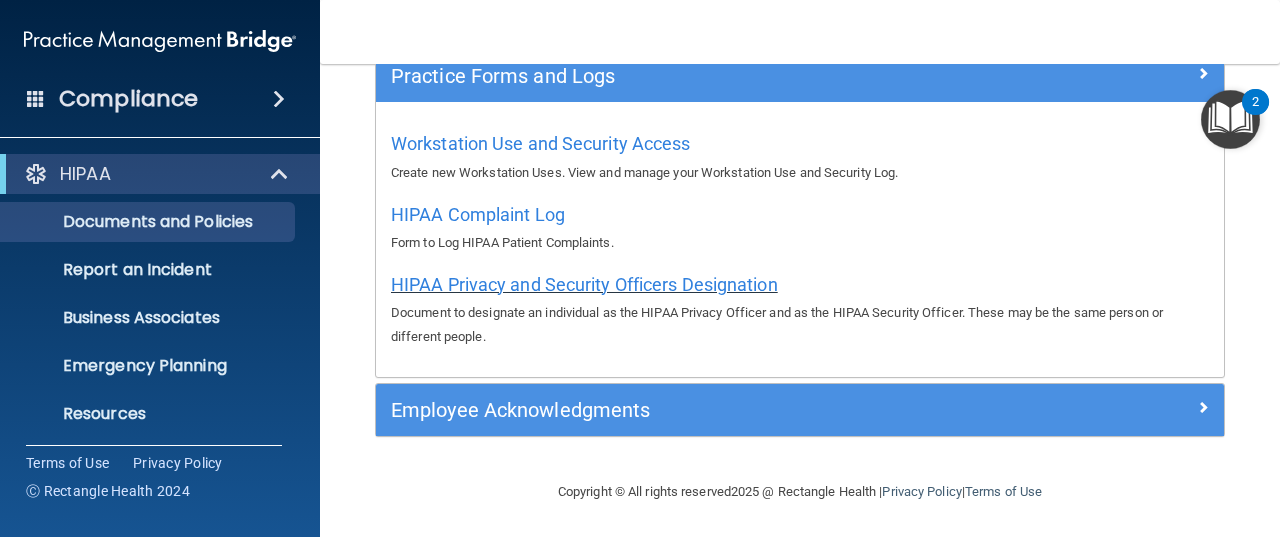 click on "HIPAA Privacy and Security Officers Designation" at bounding box center (584, 284) 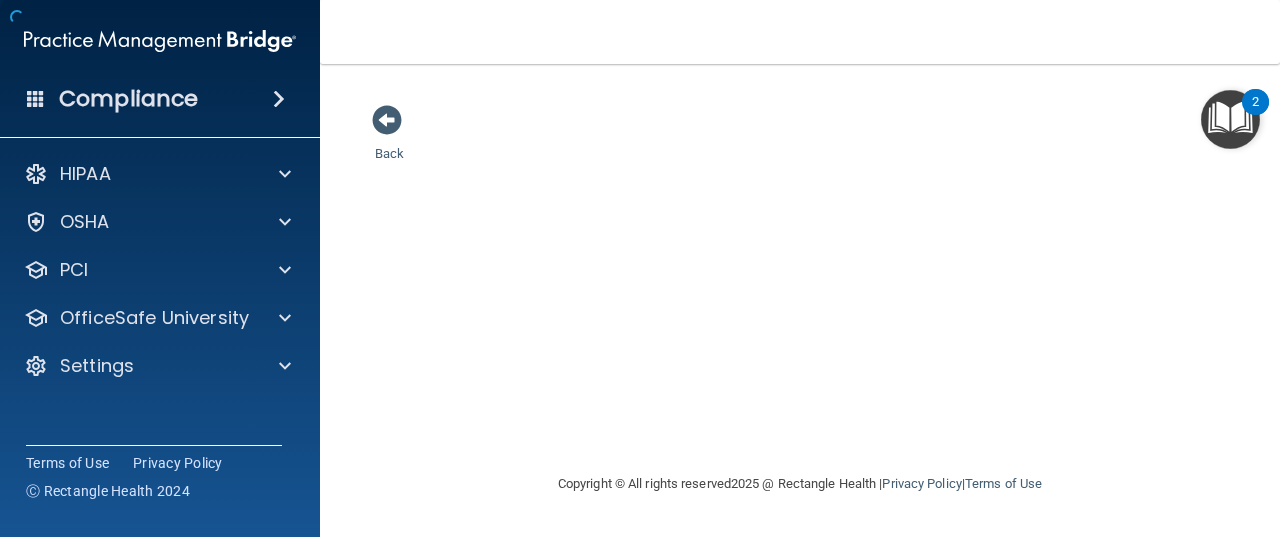 scroll, scrollTop: 0, scrollLeft: 0, axis: both 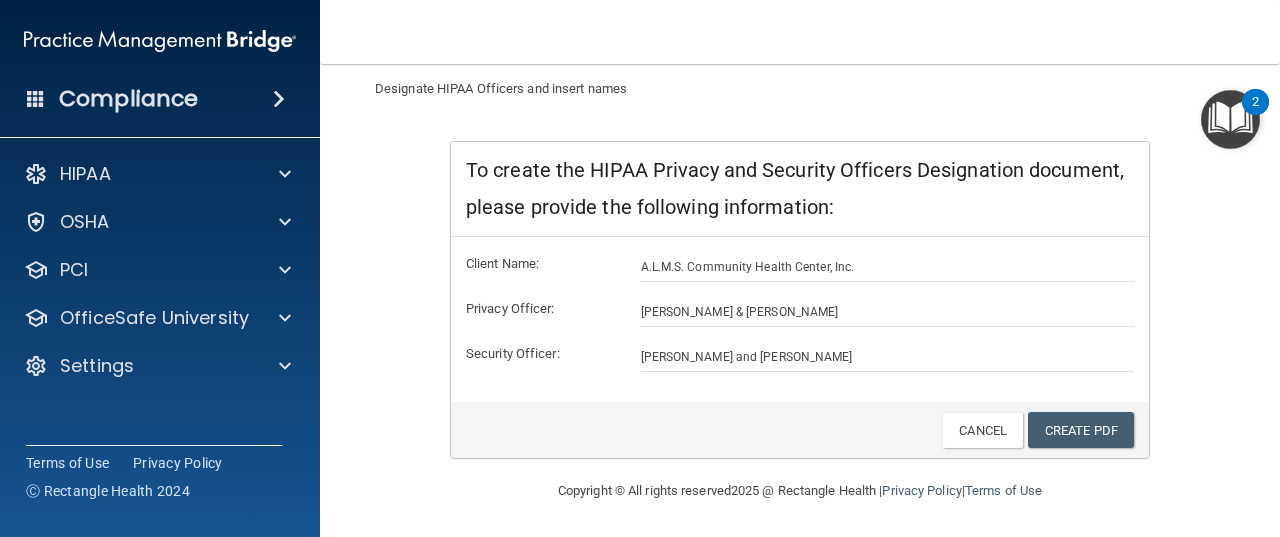 click on "Compliance" at bounding box center (160, 99) 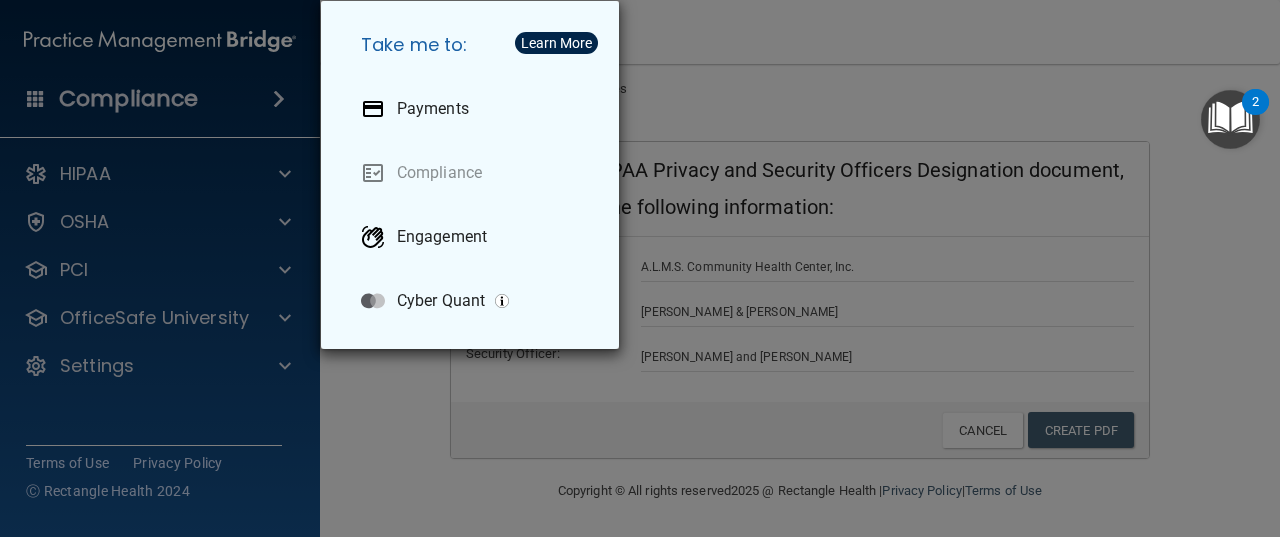 click on "Take me to:             Payments                   Compliance                     Engagement                     Cyber Quant" at bounding box center [640, 268] 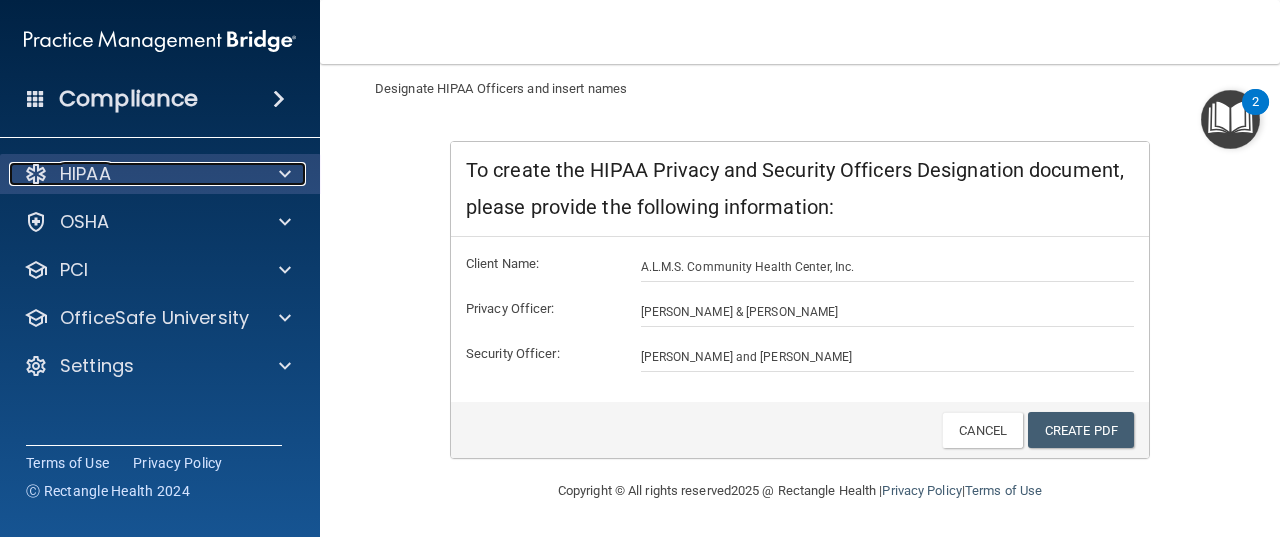 click at bounding box center (285, 174) 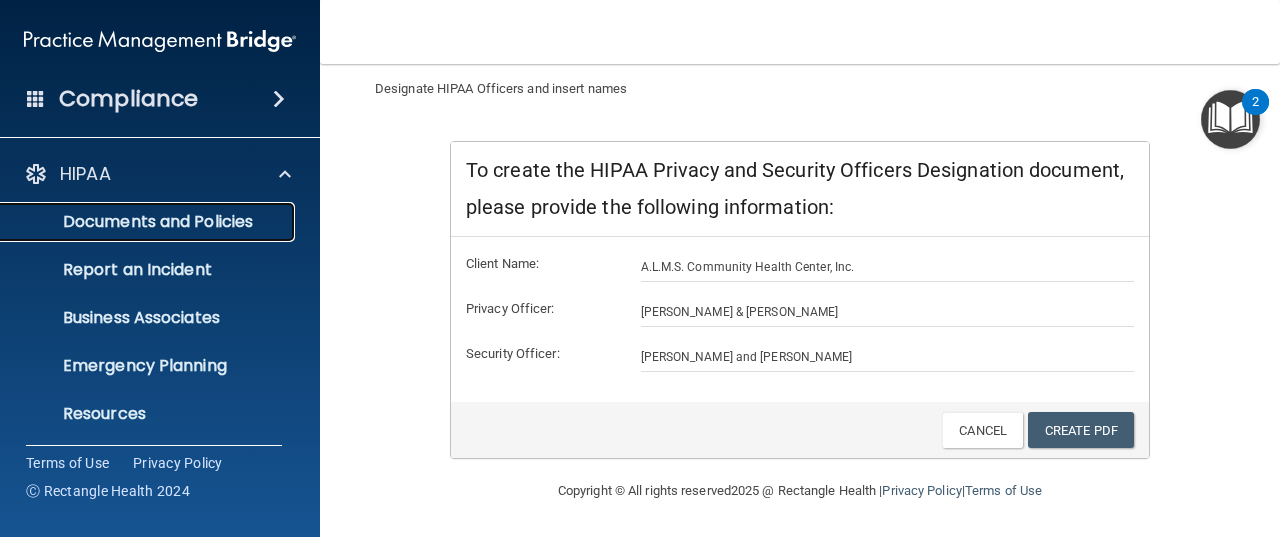 click on "Documents and Policies" at bounding box center (137, 222) 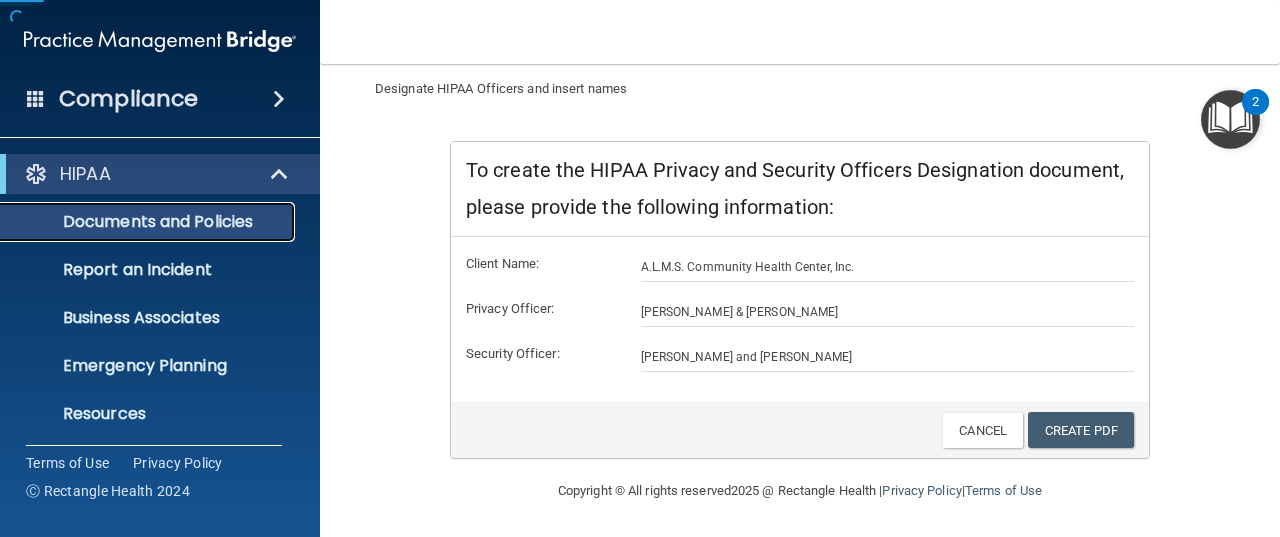 scroll, scrollTop: 100, scrollLeft: 0, axis: vertical 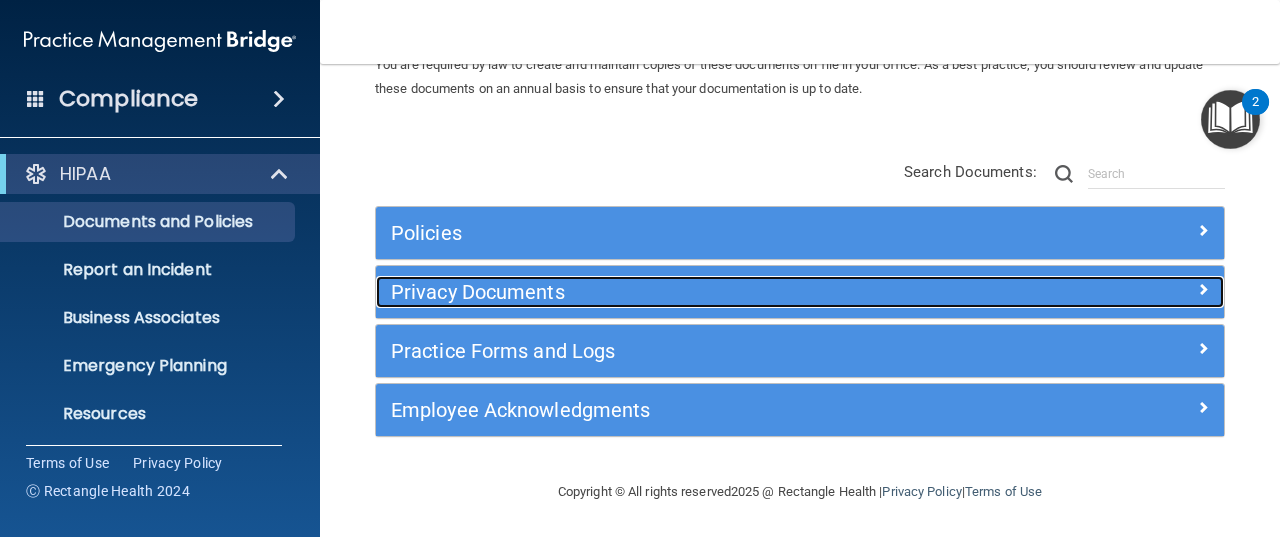 click at bounding box center [1118, 288] 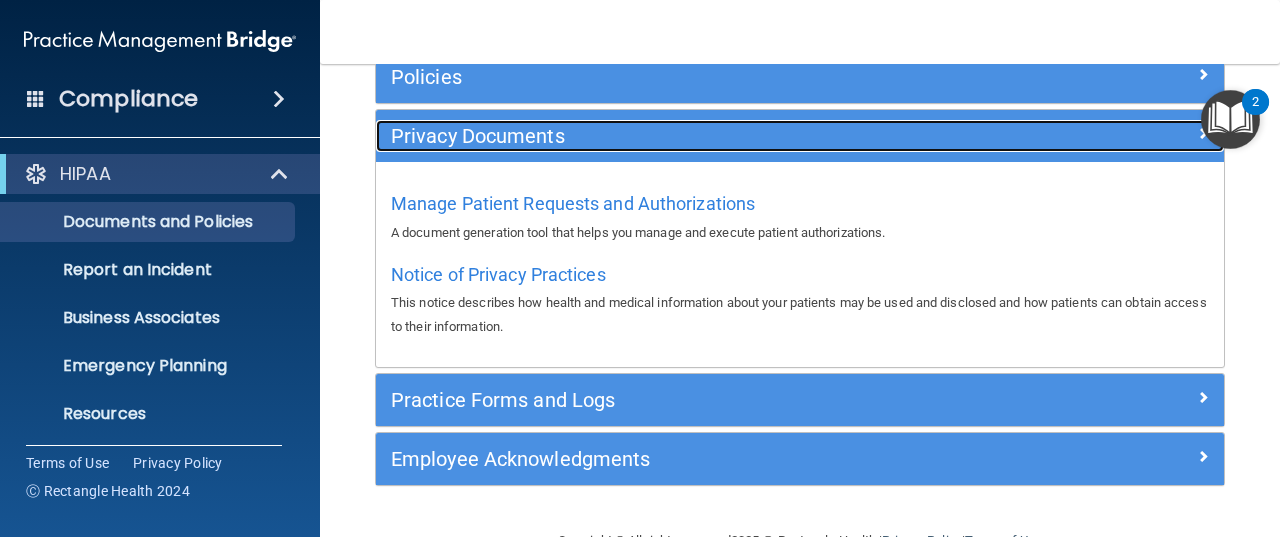 scroll, scrollTop: 305, scrollLeft: 0, axis: vertical 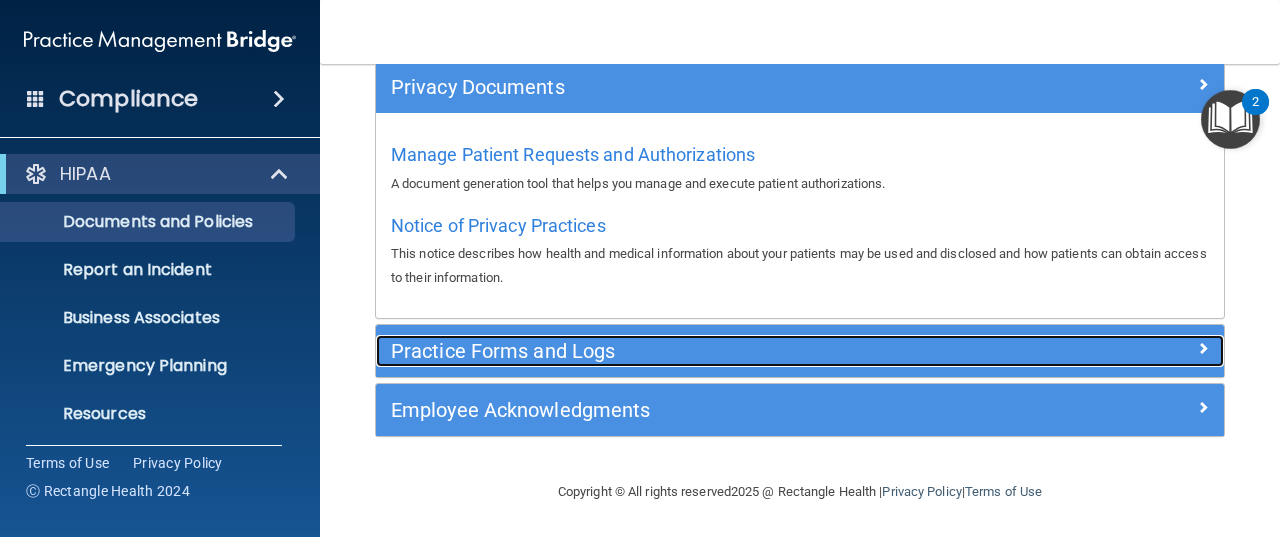 click on "Practice Forms and Logs" at bounding box center (800, 351) 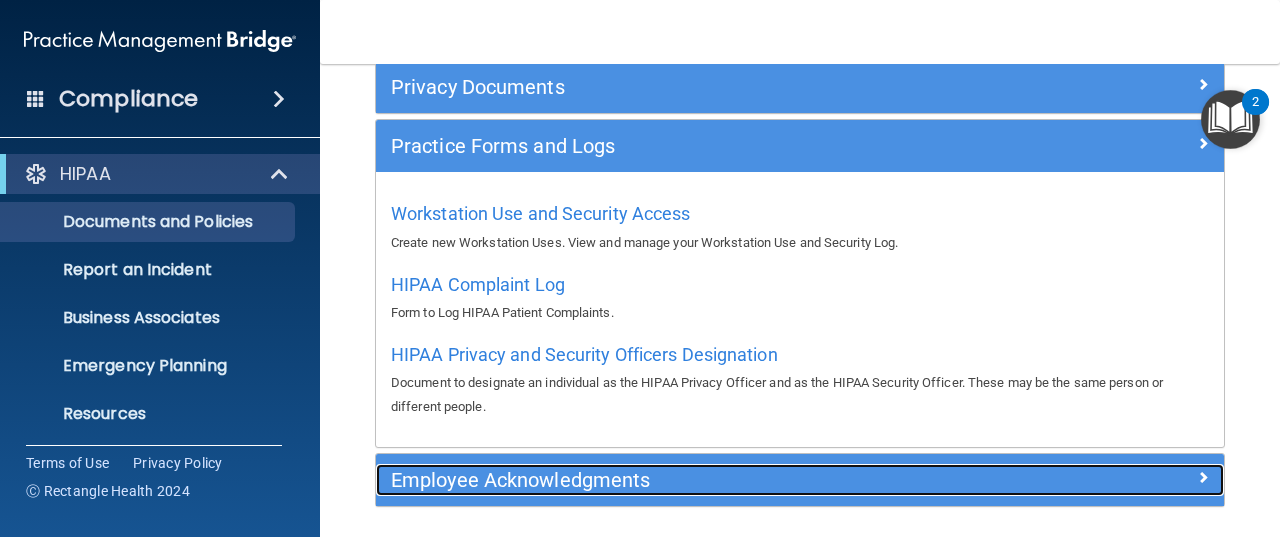 click on "Employee Acknowledgments" at bounding box center (694, 480) 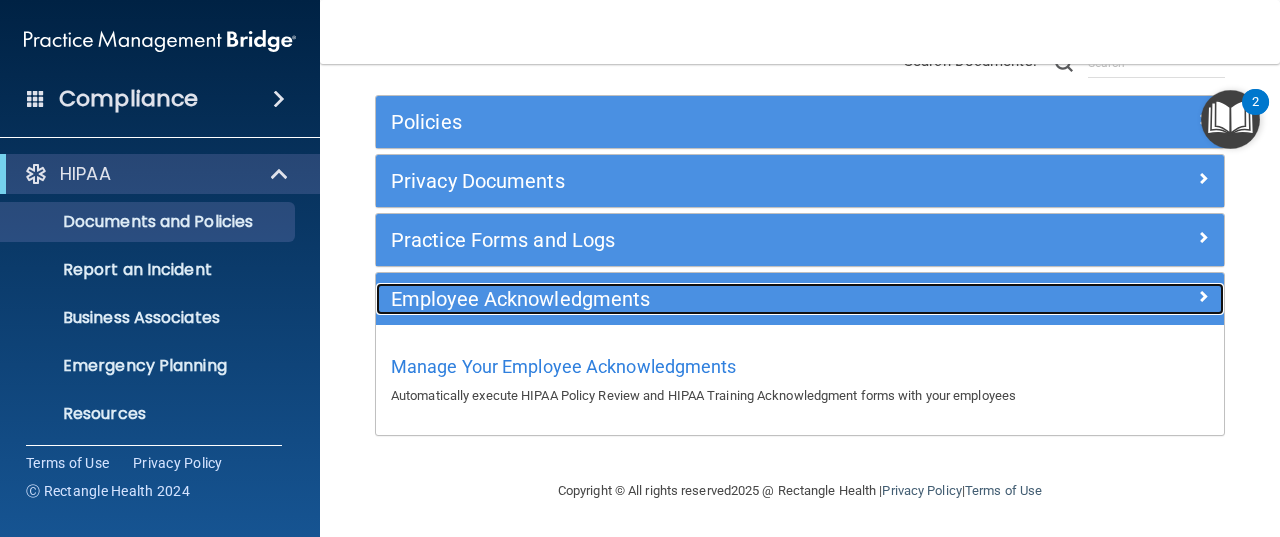 scroll, scrollTop: 210, scrollLeft: 0, axis: vertical 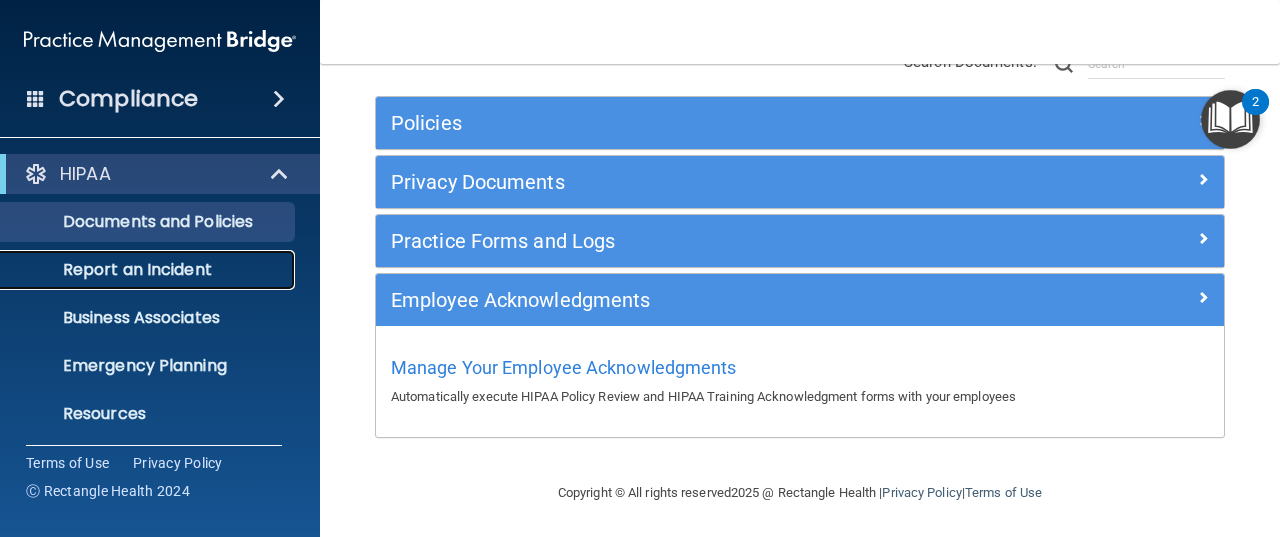 click on "Report an Incident" at bounding box center [149, 270] 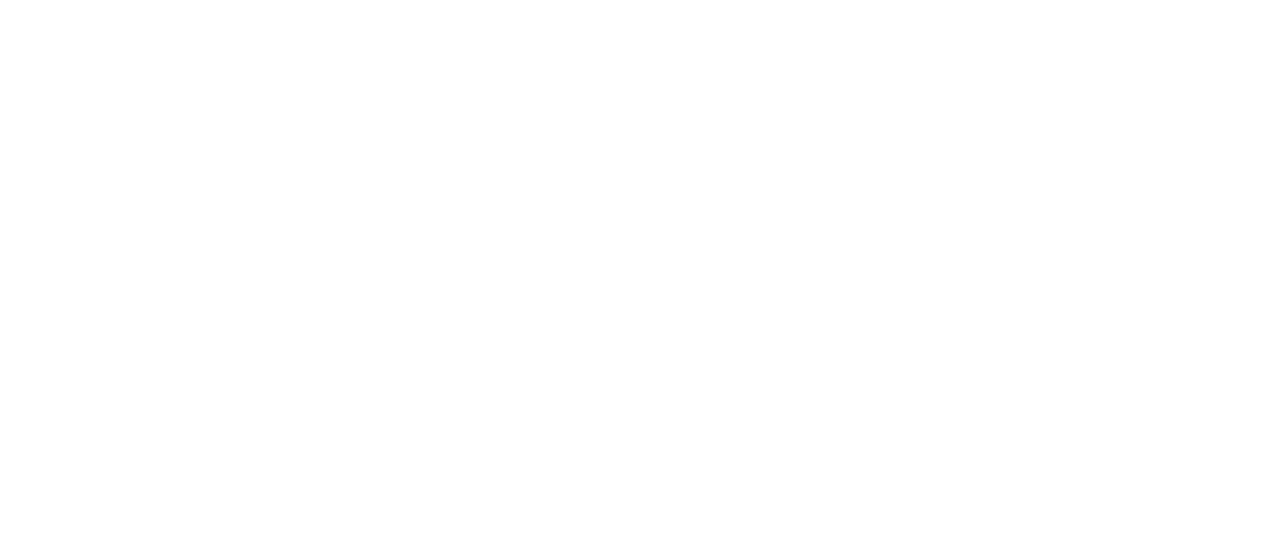 scroll, scrollTop: 0, scrollLeft: 0, axis: both 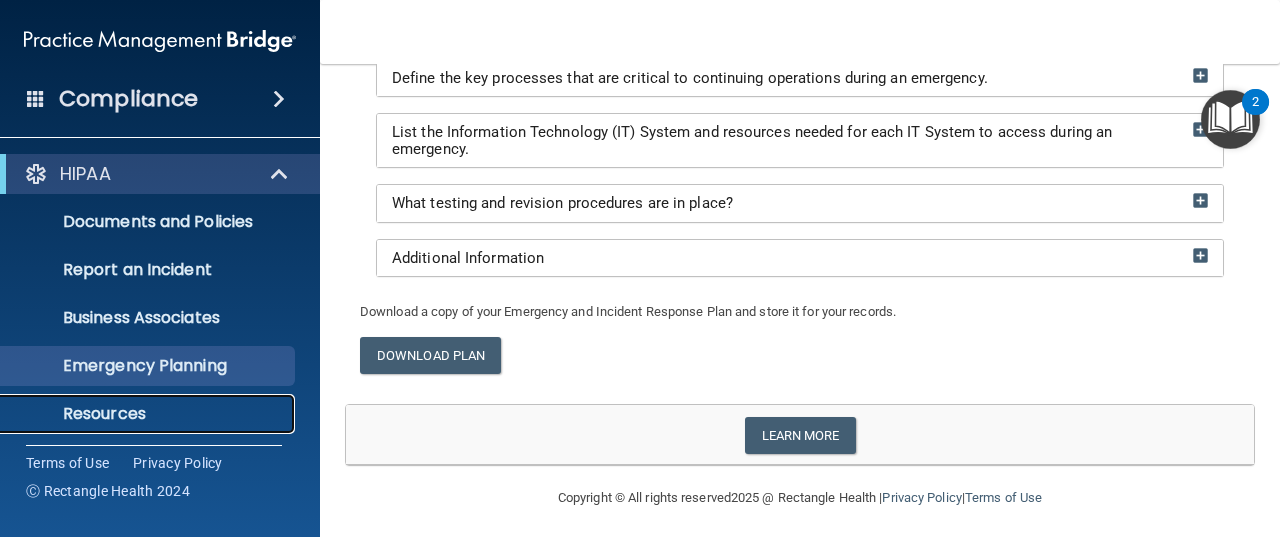 click on "Resources" at bounding box center [149, 414] 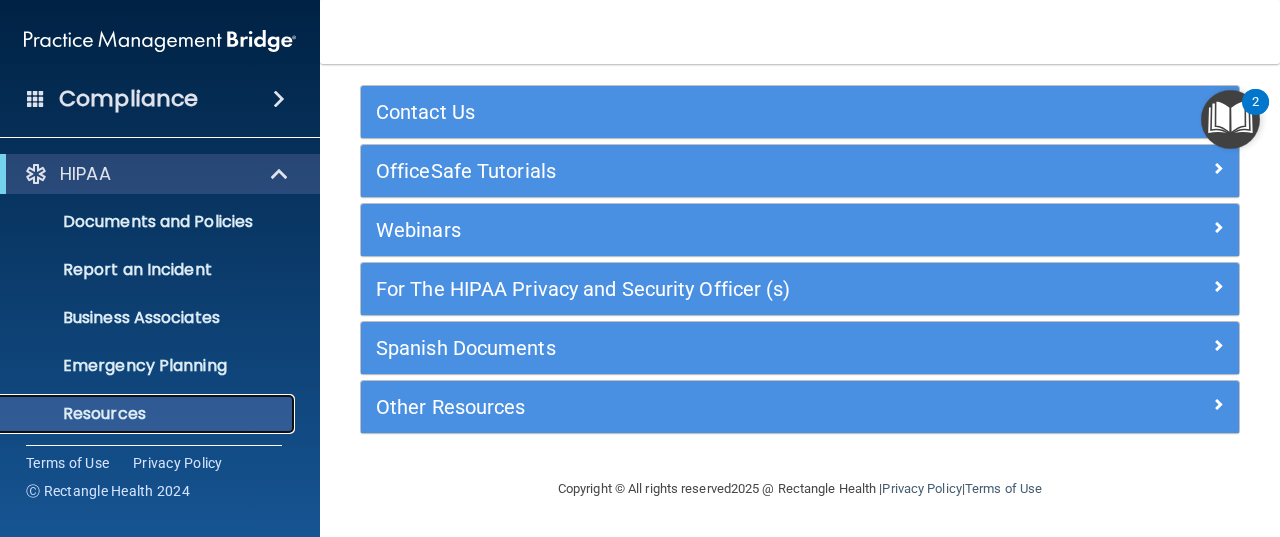 scroll, scrollTop: 92, scrollLeft: 0, axis: vertical 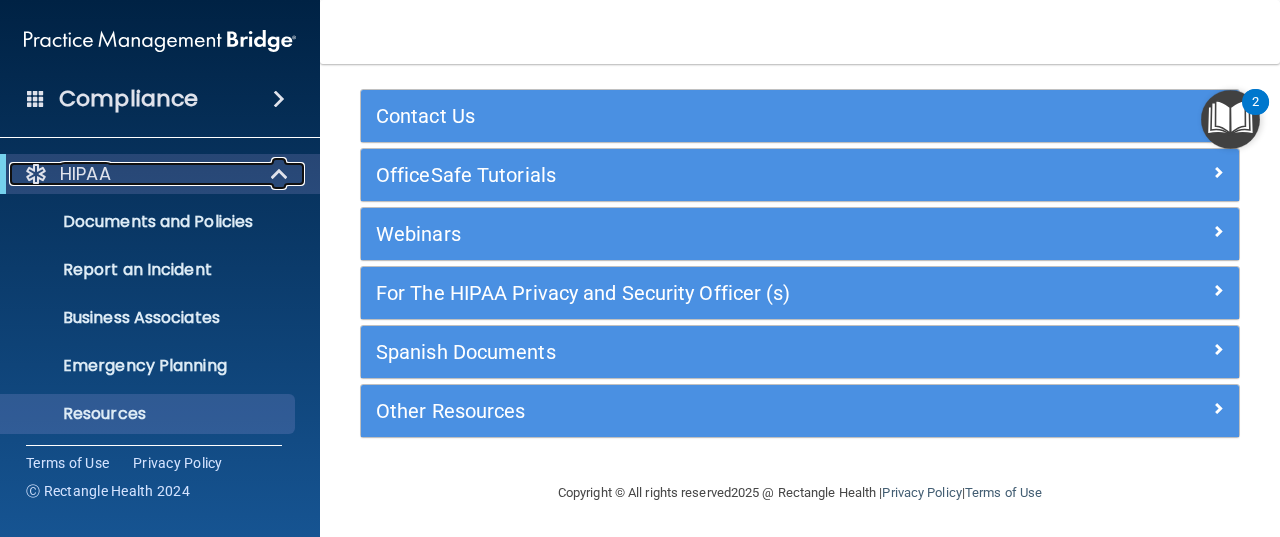 click at bounding box center [281, 174] 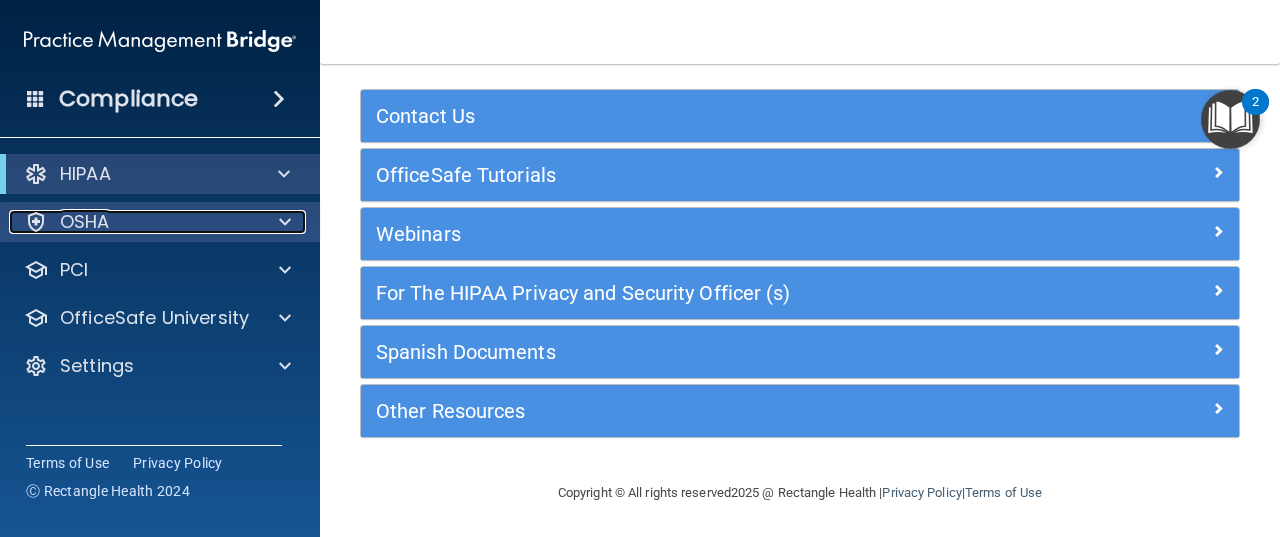 click on "OSHA" at bounding box center [133, 222] 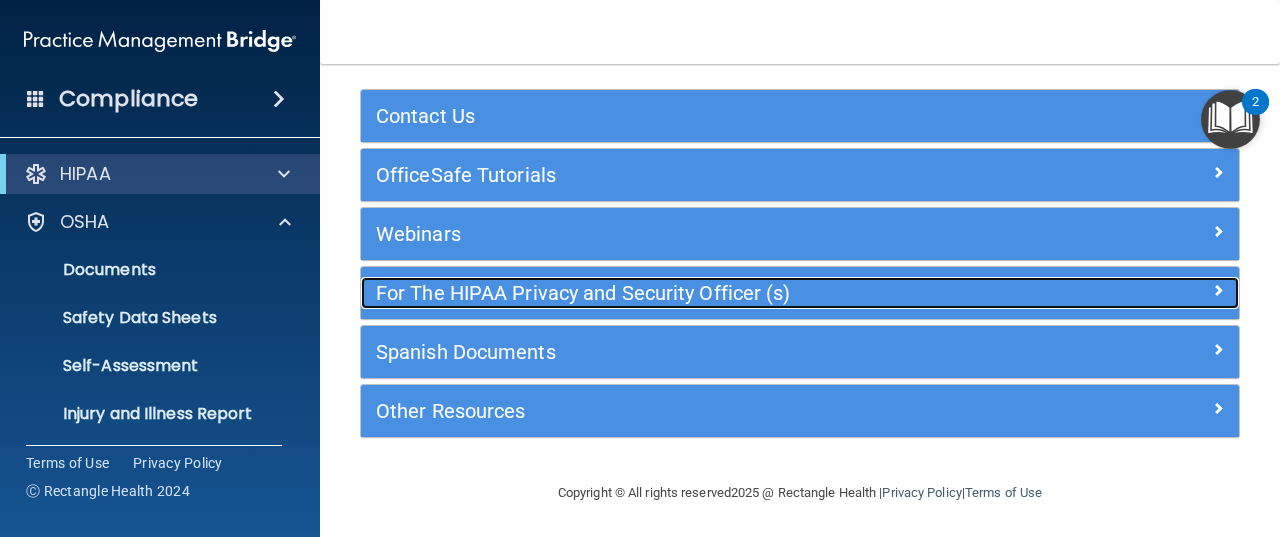 click on "For The HIPAA Privacy and Security Officer (s)" at bounding box center [690, 293] 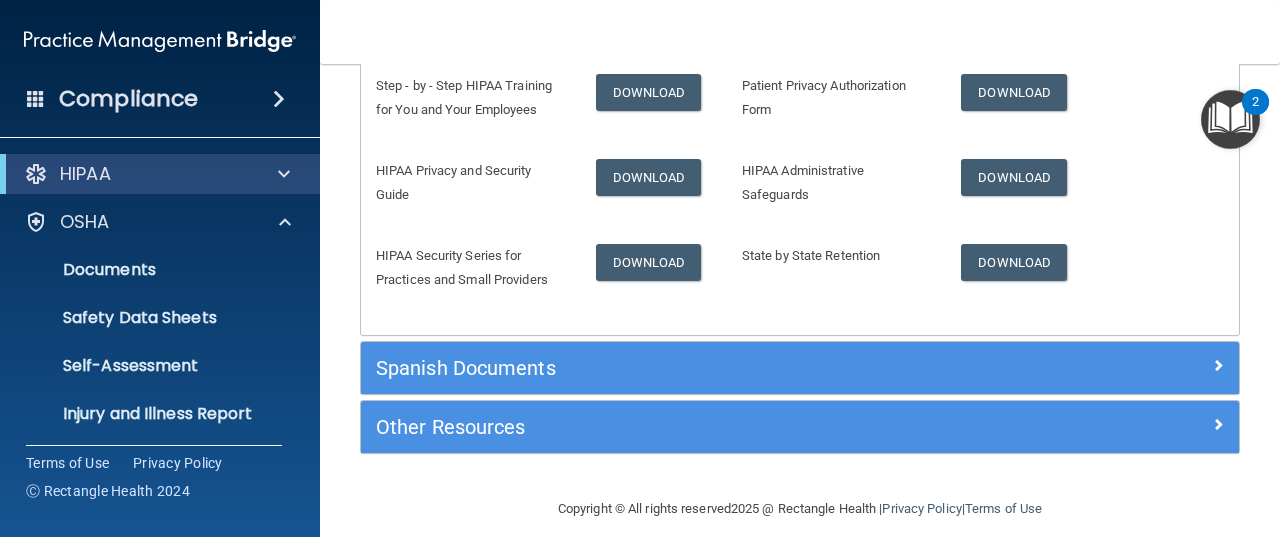 scroll, scrollTop: 428, scrollLeft: 0, axis: vertical 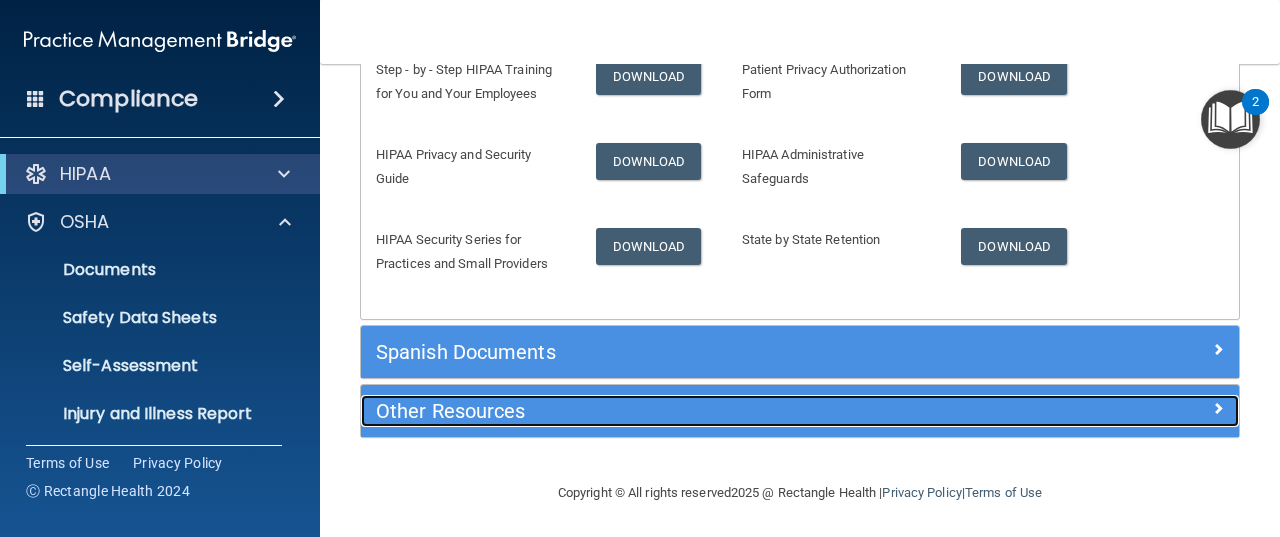 click on "Other Resources" at bounding box center (690, 411) 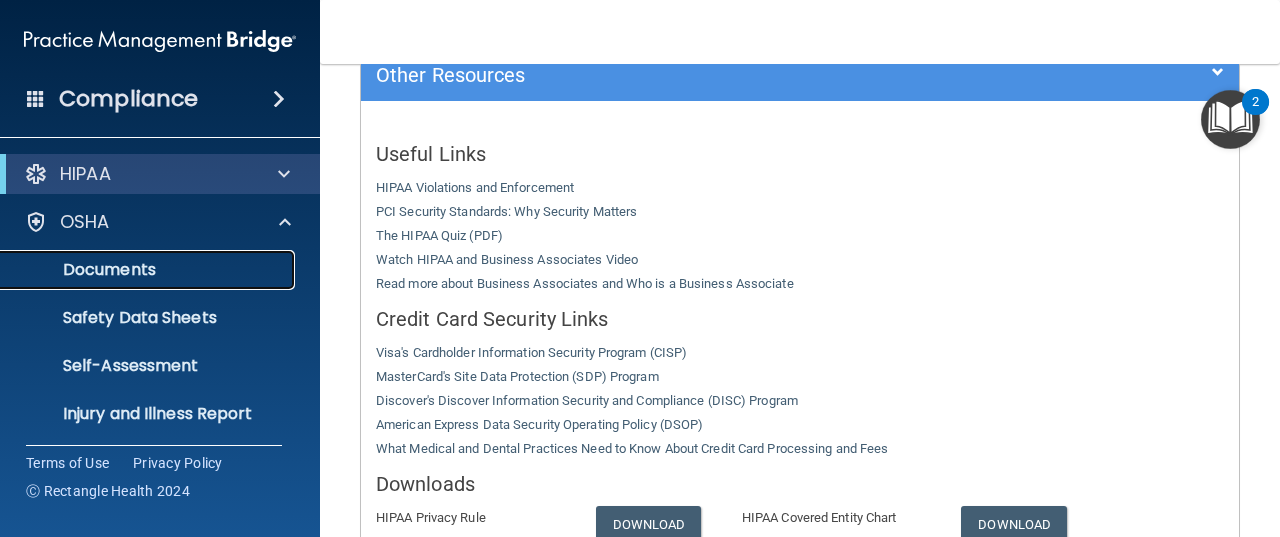 click on "Documents" at bounding box center [149, 270] 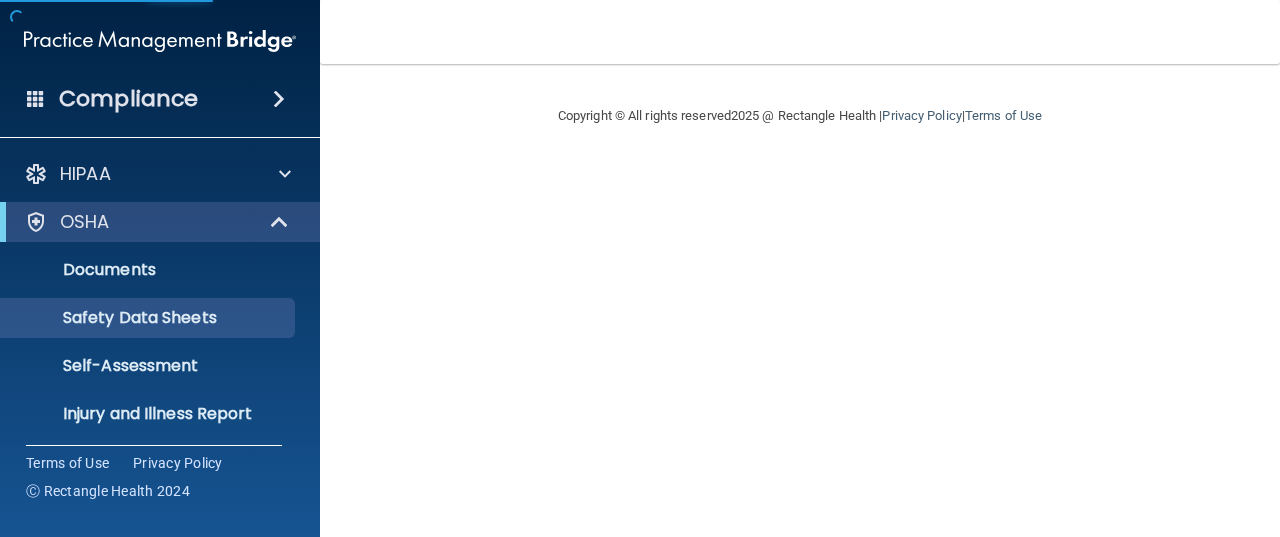 scroll, scrollTop: 0, scrollLeft: 0, axis: both 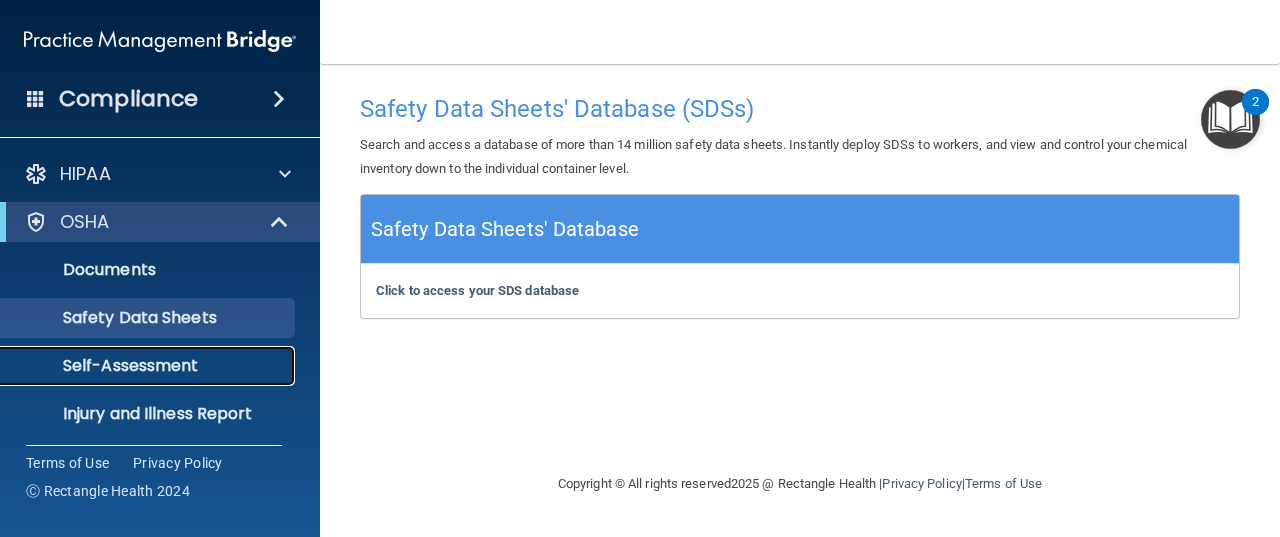 click on "Self-Assessment" at bounding box center [149, 366] 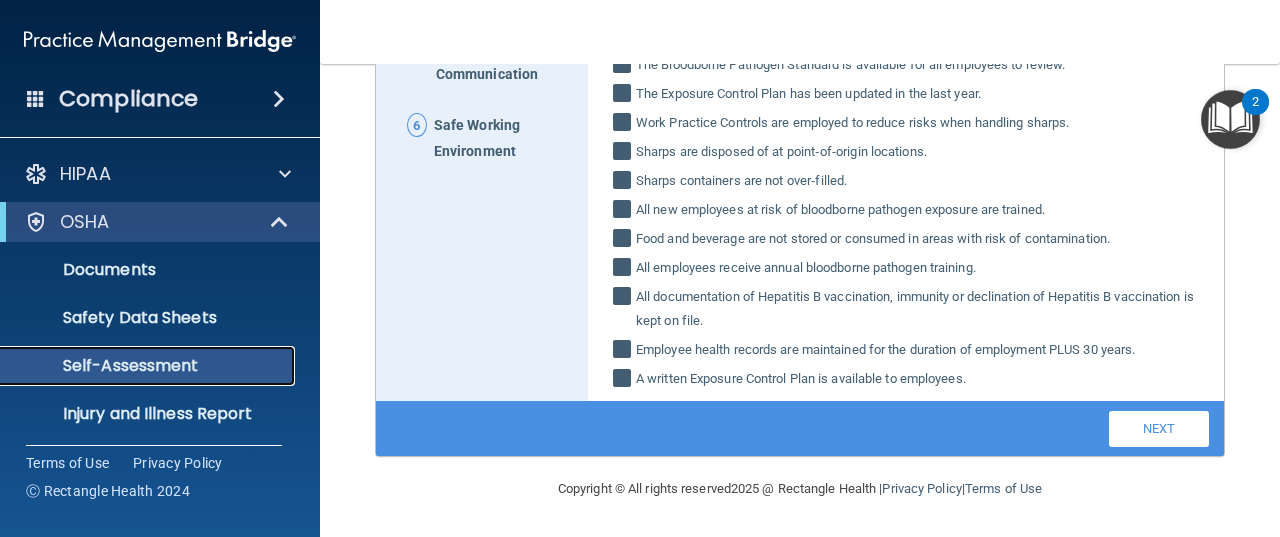 scroll, scrollTop: 539, scrollLeft: 0, axis: vertical 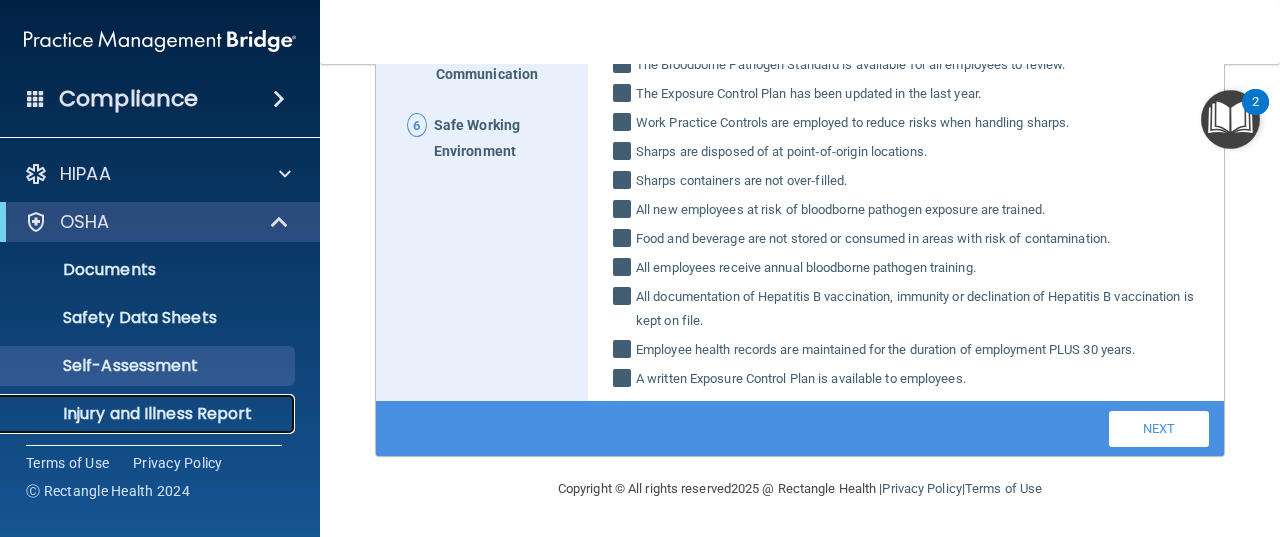 click on "Injury and Illness Report" at bounding box center (149, 414) 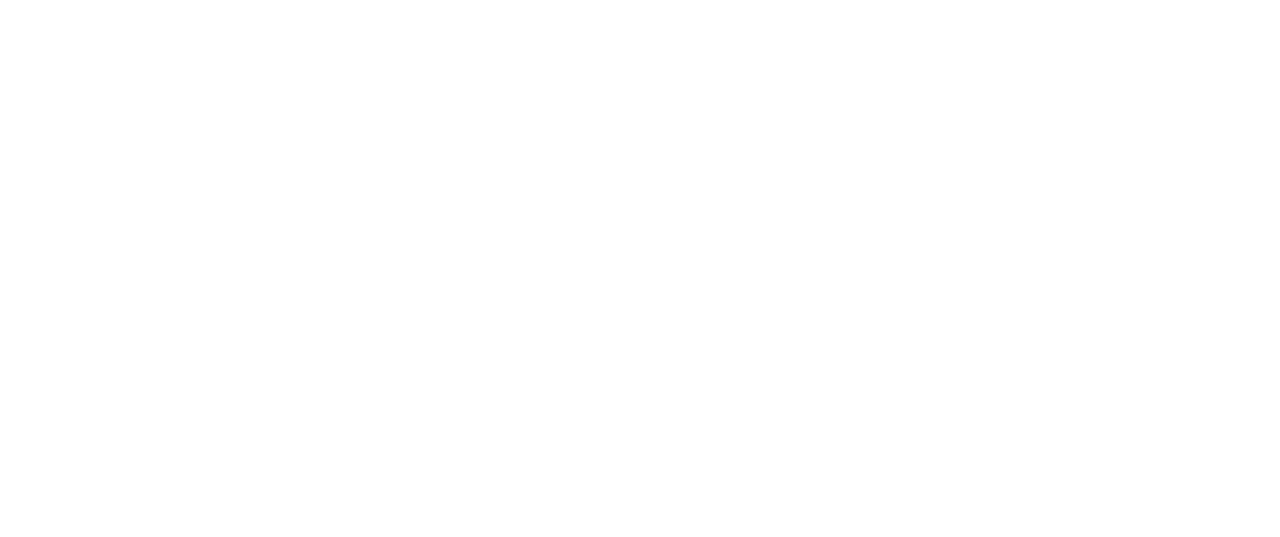 scroll, scrollTop: 0, scrollLeft: 0, axis: both 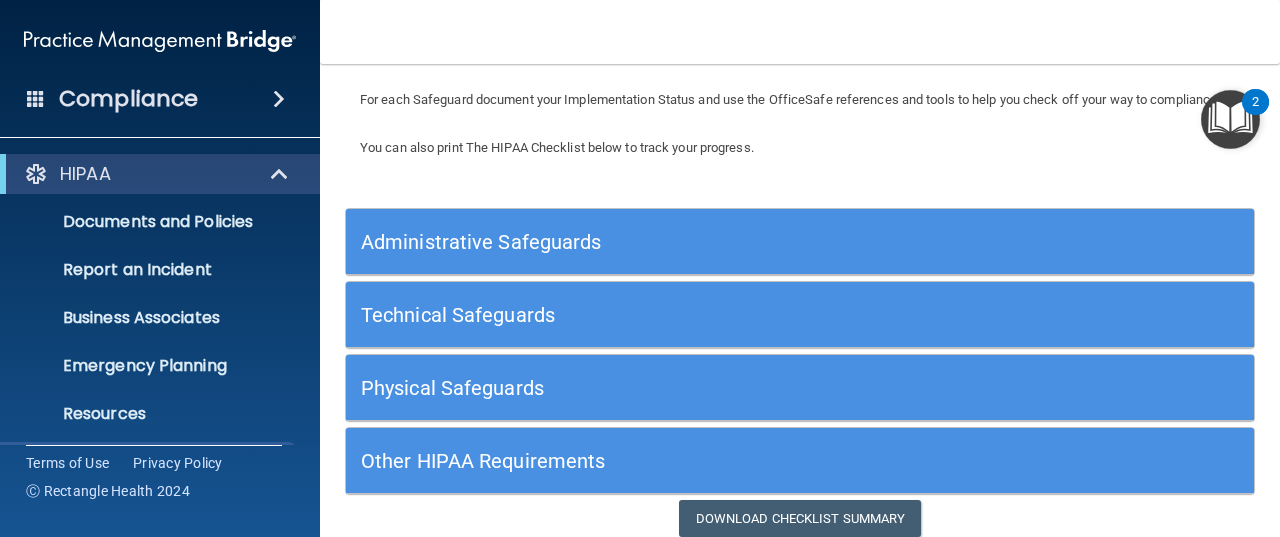 click on "Administrative Safeguards" at bounding box center [686, 241] 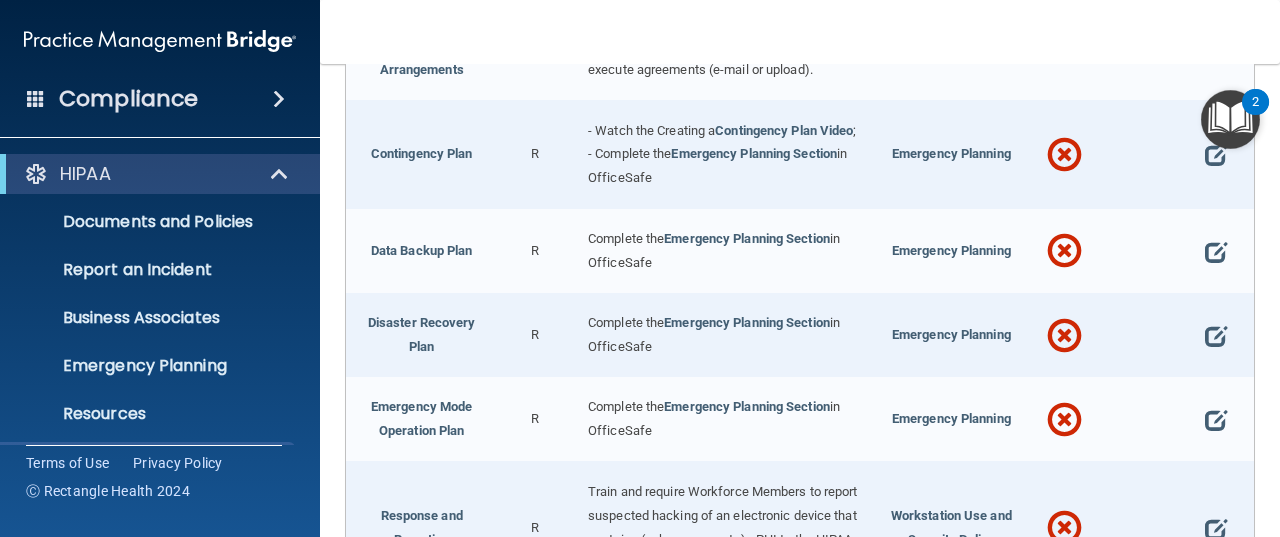 scroll, scrollTop: 705, scrollLeft: 0, axis: vertical 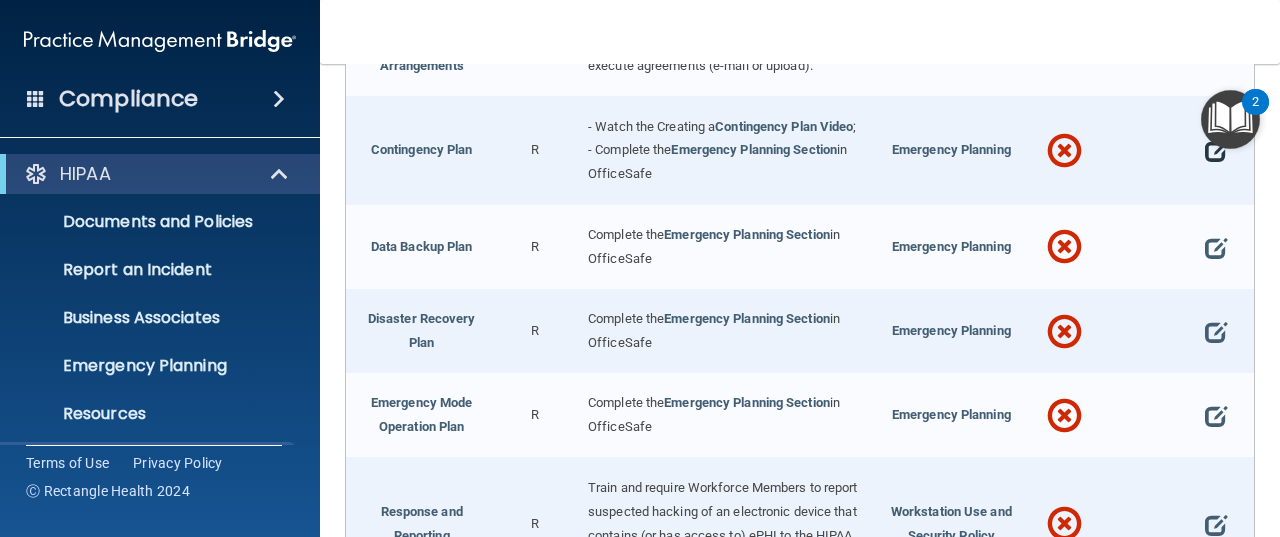 click at bounding box center (1216, 151) 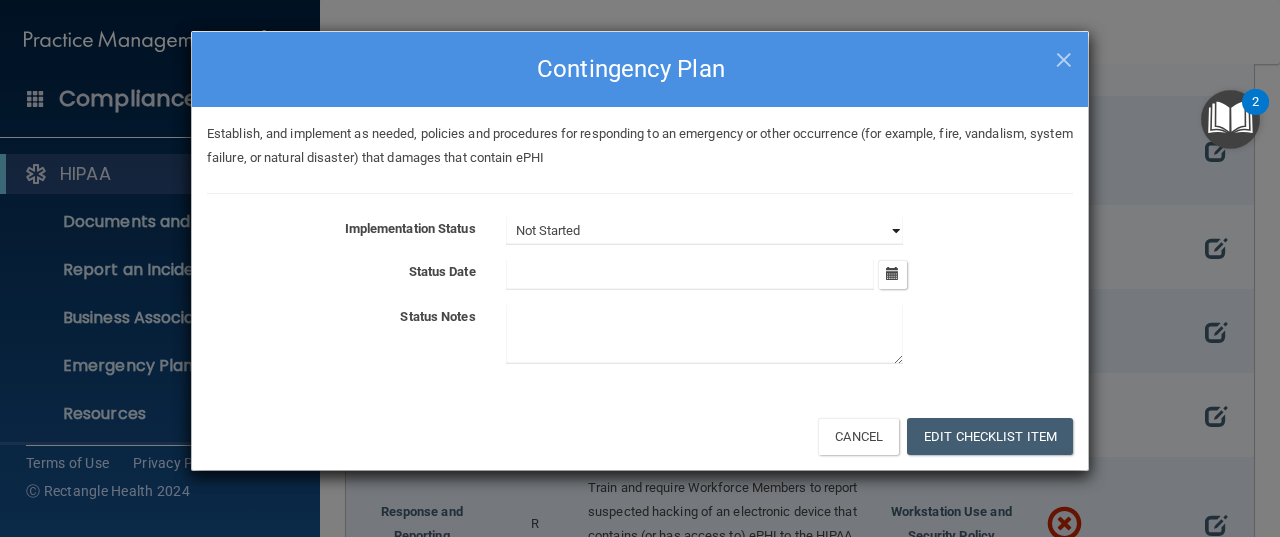 select on "completed" 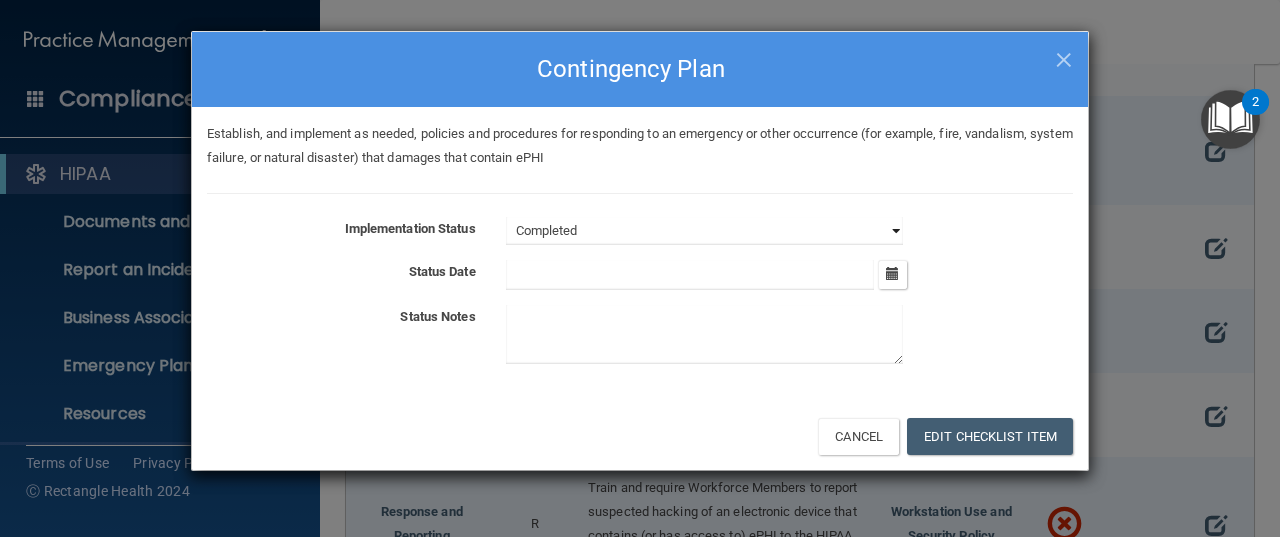 click on "Not Started  In Progress  Completed" at bounding box center [704, 231] 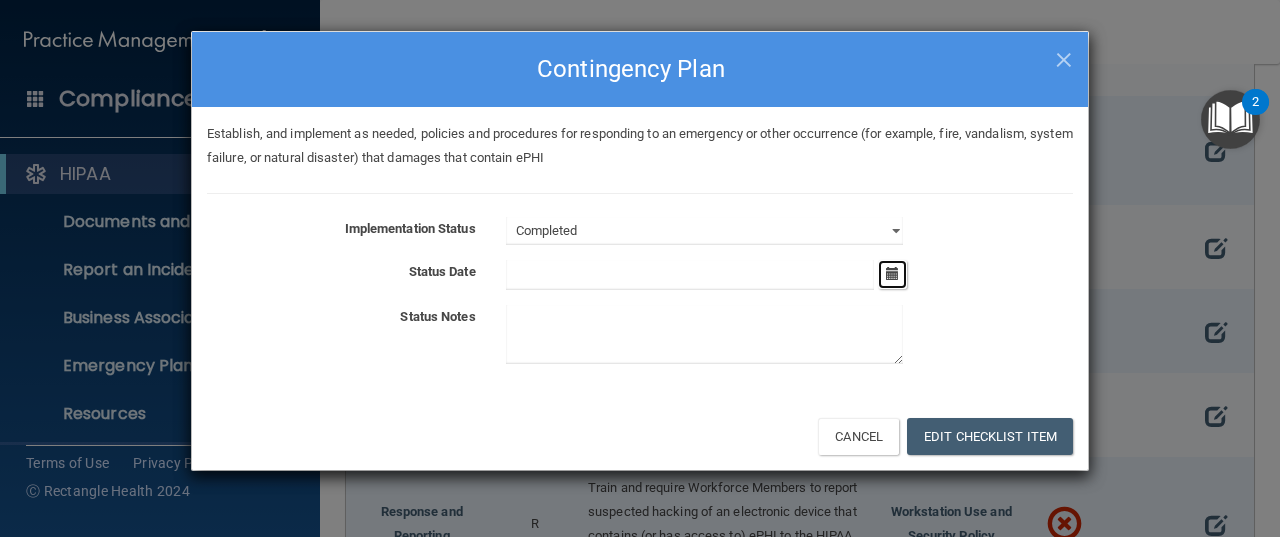 click at bounding box center (892, 273) 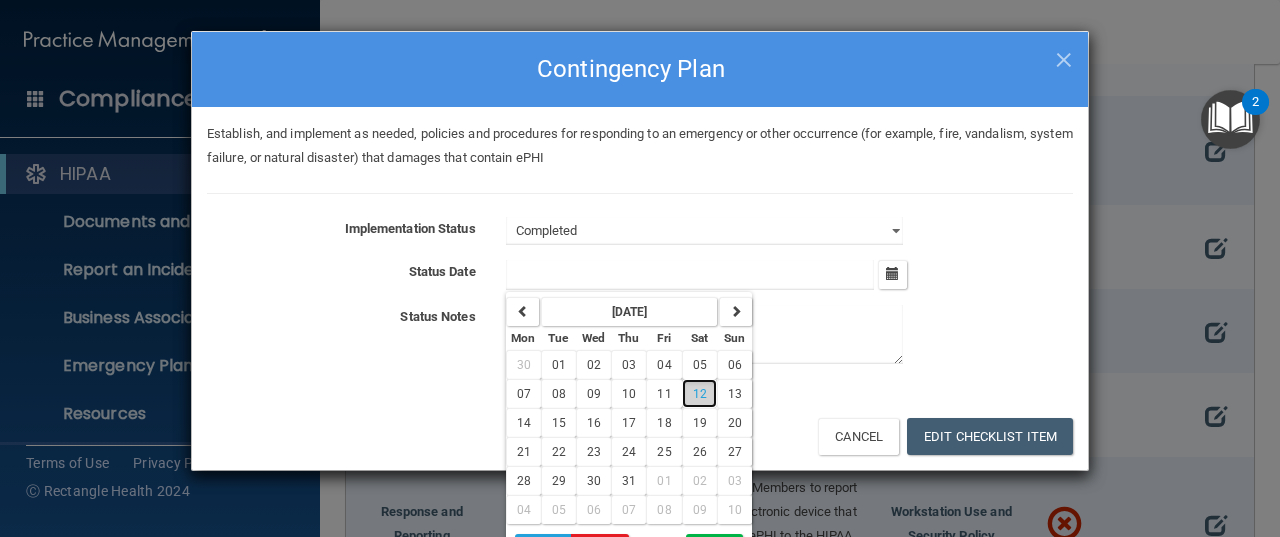 click on "12" at bounding box center (700, 394) 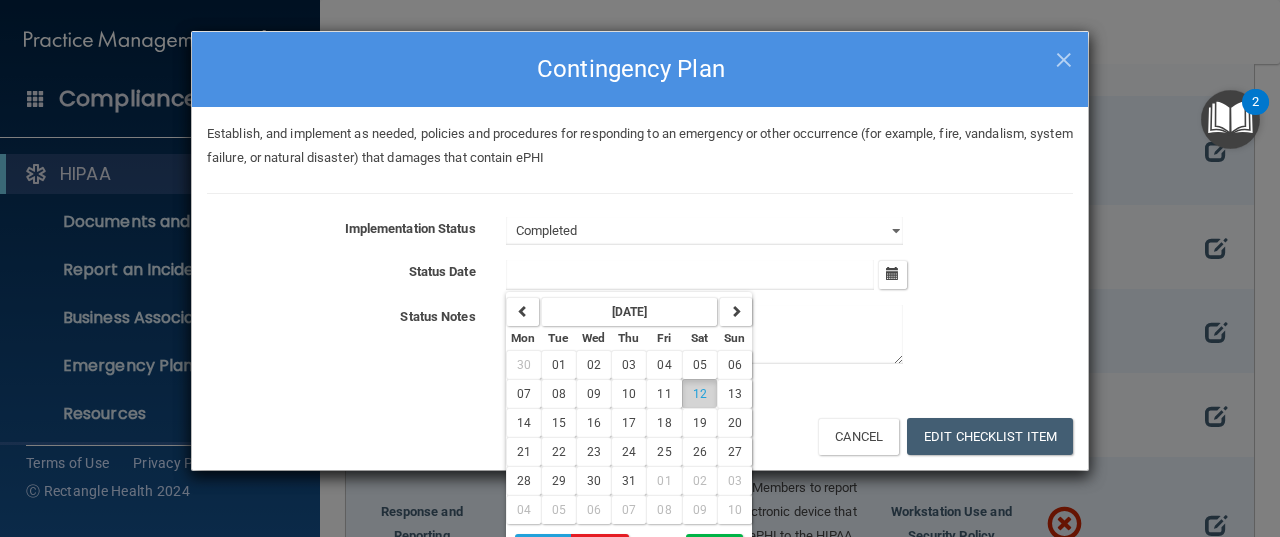 type on "[DATE]" 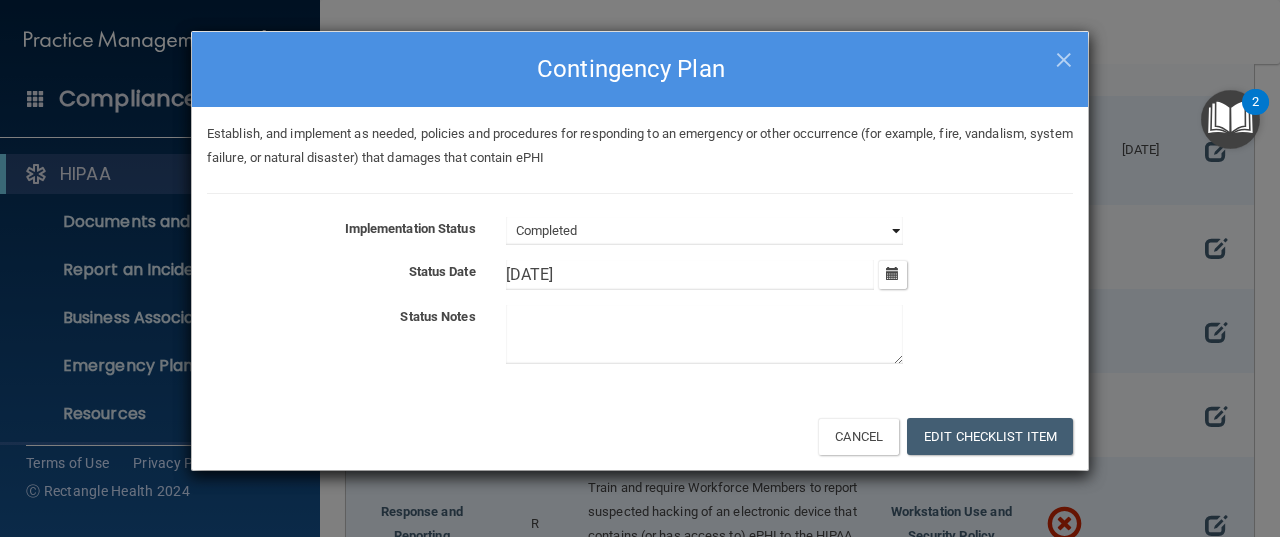 click on "Not Started  In Progress  Completed" at bounding box center [704, 231] 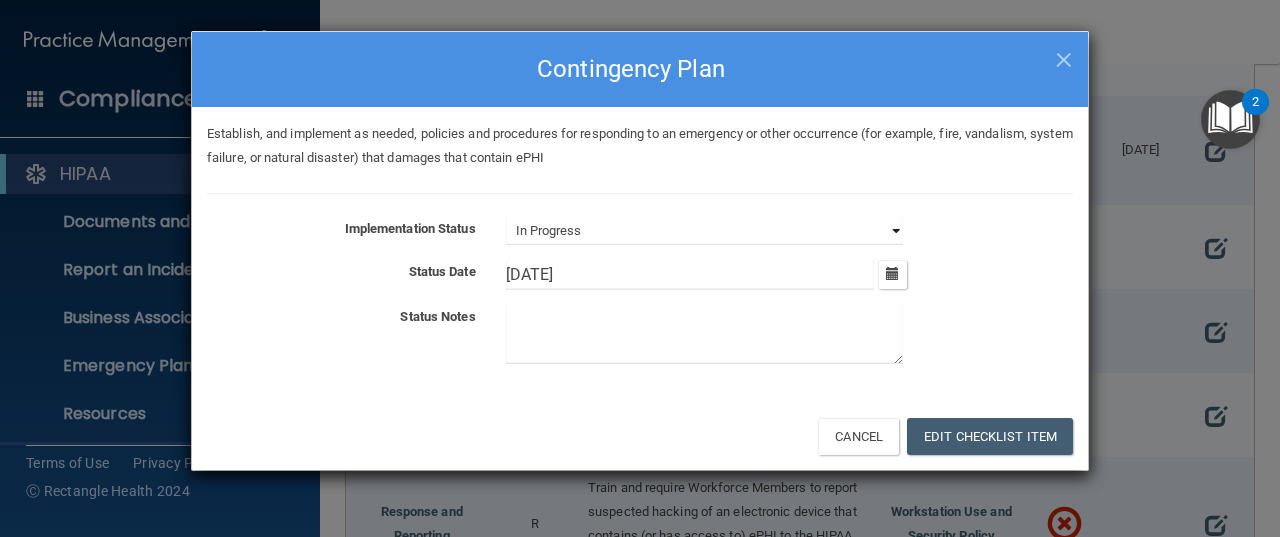 click on "Not Started  In Progress  Completed" at bounding box center [704, 231] 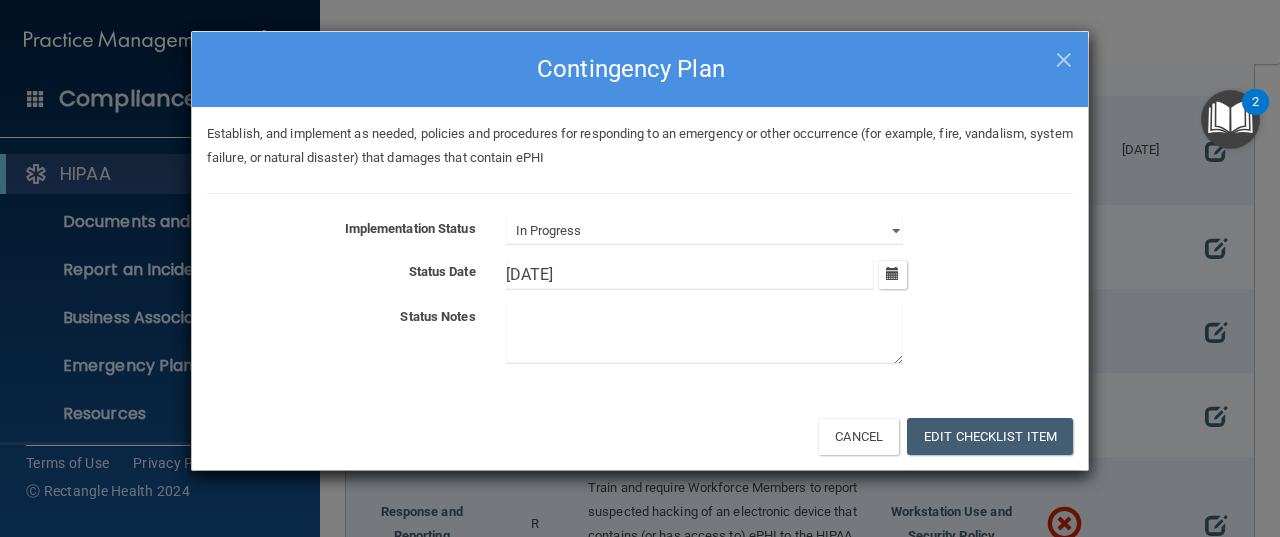 click at bounding box center (704, 334) 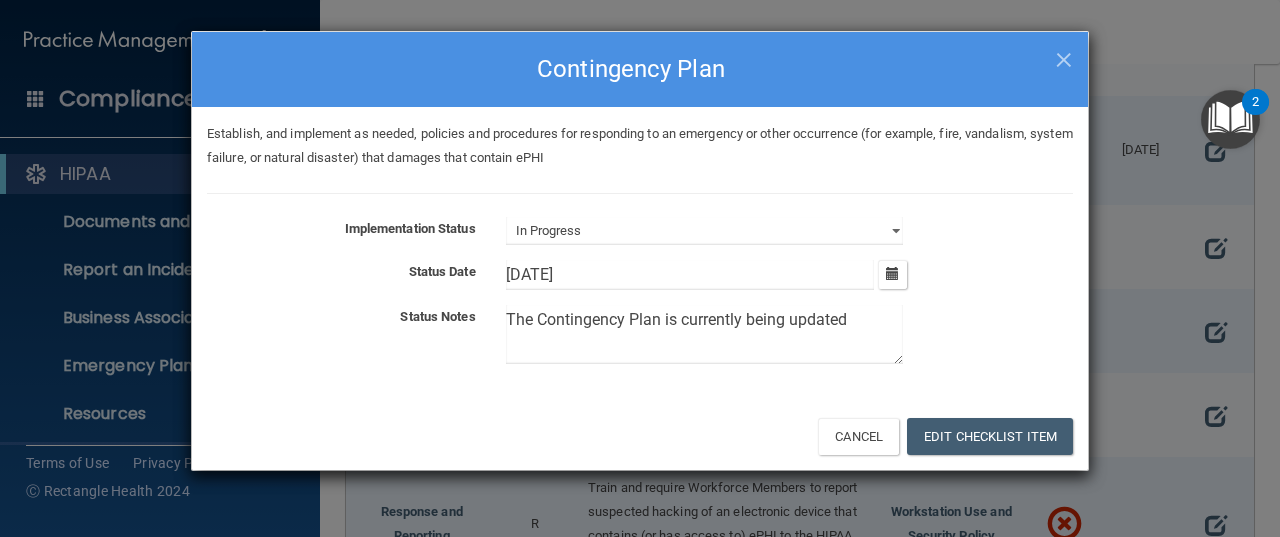 type on "The Contingency Plan is currently being updated" 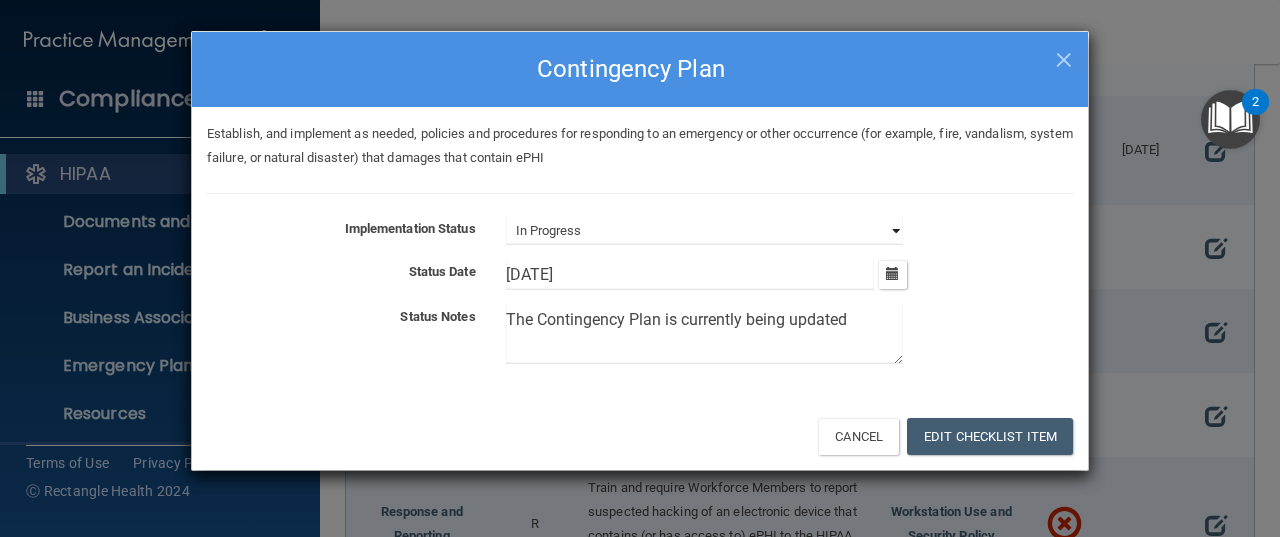 click on "Not Started  In Progress  Completed" at bounding box center [704, 231] 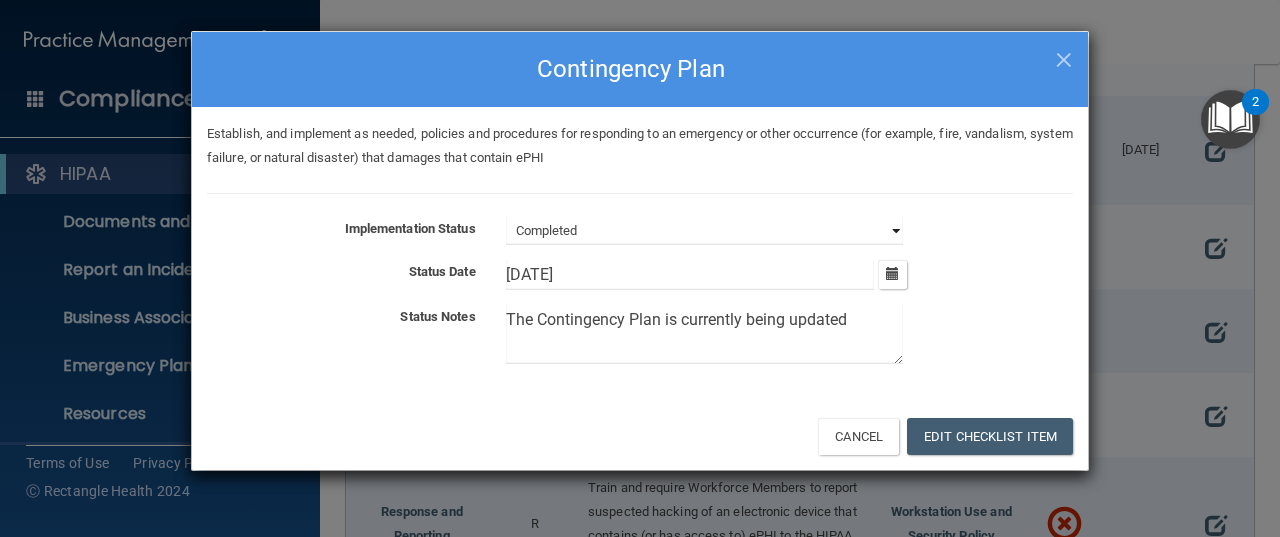 click on "Not Started  In Progress  Completed" at bounding box center (704, 231) 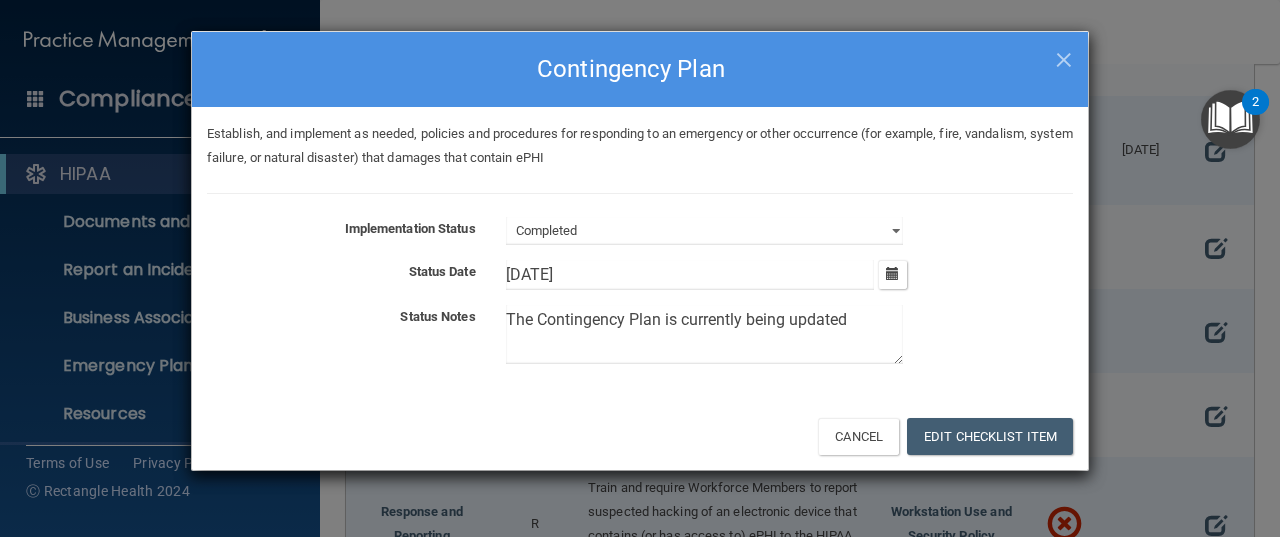 click on "The Contingency Plan is currently being updated" at bounding box center [704, 334] 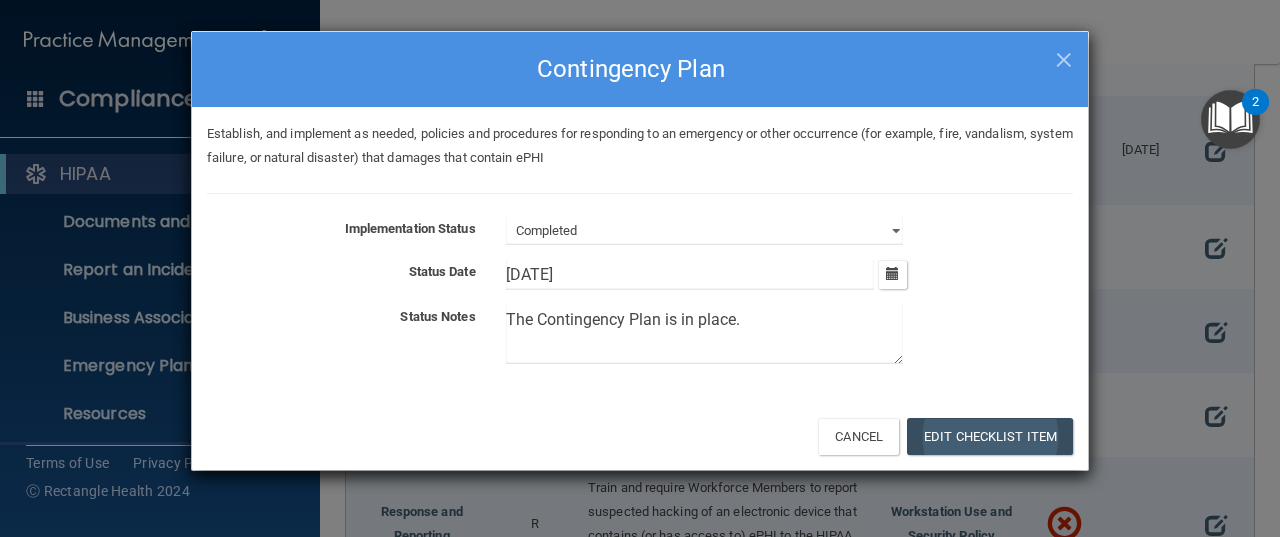 type on "The Contingency Plan is in place." 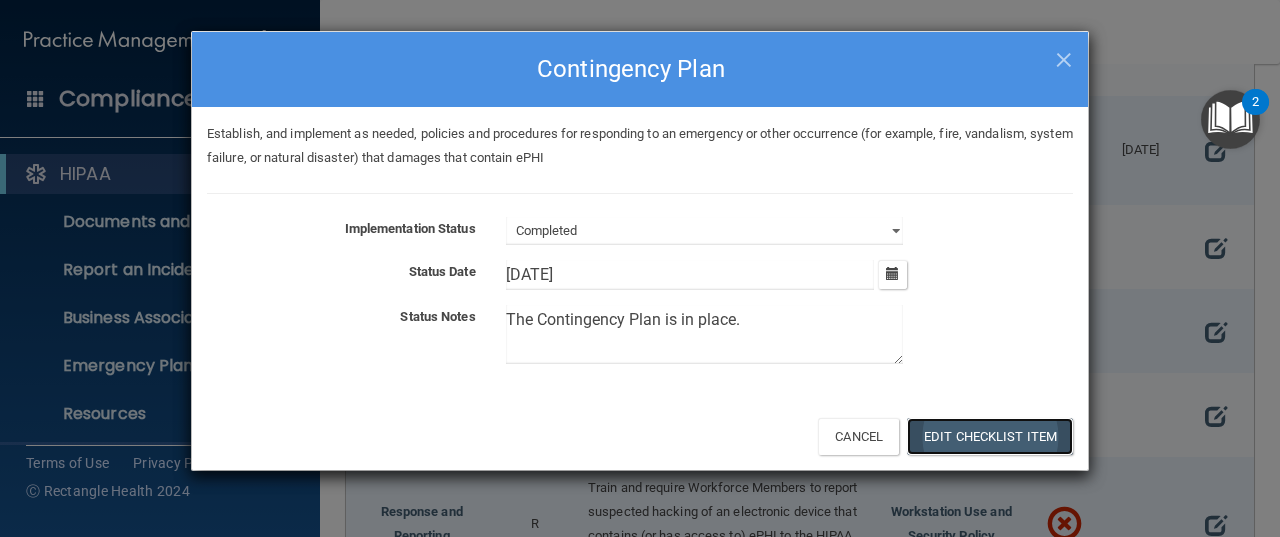 click on "Edit Checklist Item" at bounding box center [990, 436] 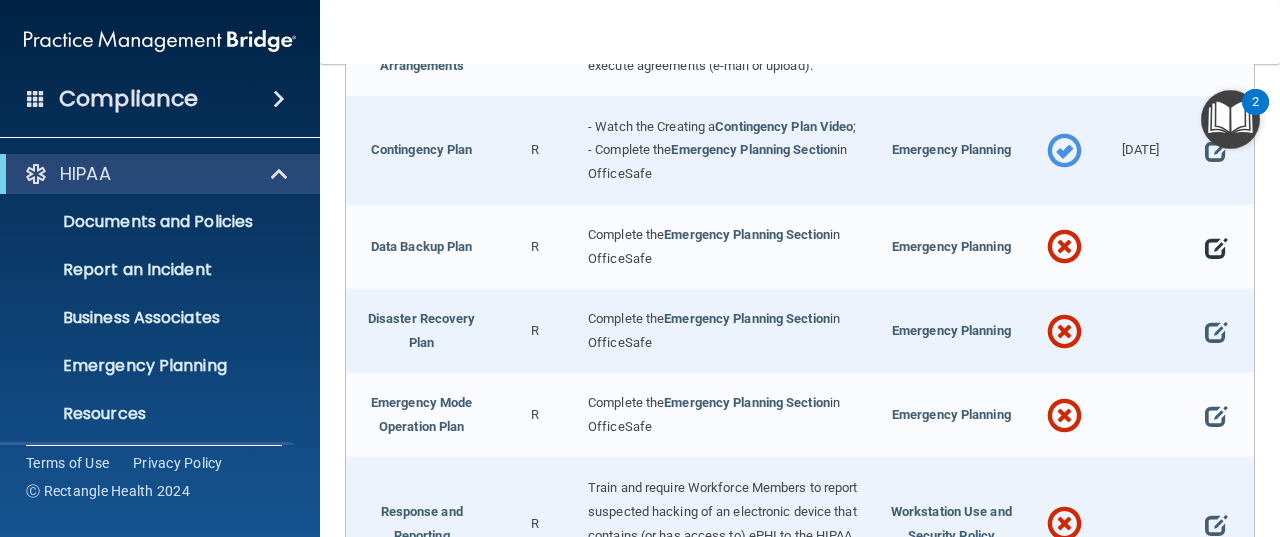 click at bounding box center (1216, 248) 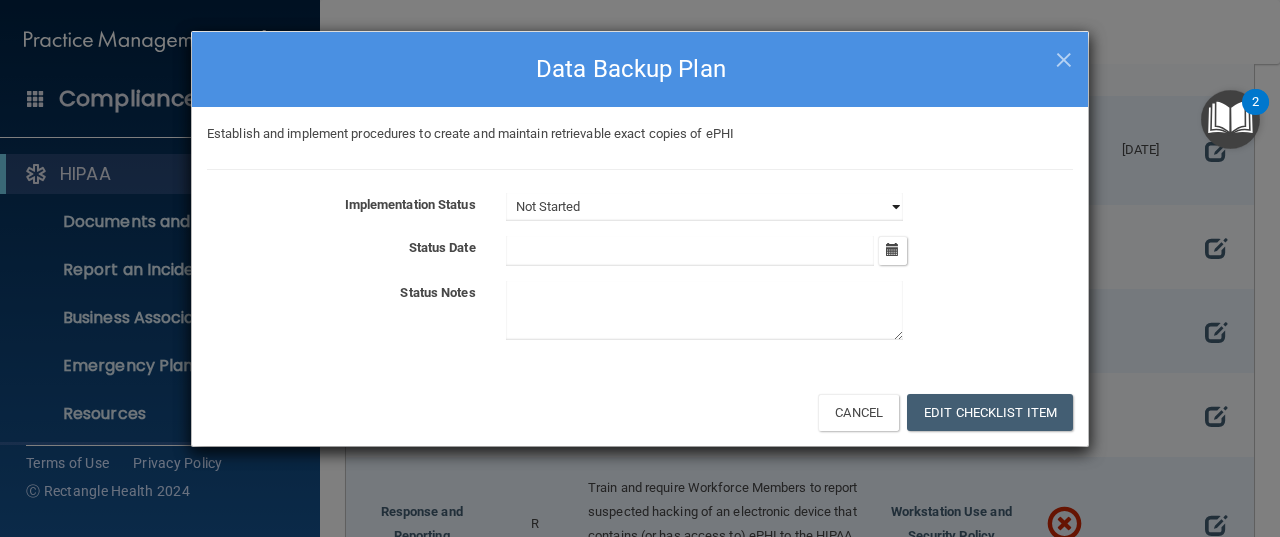 click on "Not Started  In Progress  Completed" at bounding box center (704, 207) 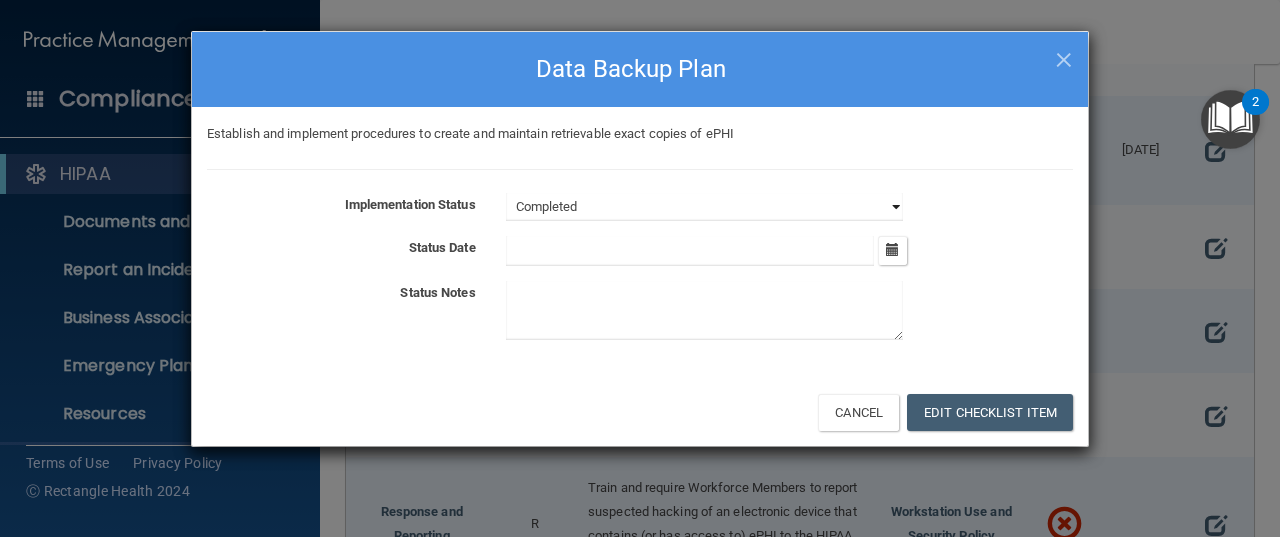 click on "Not Started  In Progress  Completed" at bounding box center (704, 207) 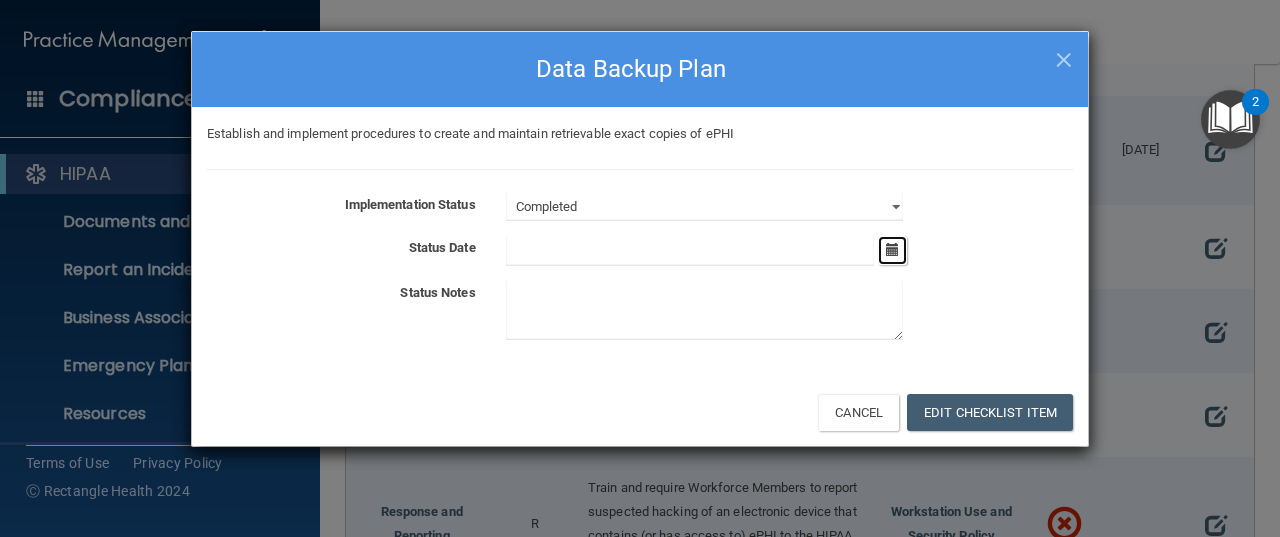 click at bounding box center (892, 249) 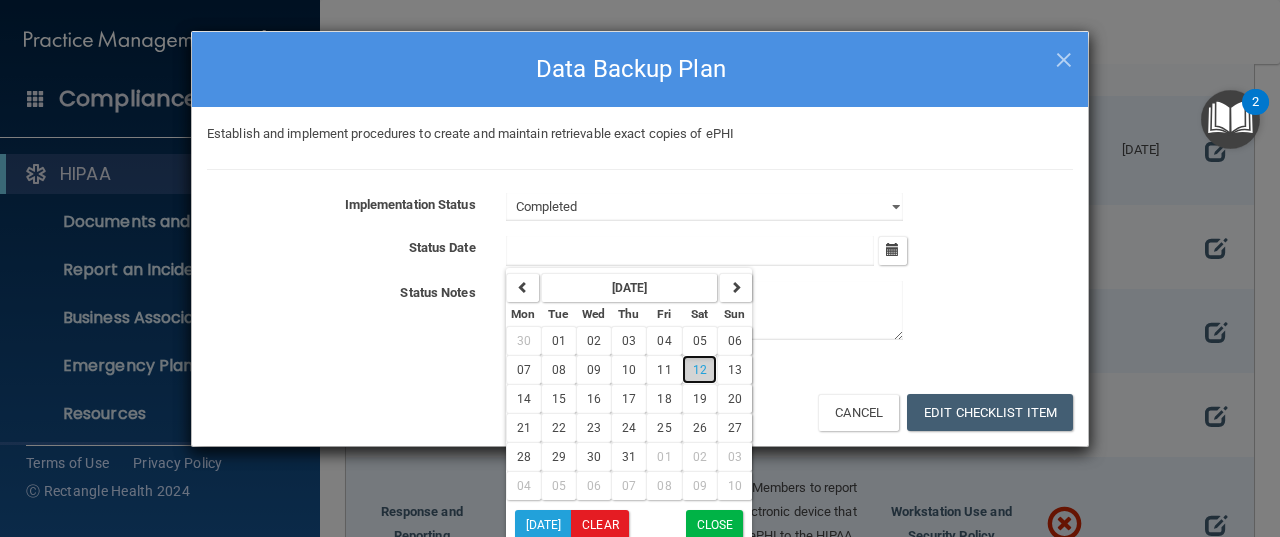 click on "12" at bounding box center (700, 370) 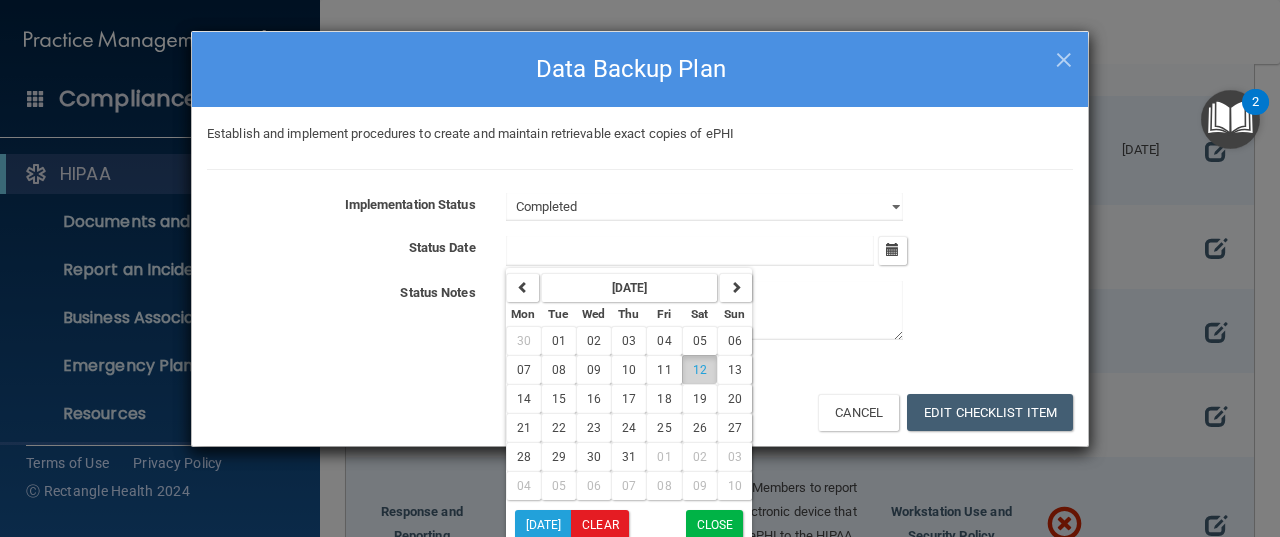 type on "[DATE]" 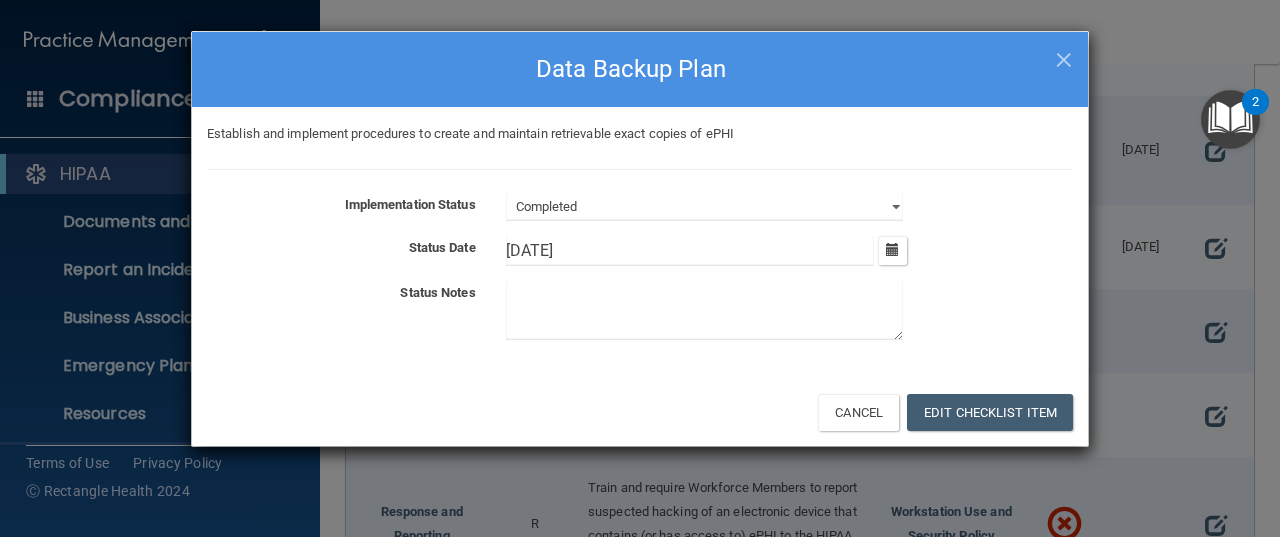 click at bounding box center [704, 310] 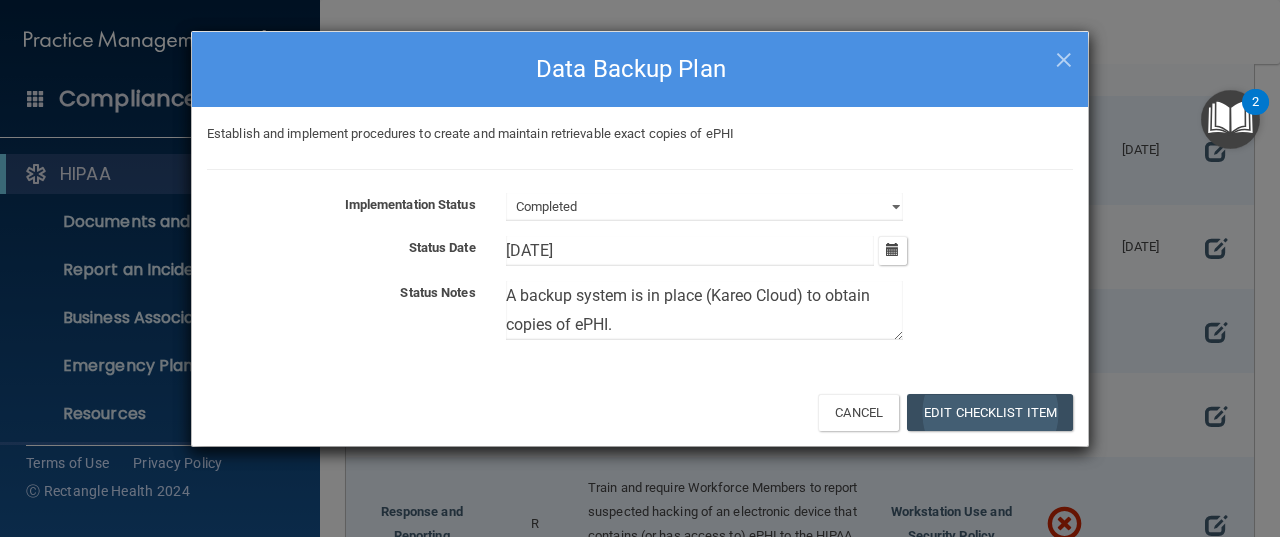type on "A backup system is in place (Kareo Cloud) to obtain copies of ePHI." 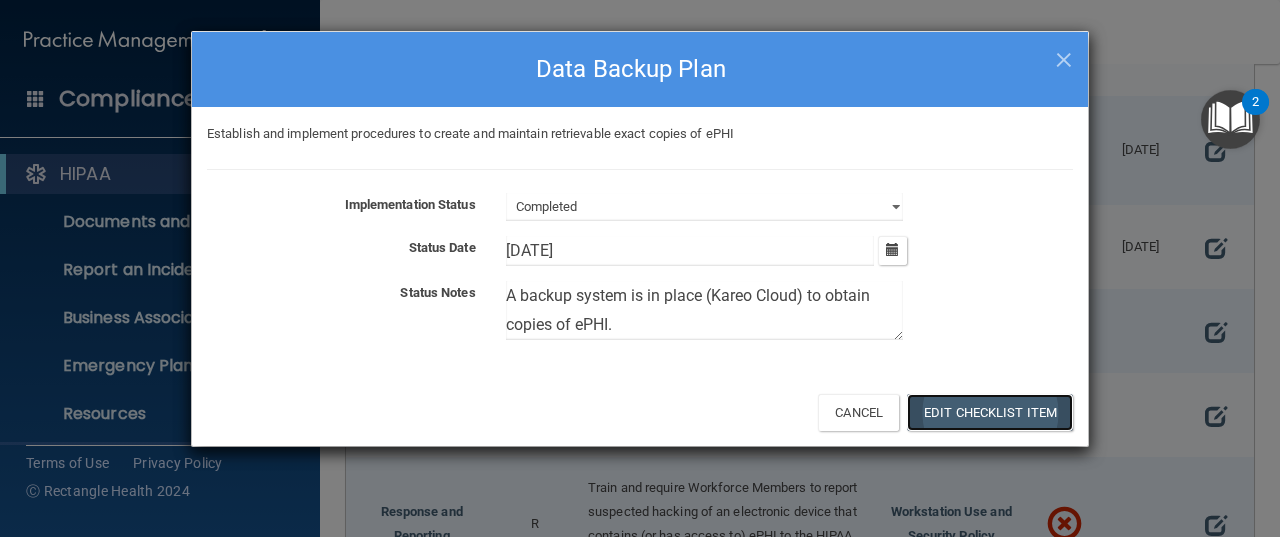 click on "Edit Checklist Item" at bounding box center (990, 412) 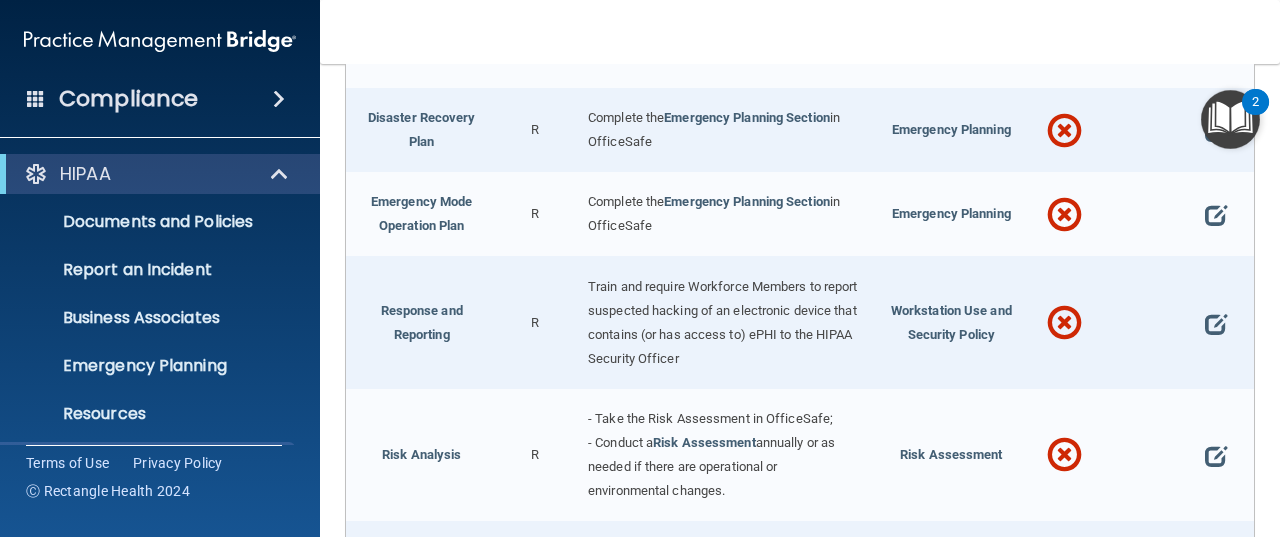 scroll, scrollTop: 935, scrollLeft: 0, axis: vertical 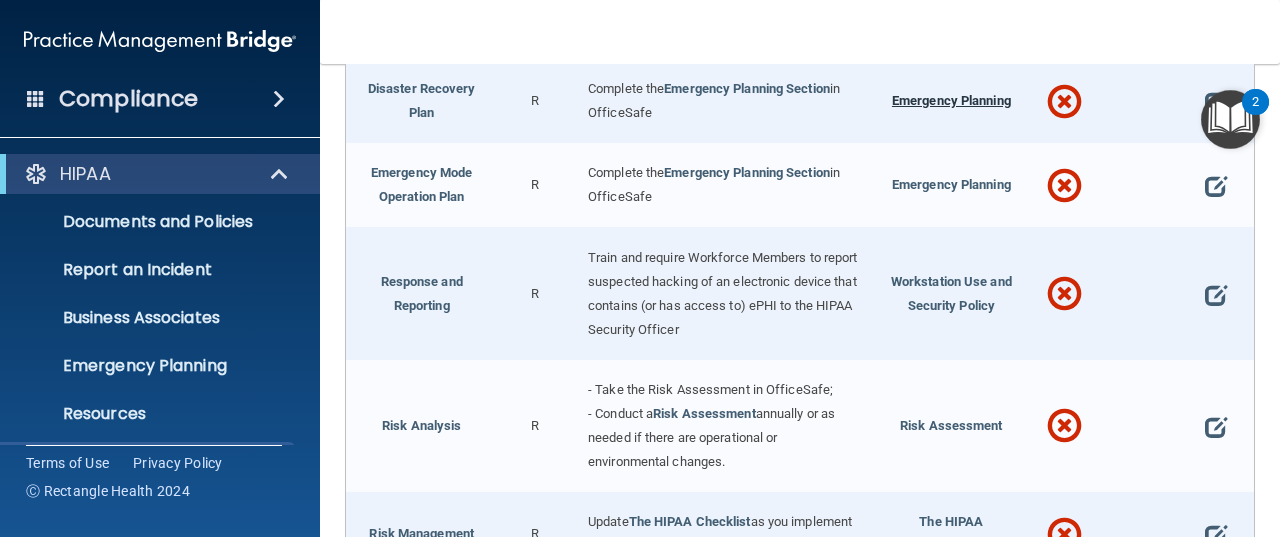 click on "Emergency Planning" at bounding box center (951, 100) 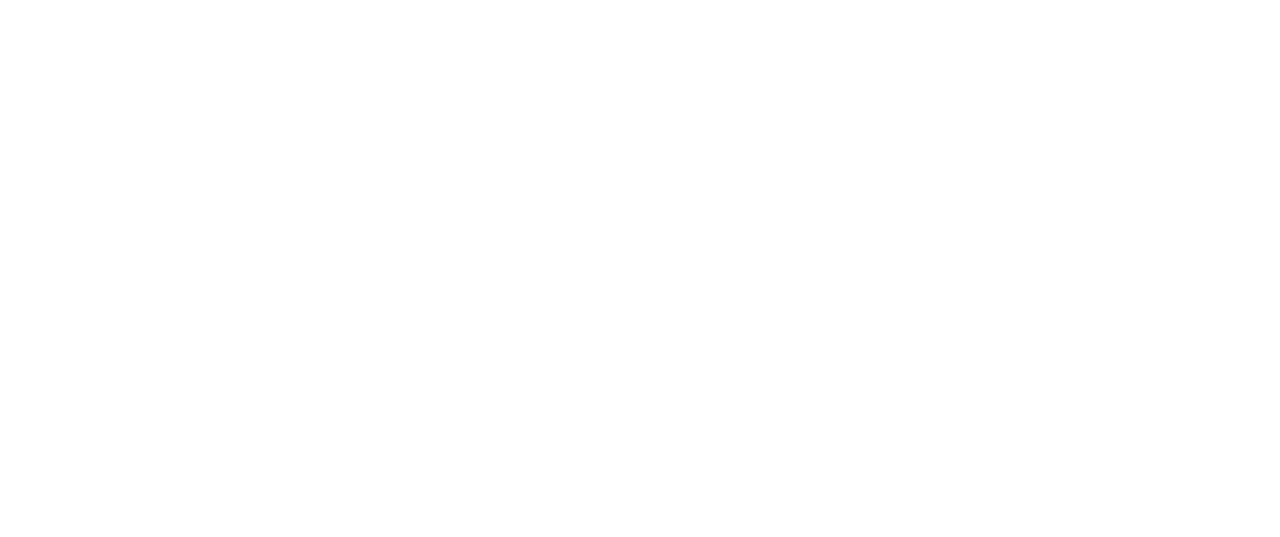 scroll, scrollTop: 0, scrollLeft: 0, axis: both 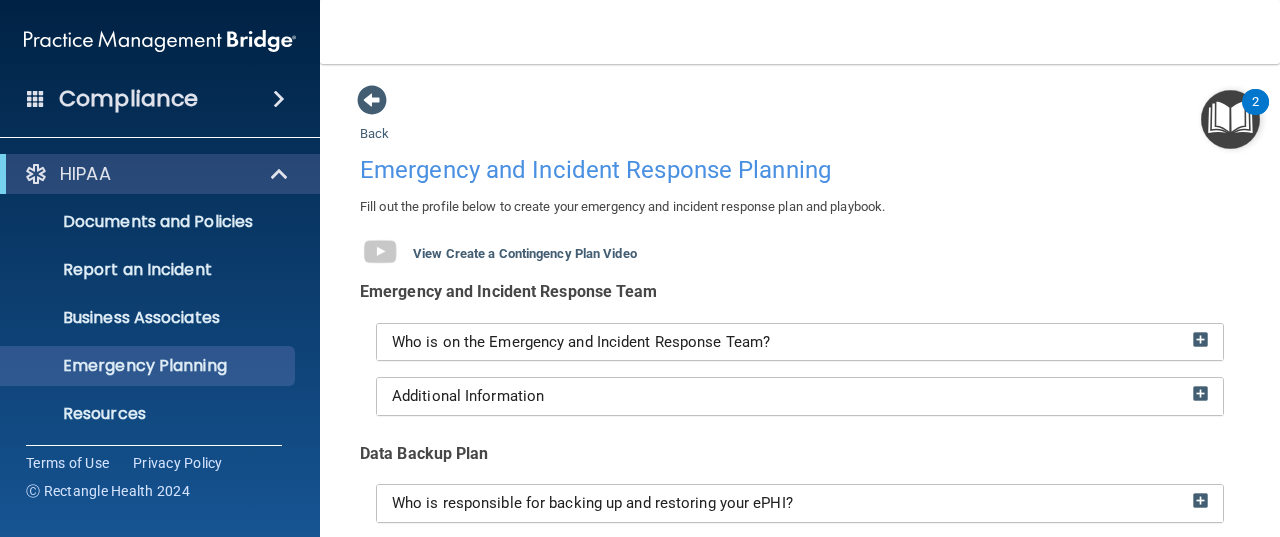 drag, startPoint x: 1264, startPoint y: 169, endPoint x: 1262, endPoint y: 193, distance: 24.083189 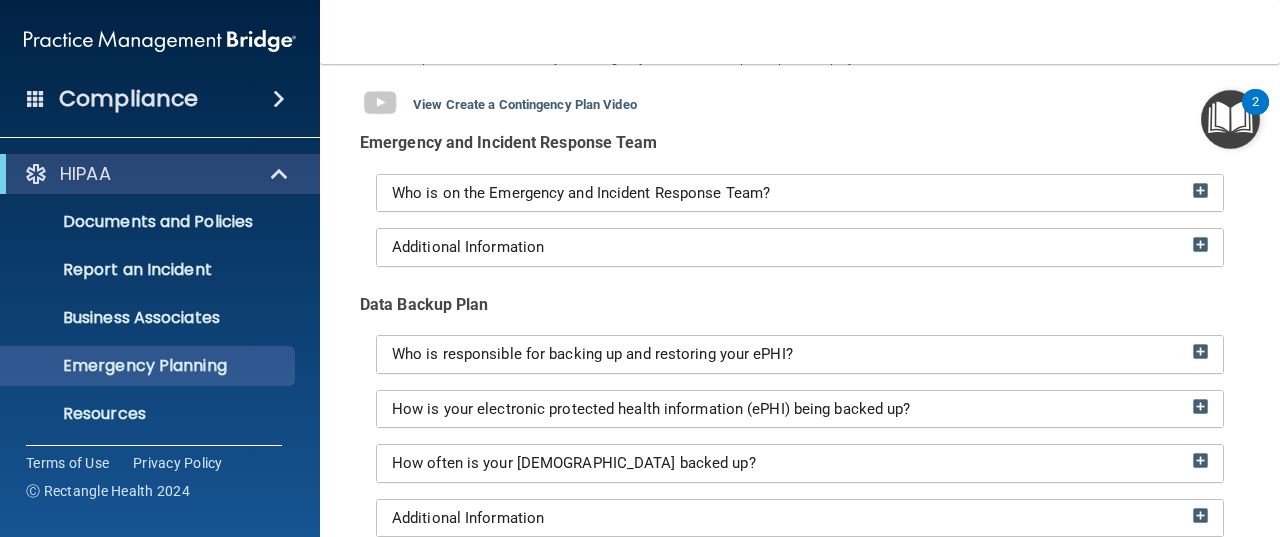 scroll, scrollTop: 160, scrollLeft: 0, axis: vertical 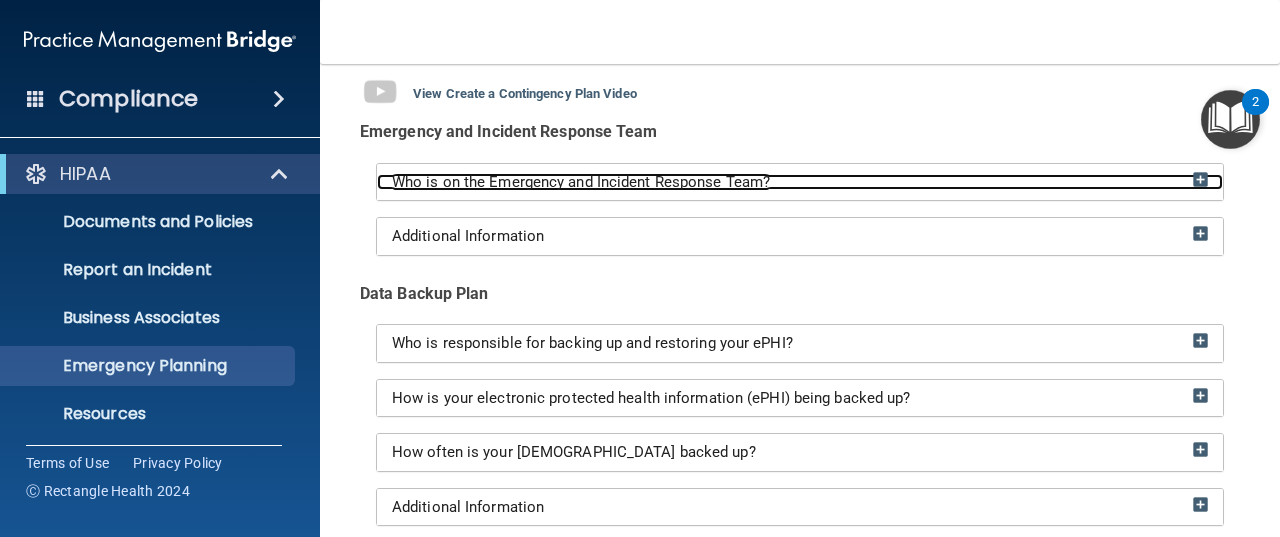 click at bounding box center [1200, 179] 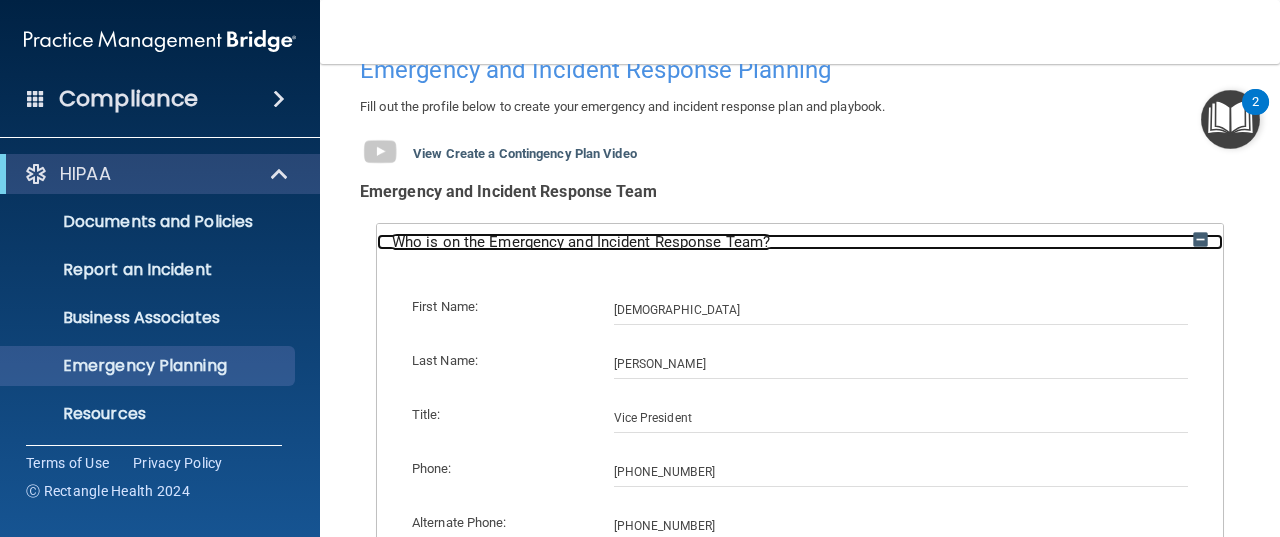 scroll, scrollTop: 86, scrollLeft: 0, axis: vertical 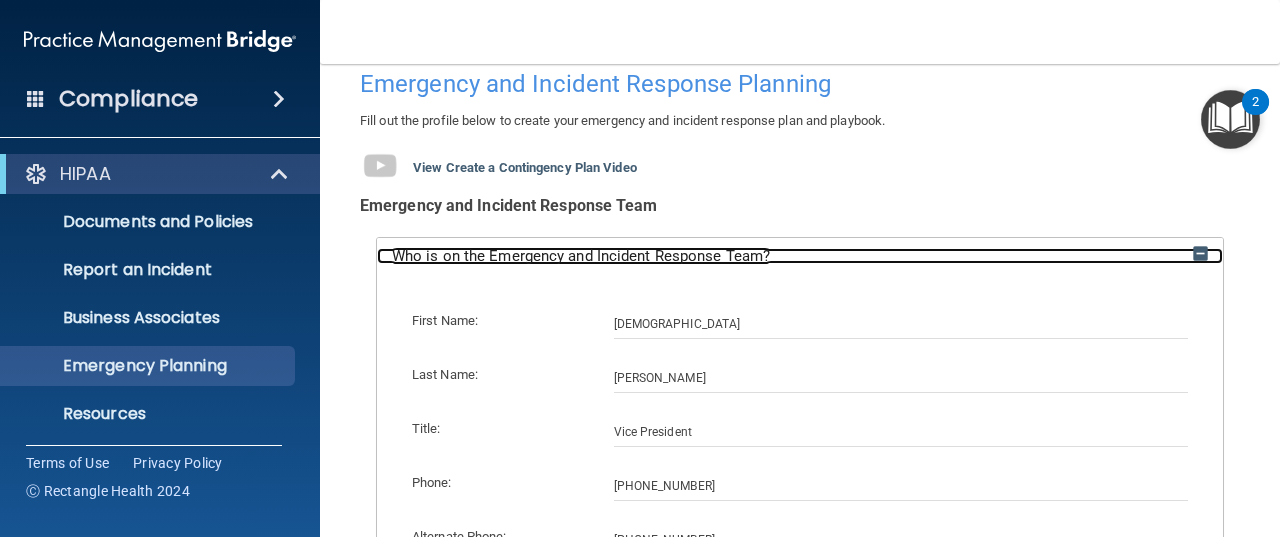 click on "Who is on the Emergency and Incident Response Team?" at bounding box center (800, 256) 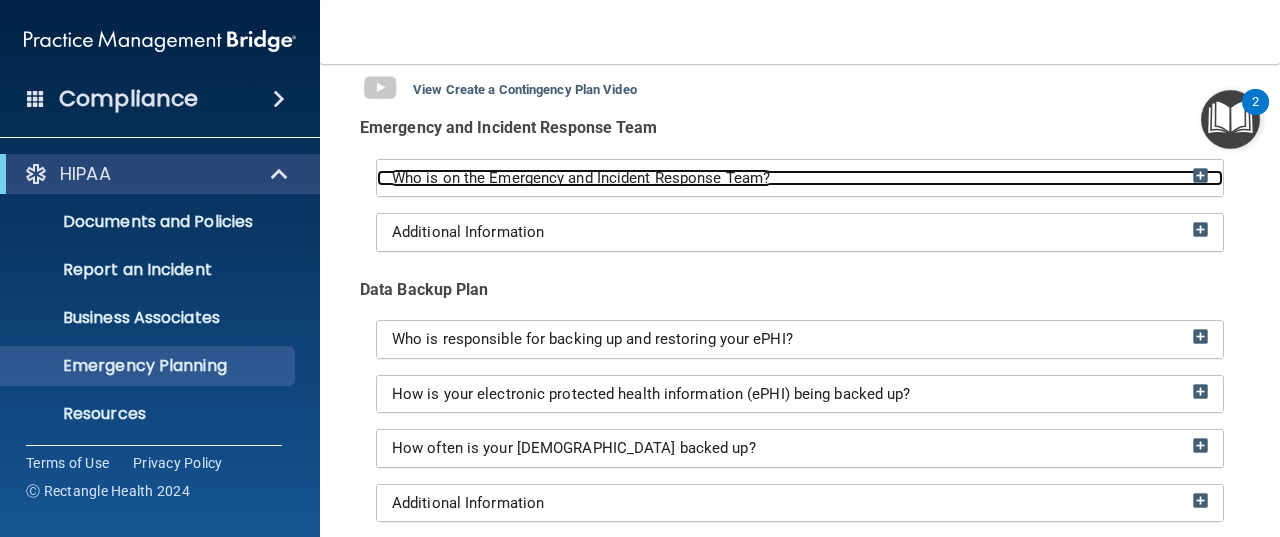 scroll, scrollTop: 162, scrollLeft: 0, axis: vertical 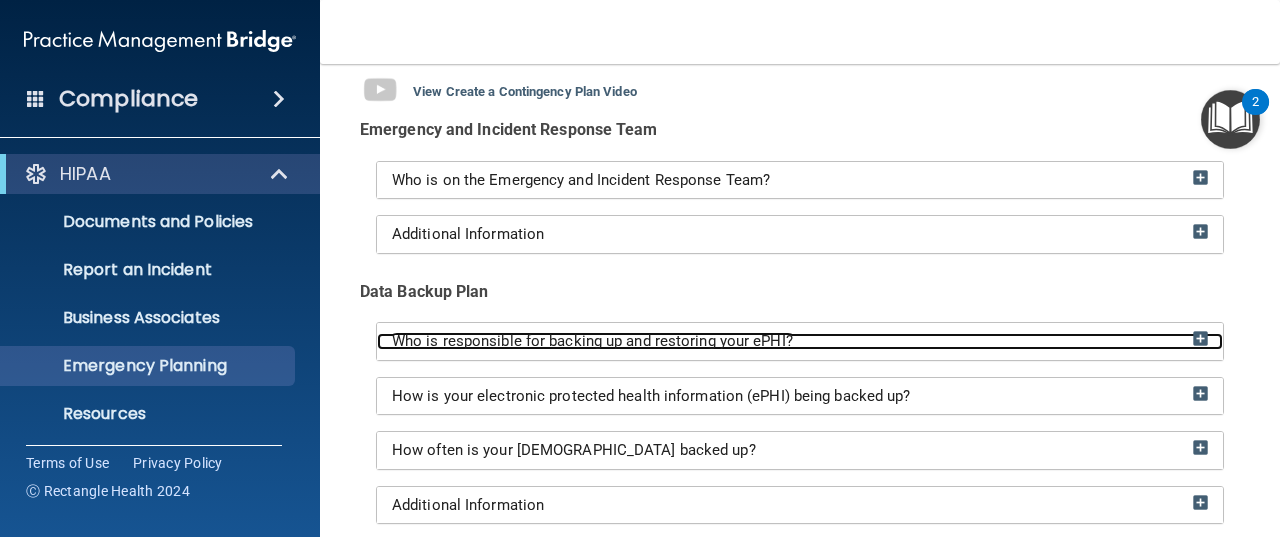 click at bounding box center (1200, 338) 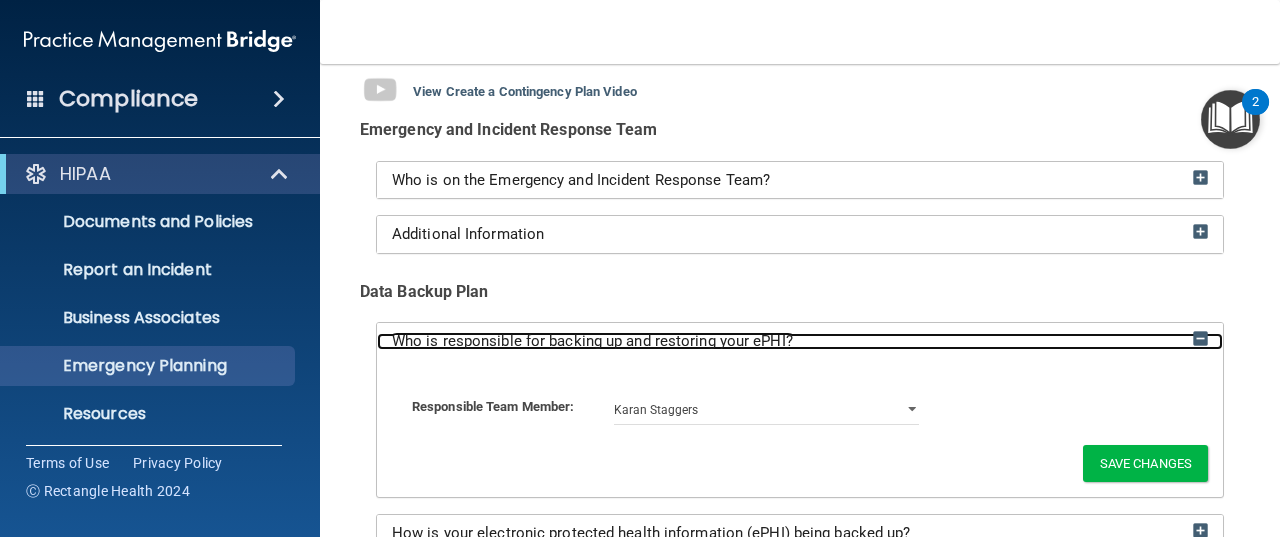 click at bounding box center [1200, 338] 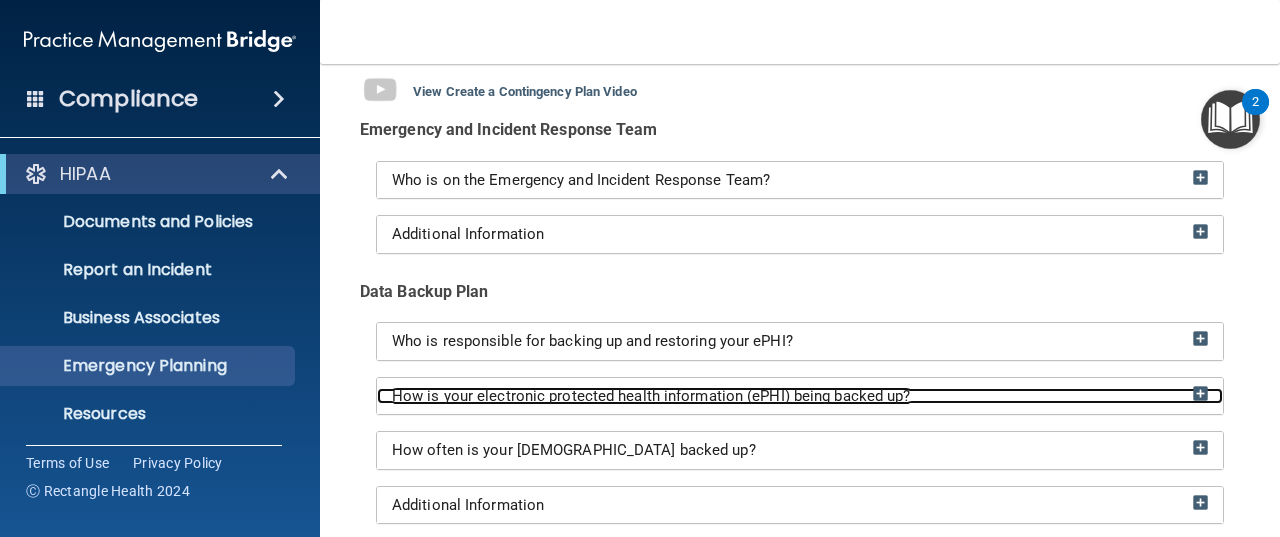 click at bounding box center (1200, 393) 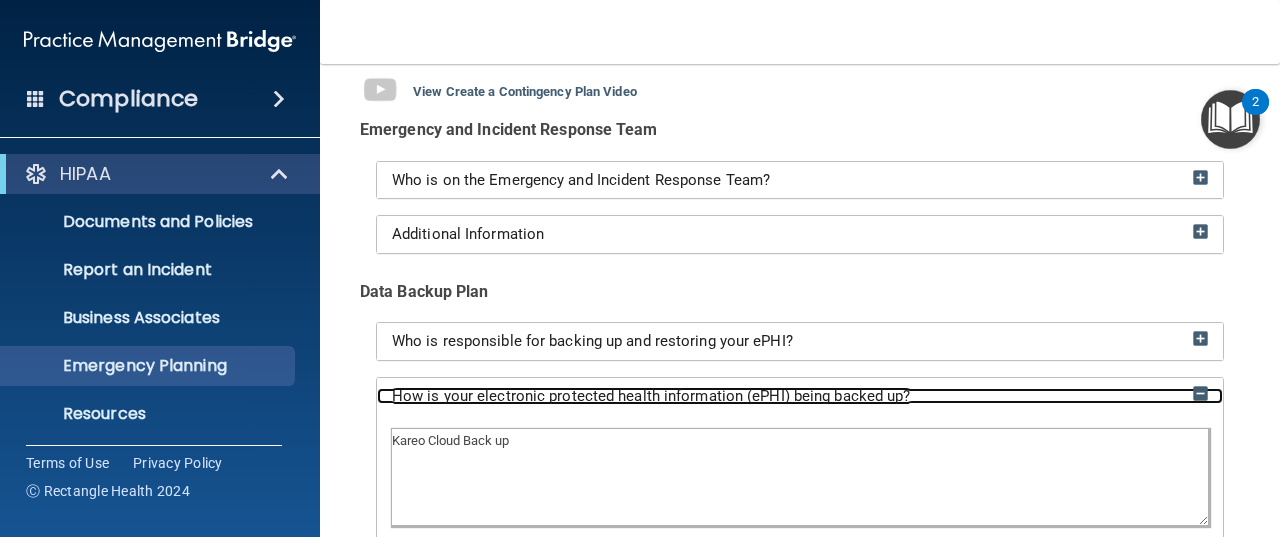 click at bounding box center [1200, 393] 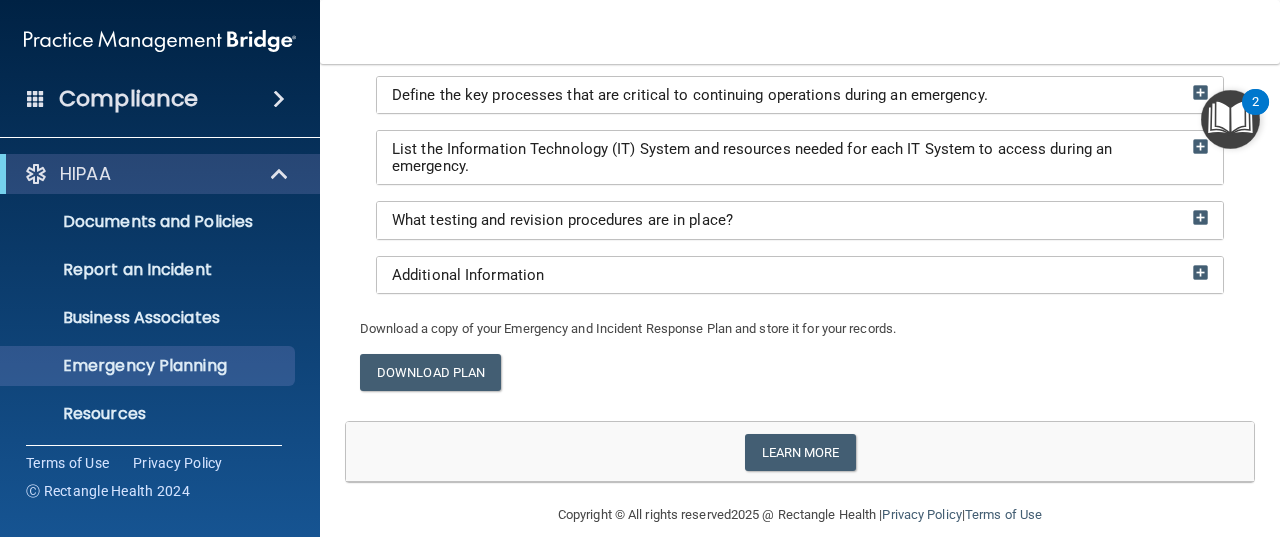 scroll, scrollTop: 696, scrollLeft: 0, axis: vertical 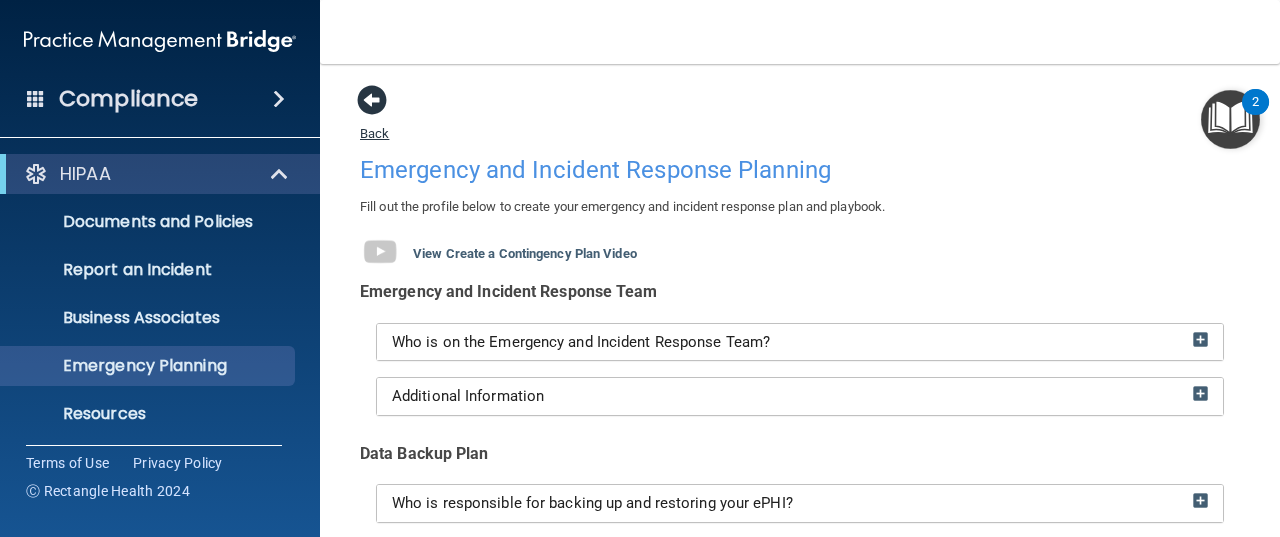 click at bounding box center (372, 100) 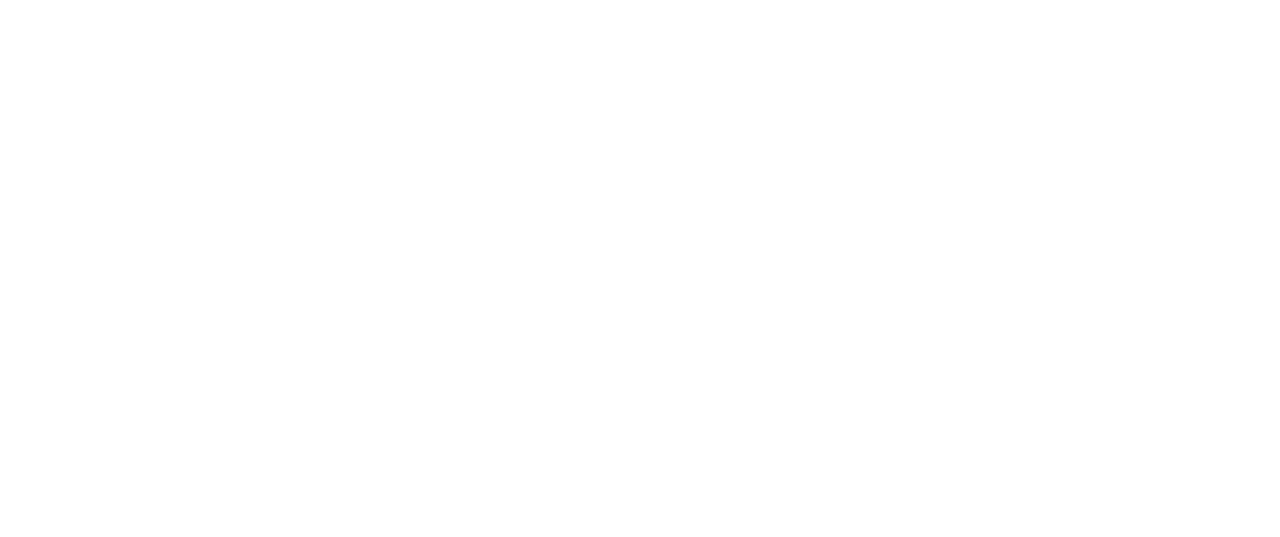 scroll, scrollTop: 0, scrollLeft: 0, axis: both 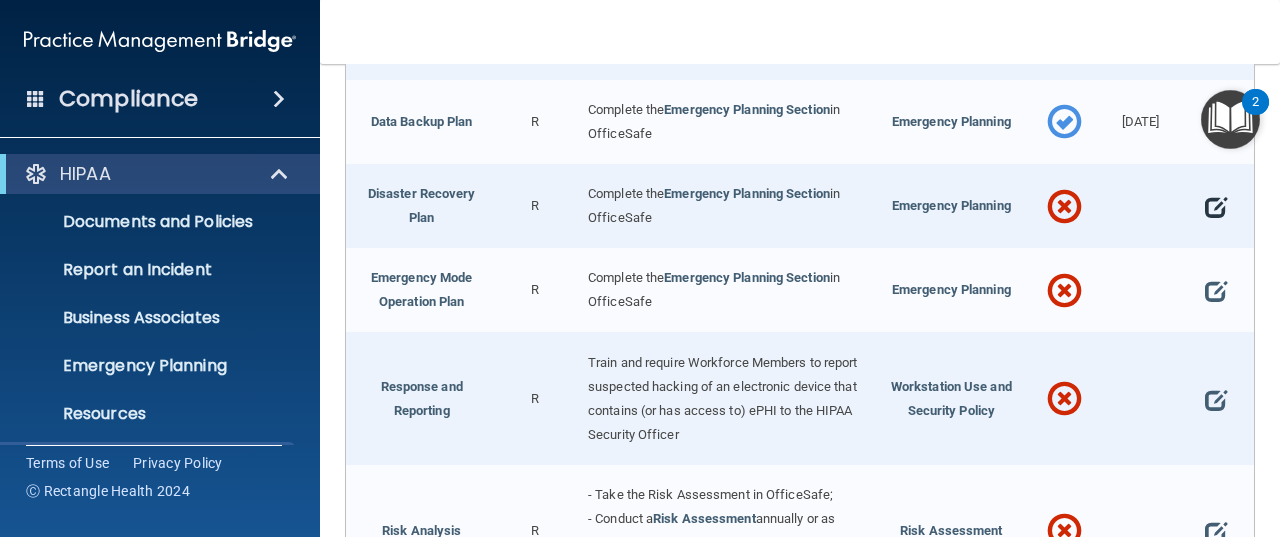 click at bounding box center (1216, 207) 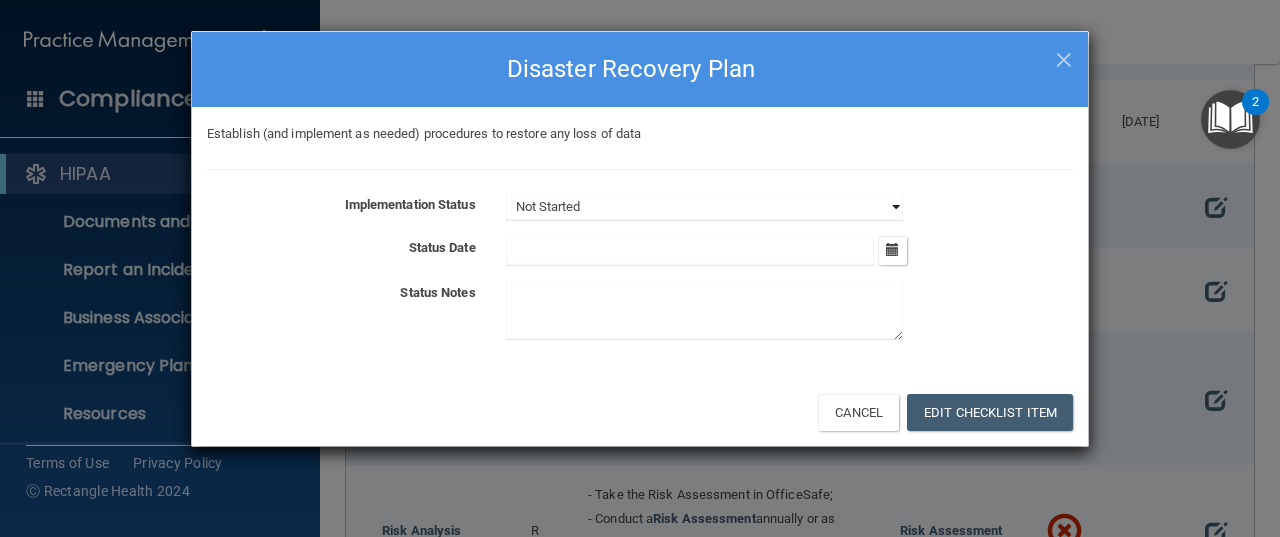 click on "Not Started  In Progress  Completed" at bounding box center (704, 207) 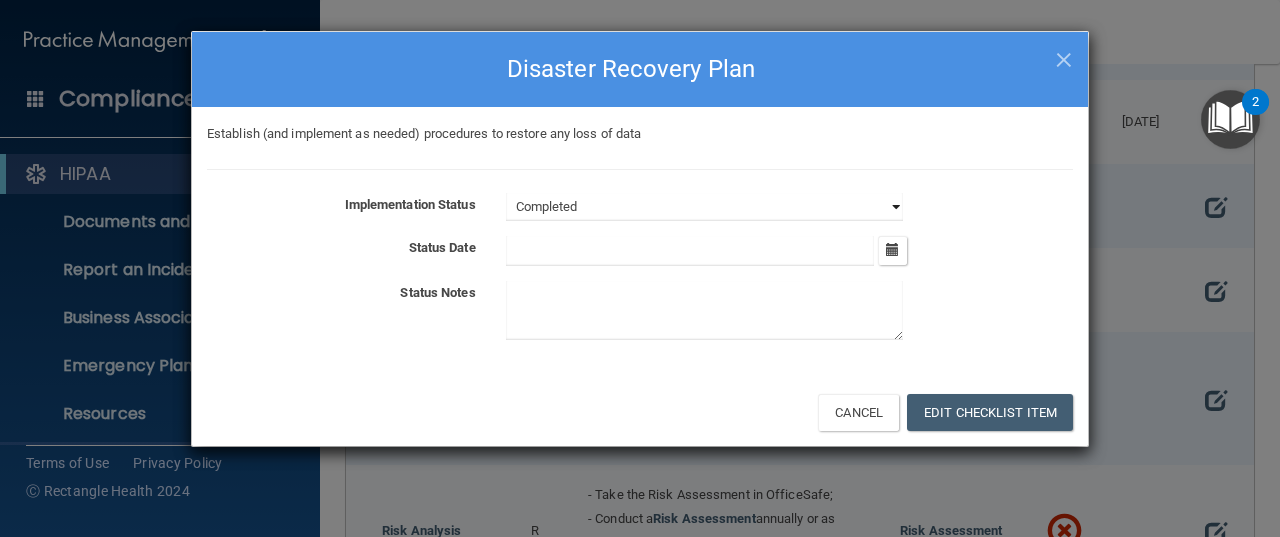 click on "Not Started  In Progress  Completed" at bounding box center [704, 207] 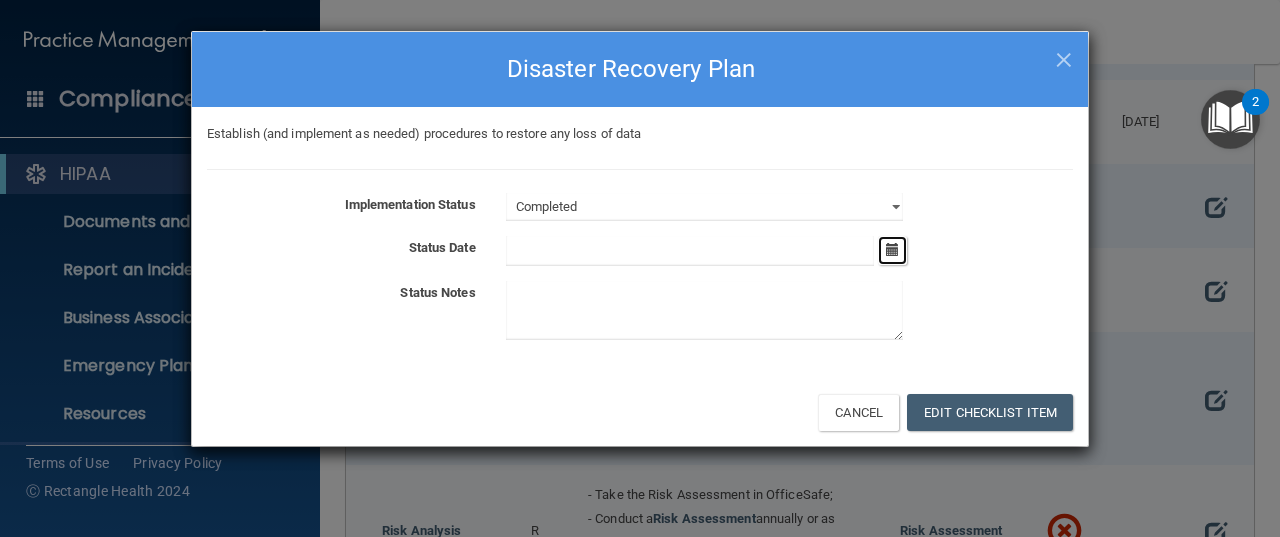 click at bounding box center [892, 249] 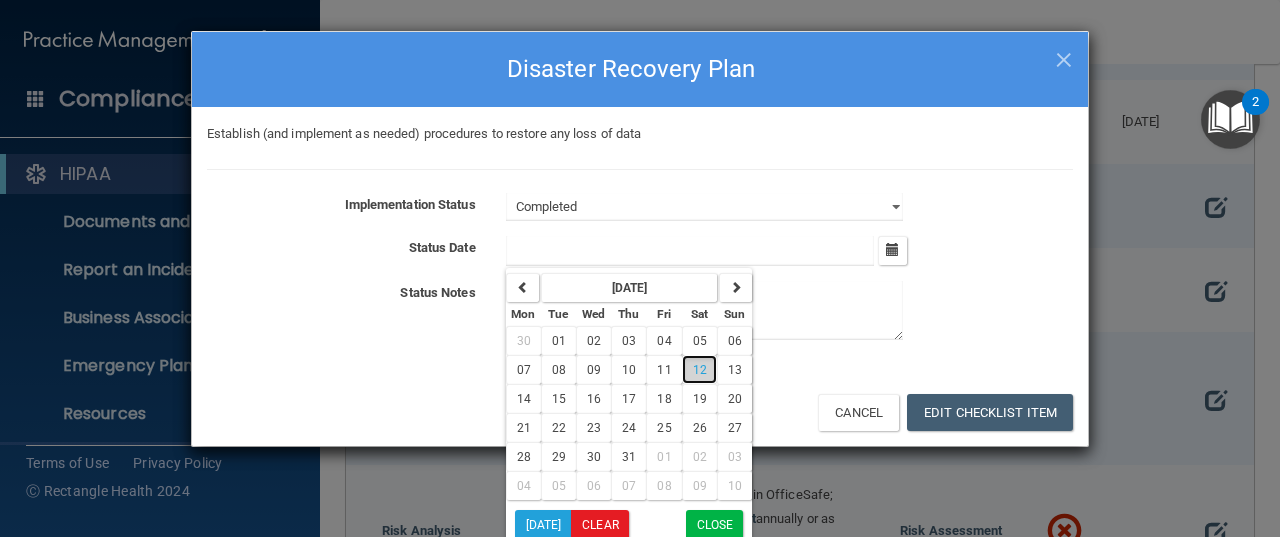 click on "12" at bounding box center (700, 370) 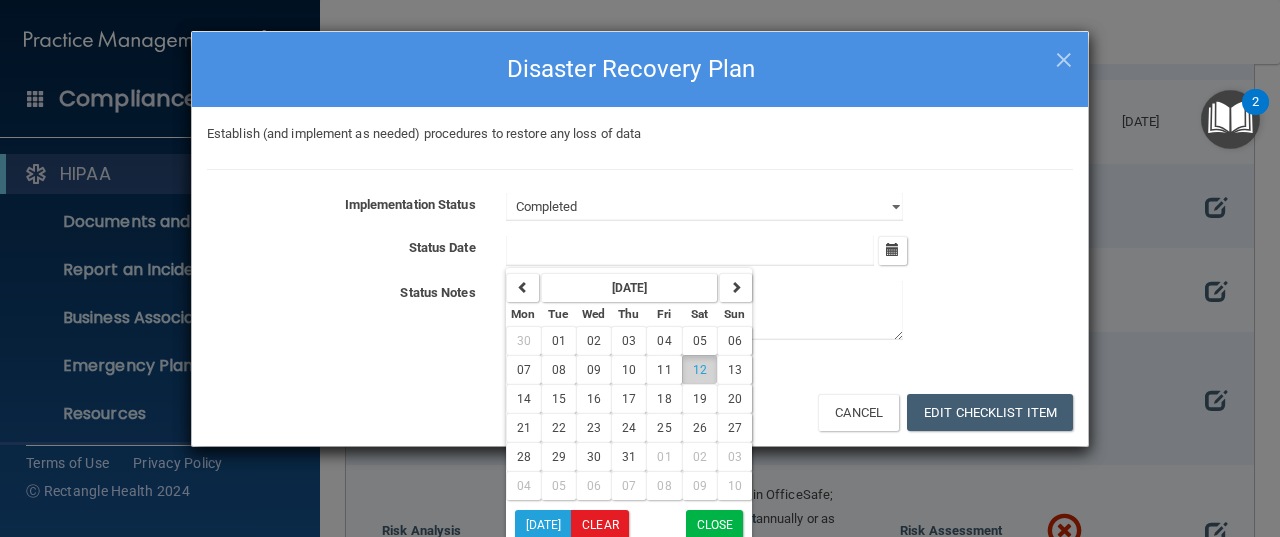 type on "[DATE]" 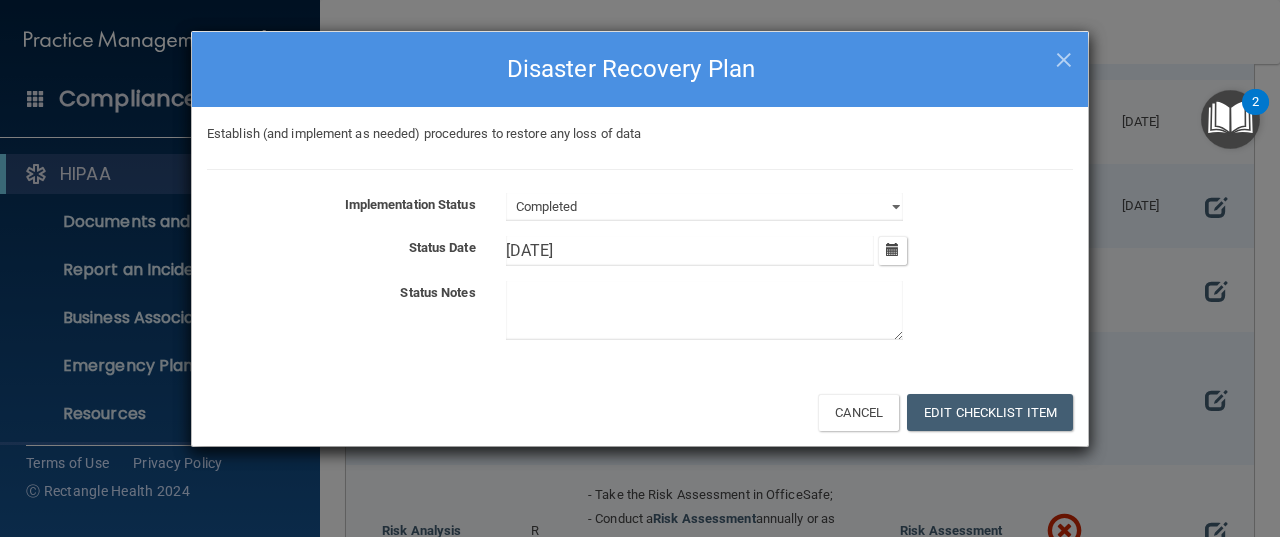 click at bounding box center [704, 310] 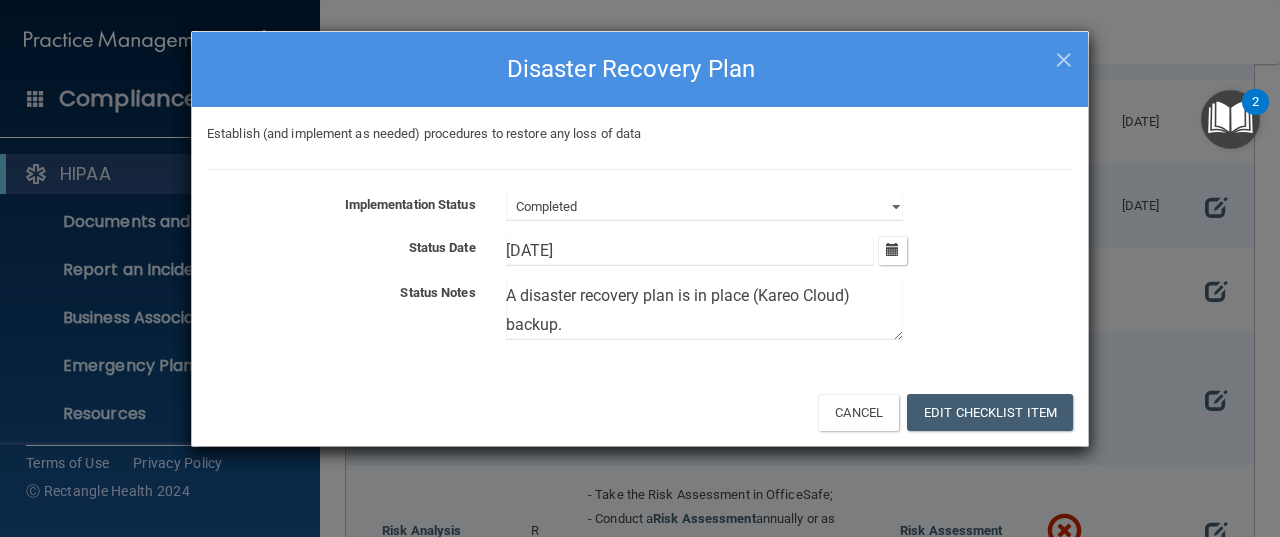 type on "A disaster recovery plan is in place (Kareo Cloud) backup." 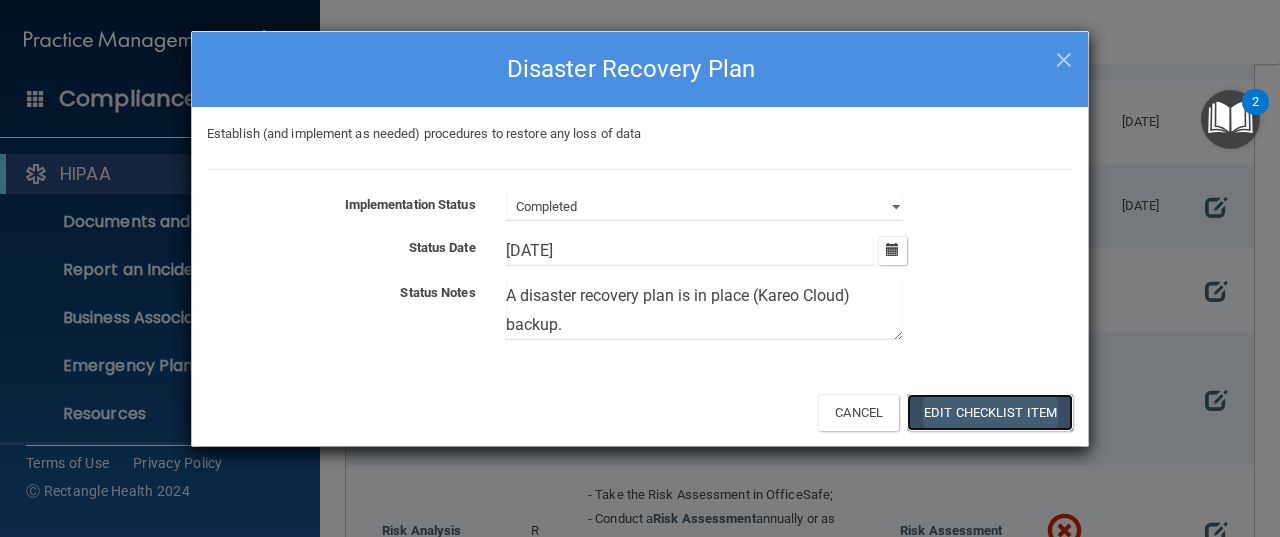 click on "Edit Checklist Item" at bounding box center [990, 412] 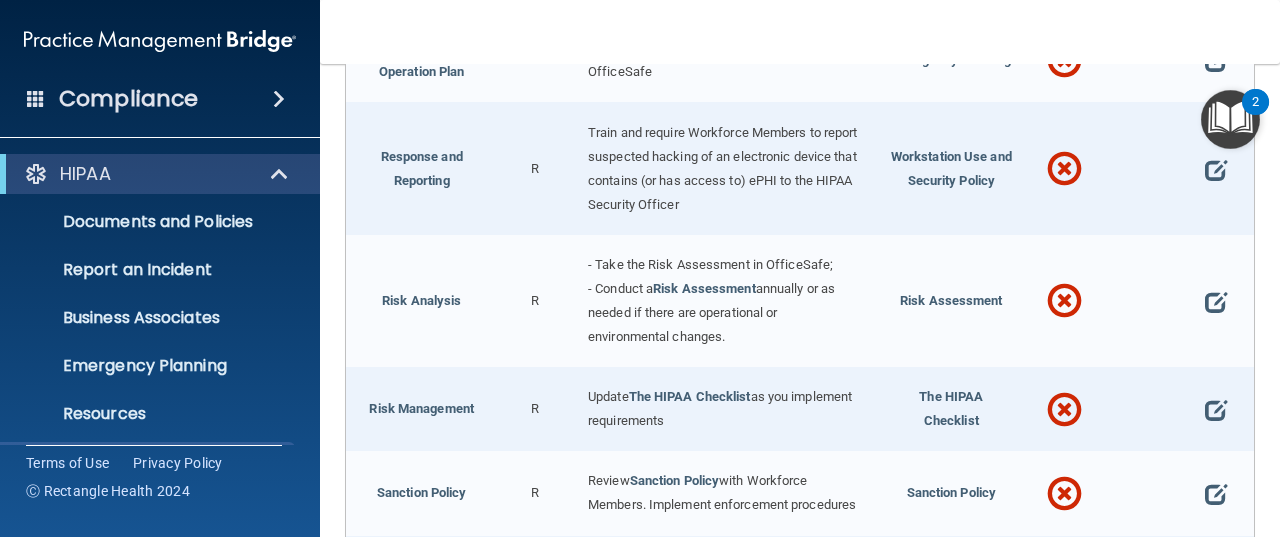 scroll, scrollTop: 1069, scrollLeft: 0, axis: vertical 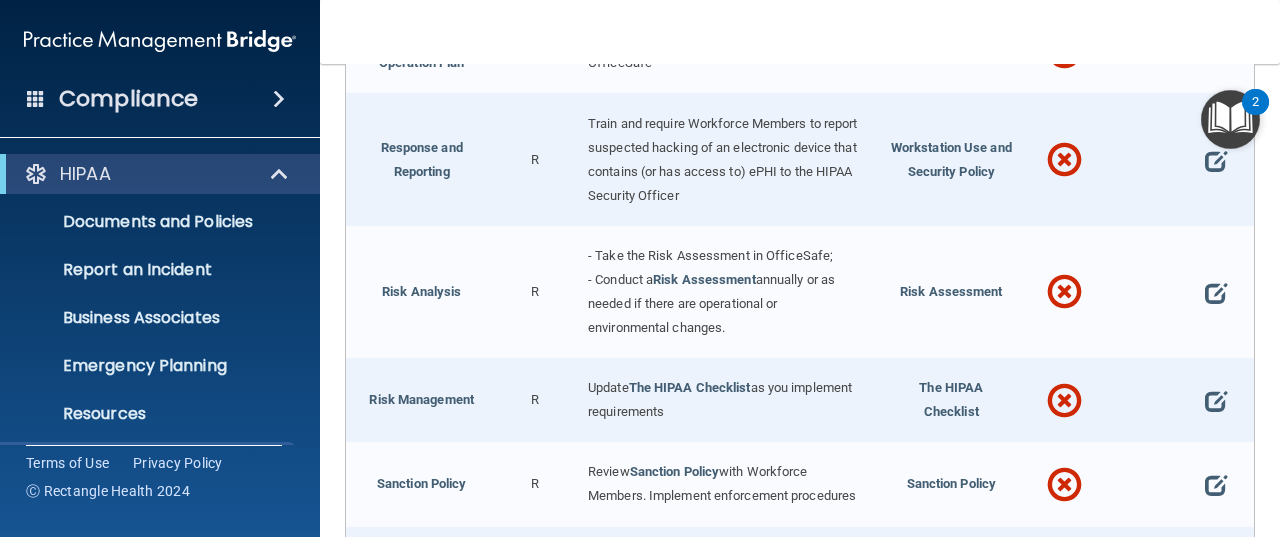 click on "Emergency Planning" at bounding box center [951, 50] 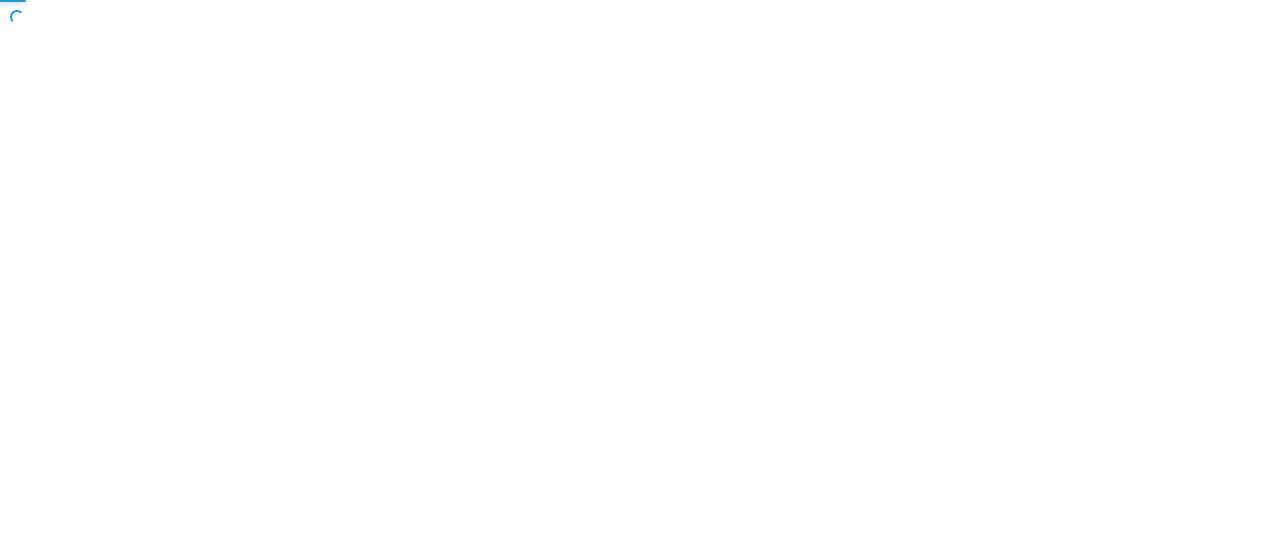 scroll, scrollTop: 0, scrollLeft: 0, axis: both 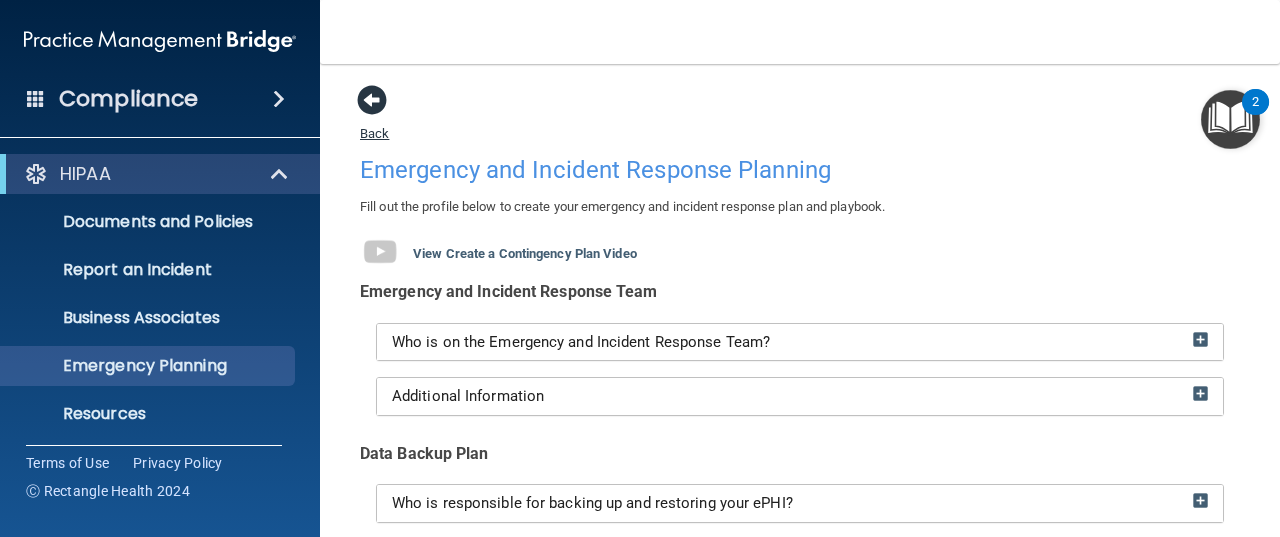 click at bounding box center [372, 100] 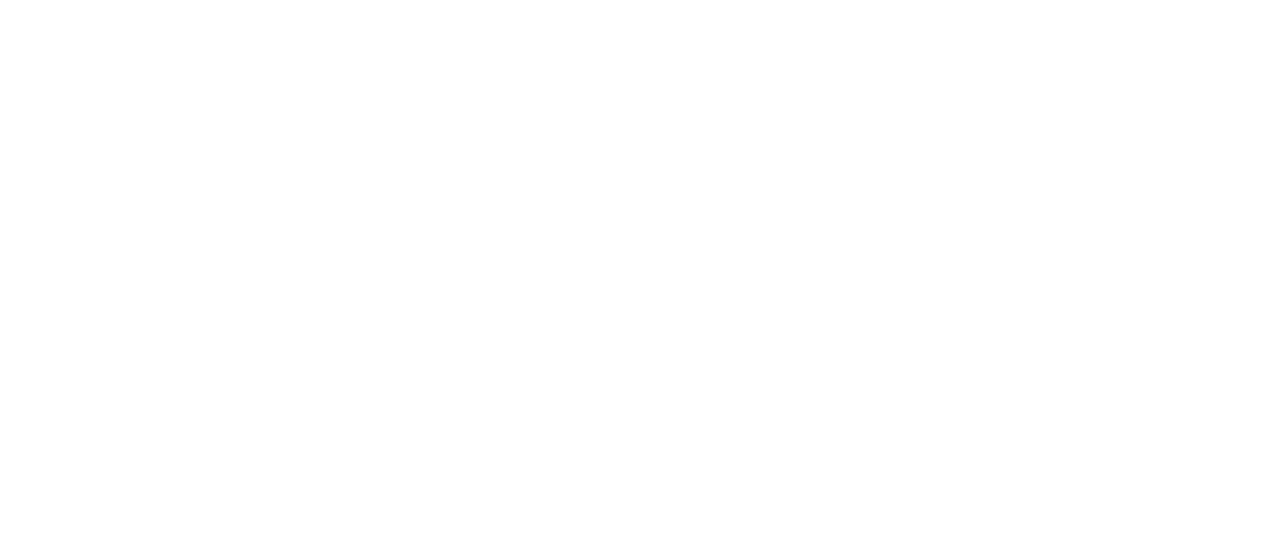 scroll, scrollTop: 0, scrollLeft: 0, axis: both 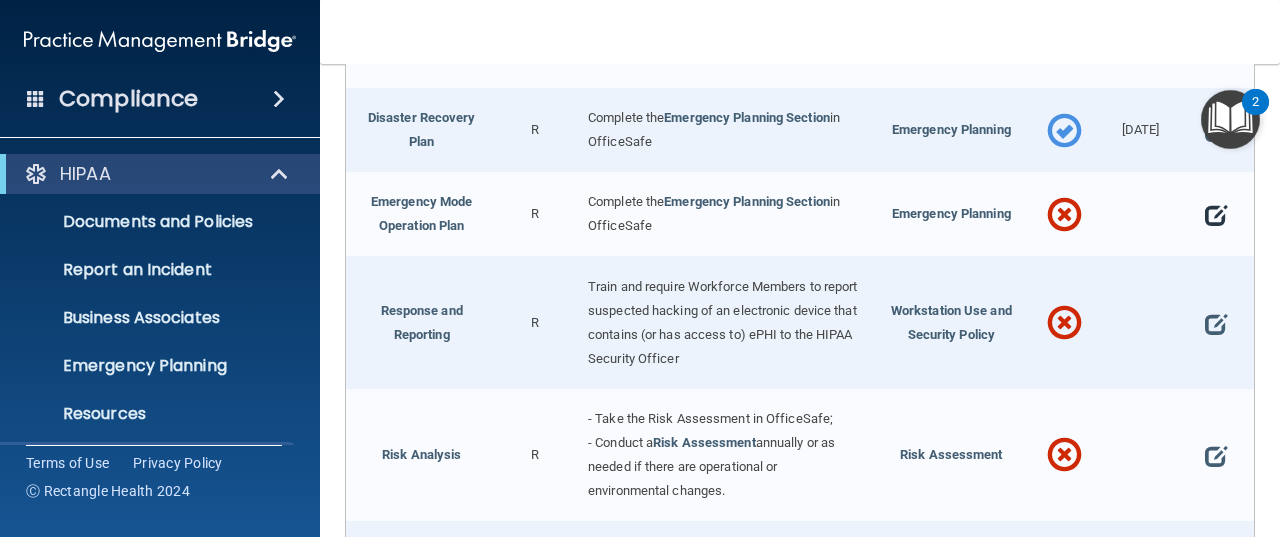 click at bounding box center (1216, 215) 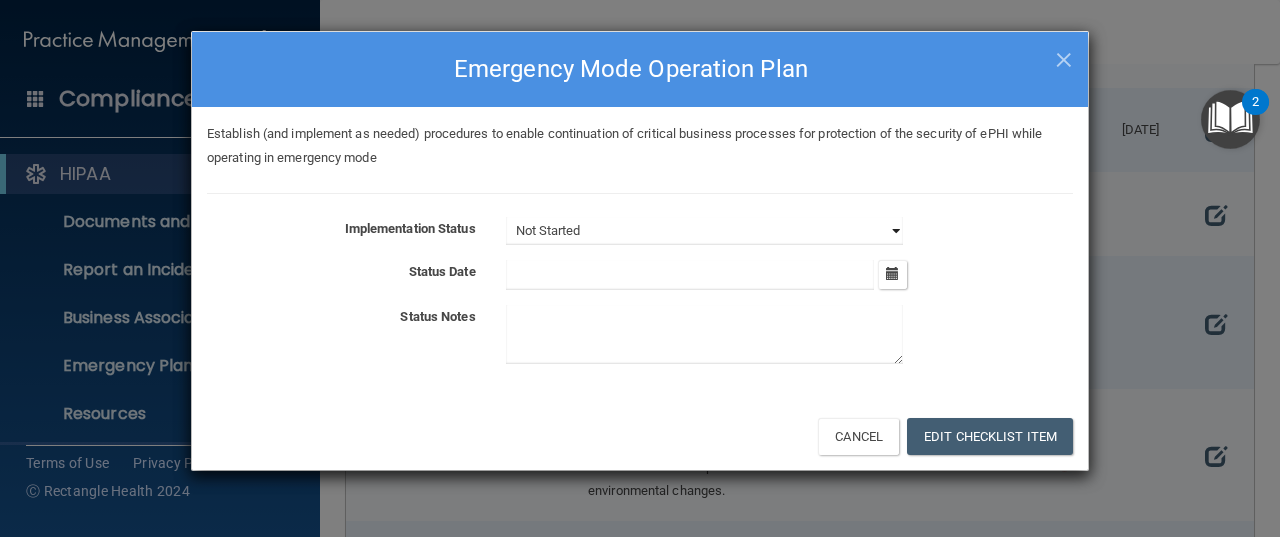 select on "completed" 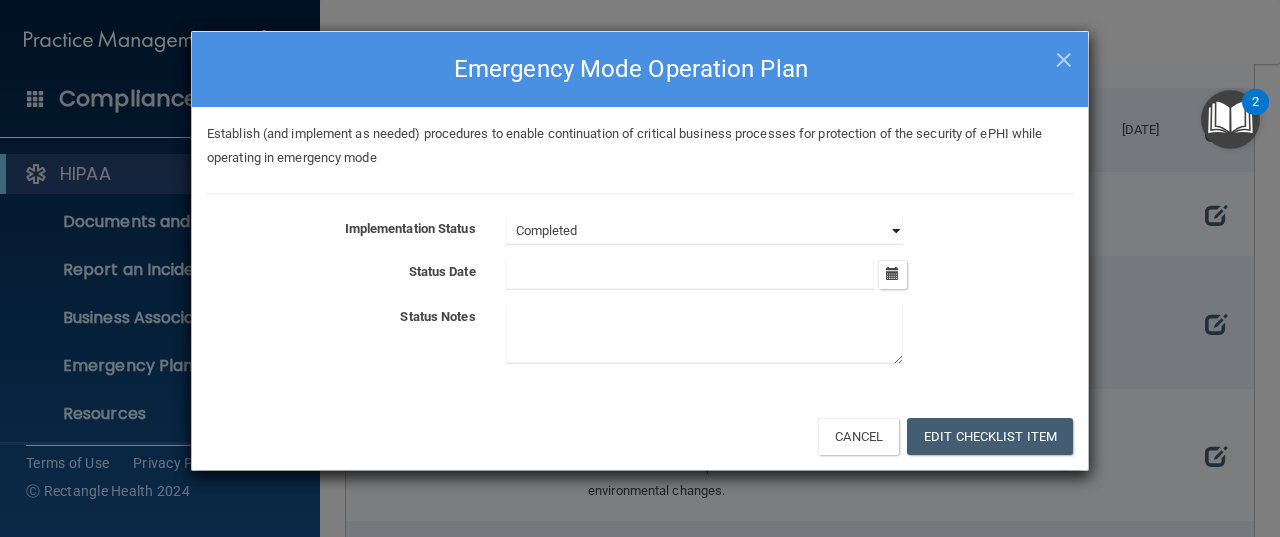 click on "Not Started  In Progress  Completed" at bounding box center [704, 231] 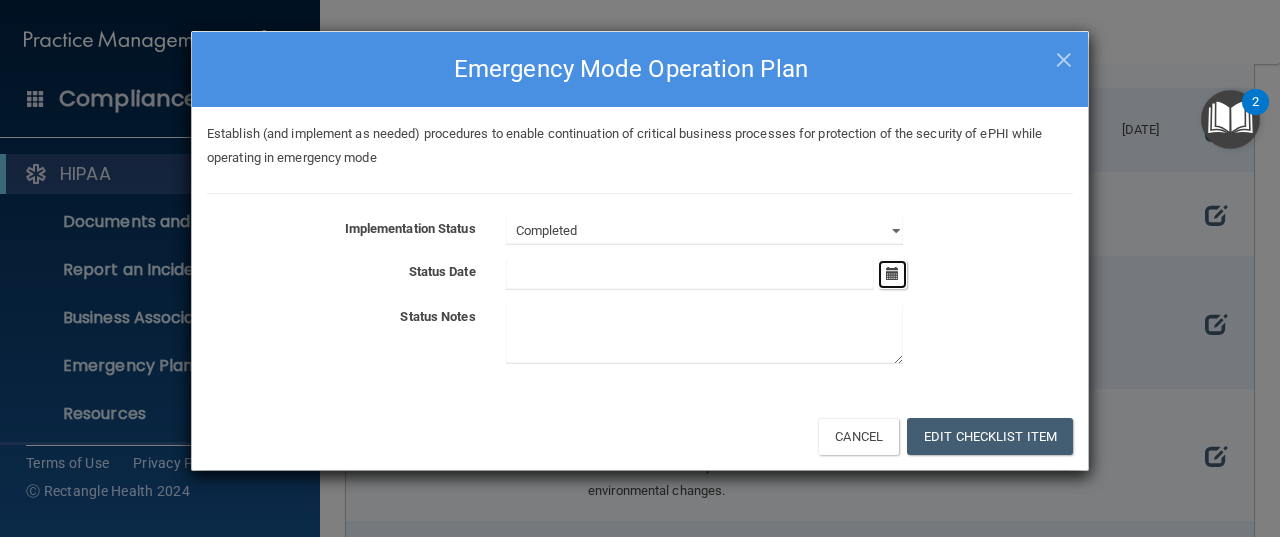 click at bounding box center [892, 273] 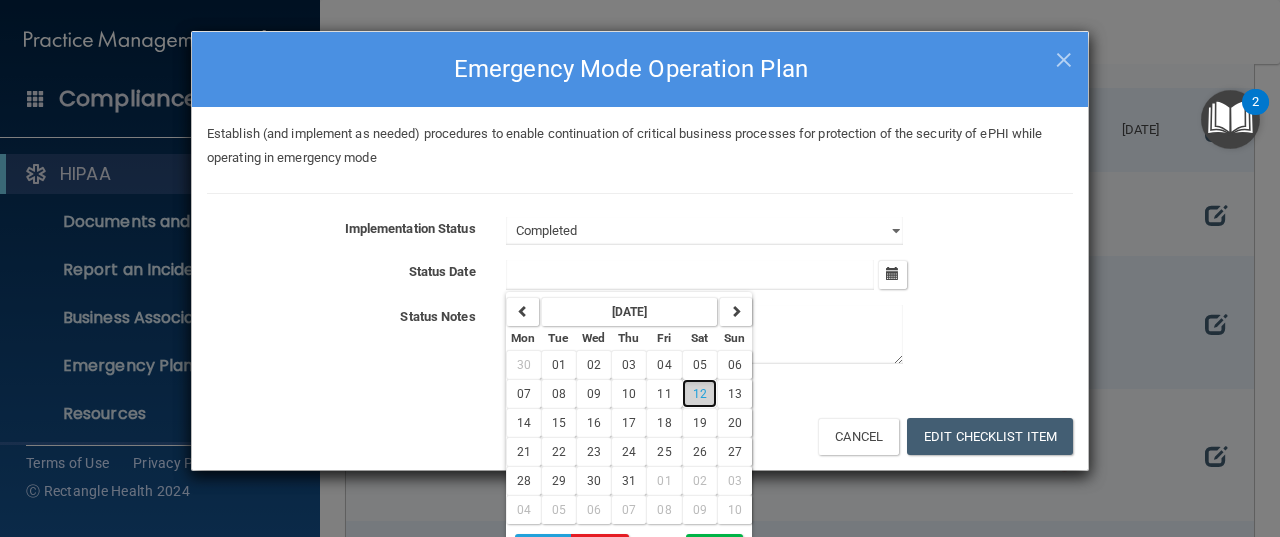 click on "12" at bounding box center (700, 394) 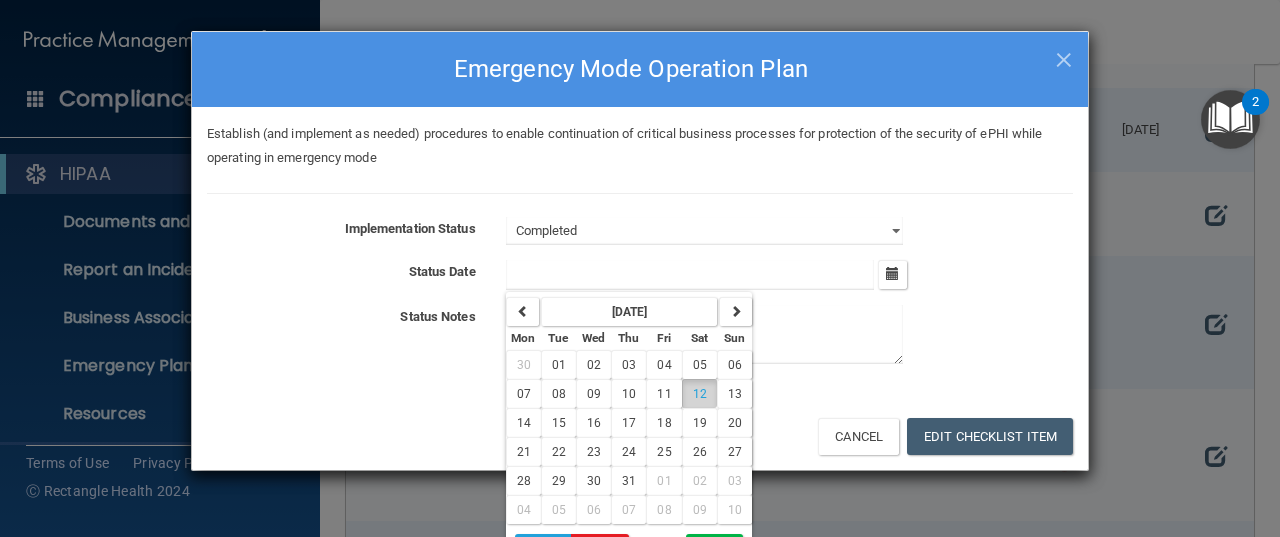 type on "7/12/25" 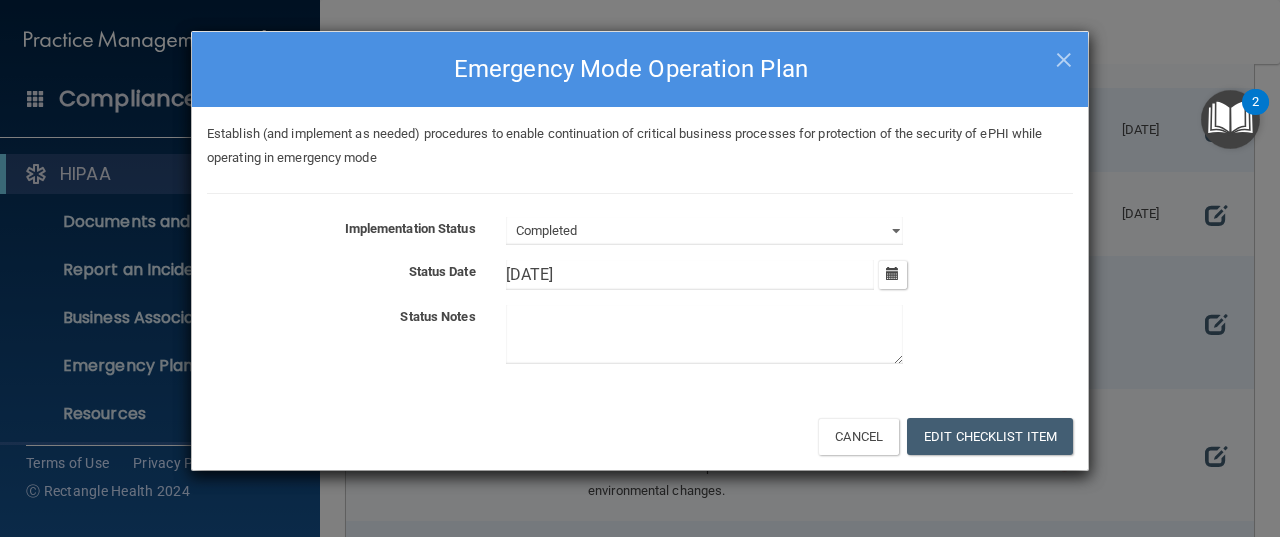 click at bounding box center (704, 334) 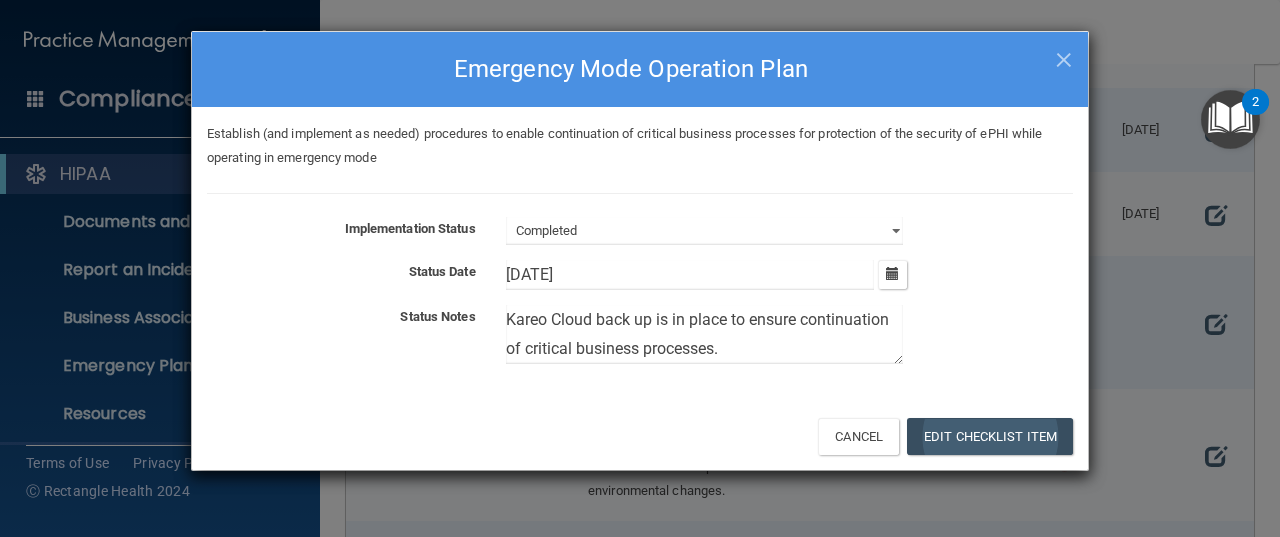 type on "Kareo Cloud back up is in place to ensure continuation of critical business processes." 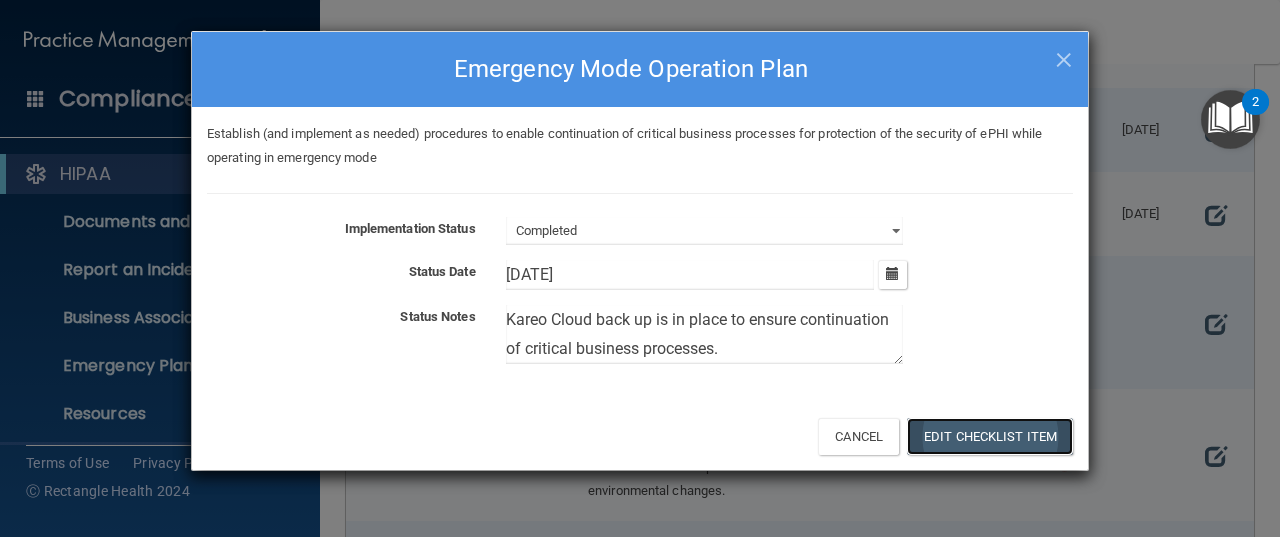 click on "Edit Checklist Item" at bounding box center [990, 436] 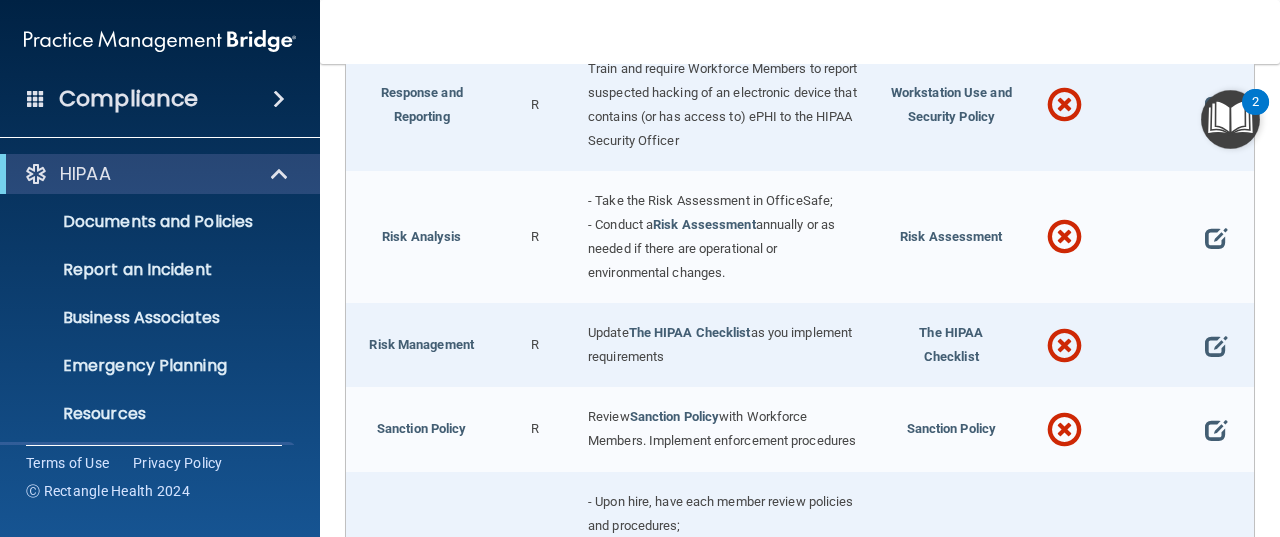 scroll, scrollTop: 1111, scrollLeft: 0, axis: vertical 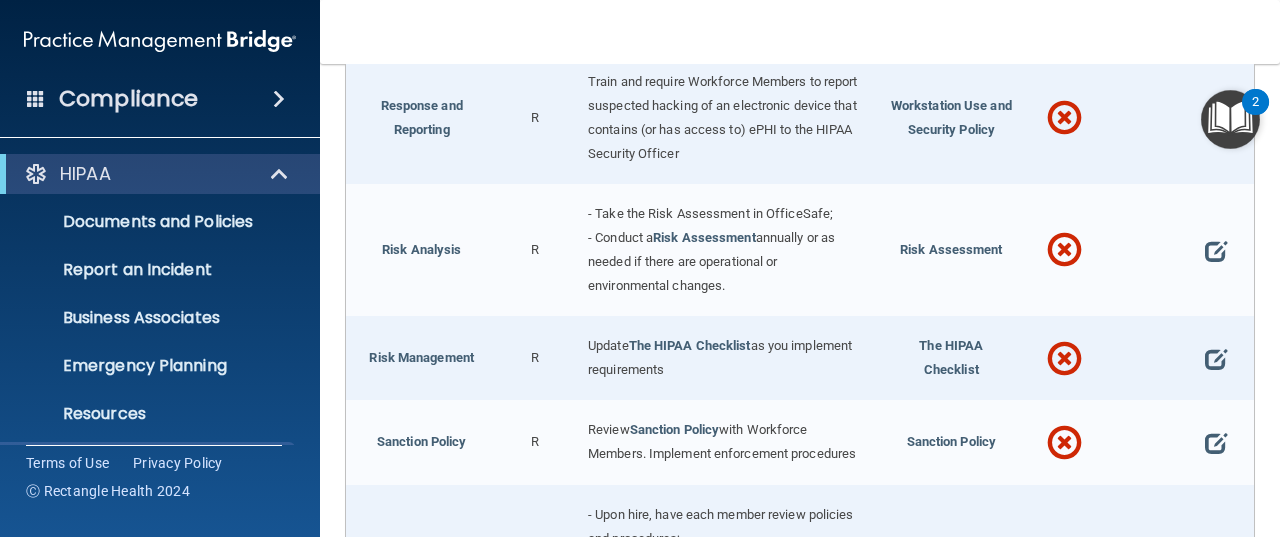 click at bounding box center [1216, 118] 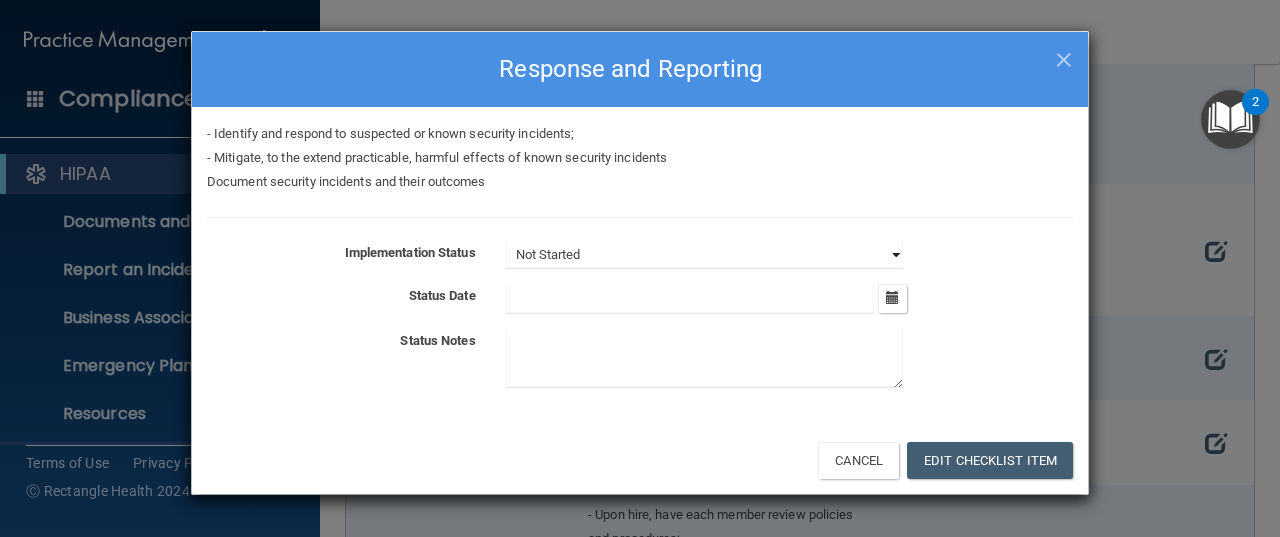 click on "Not Started  In Progress  Completed" at bounding box center (704, 255) 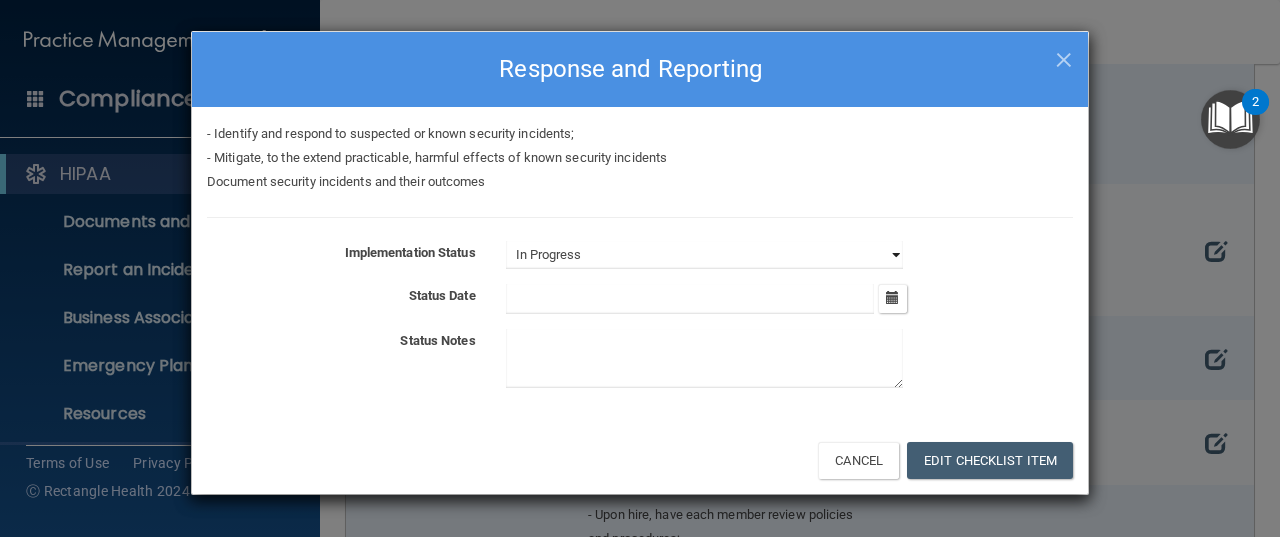 click on "Not Started  In Progress  Completed" at bounding box center [704, 255] 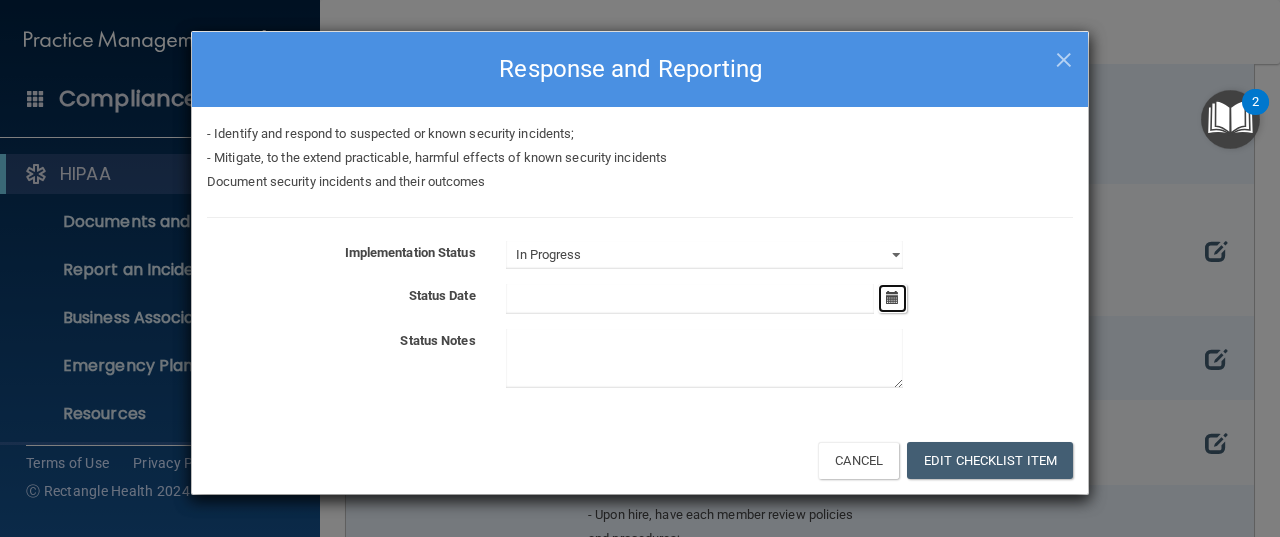 click at bounding box center [892, 297] 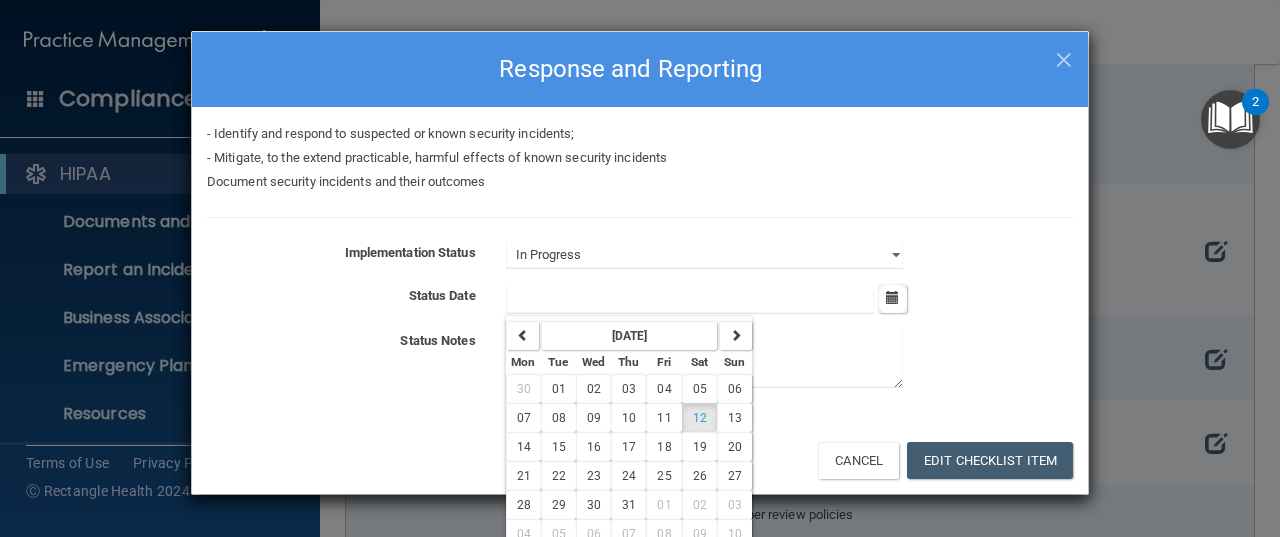 scroll, scrollTop: 7, scrollLeft: 0, axis: vertical 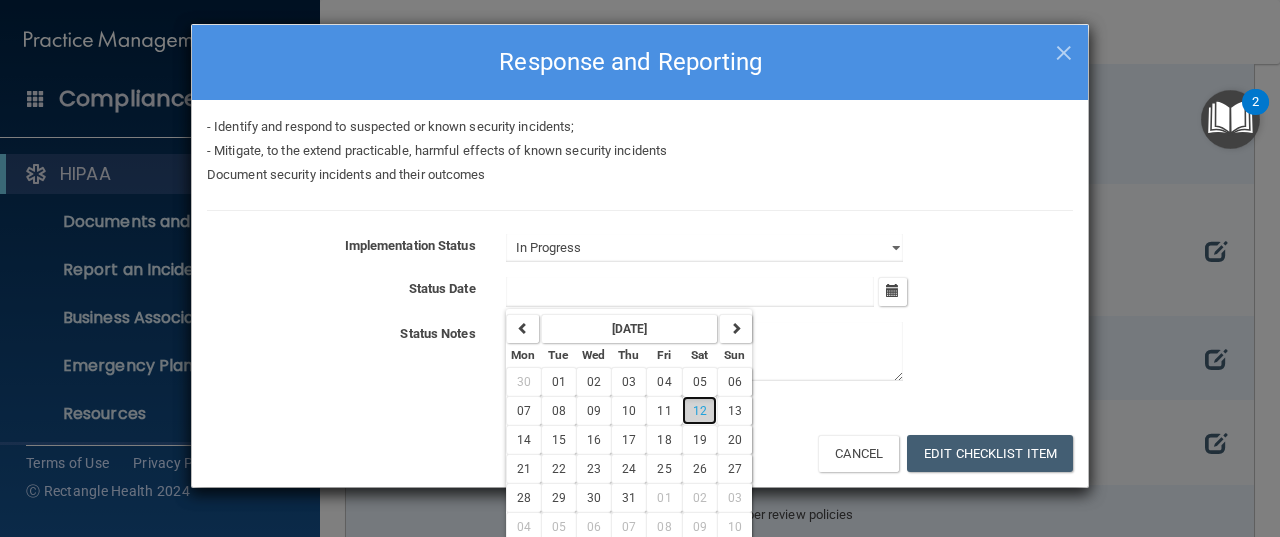 click on "12" at bounding box center [700, 411] 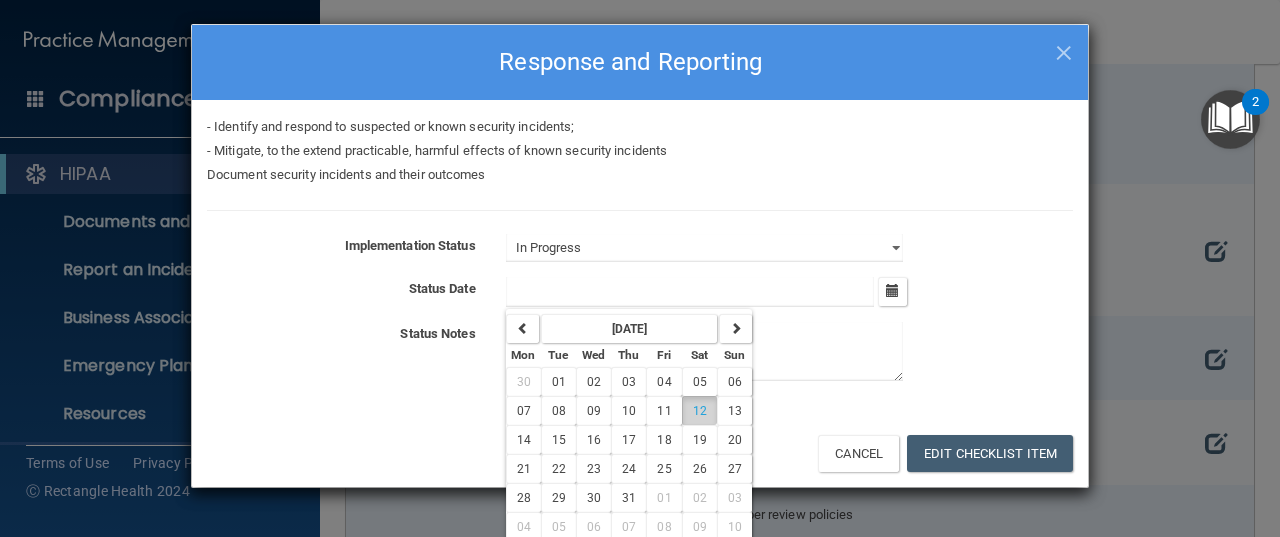 type on "[DATE]" 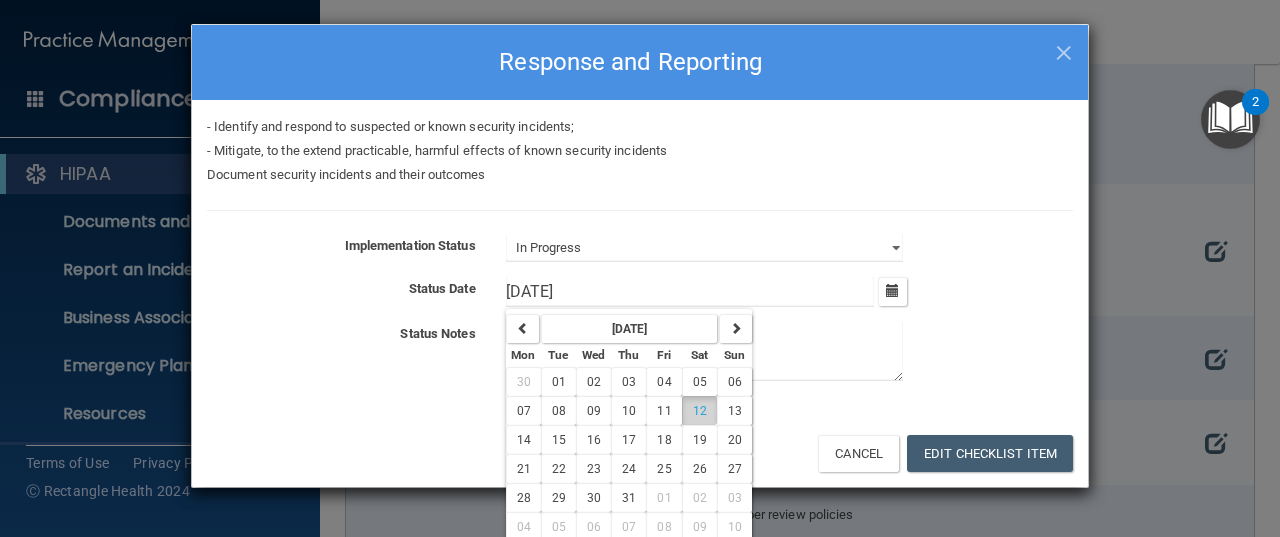 scroll, scrollTop: 0, scrollLeft: 0, axis: both 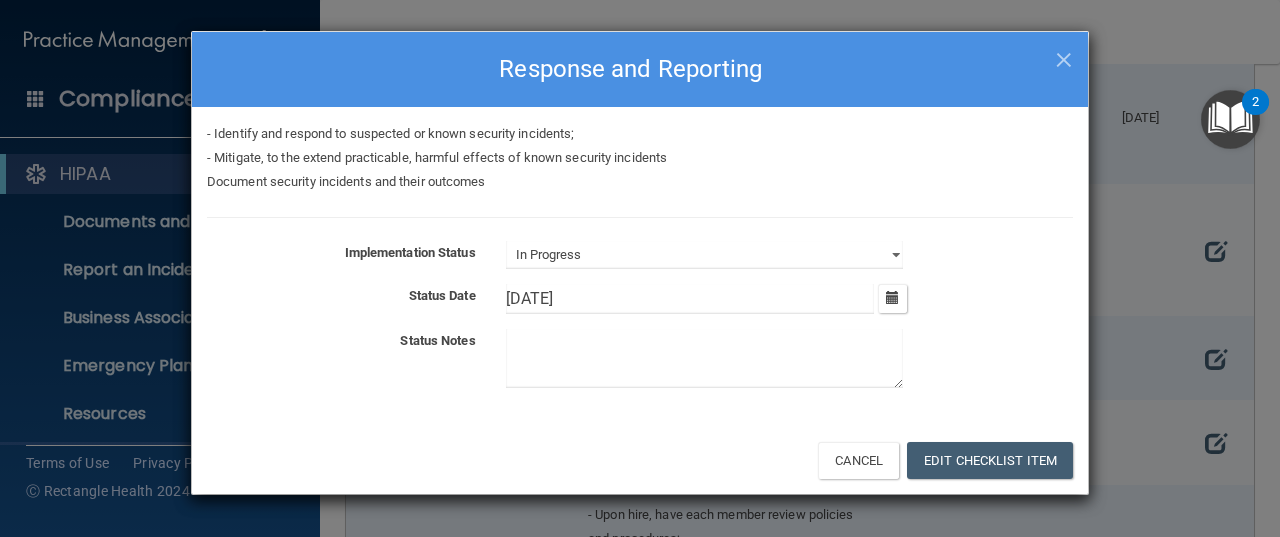 click at bounding box center (704, 358) 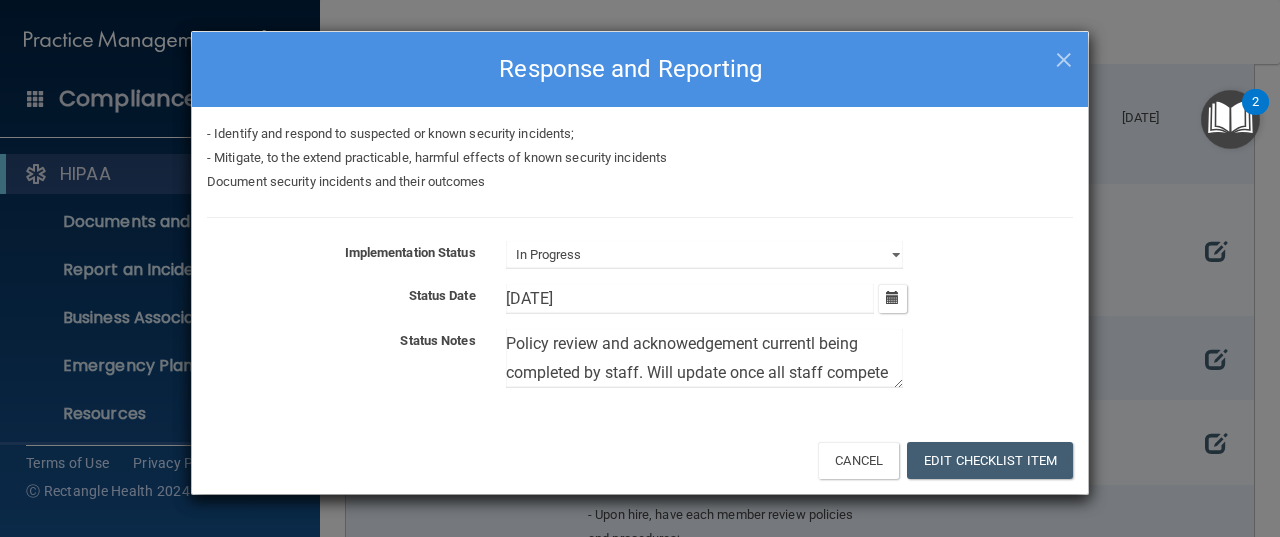 scroll, scrollTop: 24, scrollLeft: 0, axis: vertical 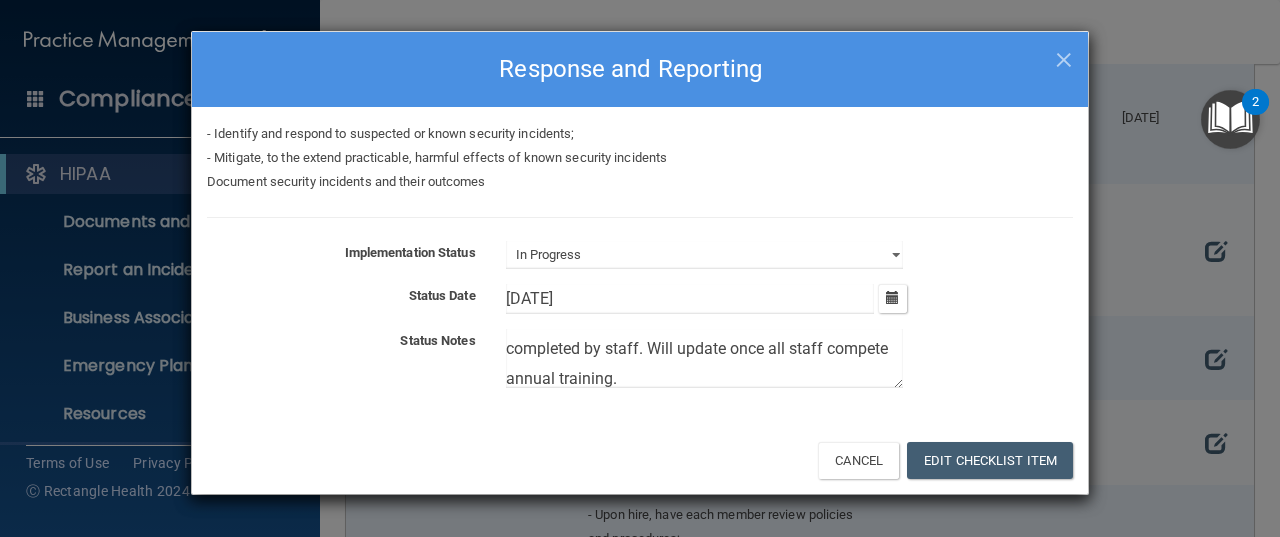 click on "Policy review and acknowedgement currentl being completed by staff. Will update once all staff compete annual training." at bounding box center (704, 358) 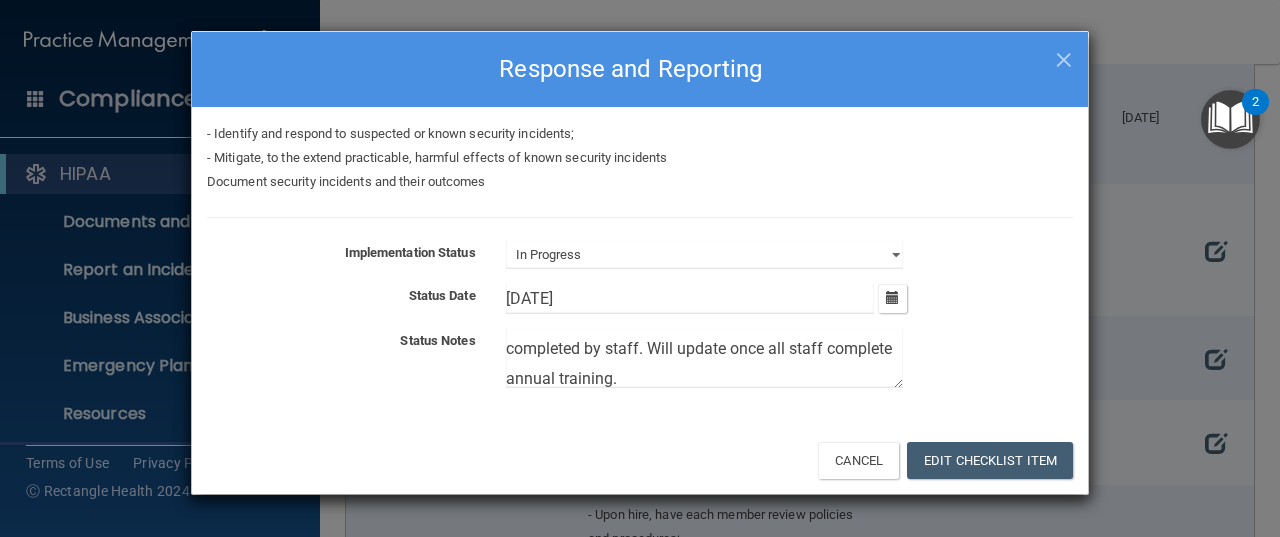 type on "Policy review and acknowedgement currentl being completed by staff. Will update once all staff complete annual training." 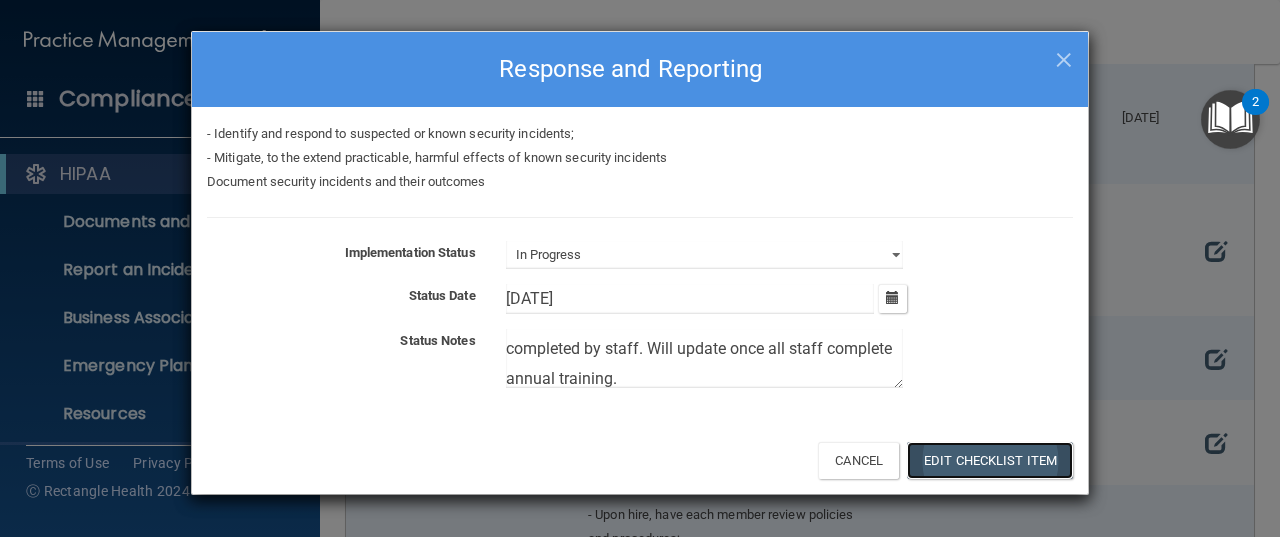 click on "Edit Checklist Item" at bounding box center [990, 460] 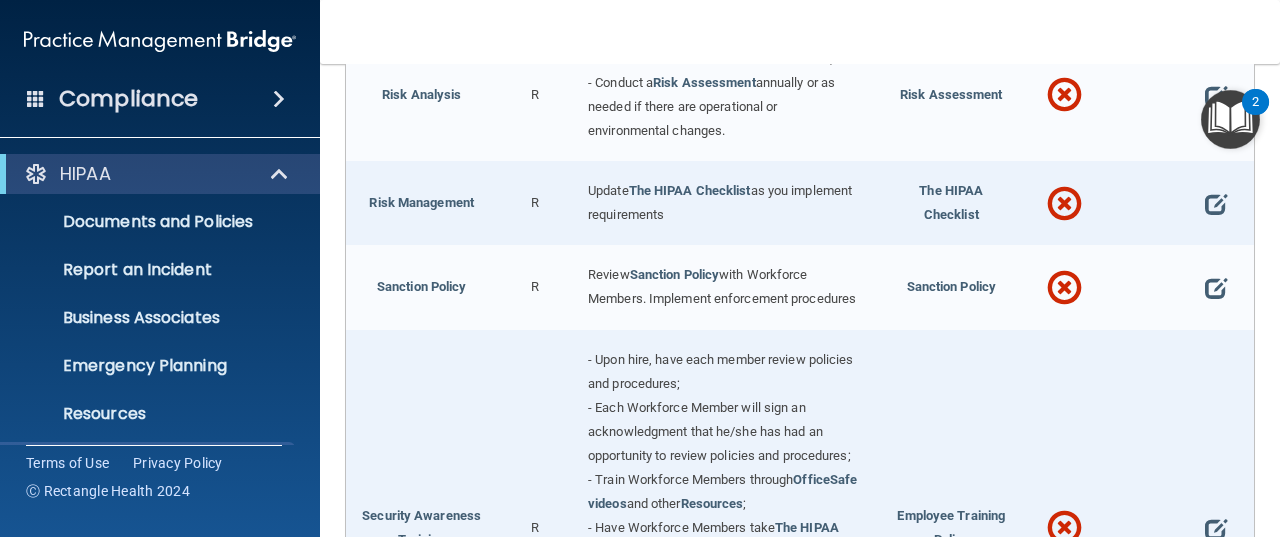 scroll, scrollTop: 1274, scrollLeft: 0, axis: vertical 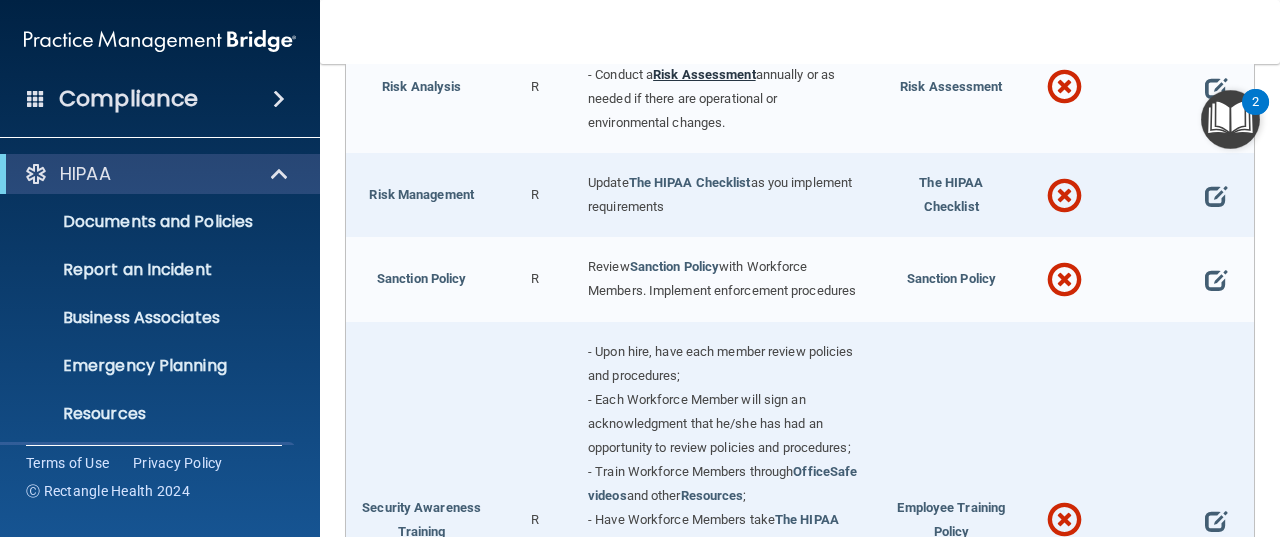 click on "Risk Assessment" at bounding box center (704, 74) 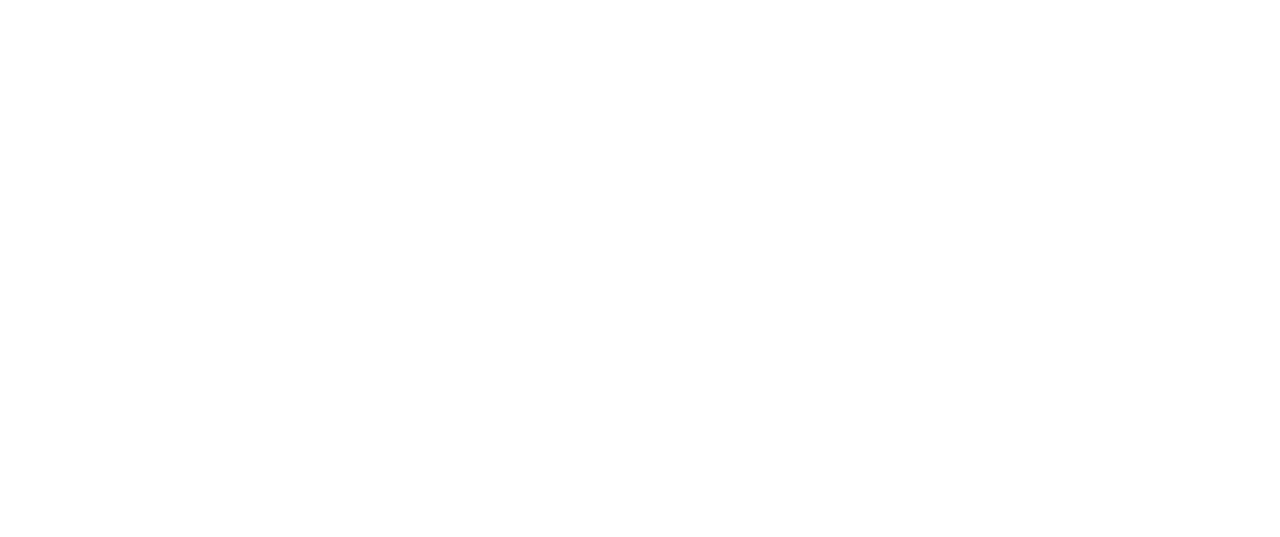 scroll, scrollTop: 0, scrollLeft: 0, axis: both 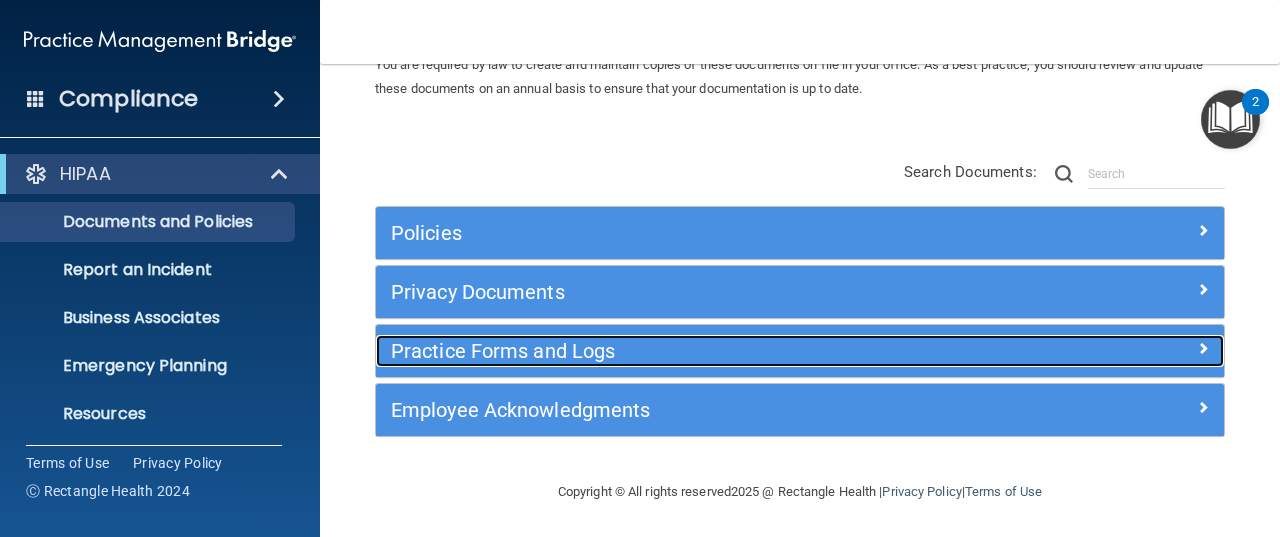 click on "Practice Forms and Logs" at bounding box center [694, 351] 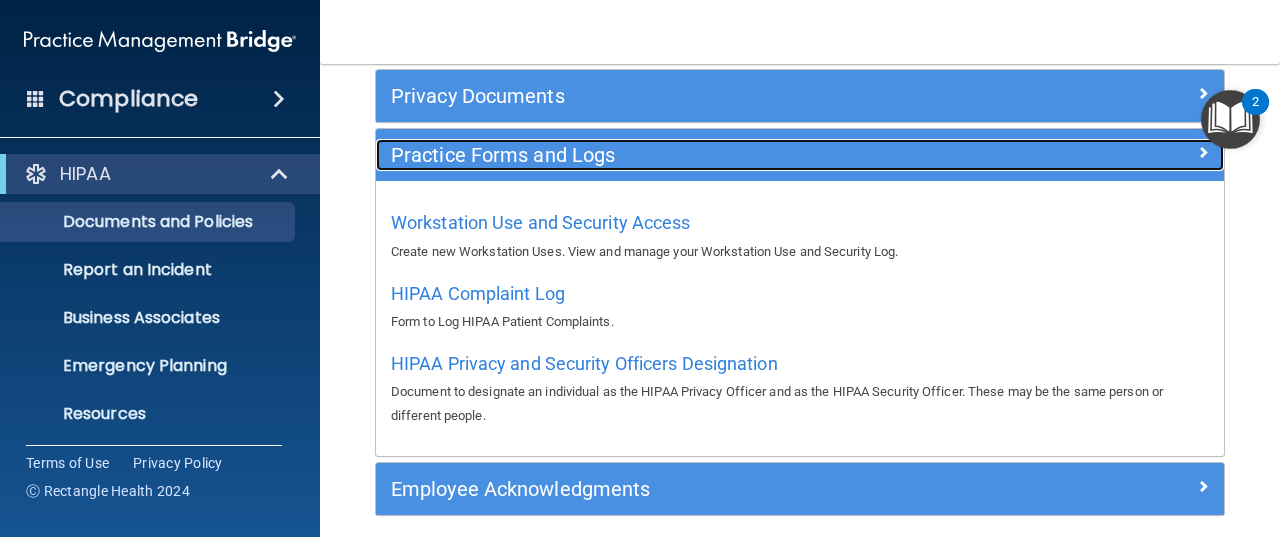 scroll, scrollTop: 298, scrollLeft: 0, axis: vertical 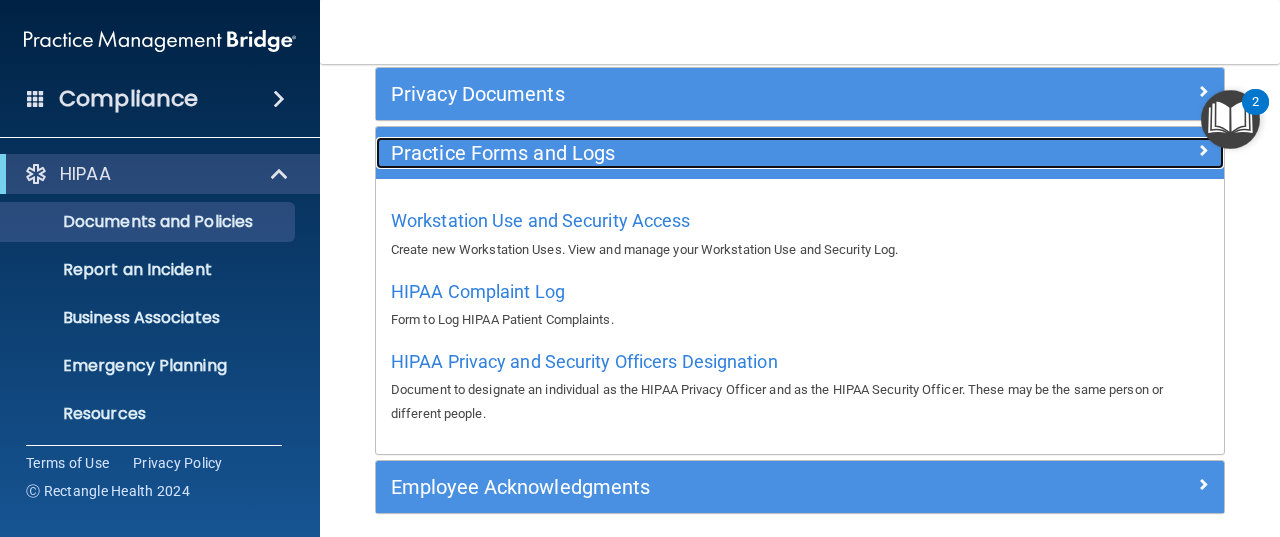 click on "Practice Forms and Logs" at bounding box center (694, 153) 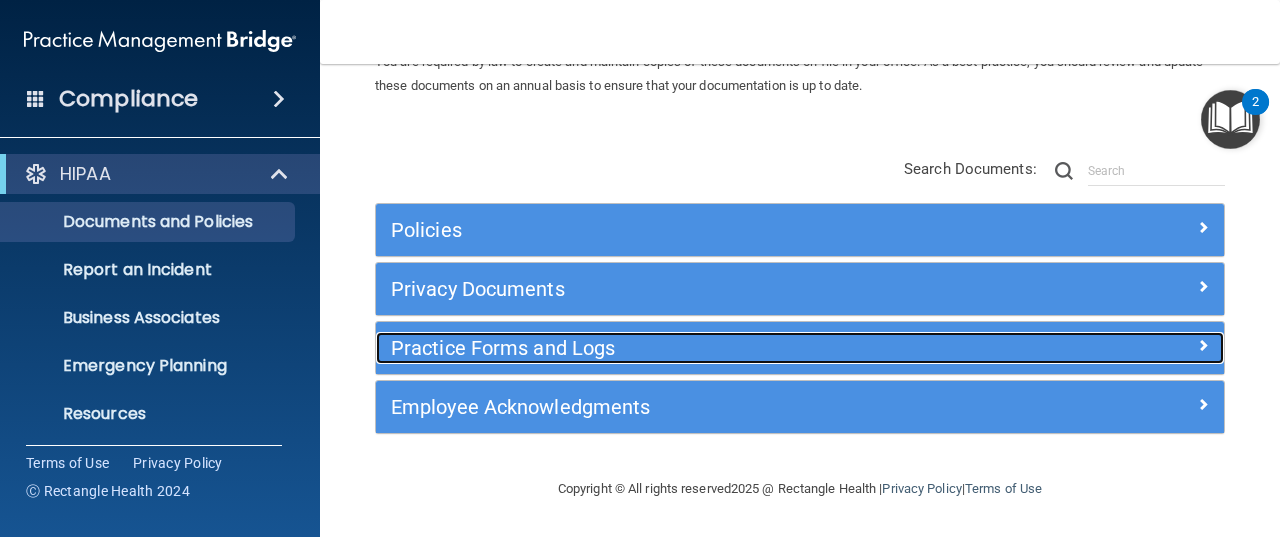 scroll, scrollTop: 100, scrollLeft: 0, axis: vertical 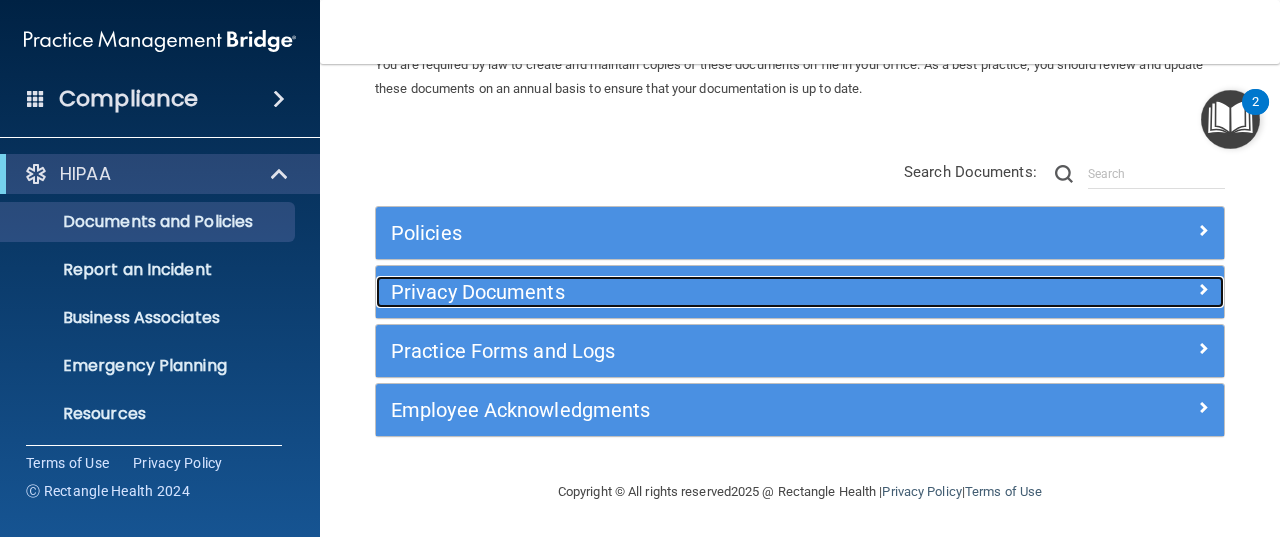 click on "Privacy Documents" at bounding box center (694, 292) 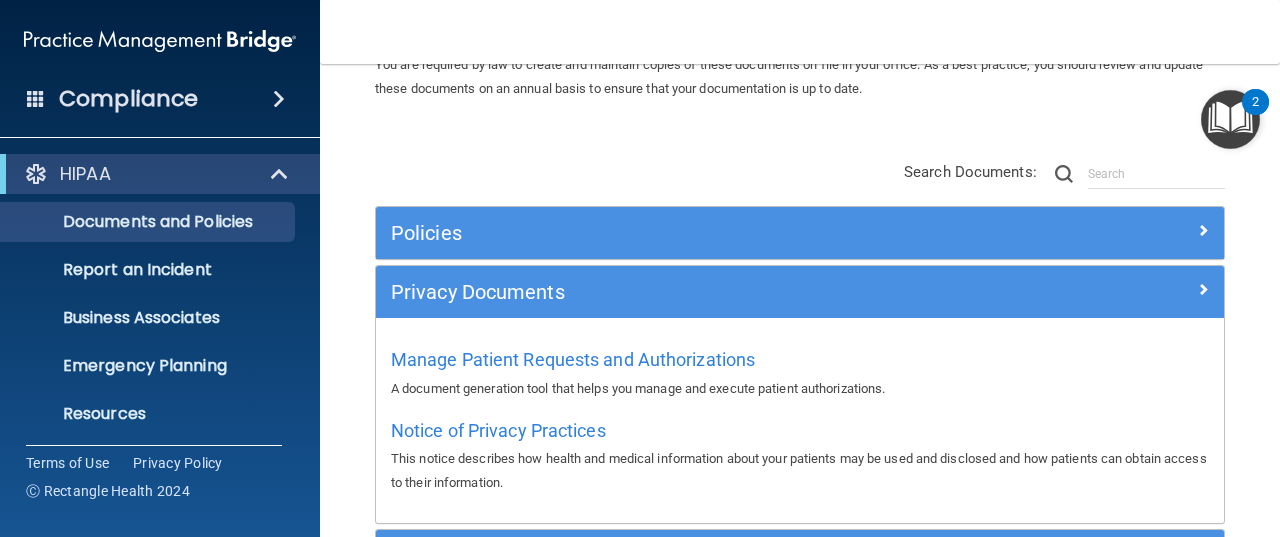 click on "Policies" at bounding box center (800, 233) 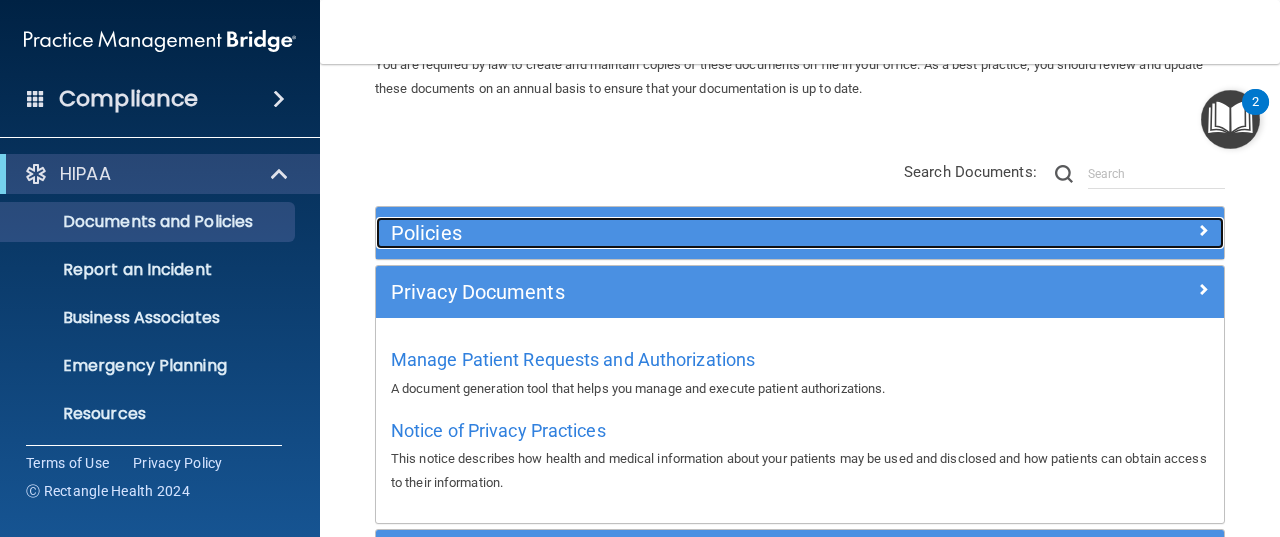 click on "Policies" at bounding box center (694, 233) 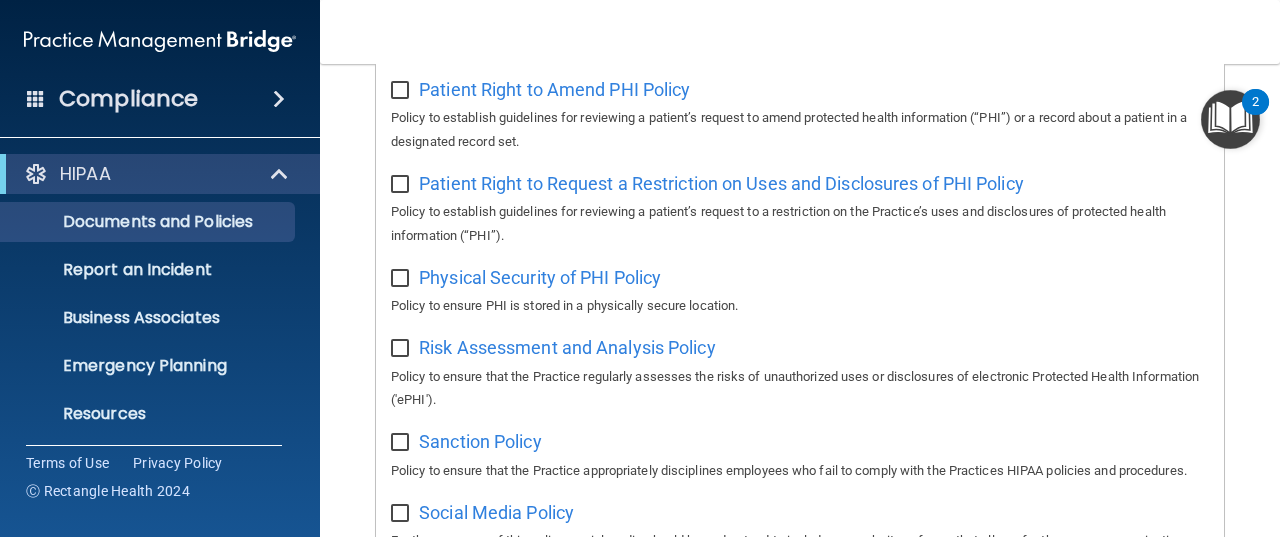 scroll, scrollTop: 1330, scrollLeft: 0, axis: vertical 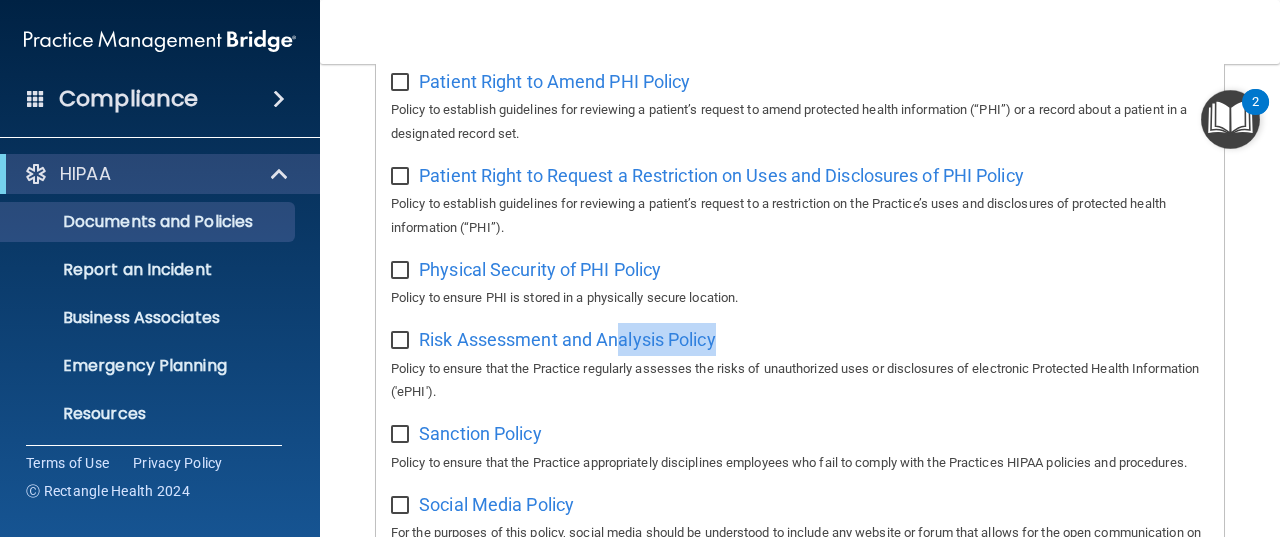 drag, startPoint x: 624, startPoint y: 336, endPoint x: 1047, endPoint y: 321, distance: 423.26587 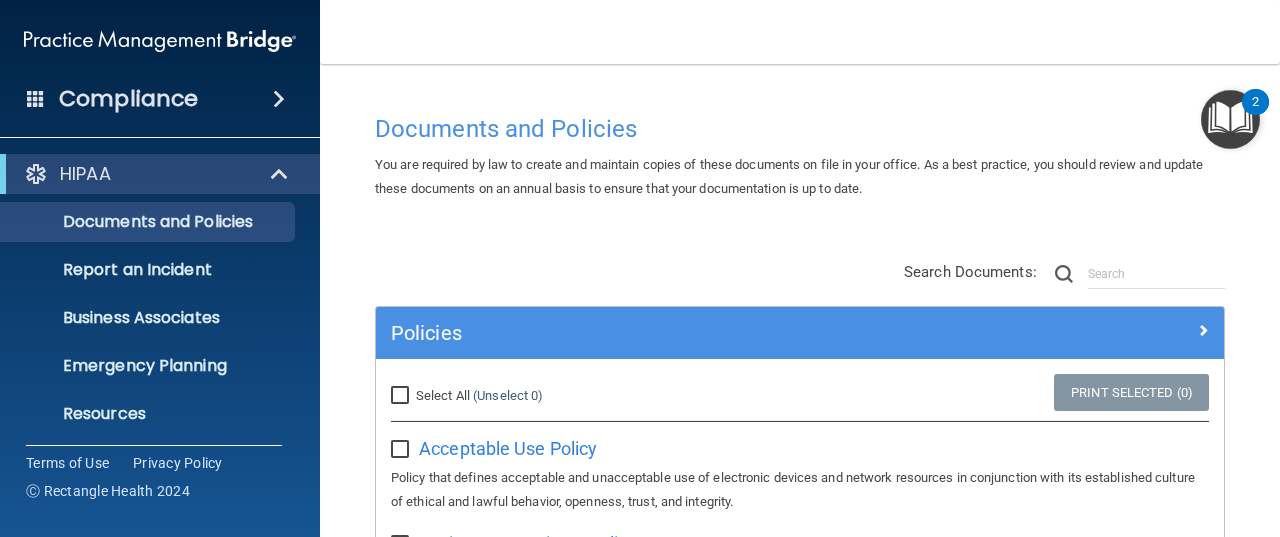scroll, scrollTop: 0, scrollLeft: 0, axis: both 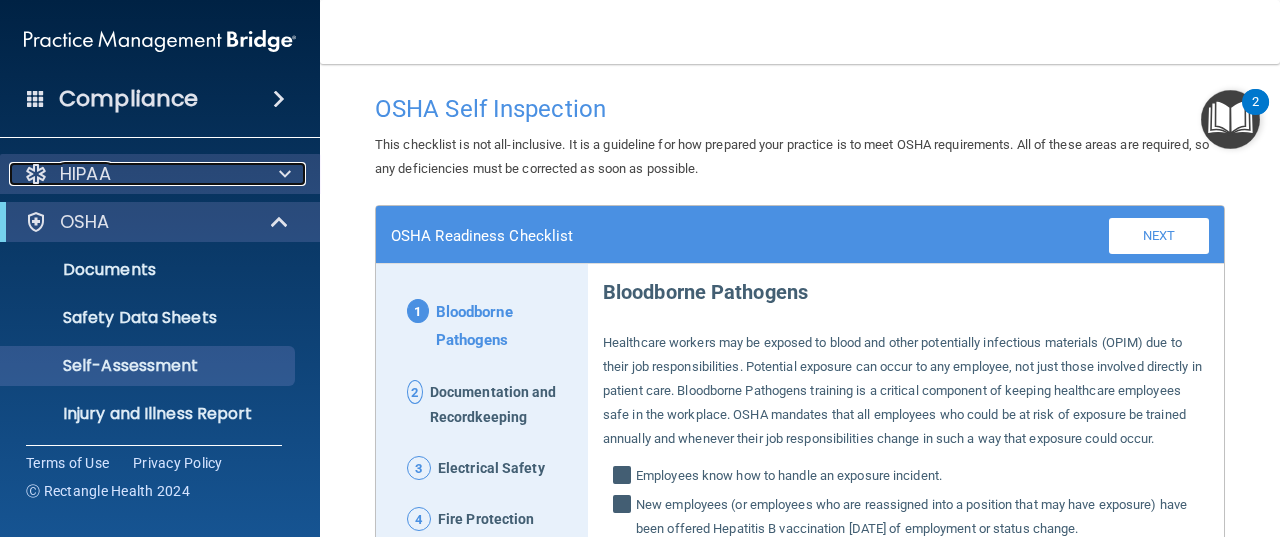 click at bounding box center (285, 174) 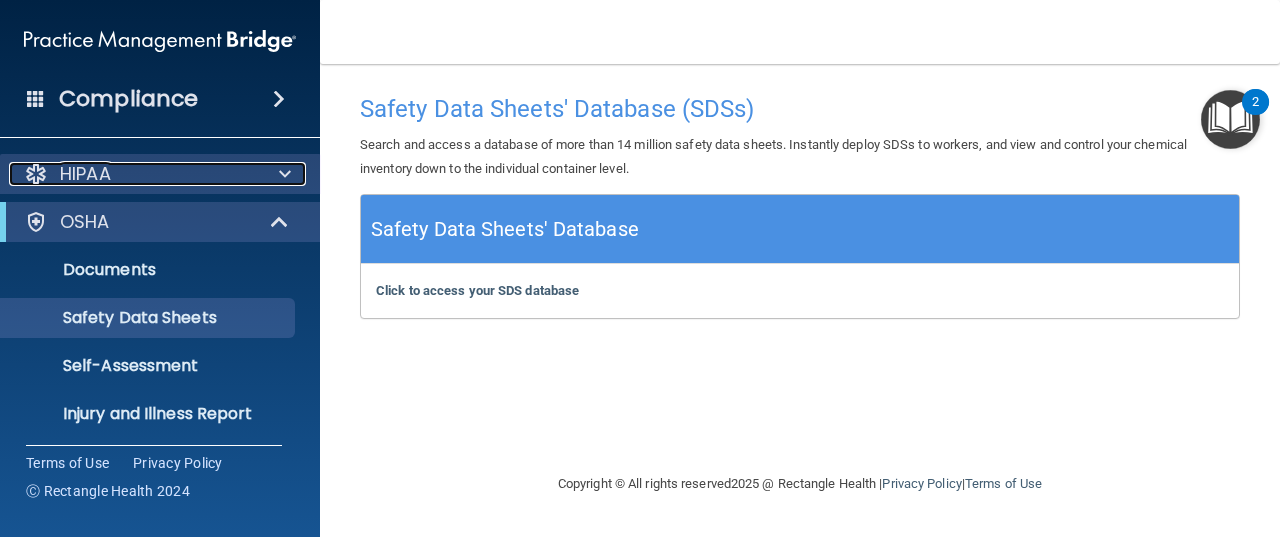 click at bounding box center [285, 174] 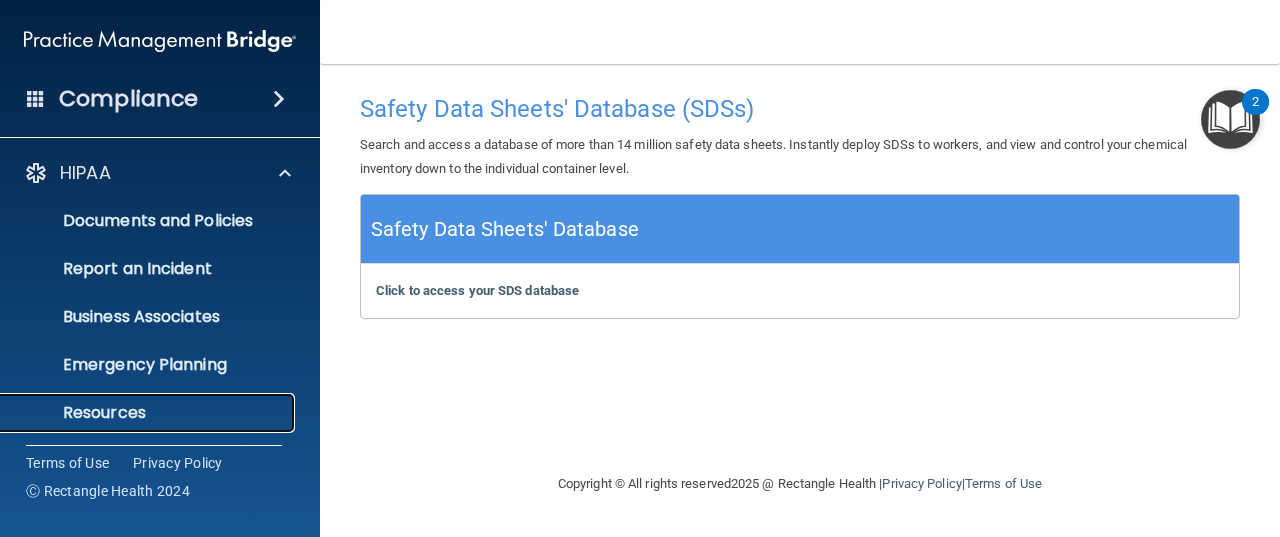 click on "Resources" at bounding box center (149, 413) 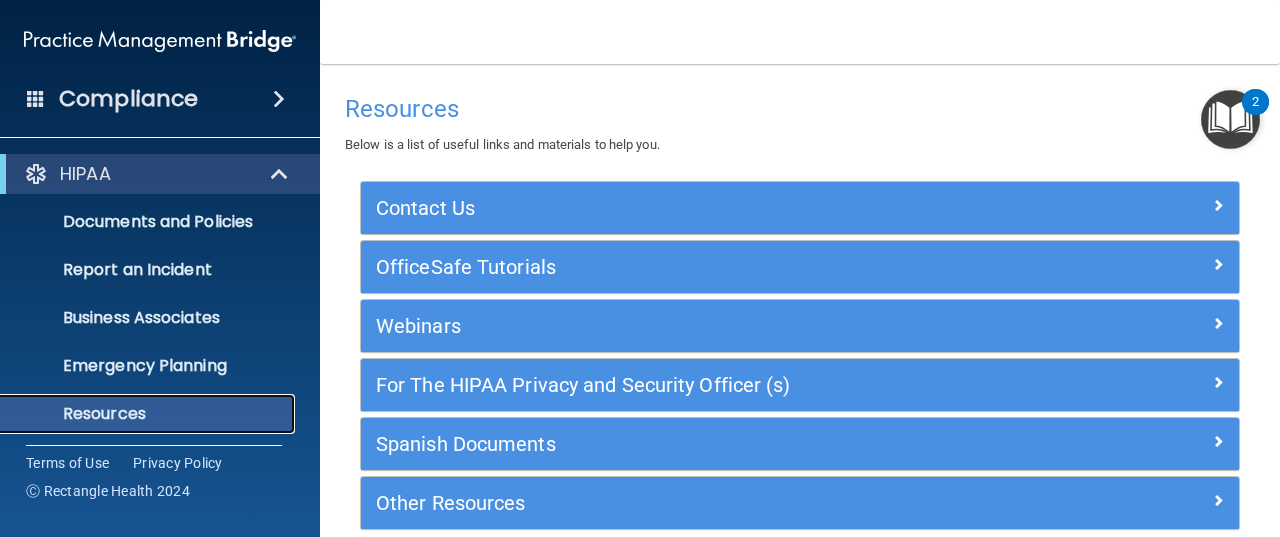 scroll, scrollTop: 92, scrollLeft: 0, axis: vertical 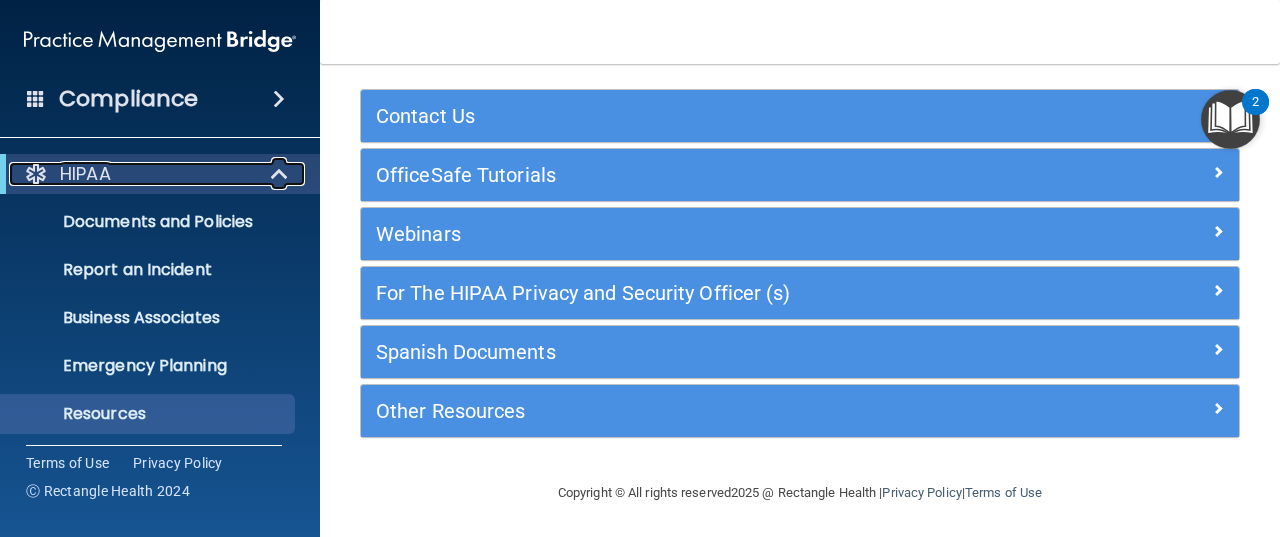 click at bounding box center (281, 174) 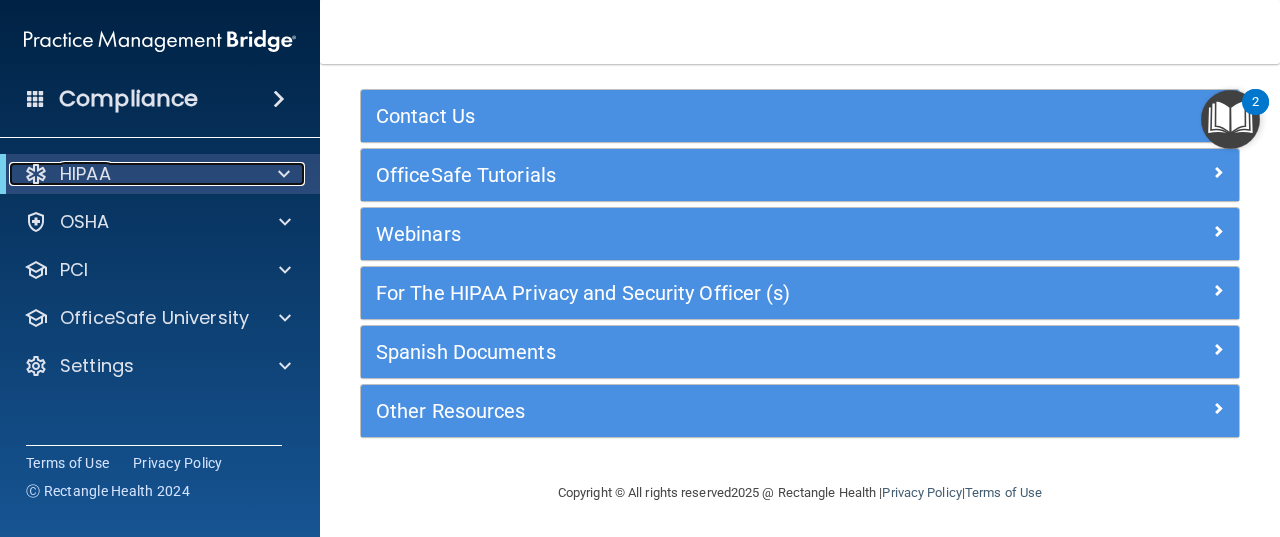 click at bounding box center (284, 174) 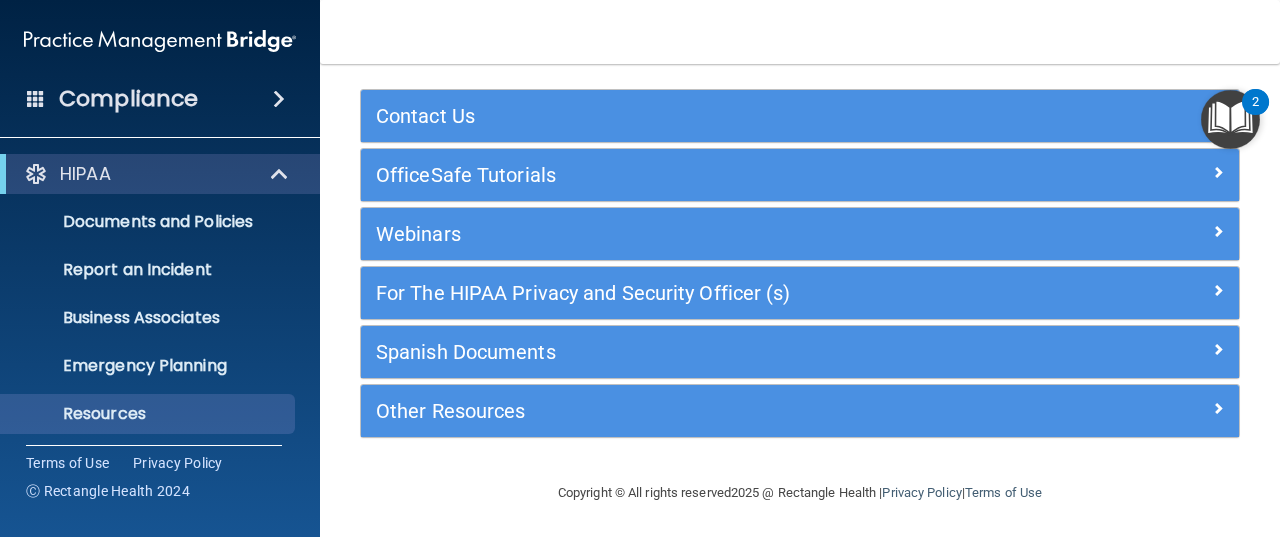 click at bounding box center (279, 99) 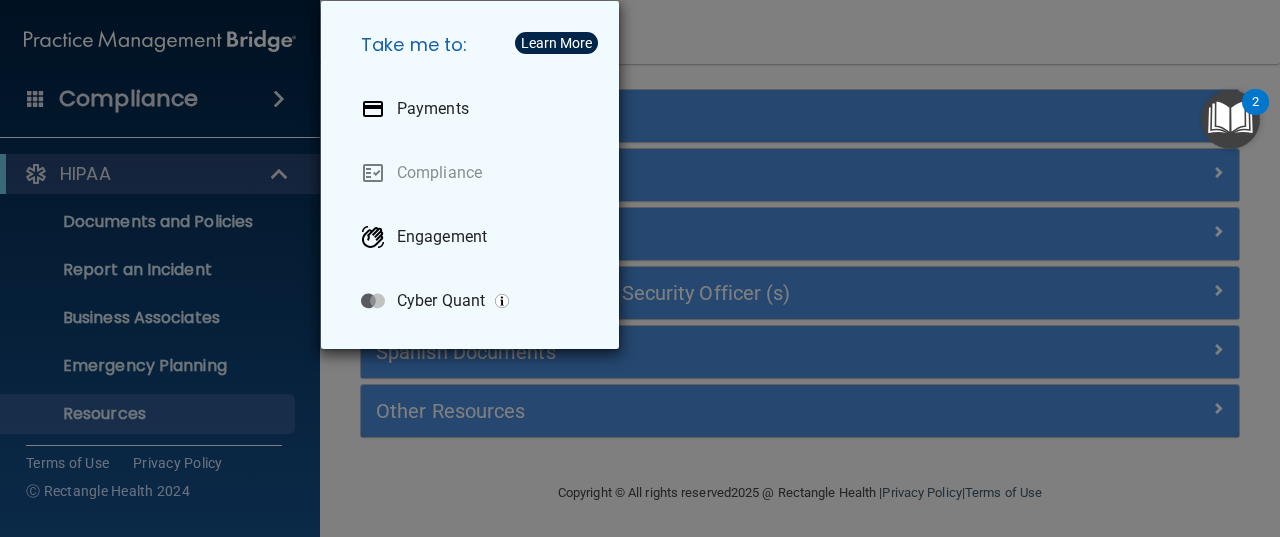 click on "Take me to:             Payments                   Compliance                     Engagement                     Cyber Quant" at bounding box center (640, 268) 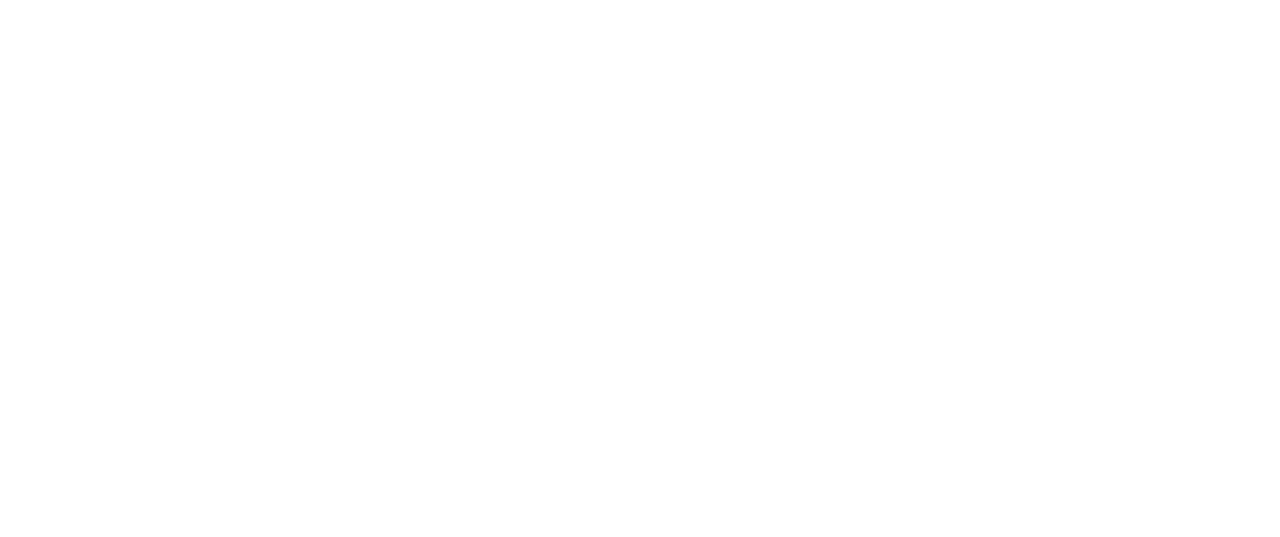 scroll, scrollTop: 0, scrollLeft: 0, axis: both 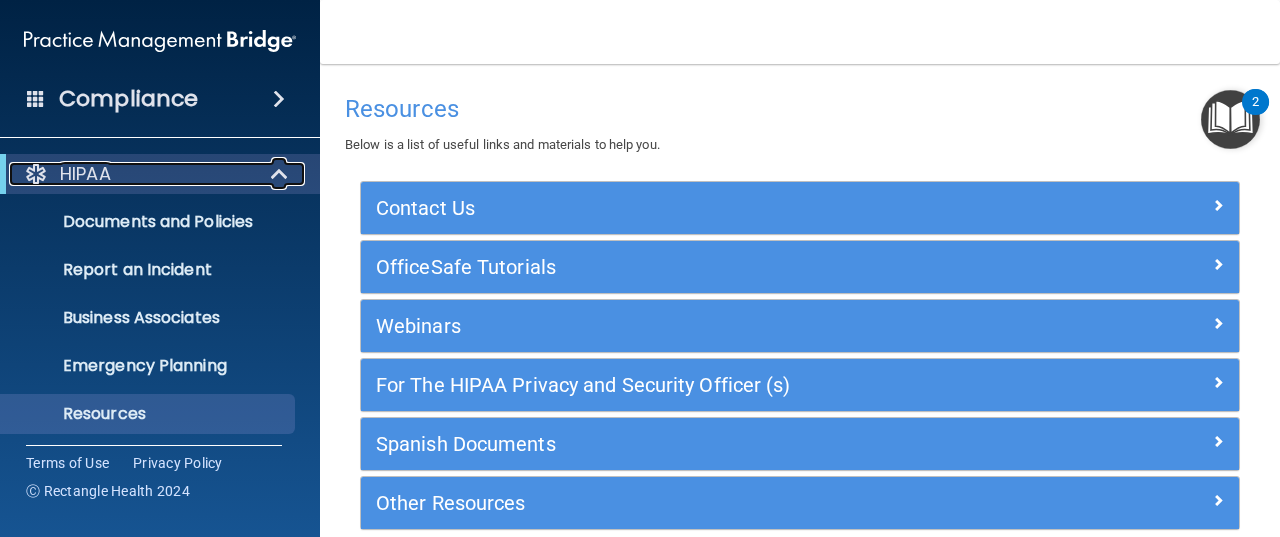 click at bounding box center (281, 174) 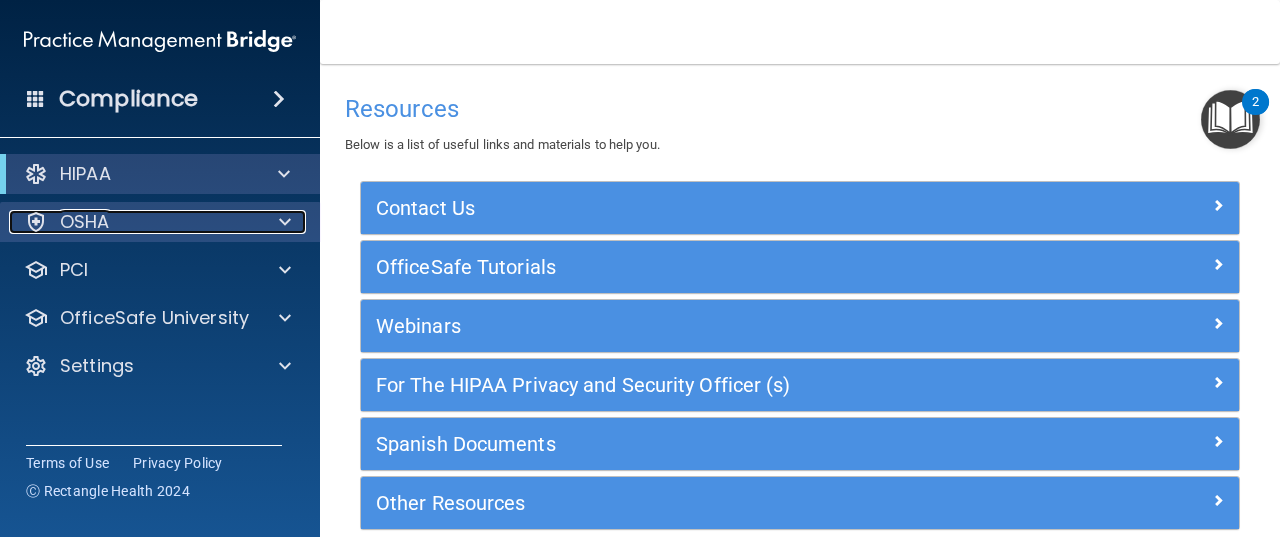click at bounding box center [285, 222] 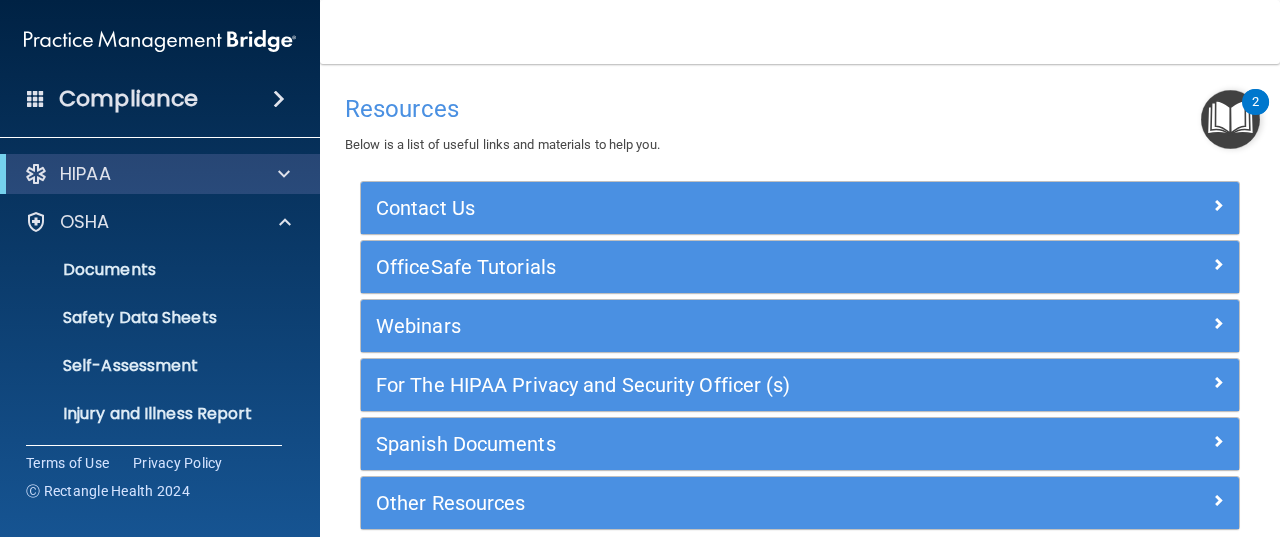 click on "HIPAA" at bounding box center (160, 174) 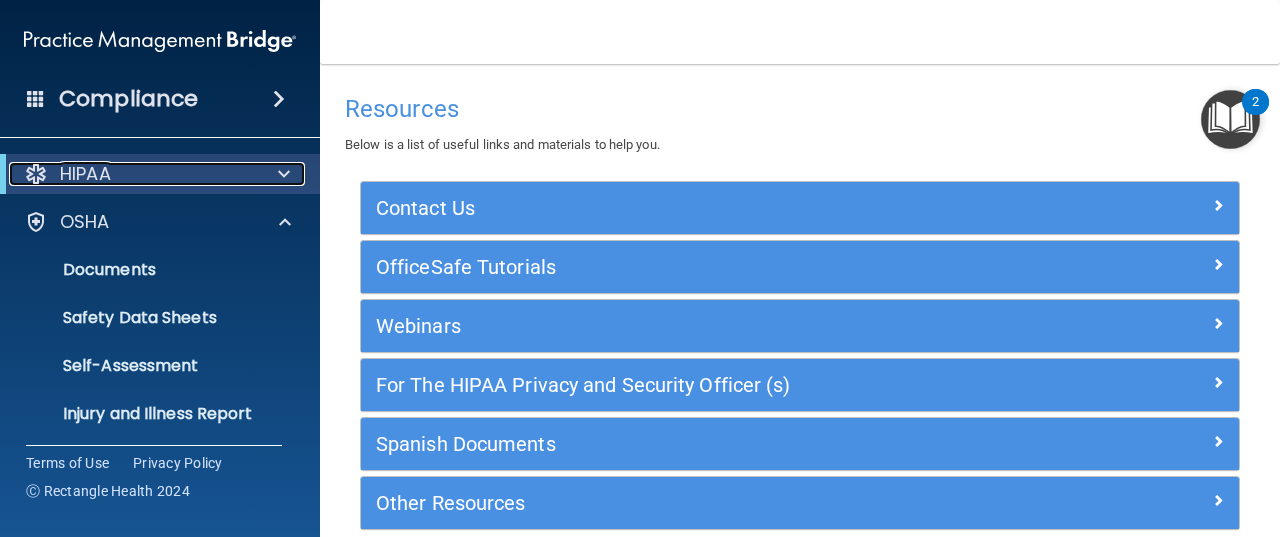 click at bounding box center (280, 174) 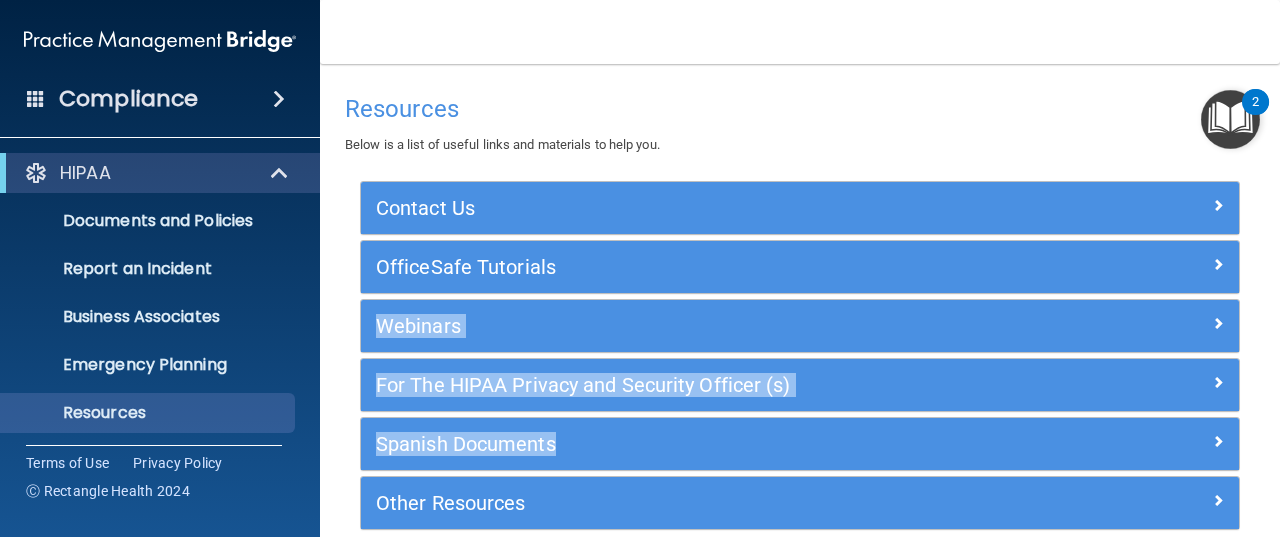 drag, startPoint x: 1262, startPoint y: 255, endPoint x: 1279, endPoint y: 421, distance: 166.86821 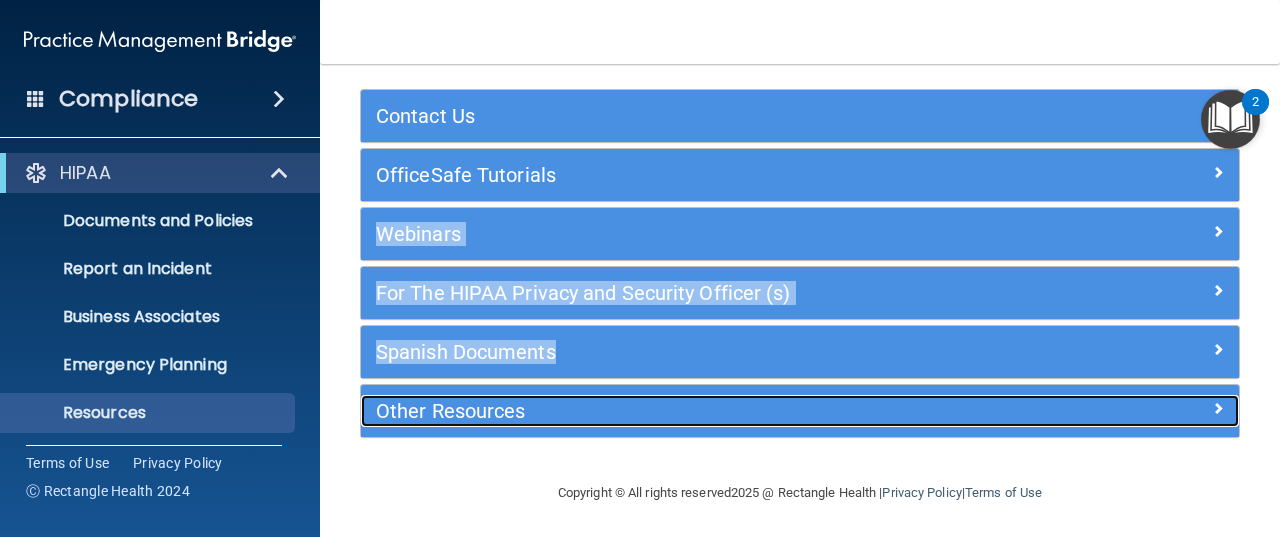 click on "Other Resources" at bounding box center [690, 411] 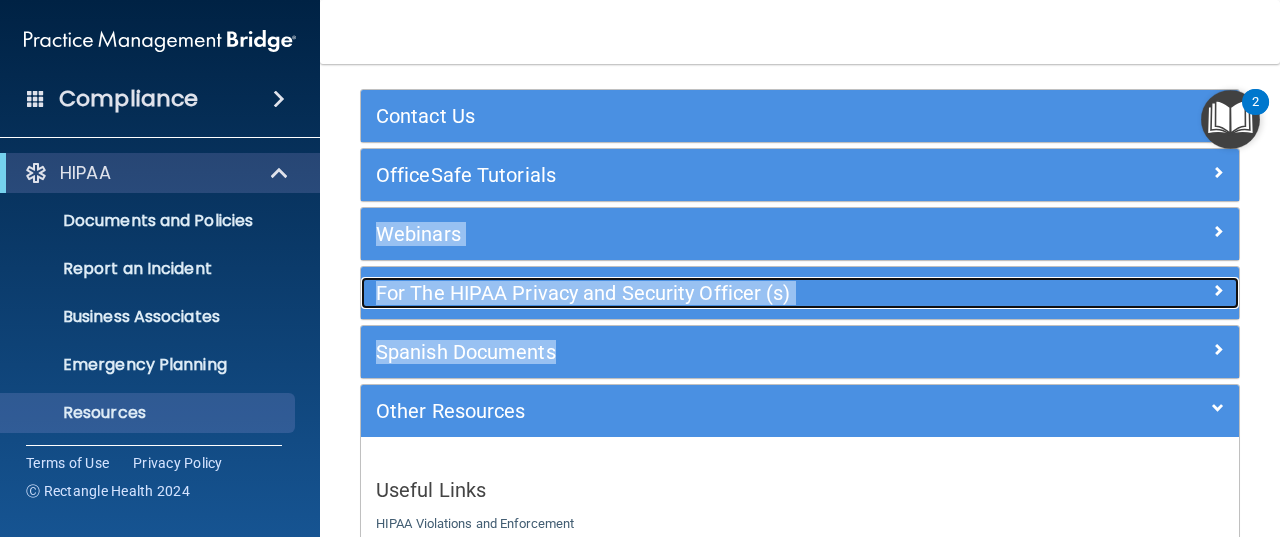 click on "For The HIPAA Privacy and Security Officer (s)" at bounding box center [690, 293] 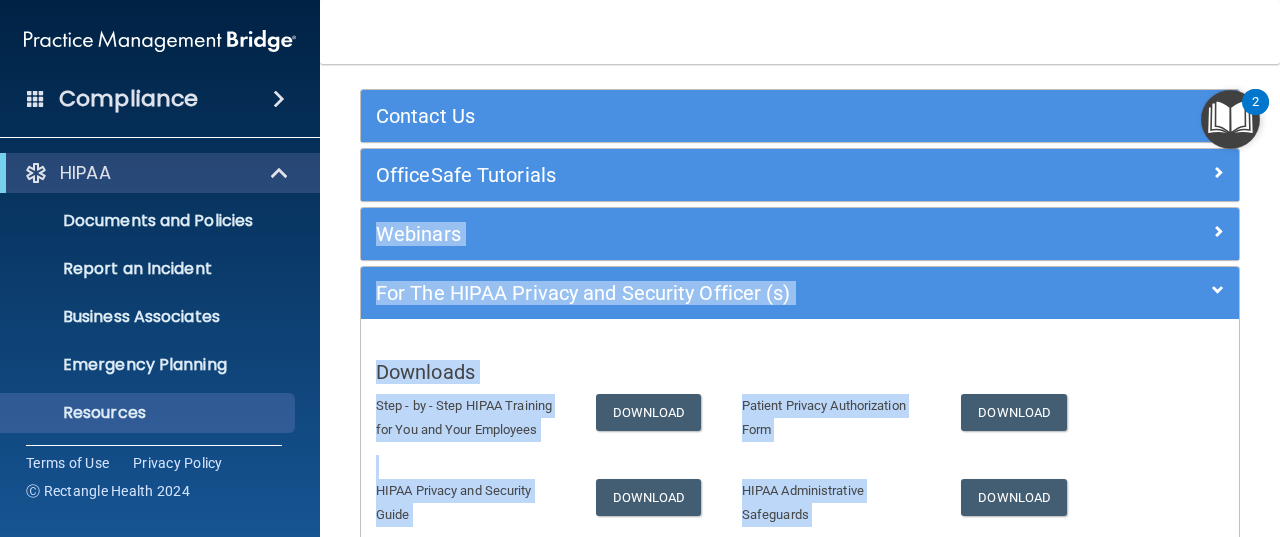 click on "Downloads       Step - by - Step HIPAA Training for You and Your Employees       Download           Patient Privacy Authorization Form       Download             HIPAA Privacy and Security Guide       Download           HIPAA Administrative Safeguards       Download             HIPAA Security Series for Practices and Small Providers       Download           State by State Retention       Download" at bounding box center (800, 487) 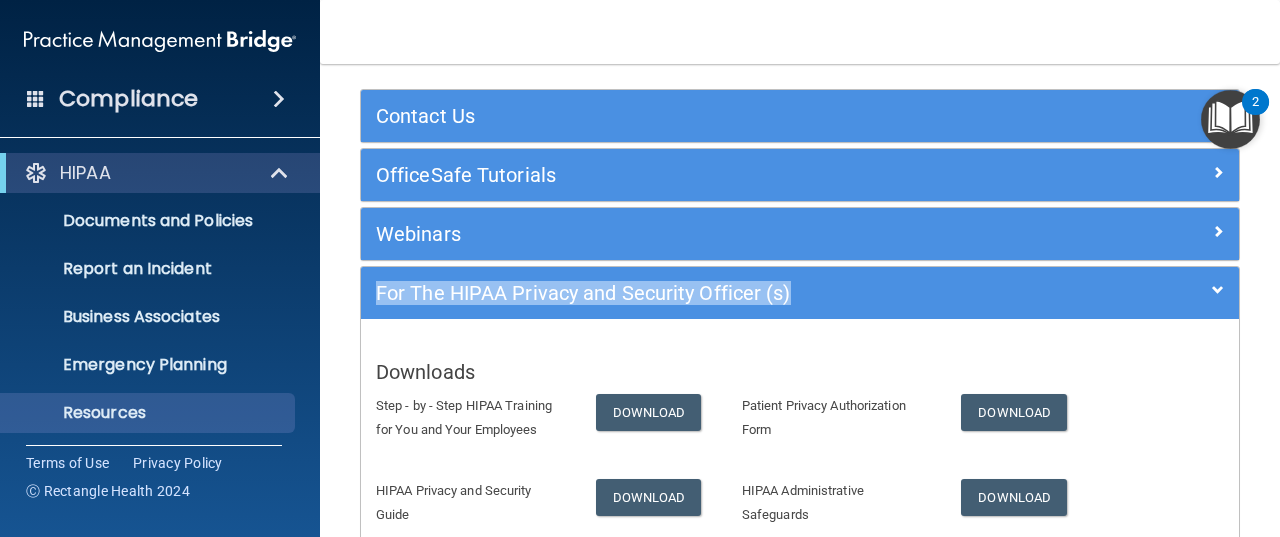 drag, startPoint x: 1262, startPoint y: 225, endPoint x: 1279, endPoint y: 297, distance: 73.97973 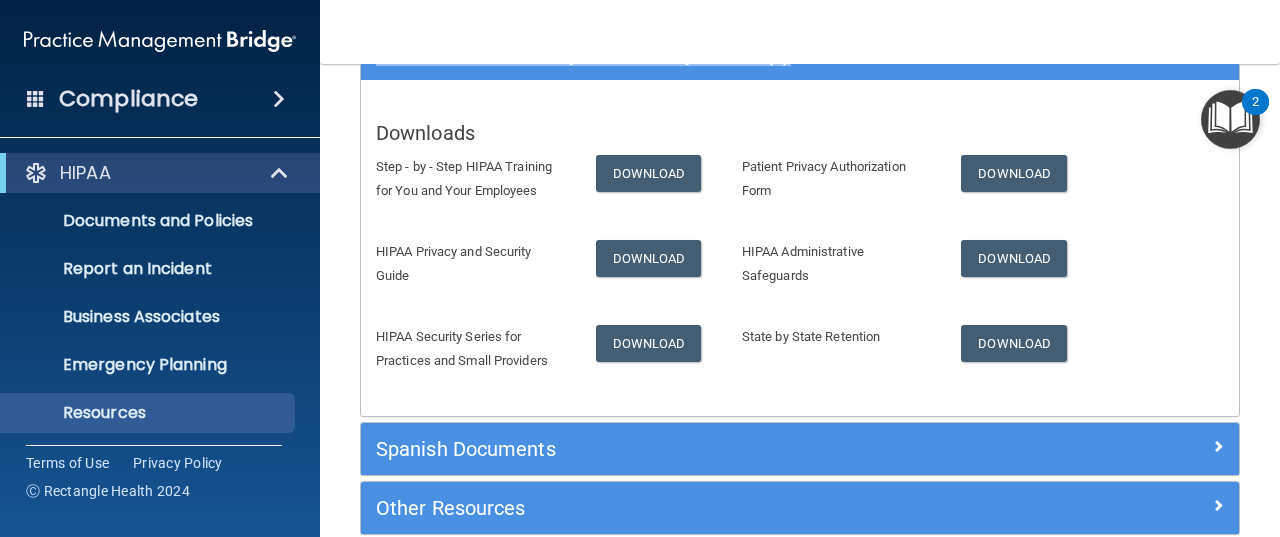 scroll, scrollTop: 428, scrollLeft: 0, axis: vertical 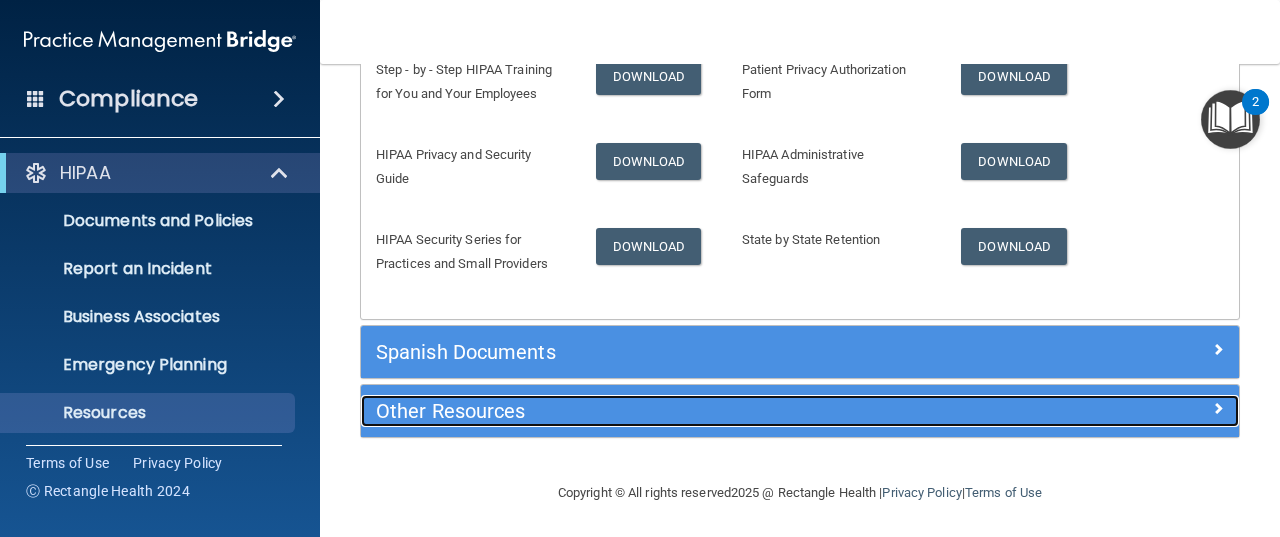 click on "Other Resources" at bounding box center [690, 411] 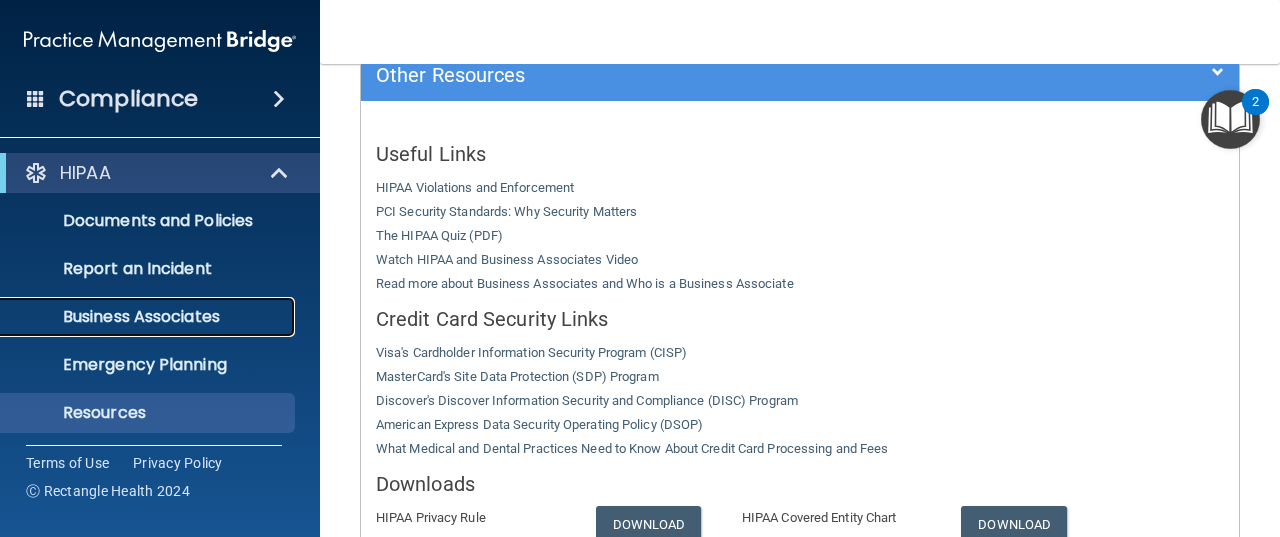 click on "Business Associates" at bounding box center [149, 317] 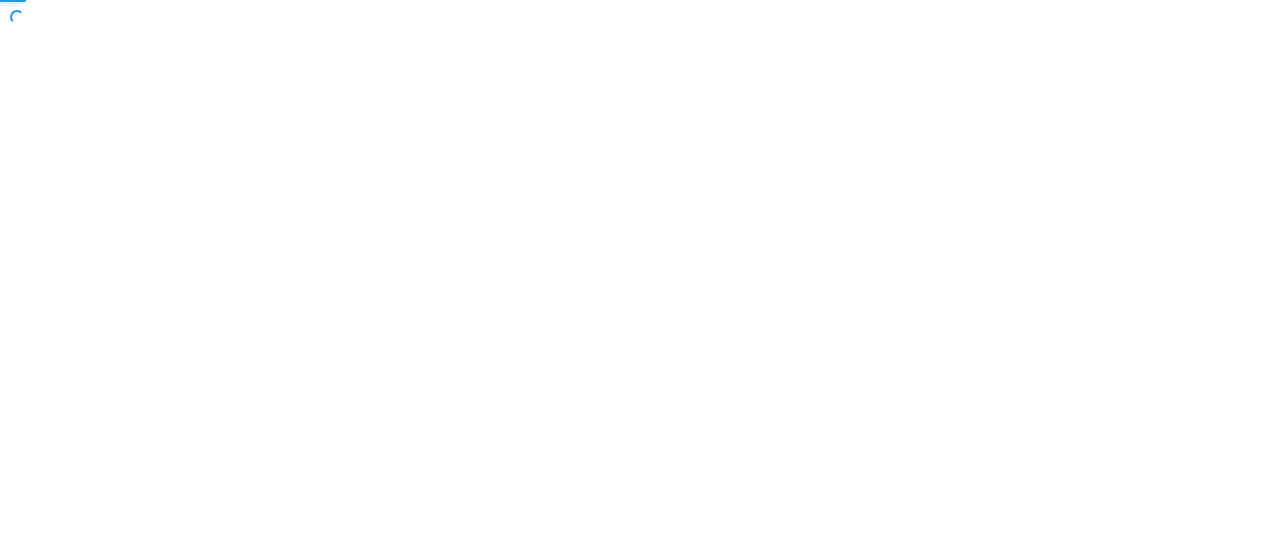 scroll, scrollTop: 0, scrollLeft: 0, axis: both 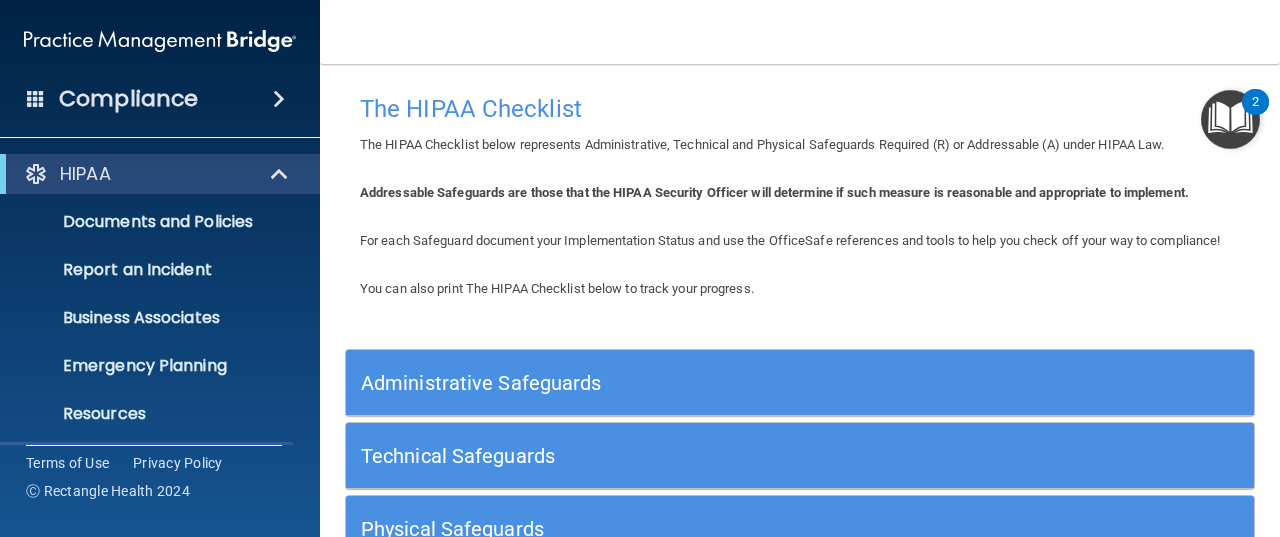click on "Administrative Safeguards" at bounding box center (686, 383) 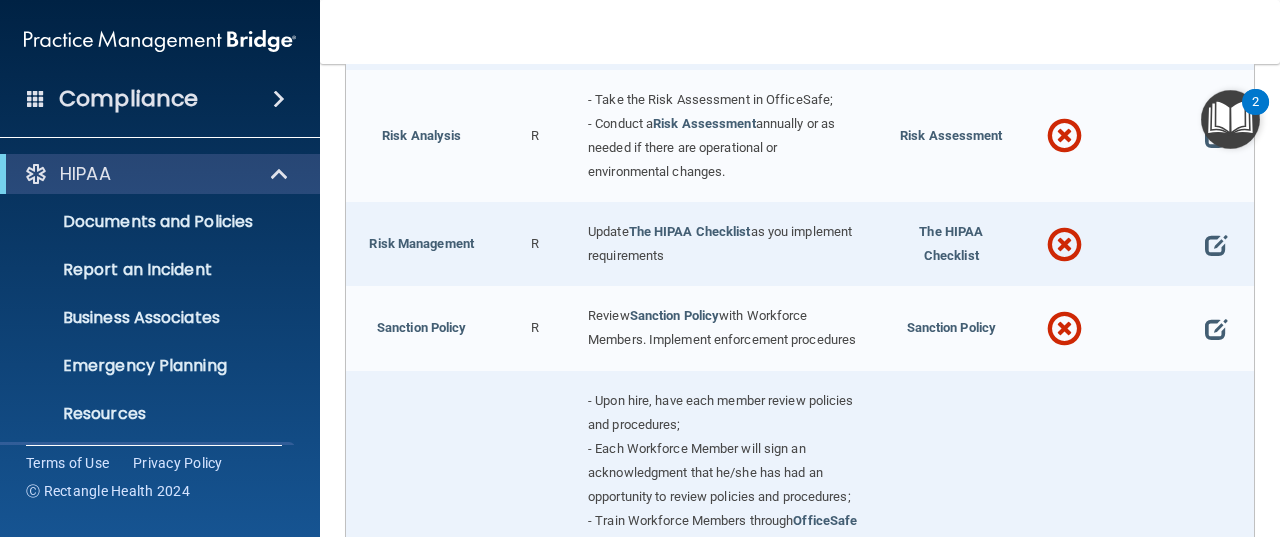 scroll, scrollTop: 1230, scrollLeft: 0, axis: vertical 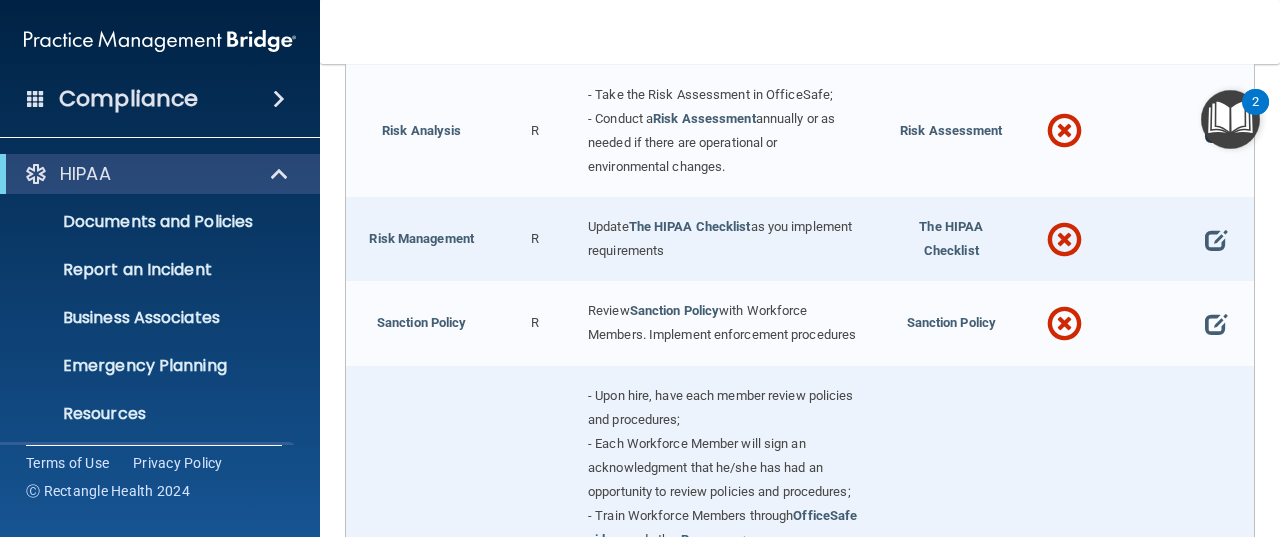 click at bounding box center [1216, 132] 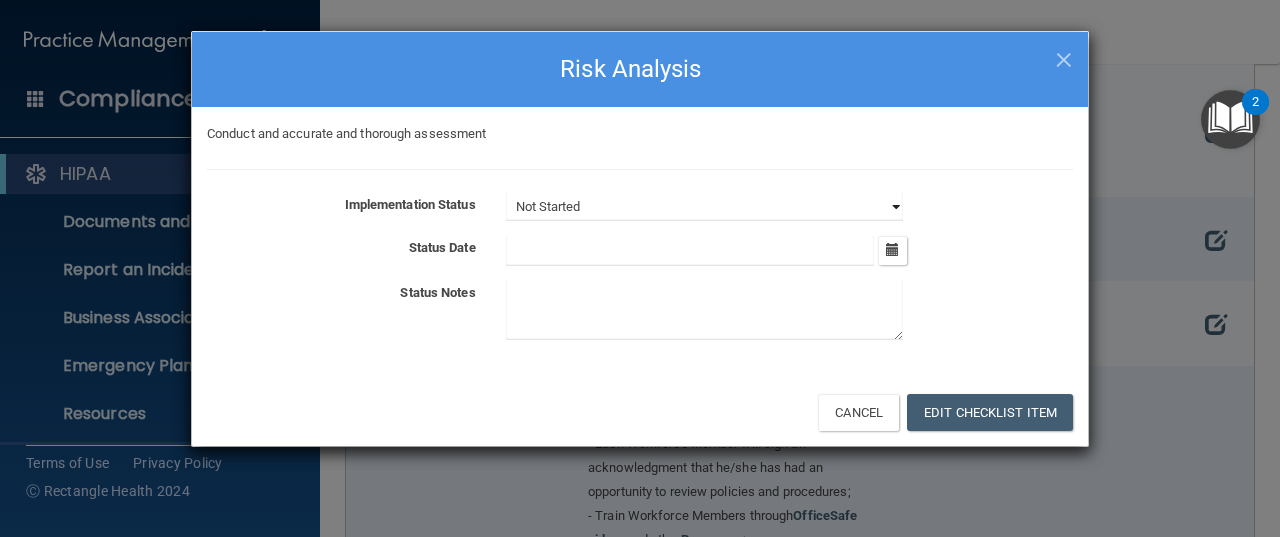 click on "Not Started  In Progress  Completed" at bounding box center [704, 207] 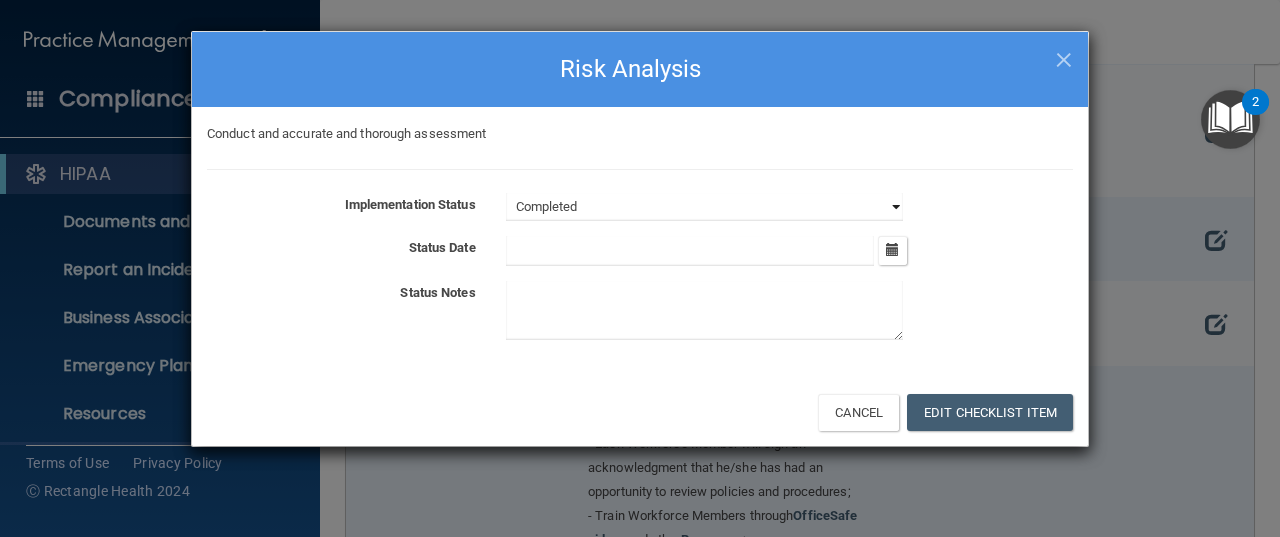 click on "Not Started  In Progress  Completed" at bounding box center [704, 207] 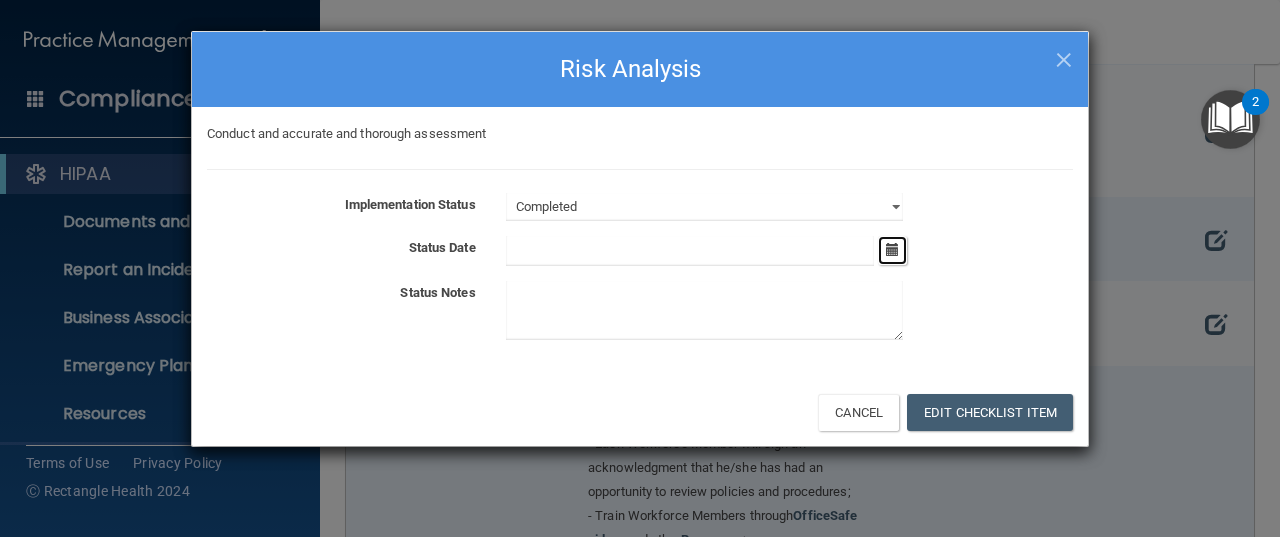 click at bounding box center (892, 250) 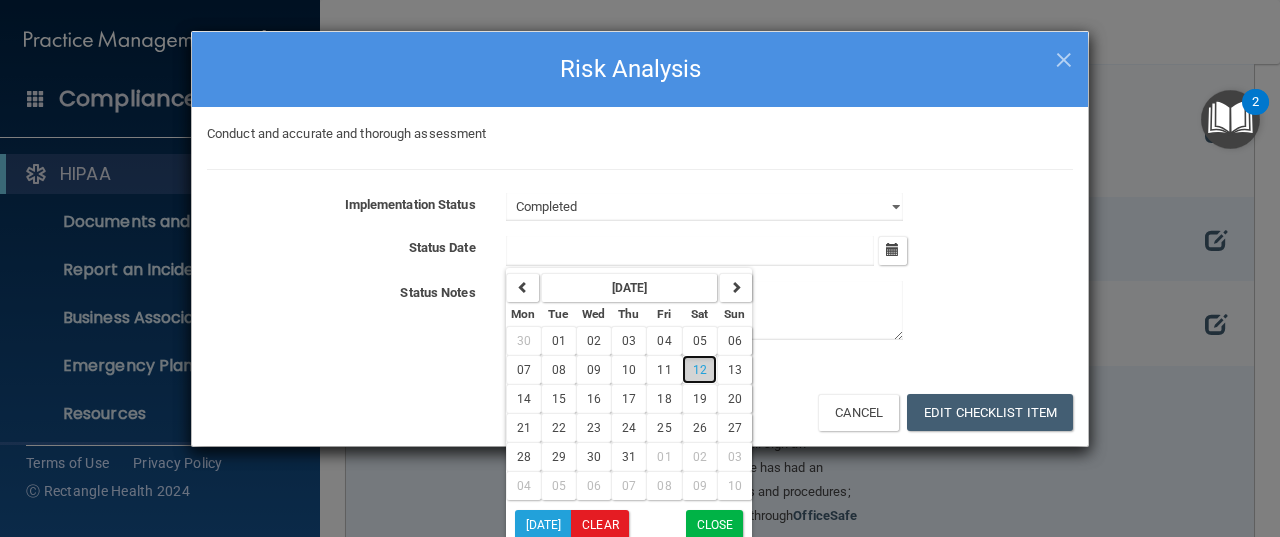 click on "12" at bounding box center [699, 369] 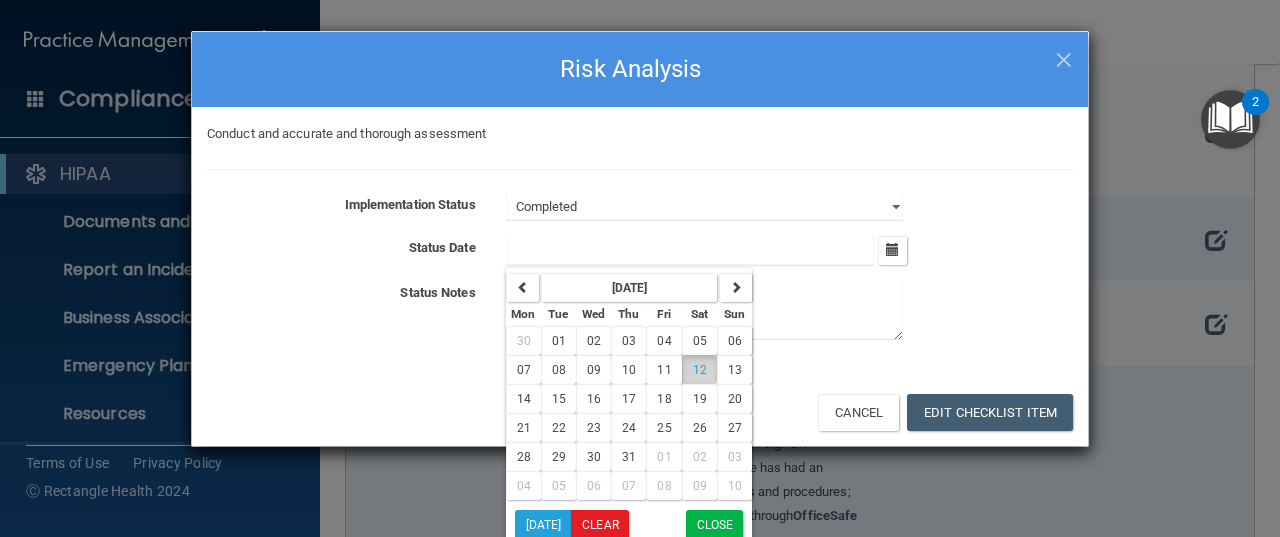 type on "[DATE]" 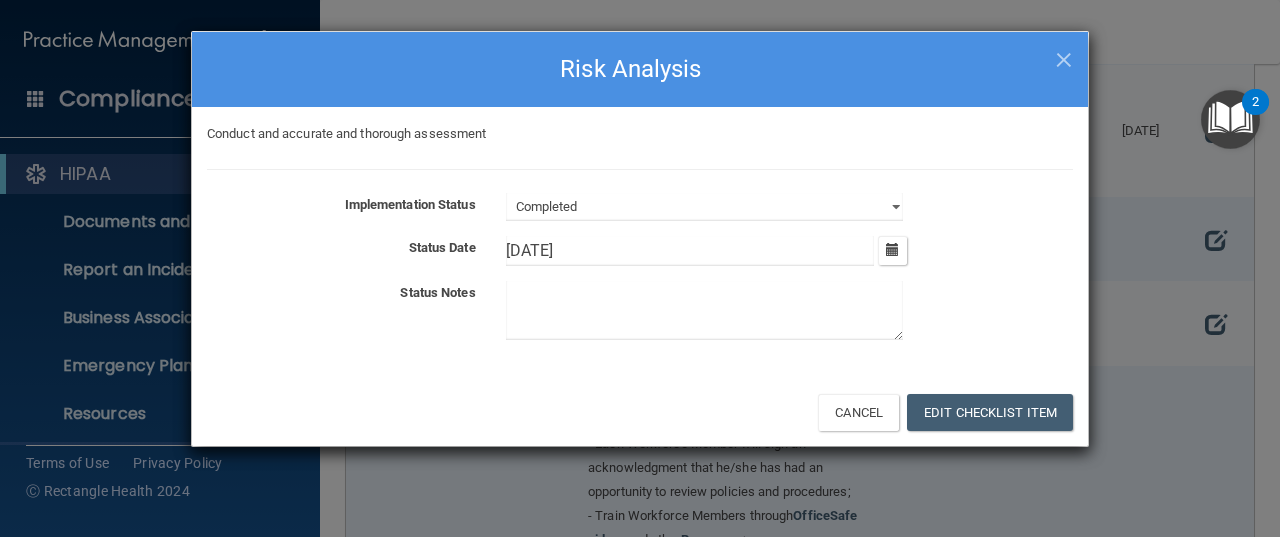 click at bounding box center [704, 310] 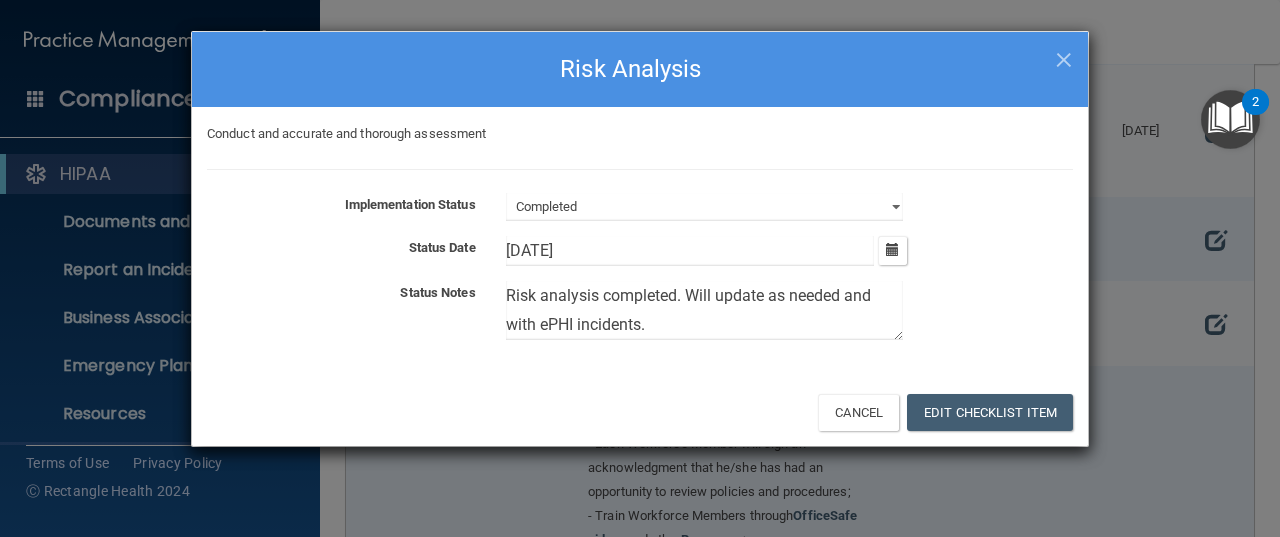 type on "Risk analysis completed. Will update as needed and with ePHI incidents." 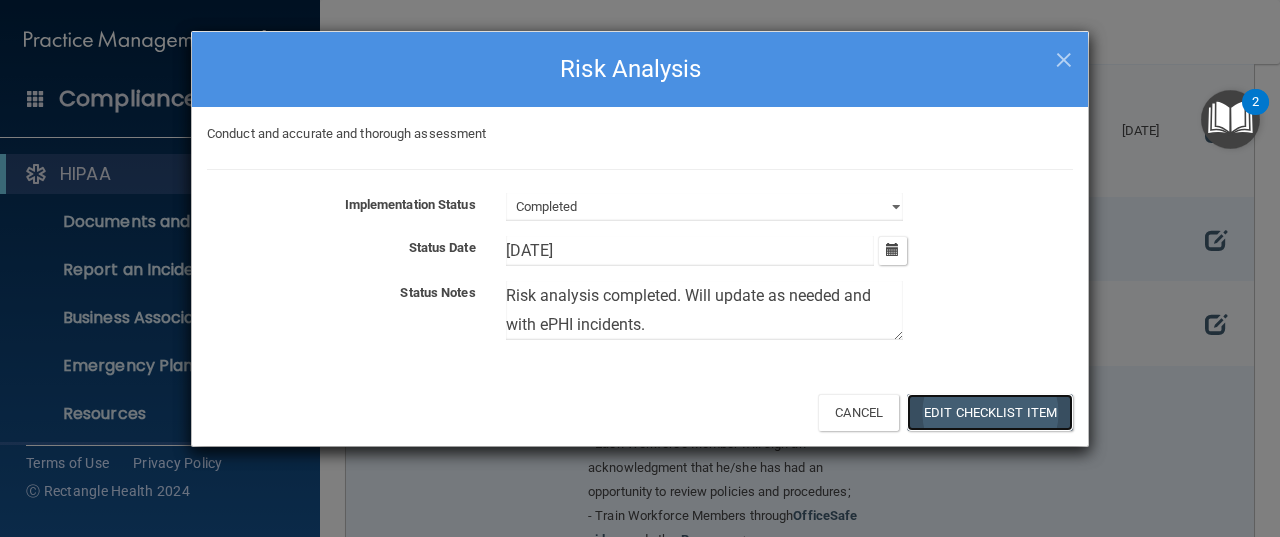 click on "Edit Checklist Item" at bounding box center [990, 412] 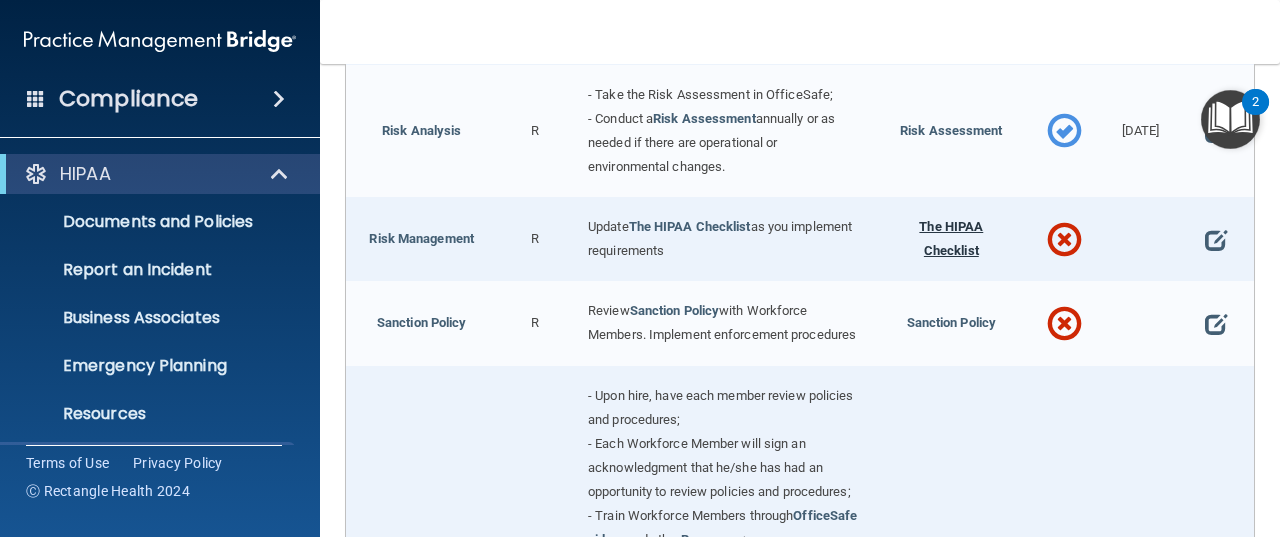 click on "The HIPAA Checklist" at bounding box center (951, 238) 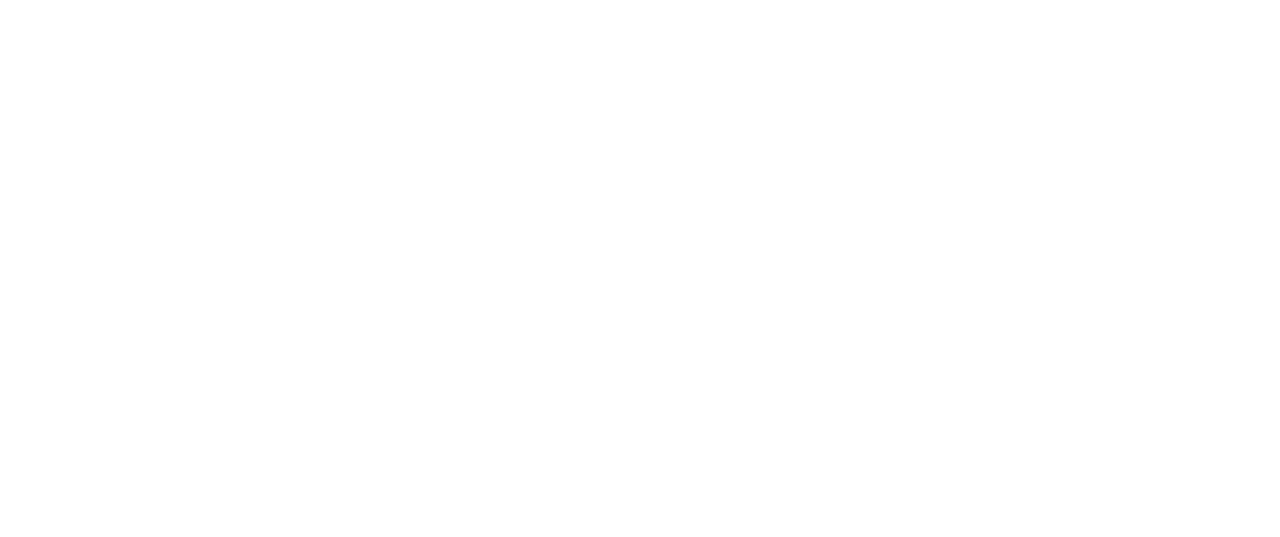 scroll, scrollTop: 0, scrollLeft: 0, axis: both 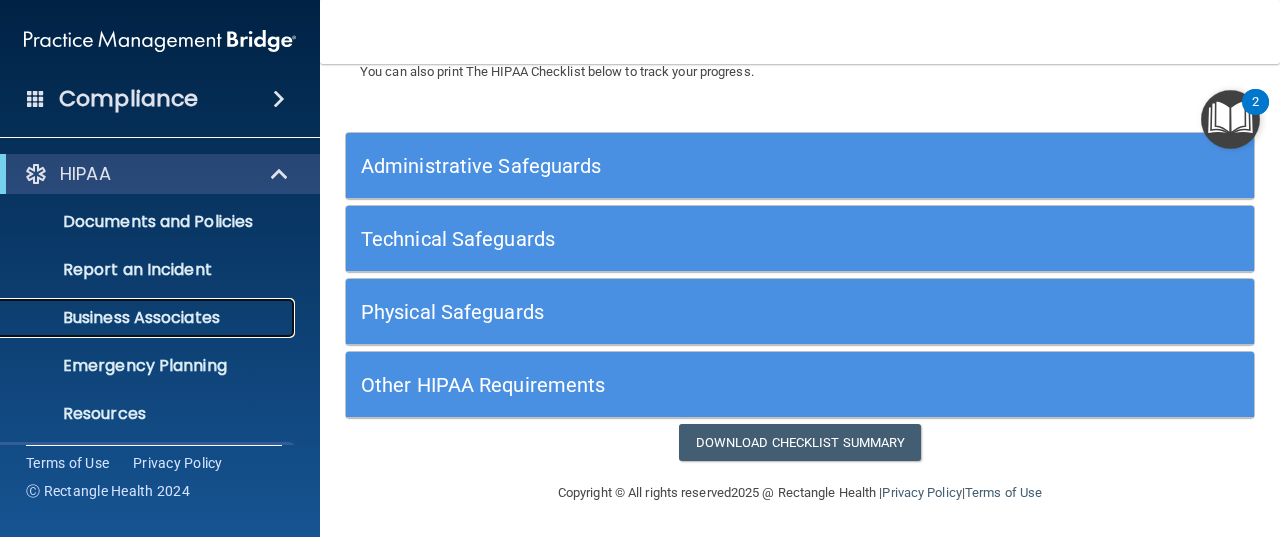 click on "Business Associates" at bounding box center (137, 318) 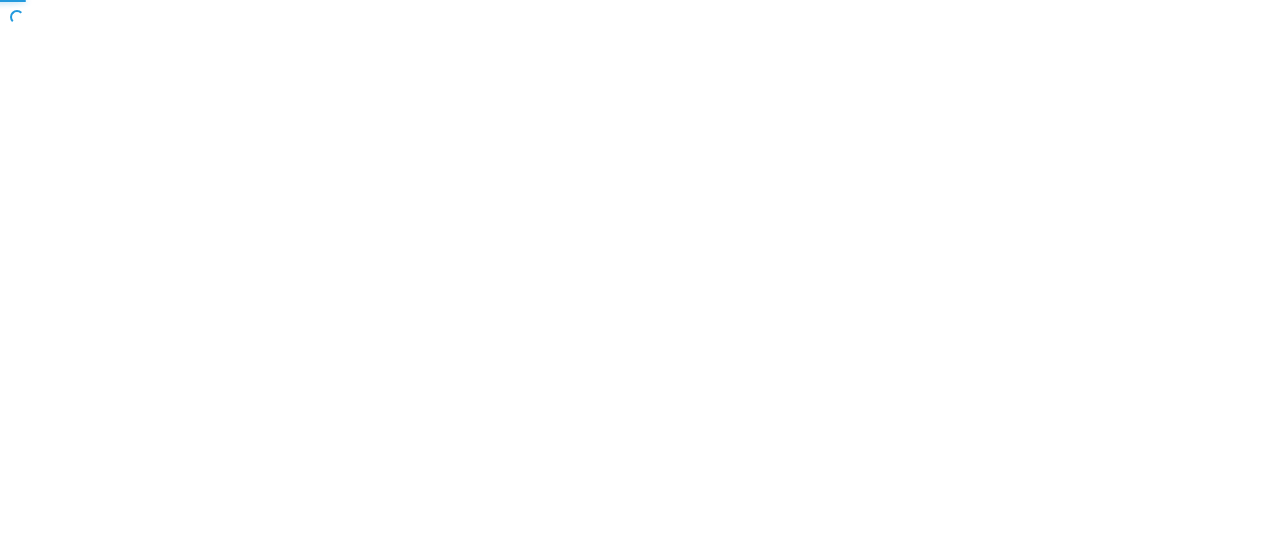 scroll, scrollTop: 0, scrollLeft: 0, axis: both 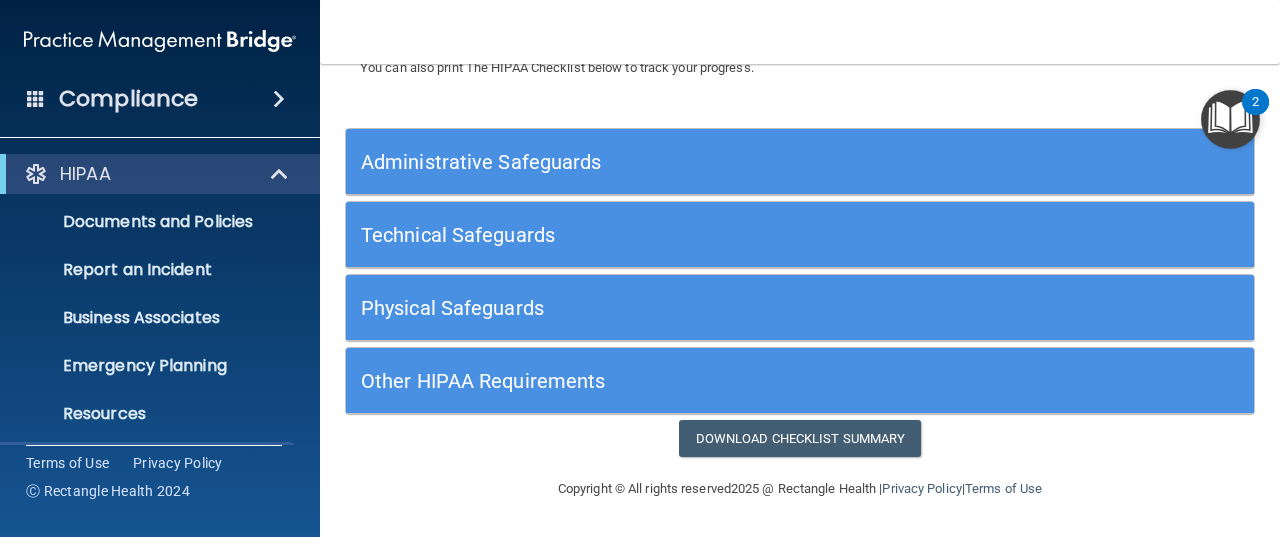 click on "Administrative Safeguards" at bounding box center (800, 161) 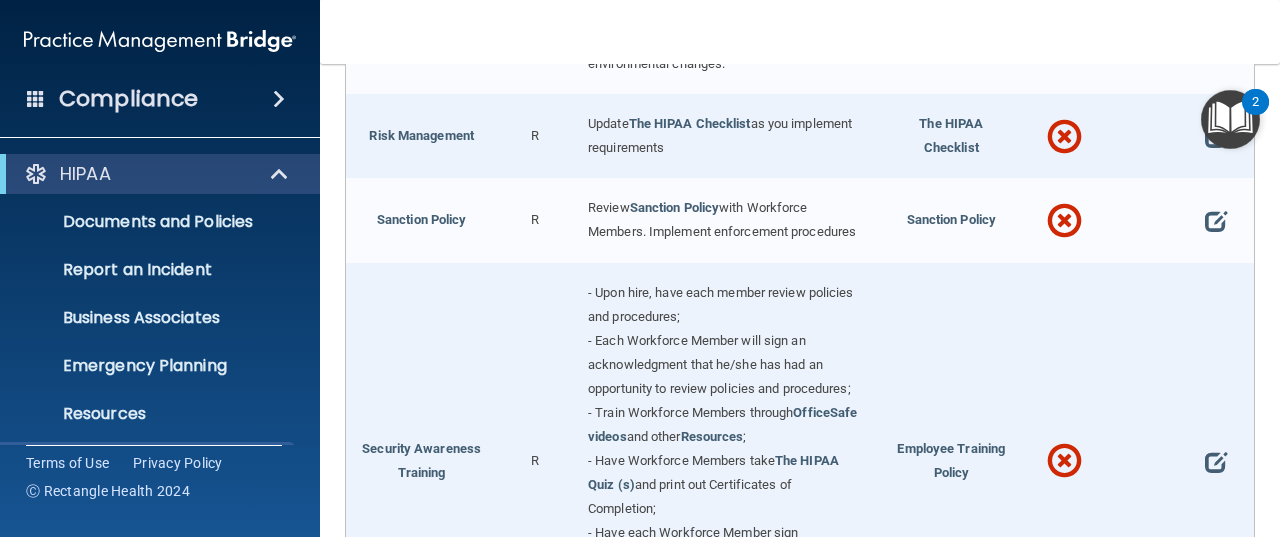 scroll, scrollTop: 1342, scrollLeft: 0, axis: vertical 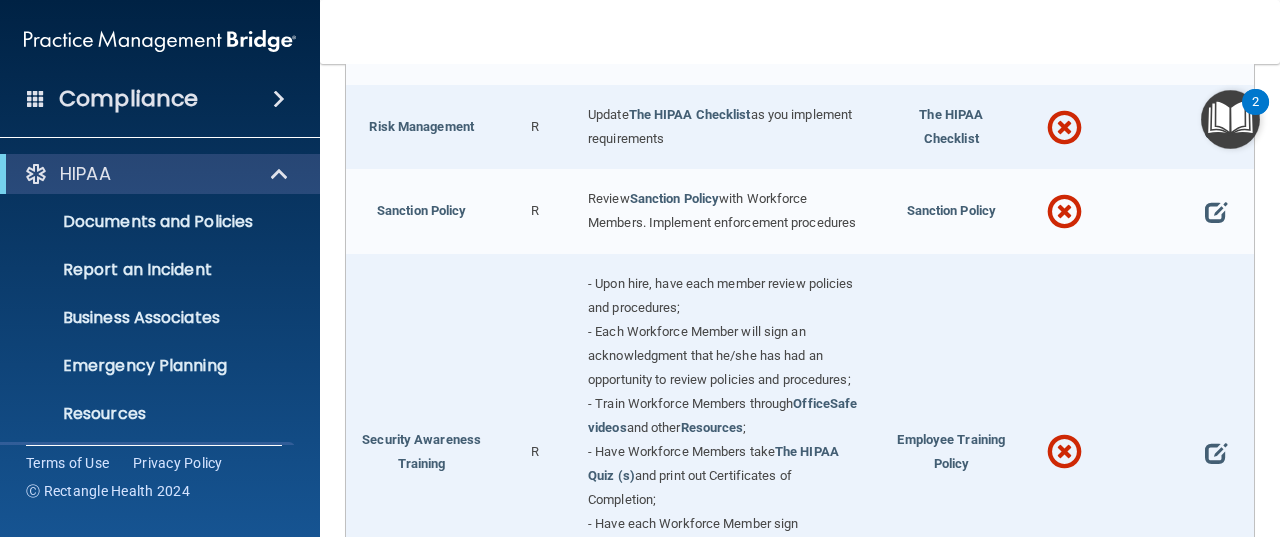click at bounding box center (1216, 128) 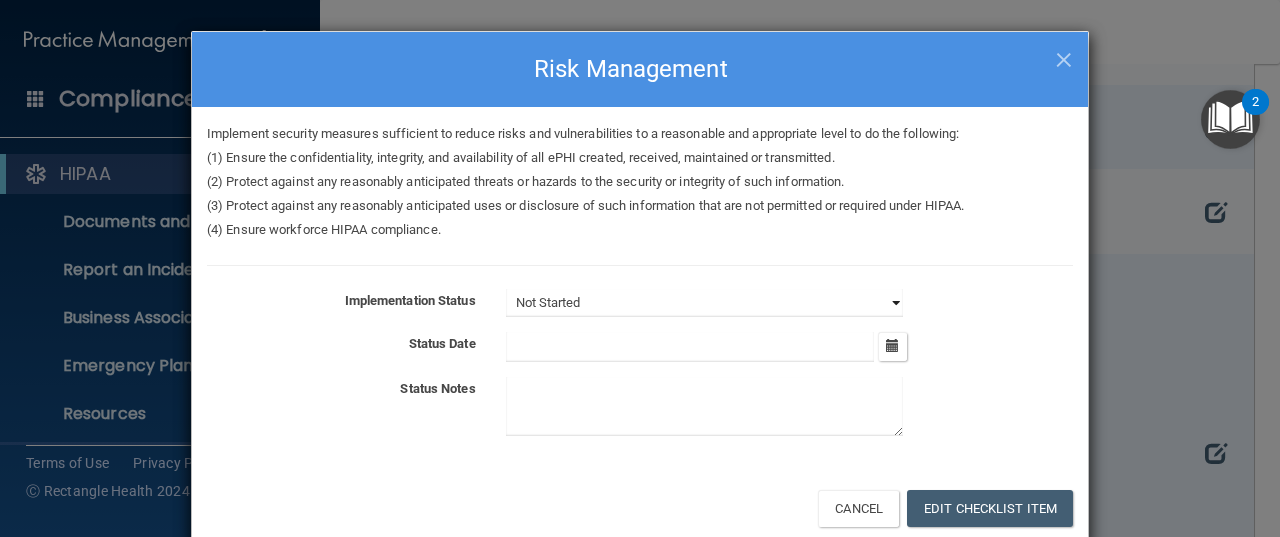 click on "Not Started  In Progress  Completed" at bounding box center (704, 303) 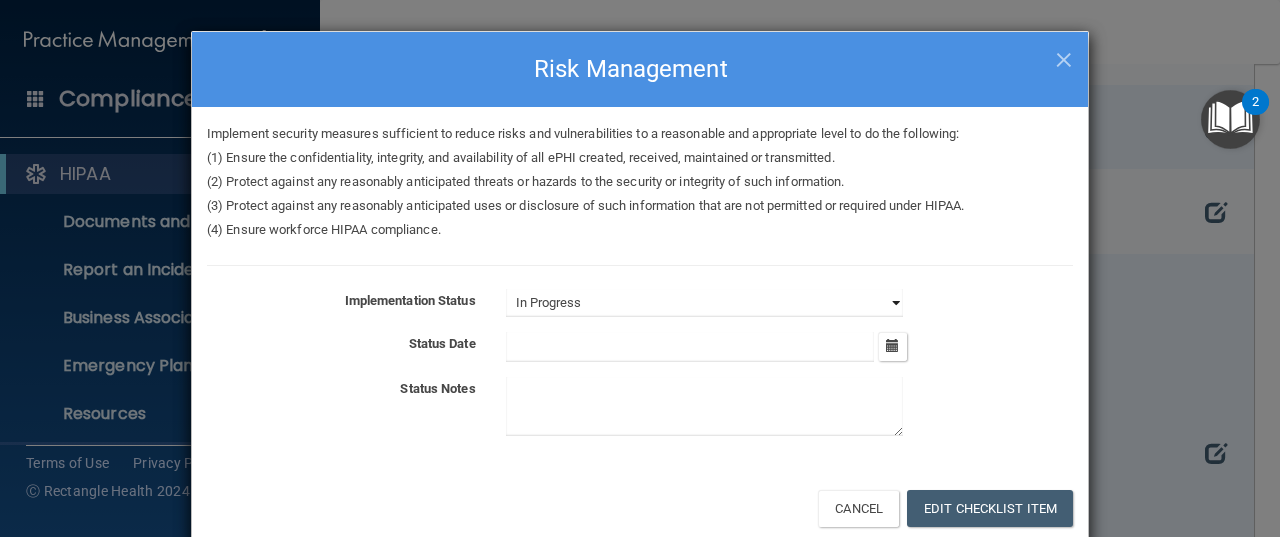click on "Not Started  In Progress  Completed" at bounding box center (704, 303) 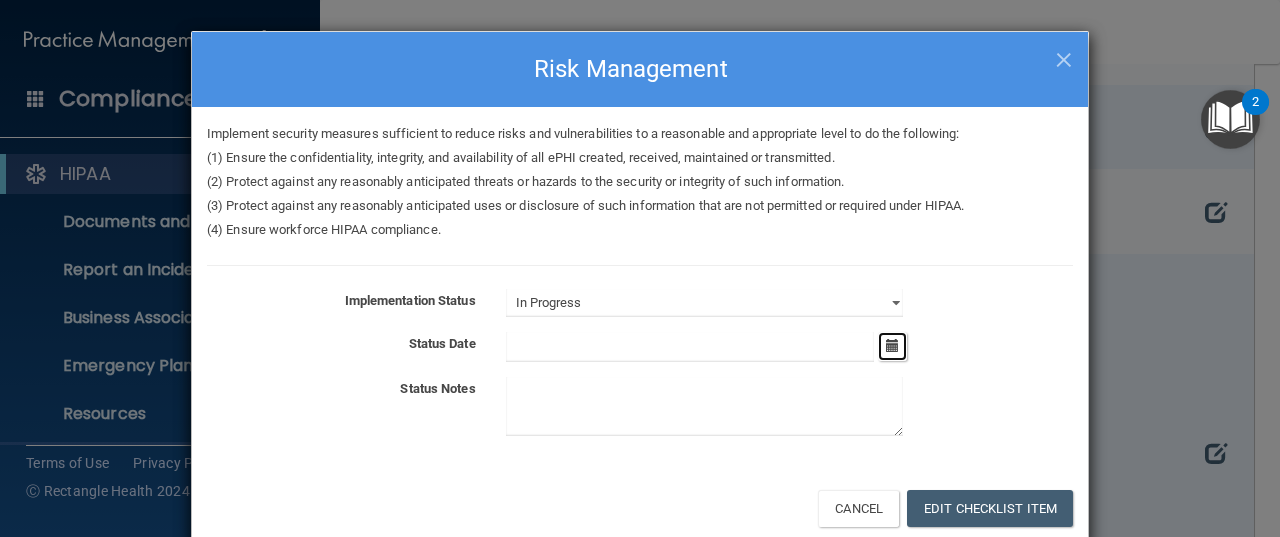 click at bounding box center (892, 345) 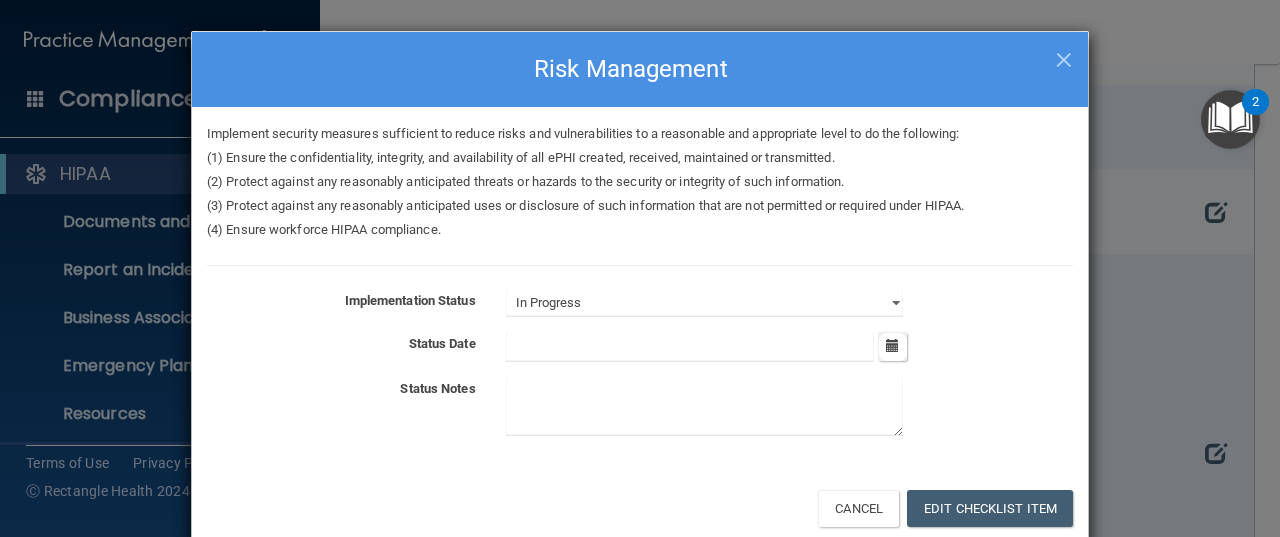 scroll, scrollTop: 55, scrollLeft: 0, axis: vertical 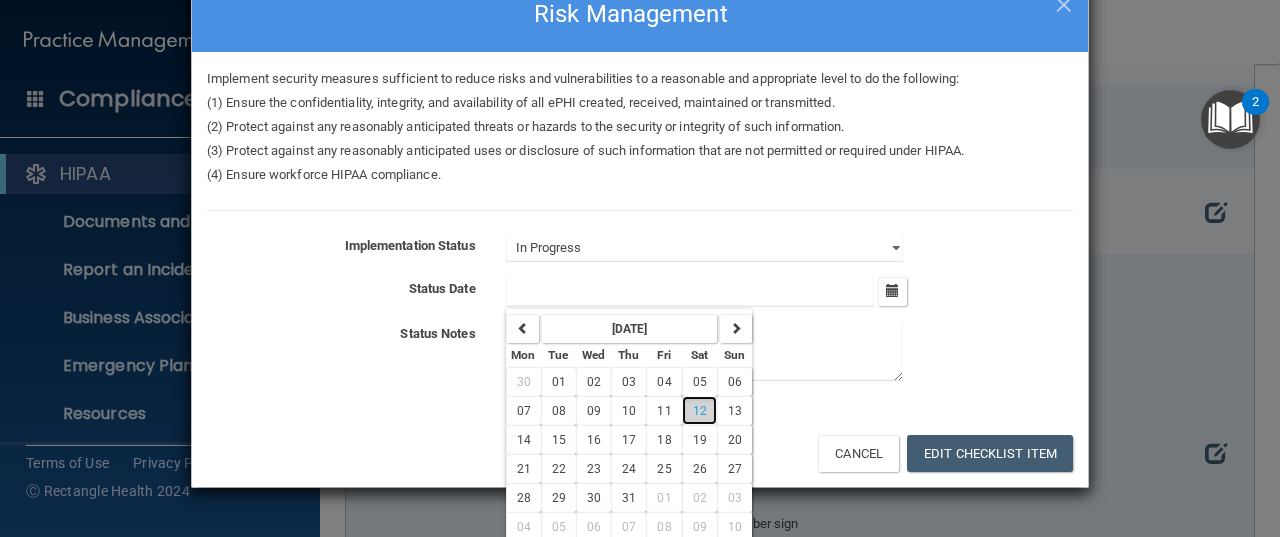 click on "12" at bounding box center [699, 410] 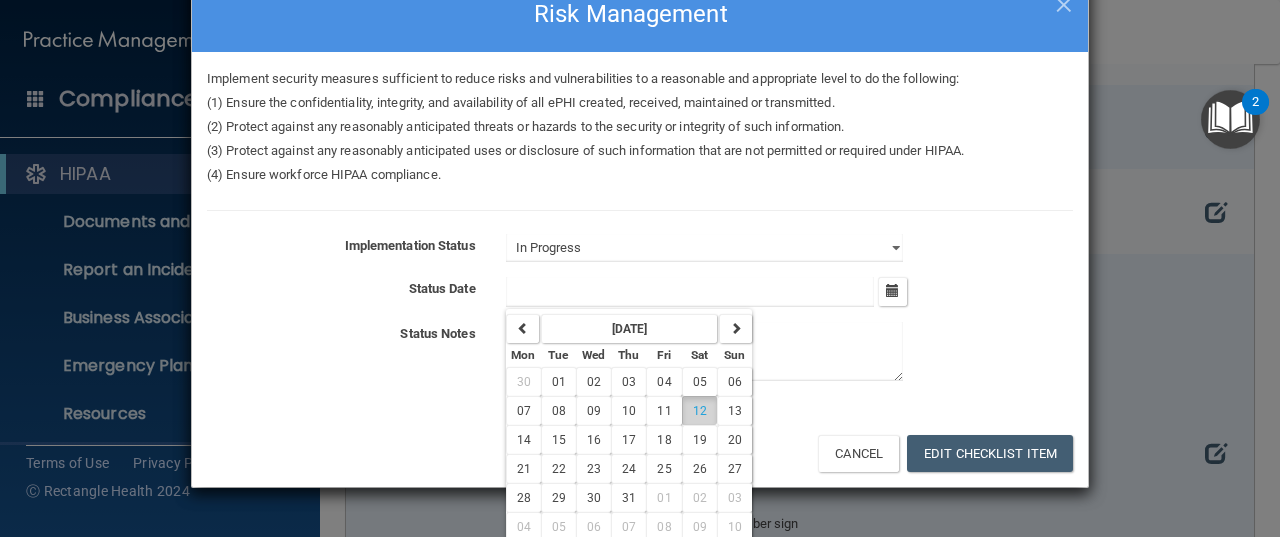 type on "[DATE]" 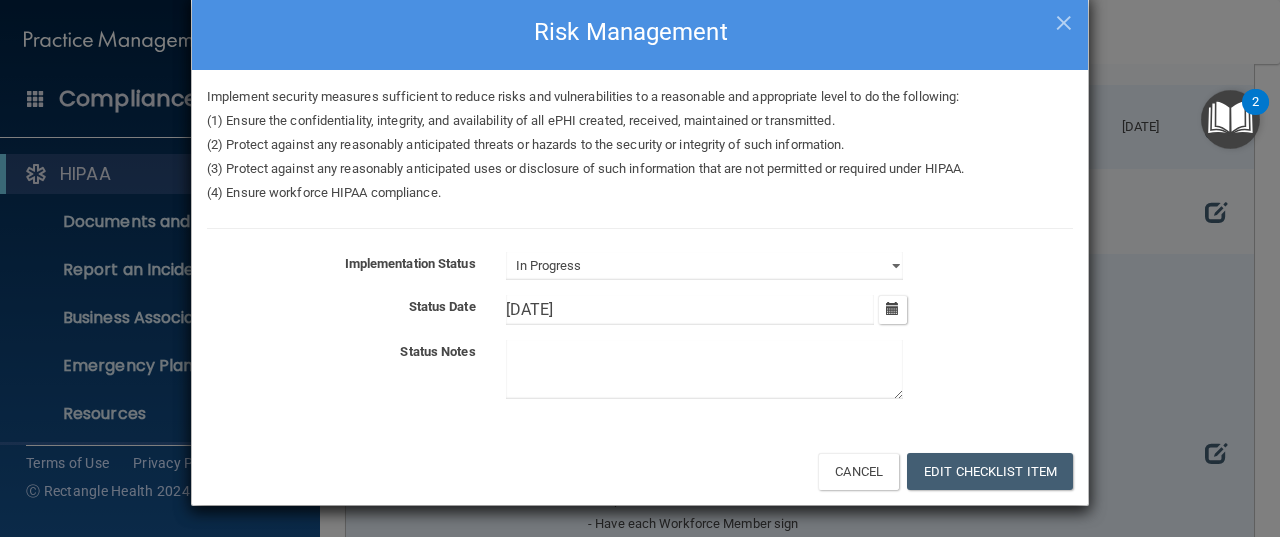 scroll, scrollTop: 34, scrollLeft: 0, axis: vertical 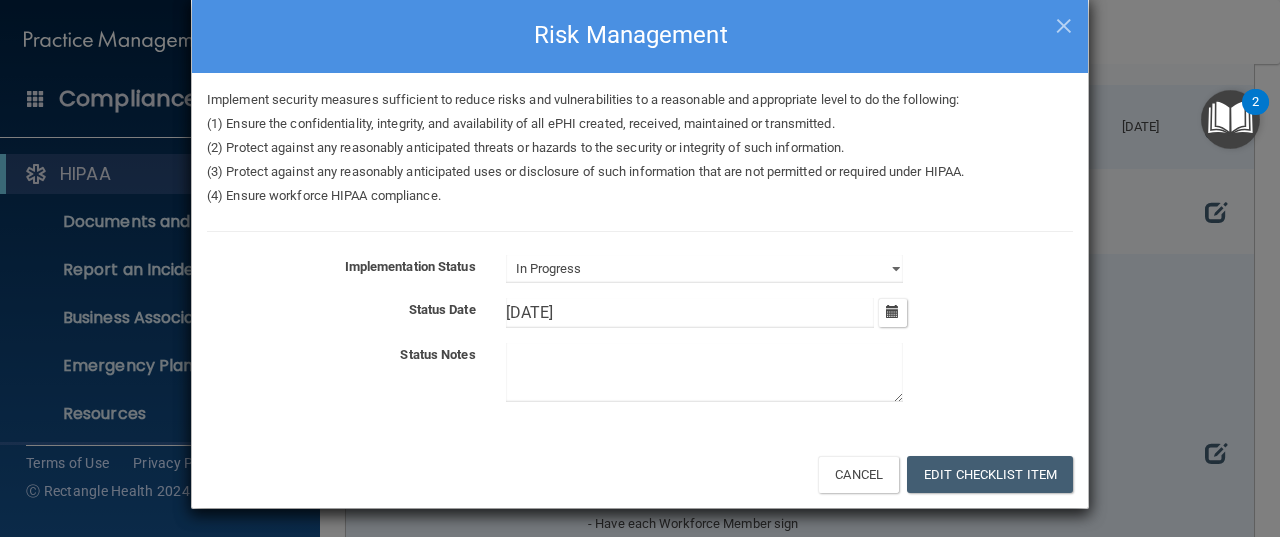click at bounding box center [704, 372] 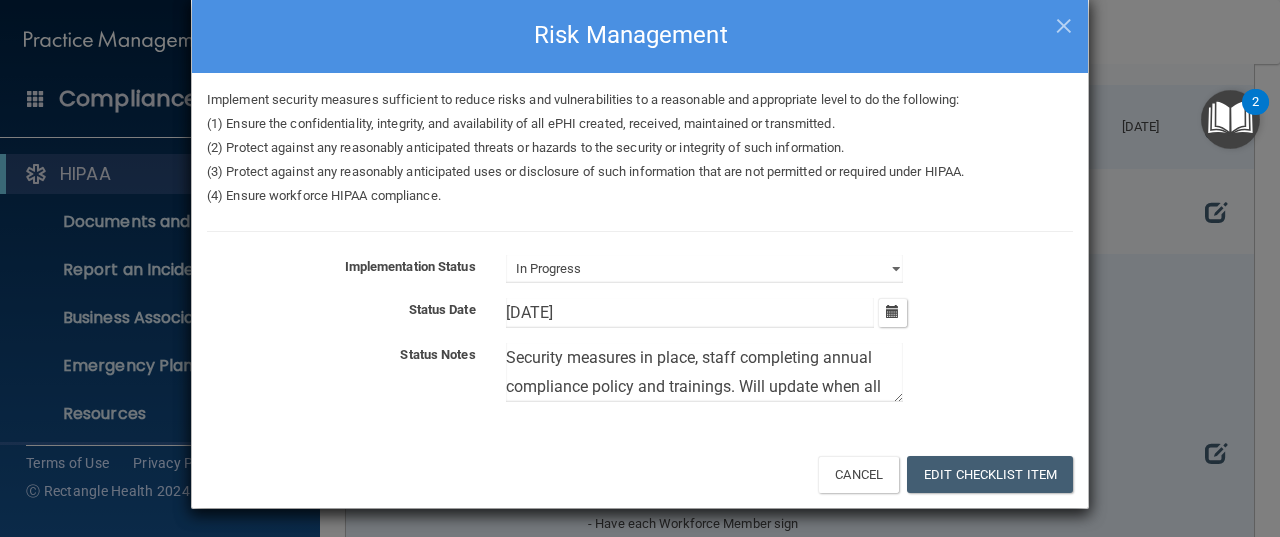 scroll, scrollTop: 24, scrollLeft: 0, axis: vertical 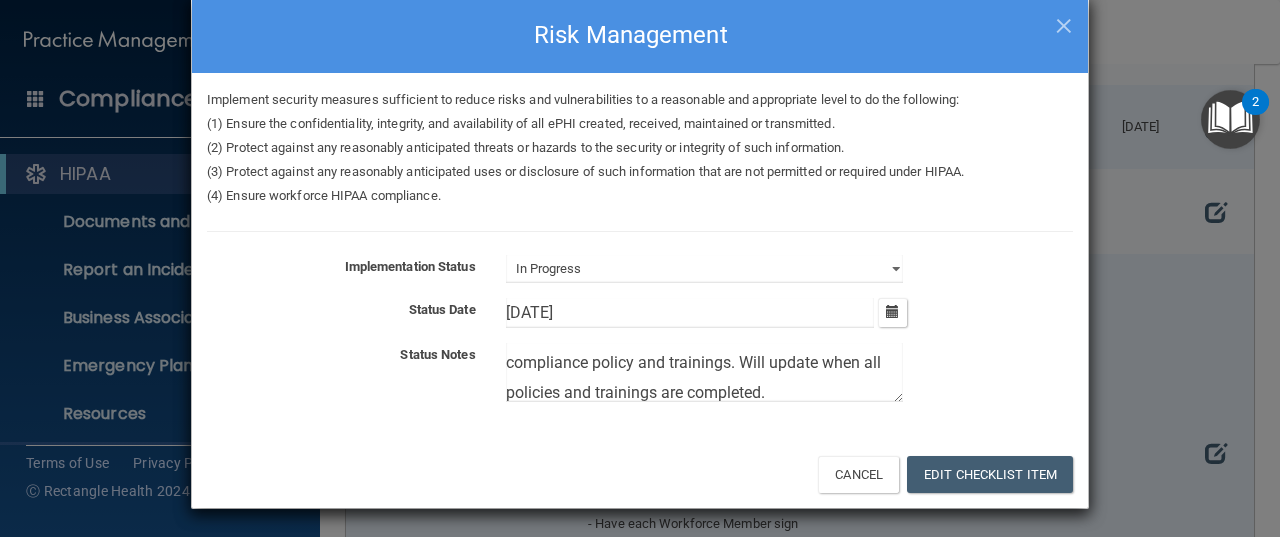 type on "Security measures in place, staff completing annual compliance policy and trainings. Will update when all policies and trainings are completed." 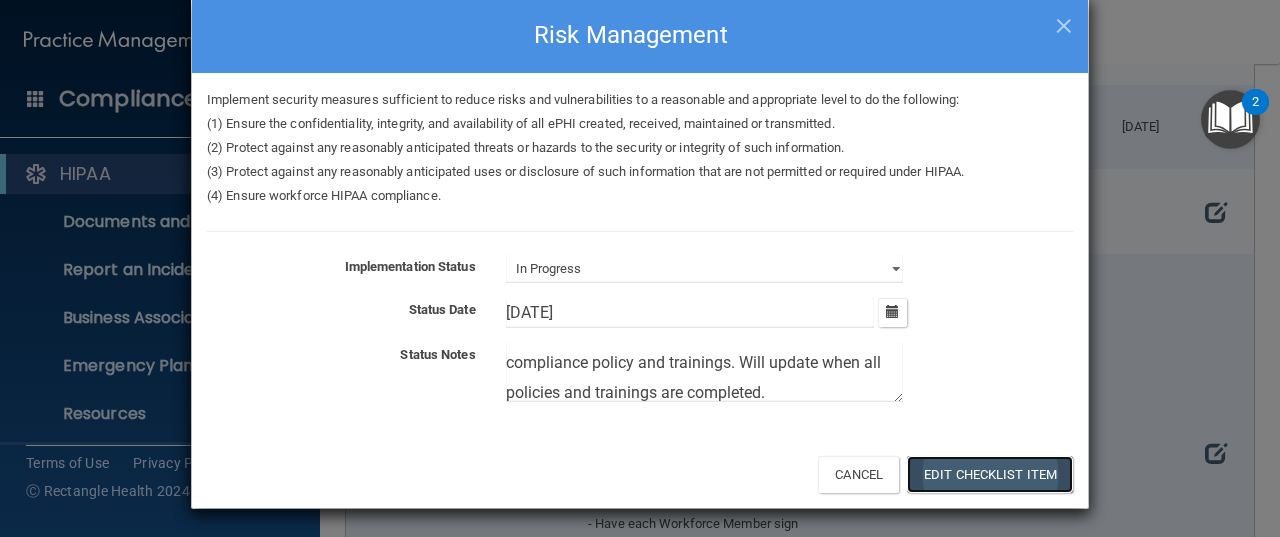 click on "Edit Checklist Item" at bounding box center [990, 474] 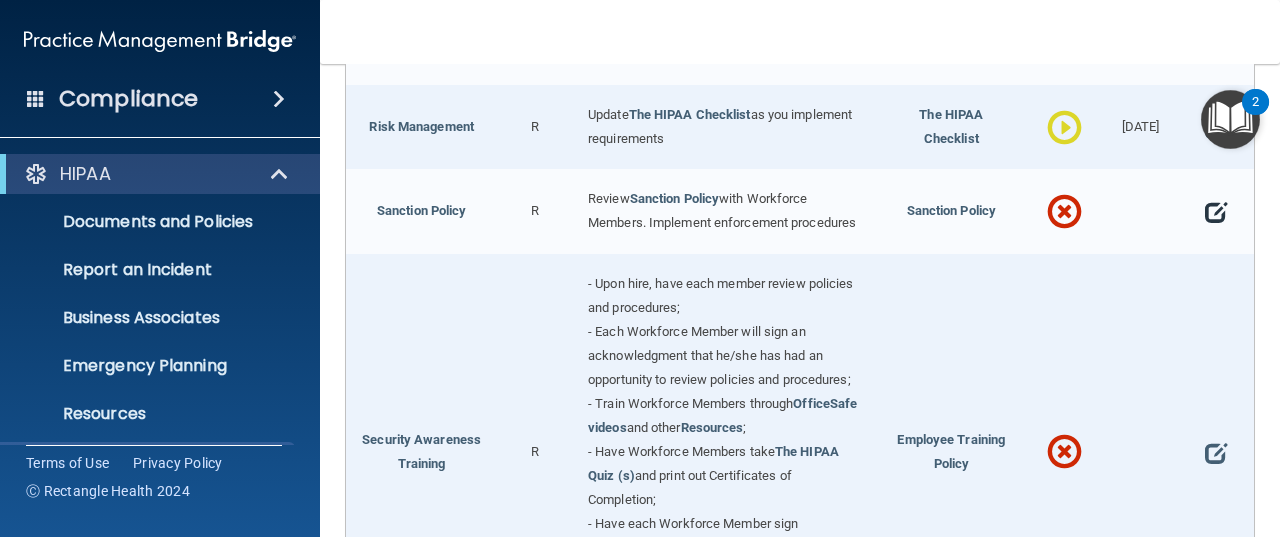 click at bounding box center (1216, 212) 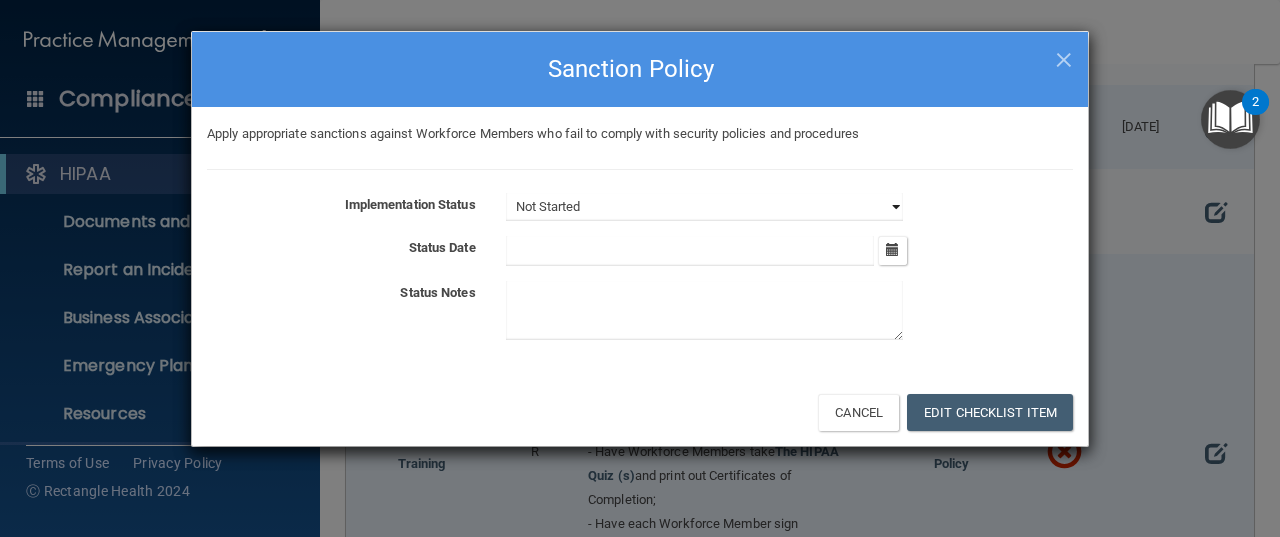 click on "Not Started  In Progress  Completed" at bounding box center (704, 207) 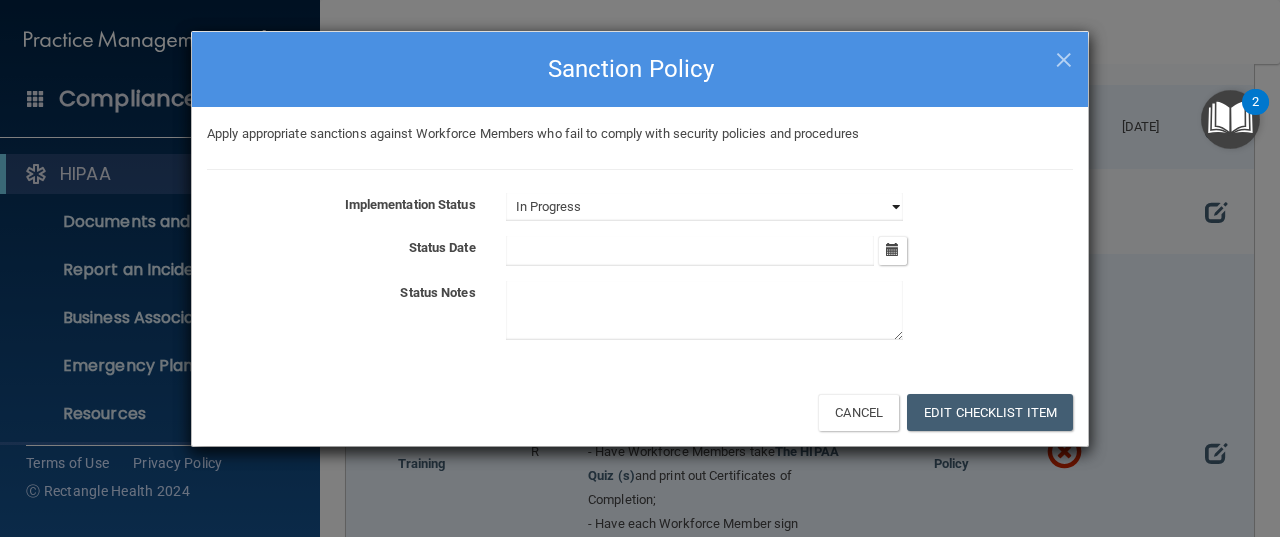 click on "Not Started  In Progress  Completed" at bounding box center [704, 207] 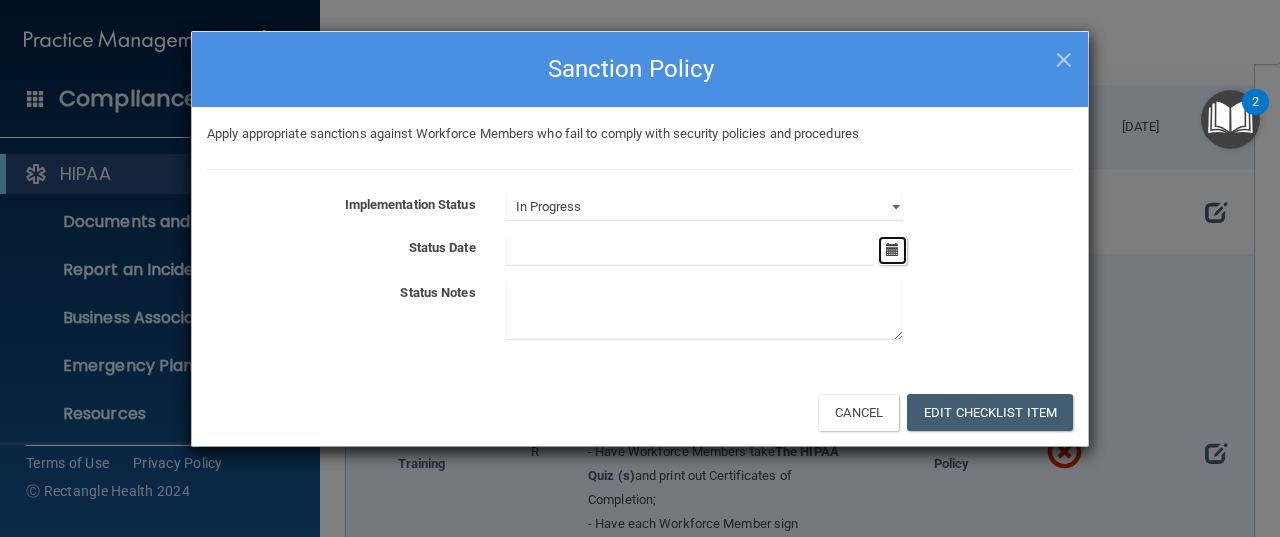 click at bounding box center (892, 250) 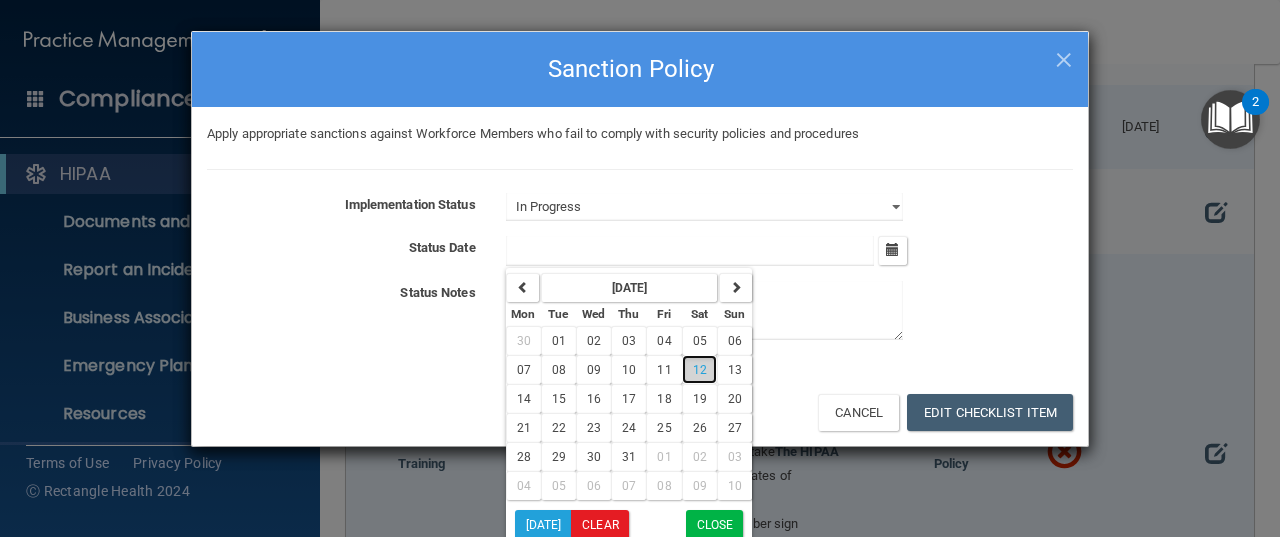 click on "12" at bounding box center [699, 369] 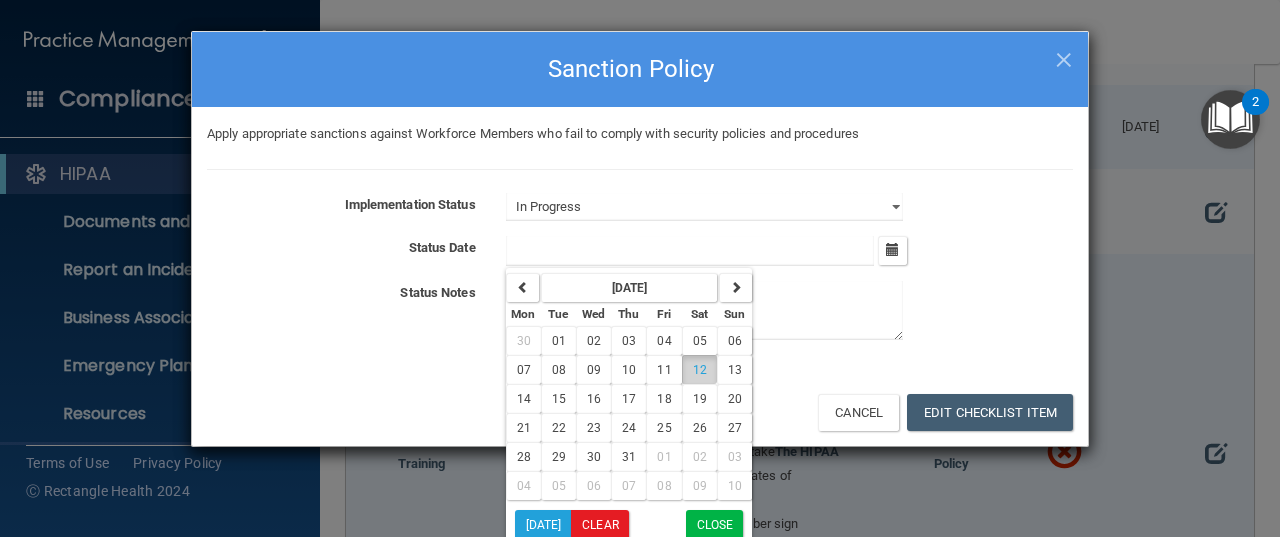 type on "7/12/25" 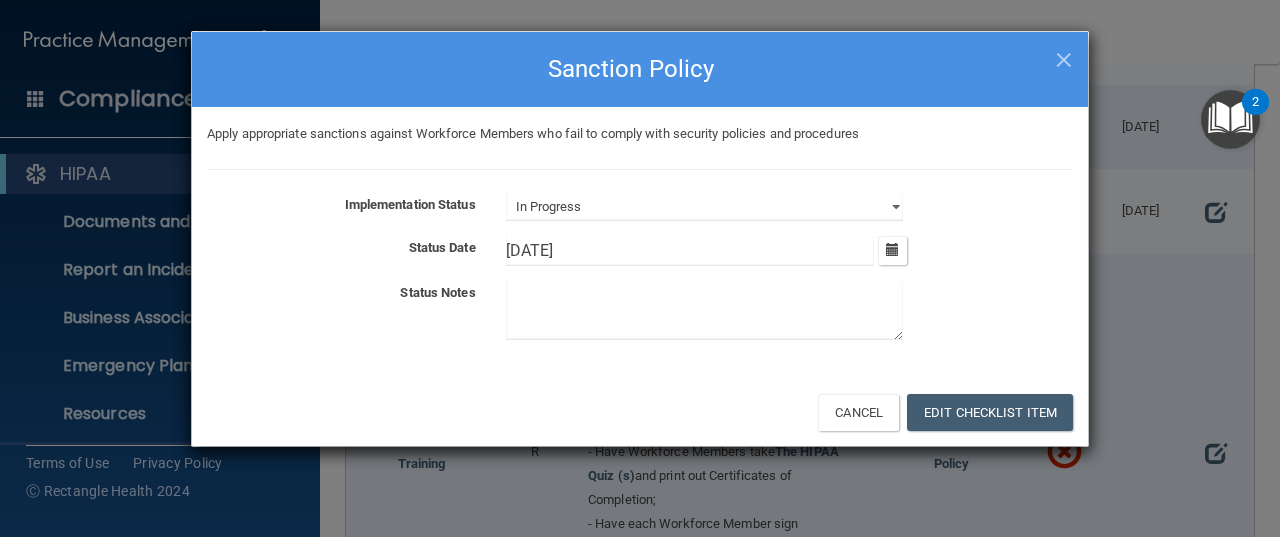 click at bounding box center (704, 310) 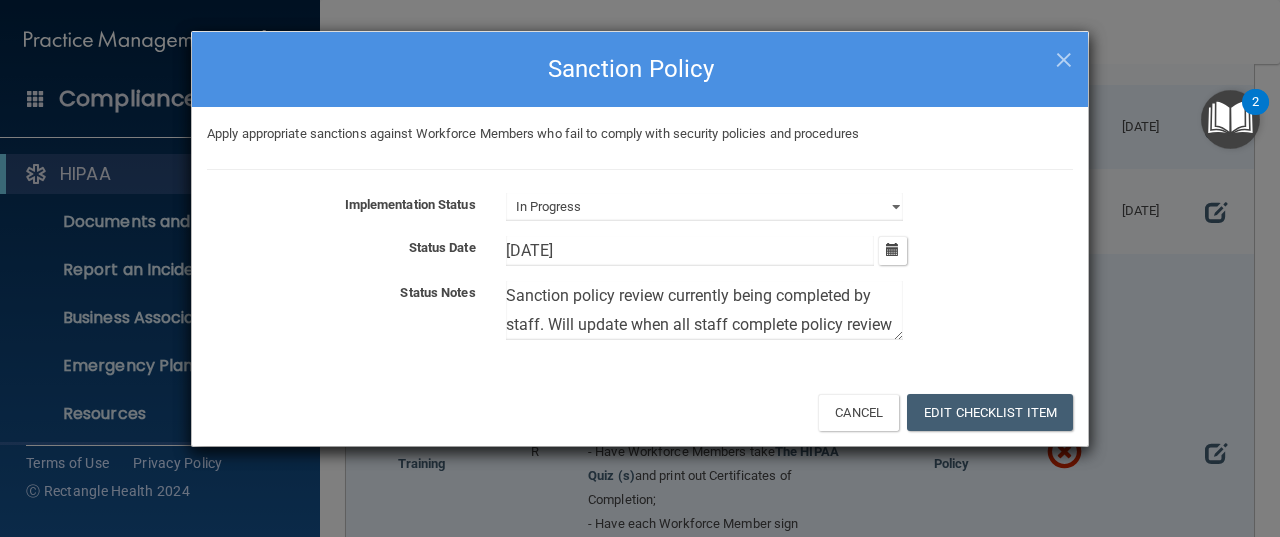 scroll, scrollTop: 24, scrollLeft: 0, axis: vertical 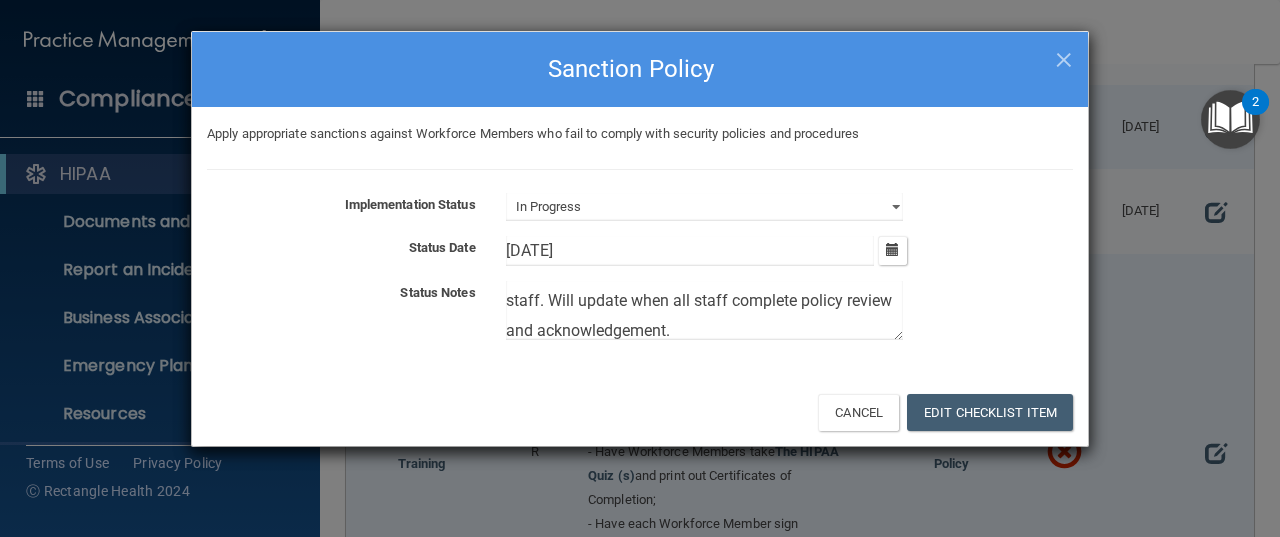 type on "Sanction policy review currently being completed by staff. Will update when all staff complete policy review and acknowledgement." 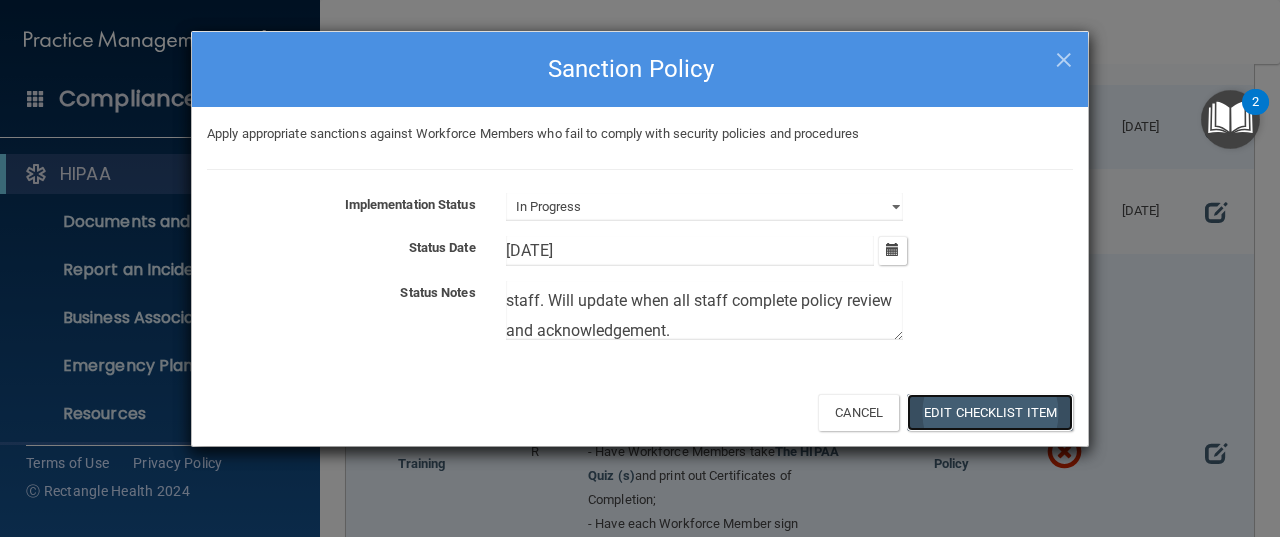 click on "Edit Checklist Item" at bounding box center [990, 412] 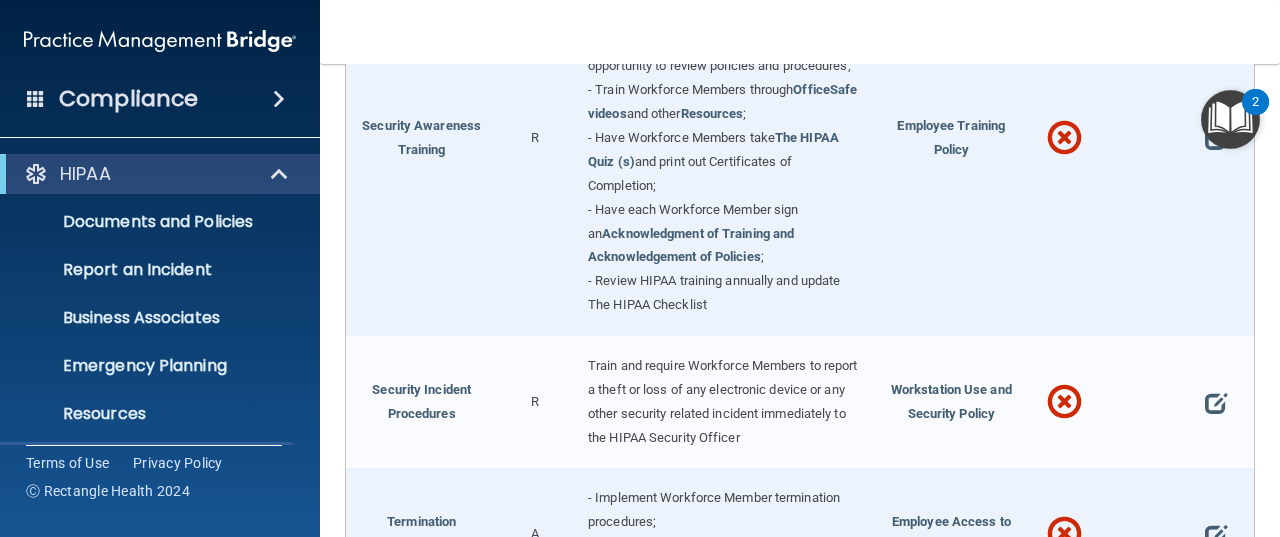 scroll, scrollTop: 1606, scrollLeft: 0, axis: vertical 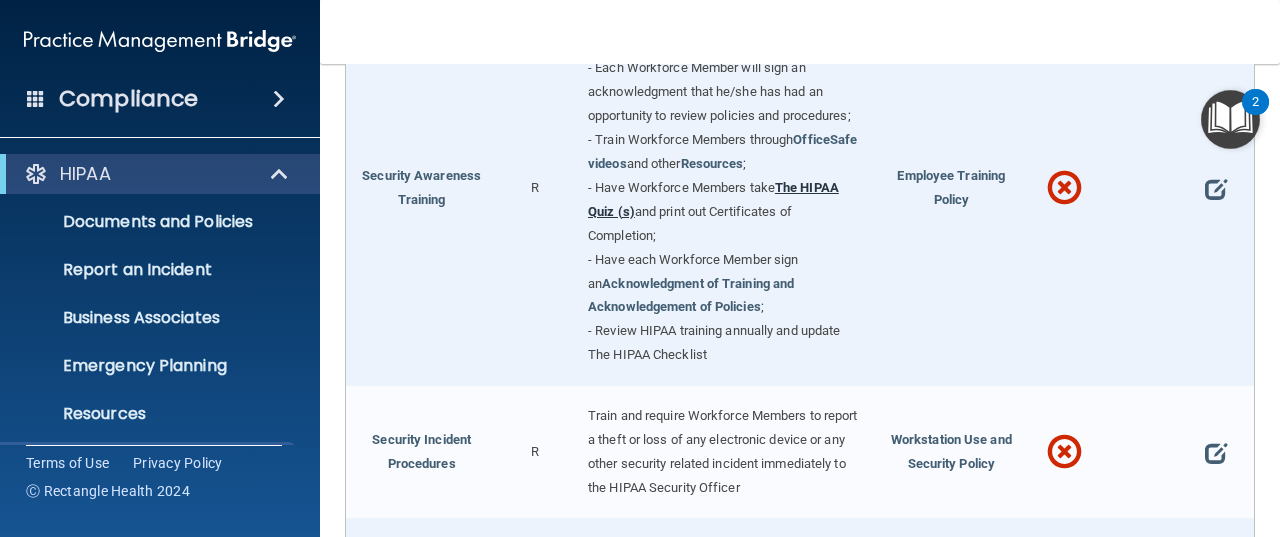 click on "The HIPAA Quiz (s)" at bounding box center (713, 199) 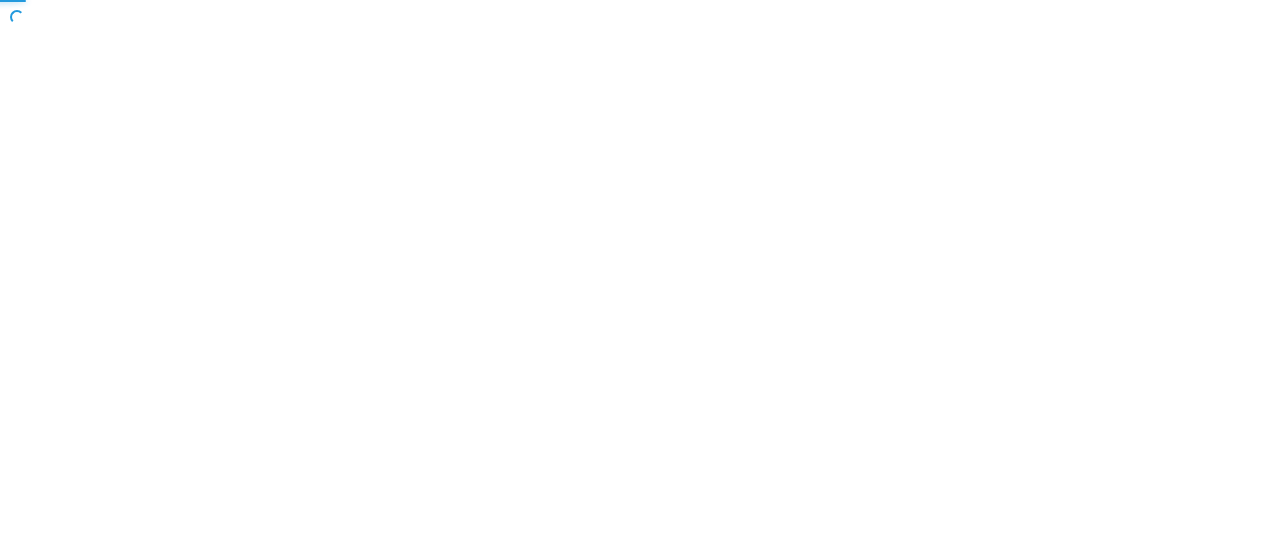 scroll, scrollTop: 0, scrollLeft: 0, axis: both 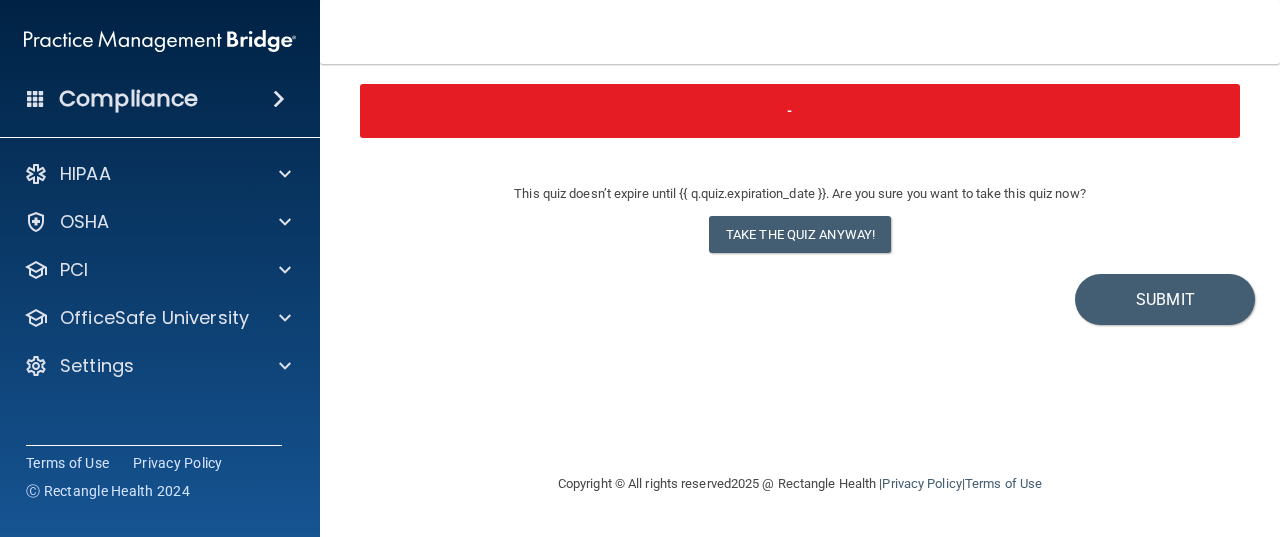 click on "Submit" at bounding box center [800, 299] 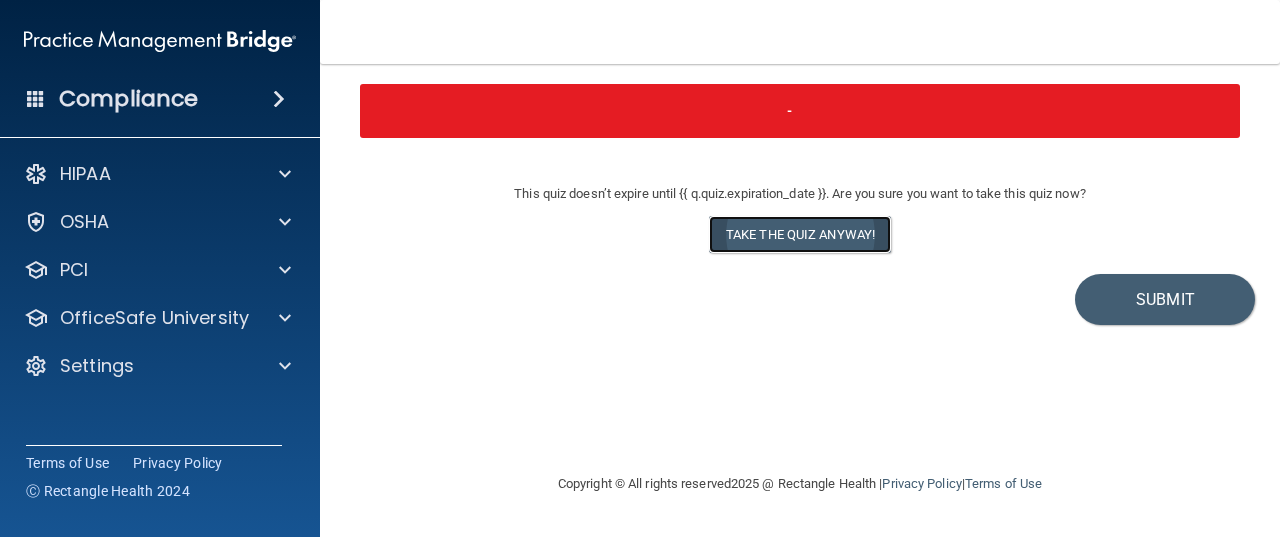 click on "Take the quiz anyway!" at bounding box center (800, 234) 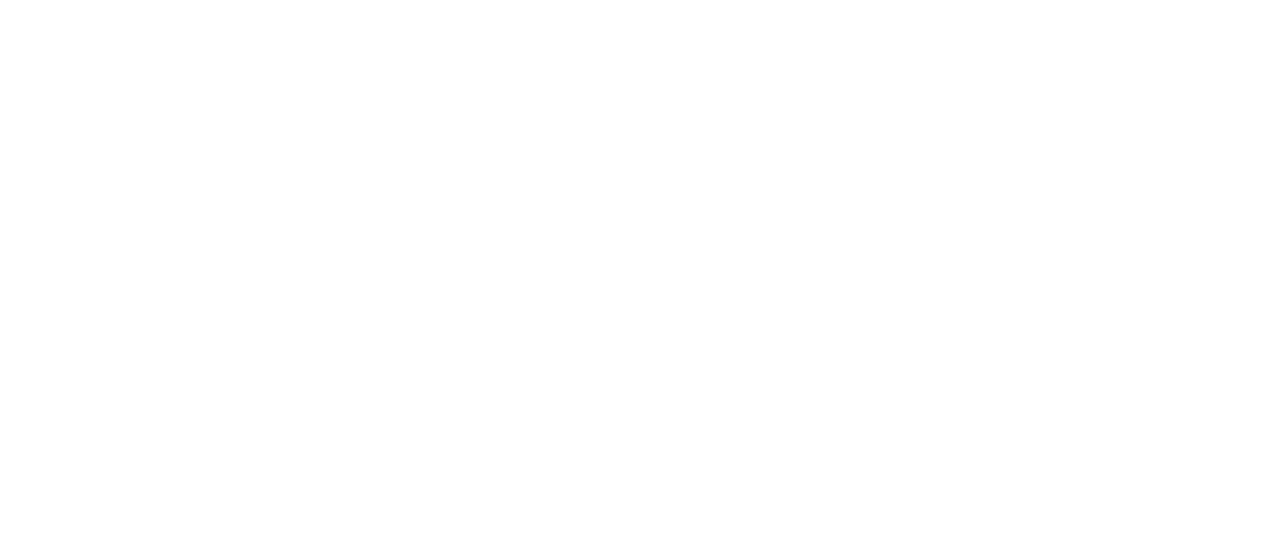 scroll, scrollTop: 0, scrollLeft: 0, axis: both 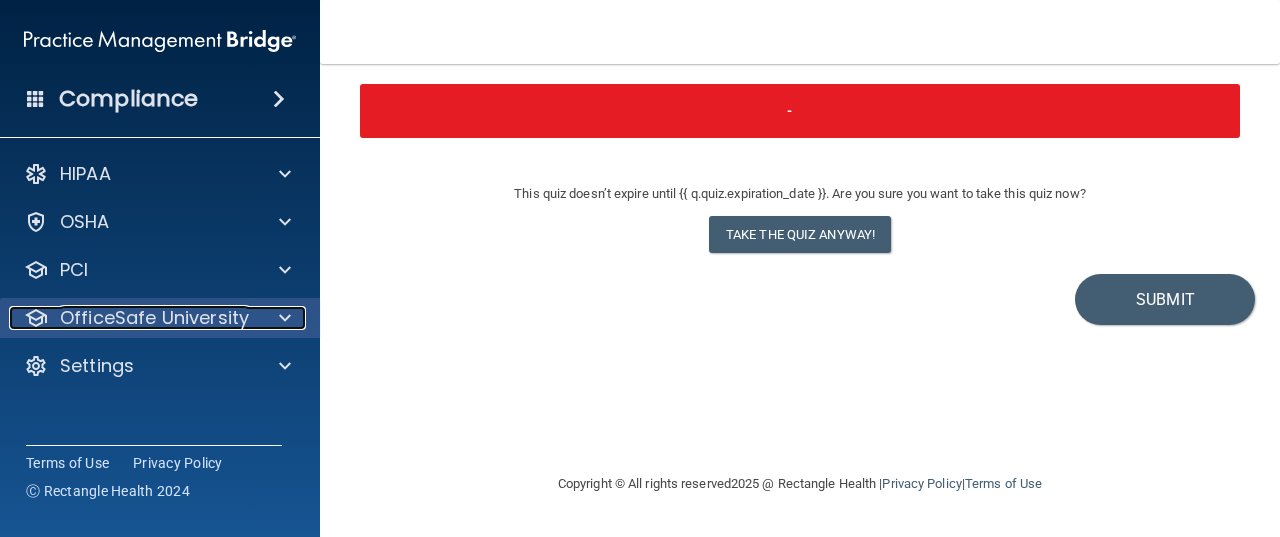 click at bounding box center (285, 318) 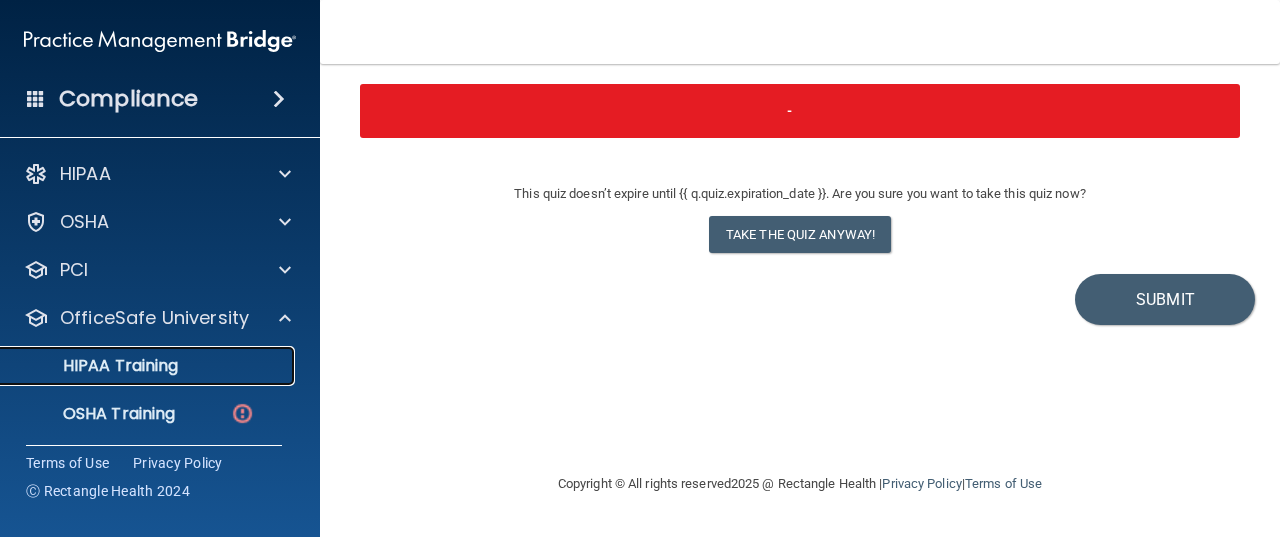 click on "HIPAA Training" at bounding box center (149, 366) 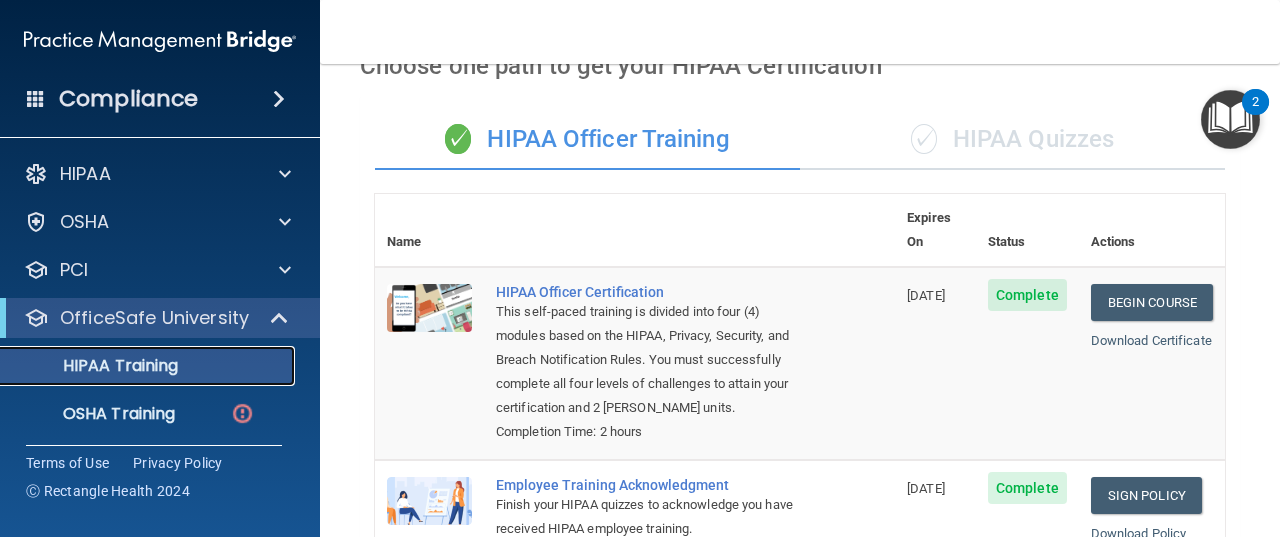 scroll, scrollTop: 57, scrollLeft: 0, axis: vertical 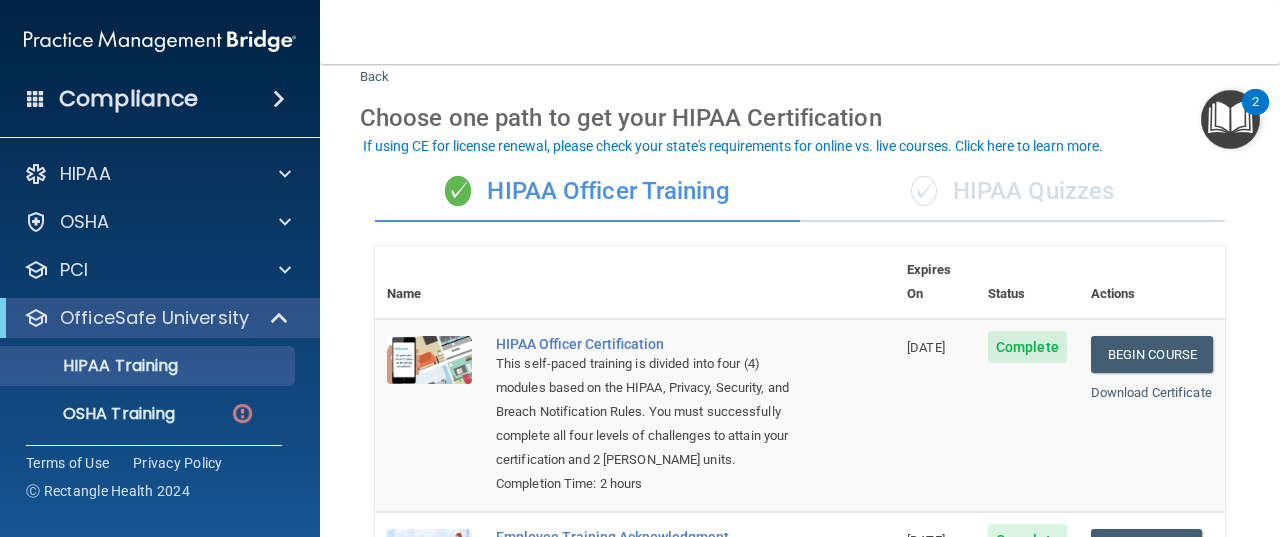 click at bounding box center [1230, 119] 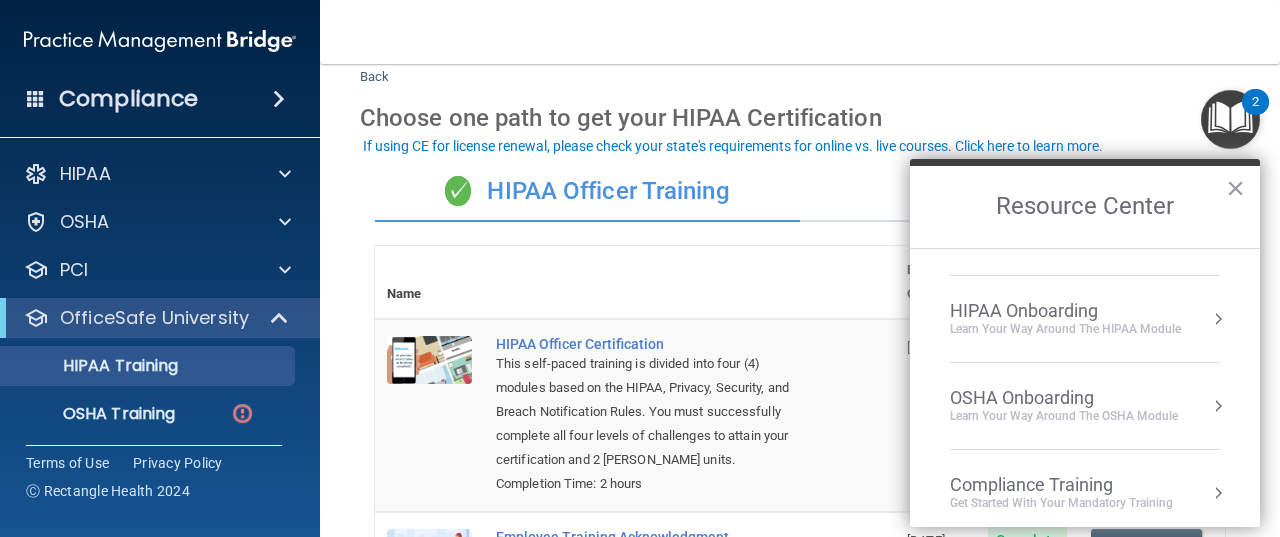 scroll, scrollTop: 0, scrollLeft: 0, axis: both 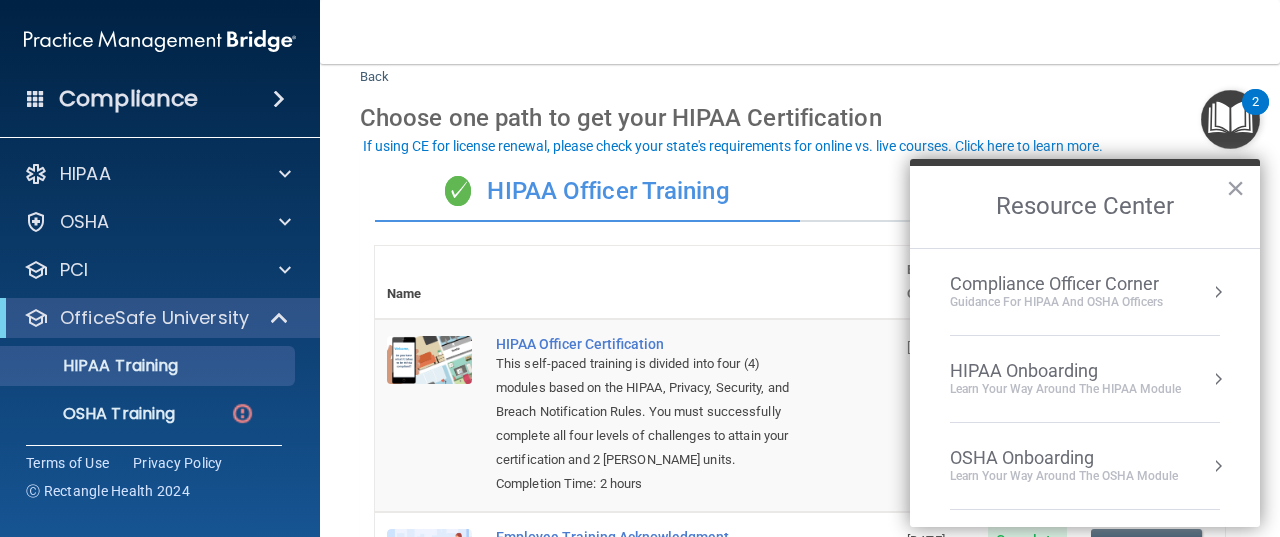 click on "Compliance Officer Corner Guidance for HIPAA and OSHA Officers" at bounding box center [1085, 292] 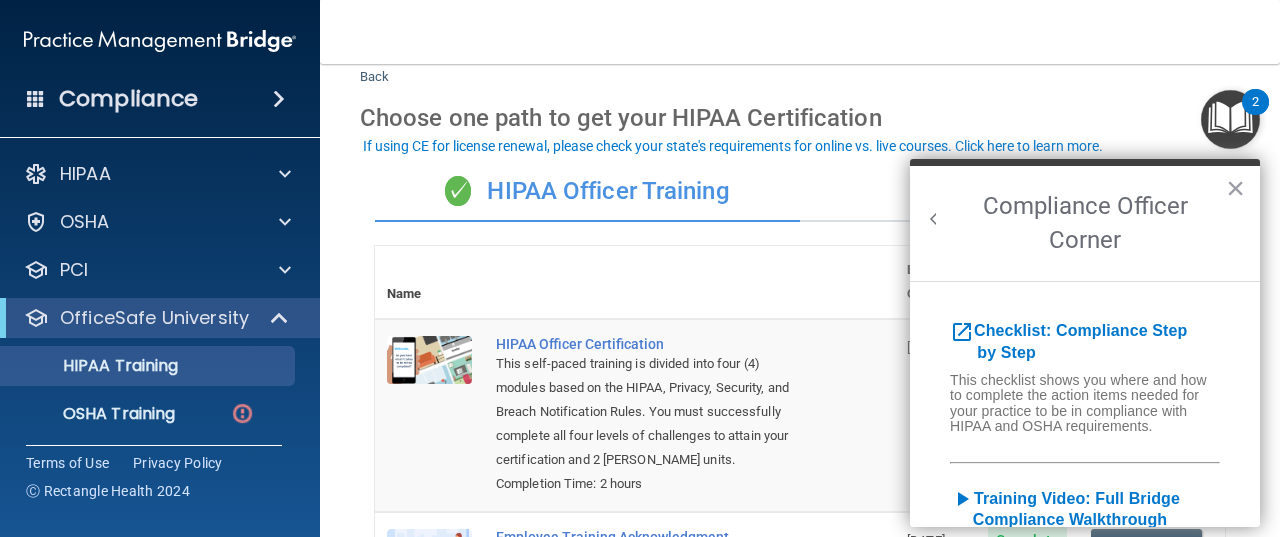 scroll, scrollTop: 0, scrollLeft: 0, axis: both 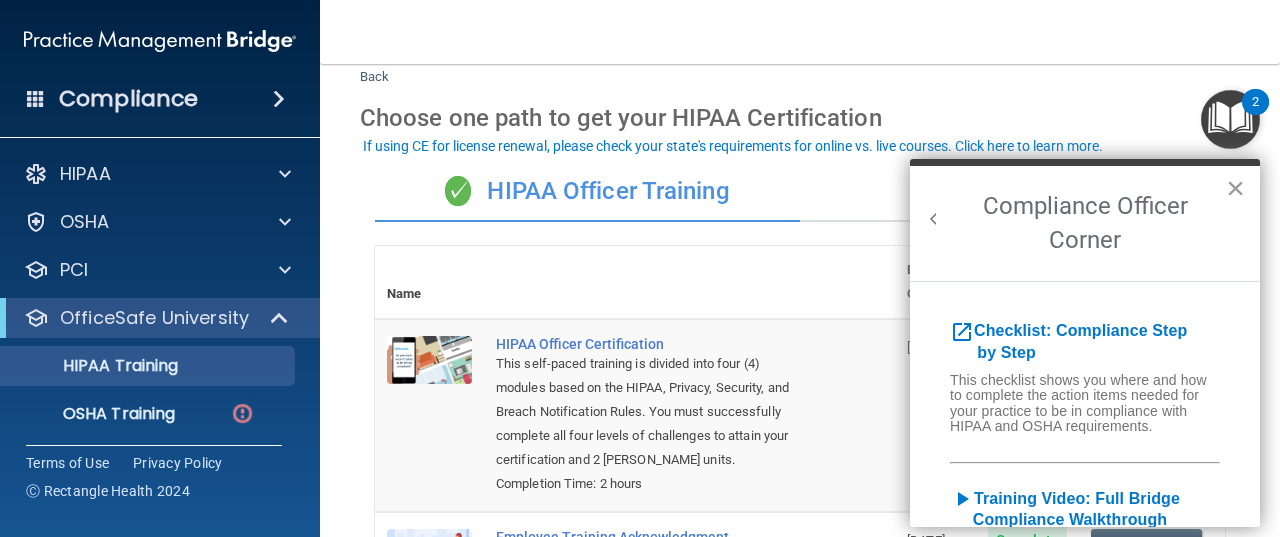 click on "×" at bounding box center (1235, 188) 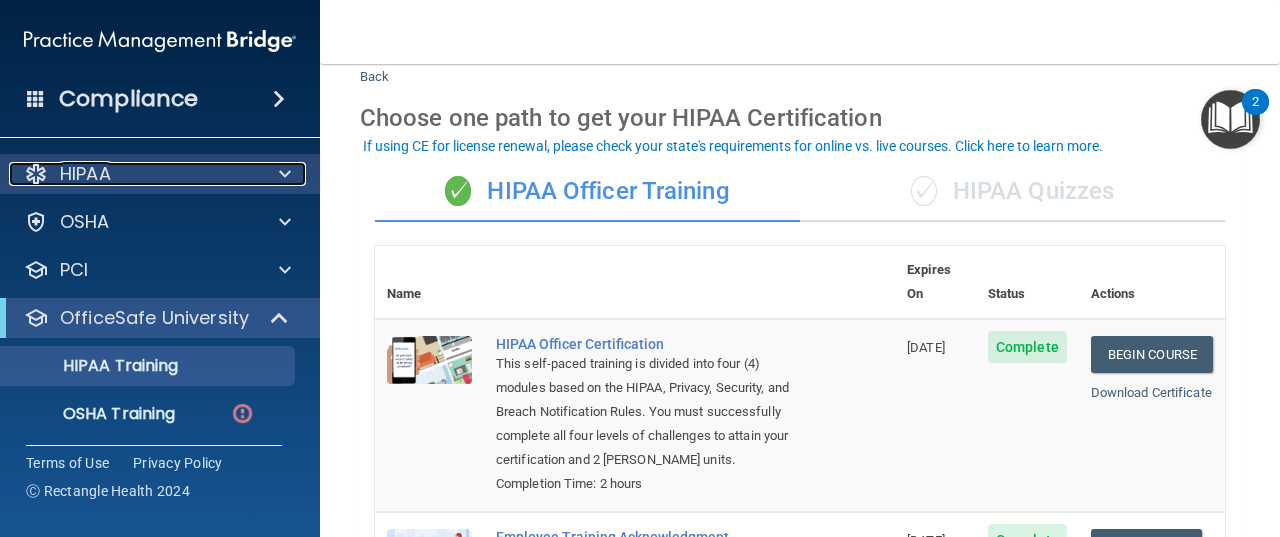 click at bounding box center (282, 174) 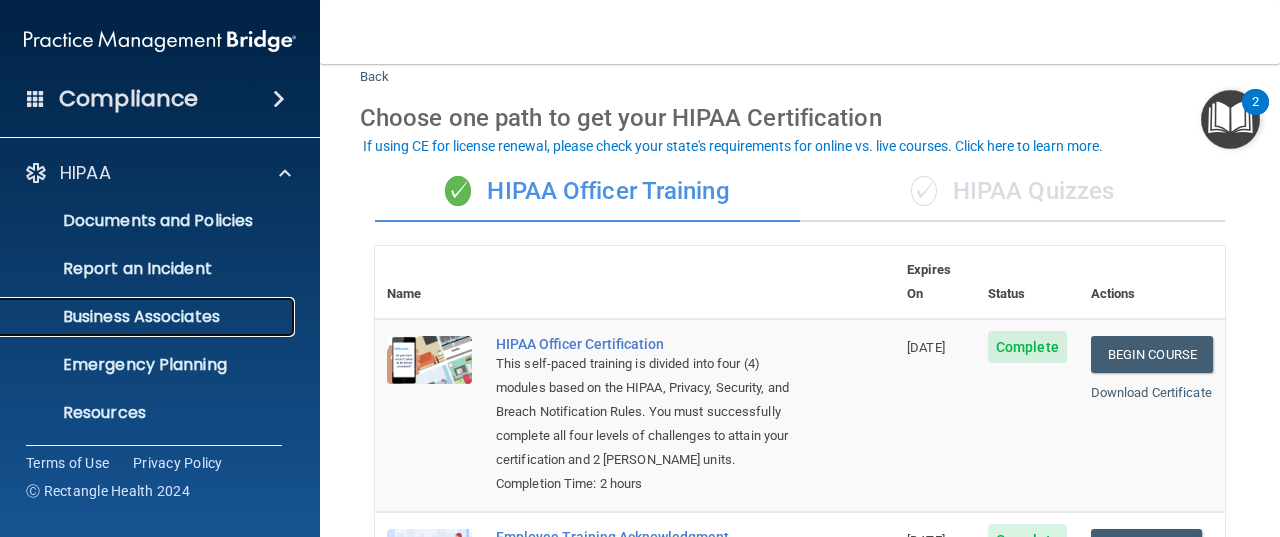 click on "Business Associates" at bounding box center [149, 317] 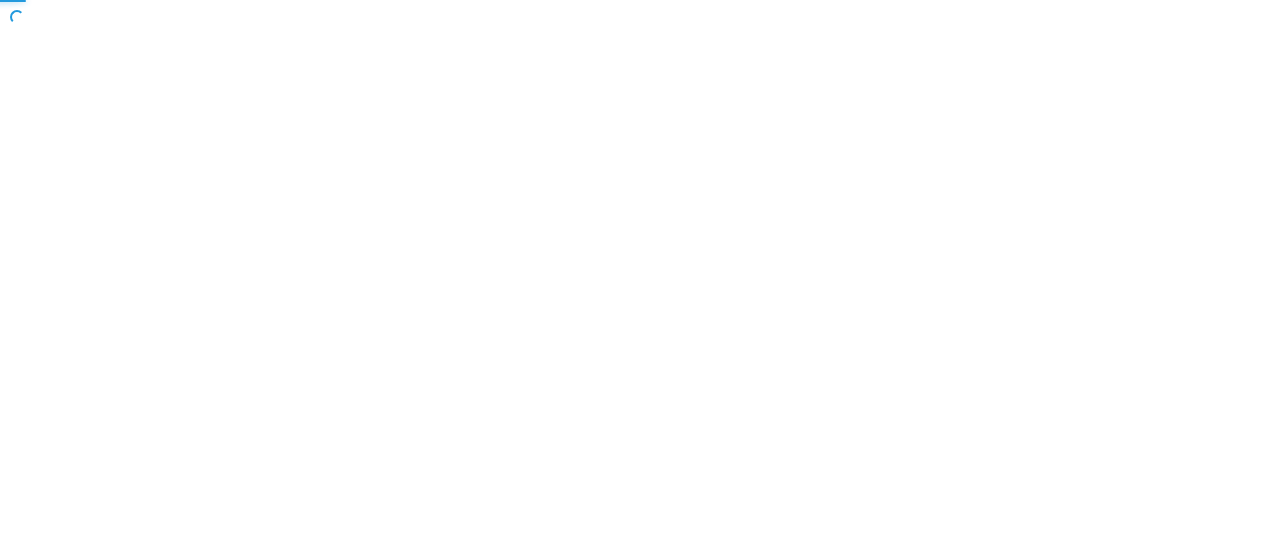 scroll, scrollTop: 0, scrollLeft: 0, axis: both 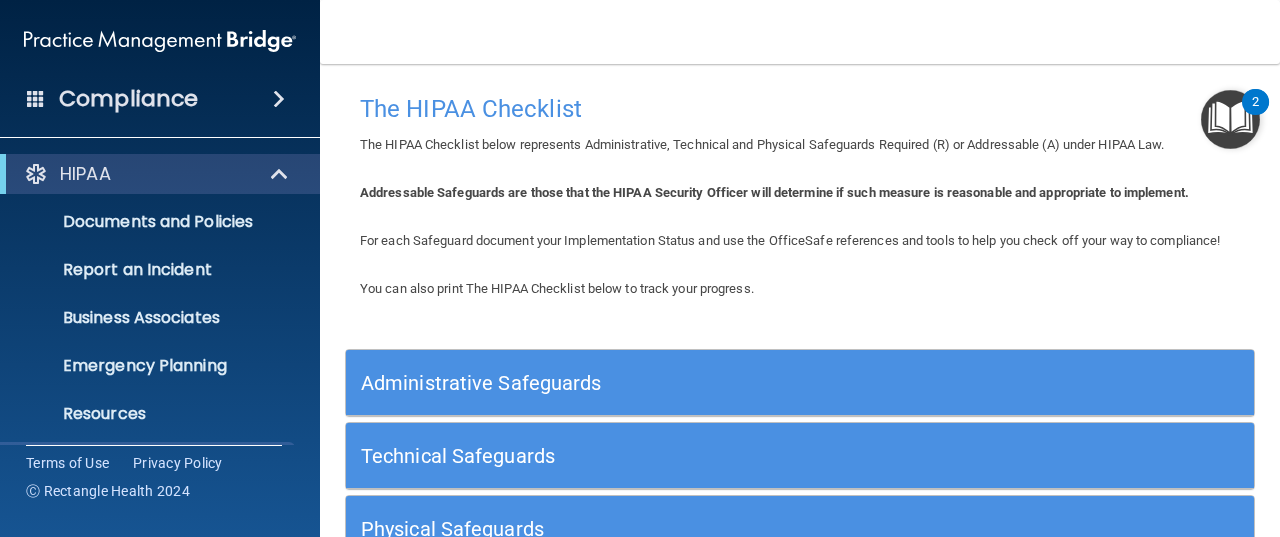 click on "Administrative Safeguards" at bounding box center (686, 382) 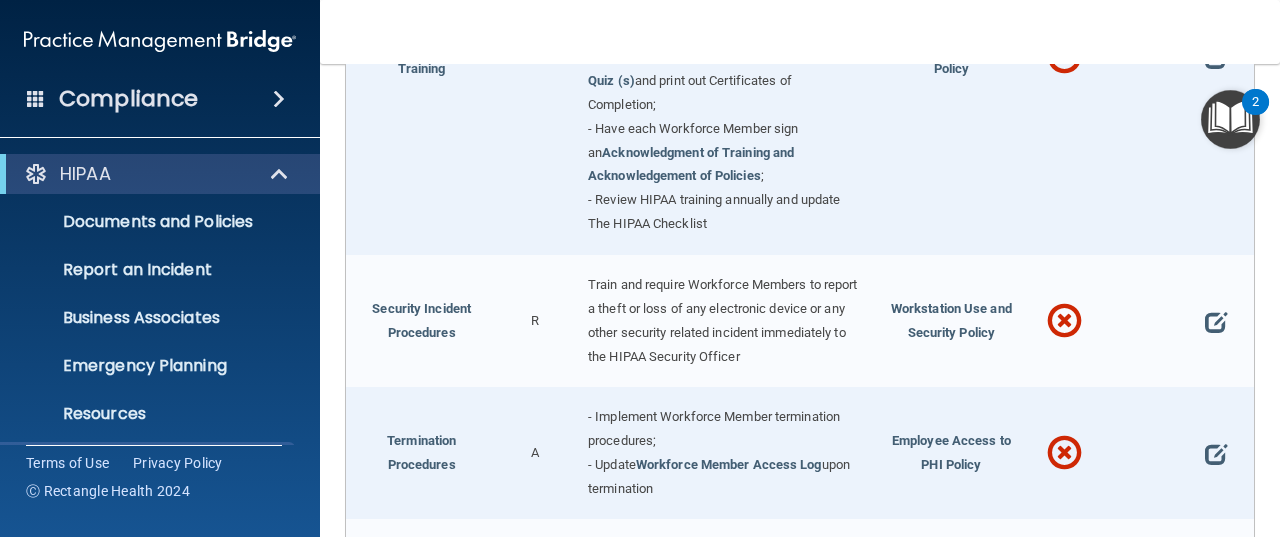 scroll, scrollTop: 1741, scrollLeft: 0, axis: vertical 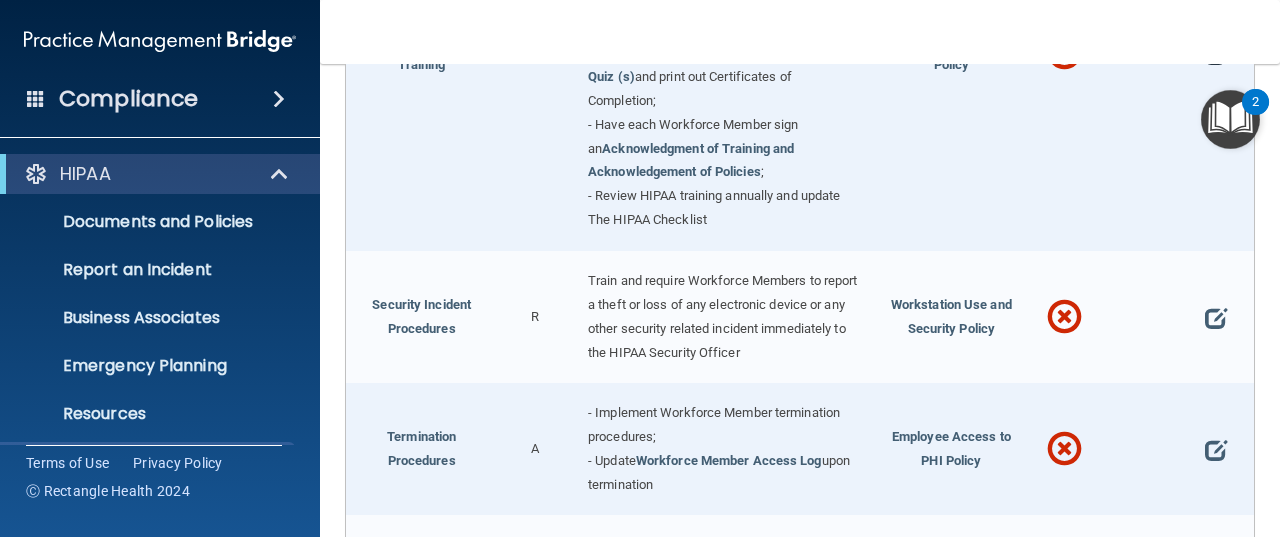 click at bounding box center (1216, 53) 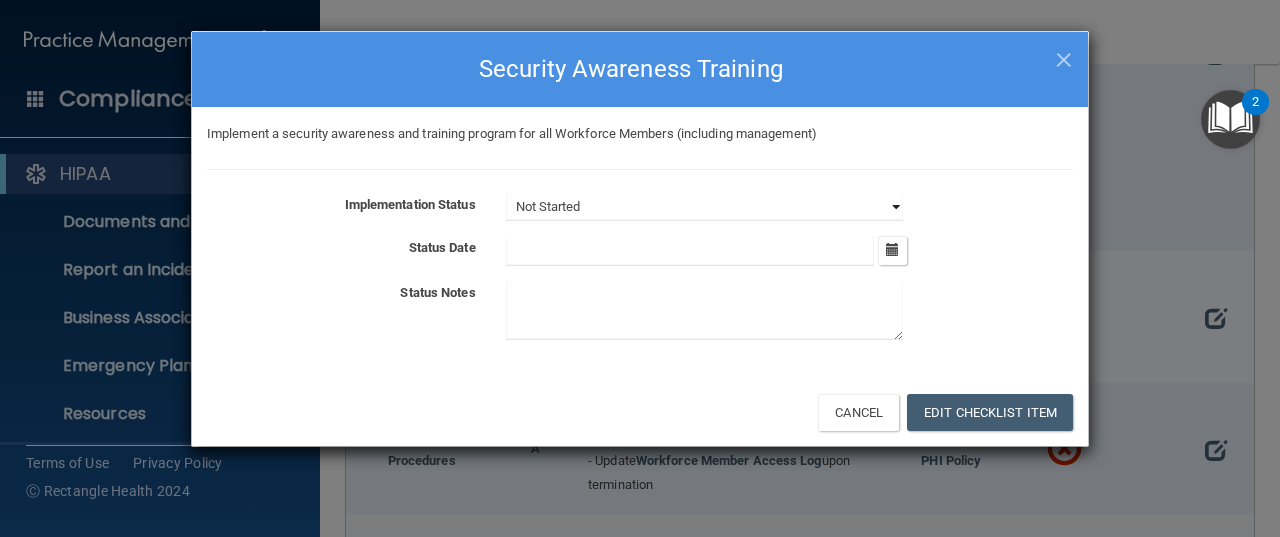 click on "Not Started  In Progress  Completed" at bounding box center (704, 207) 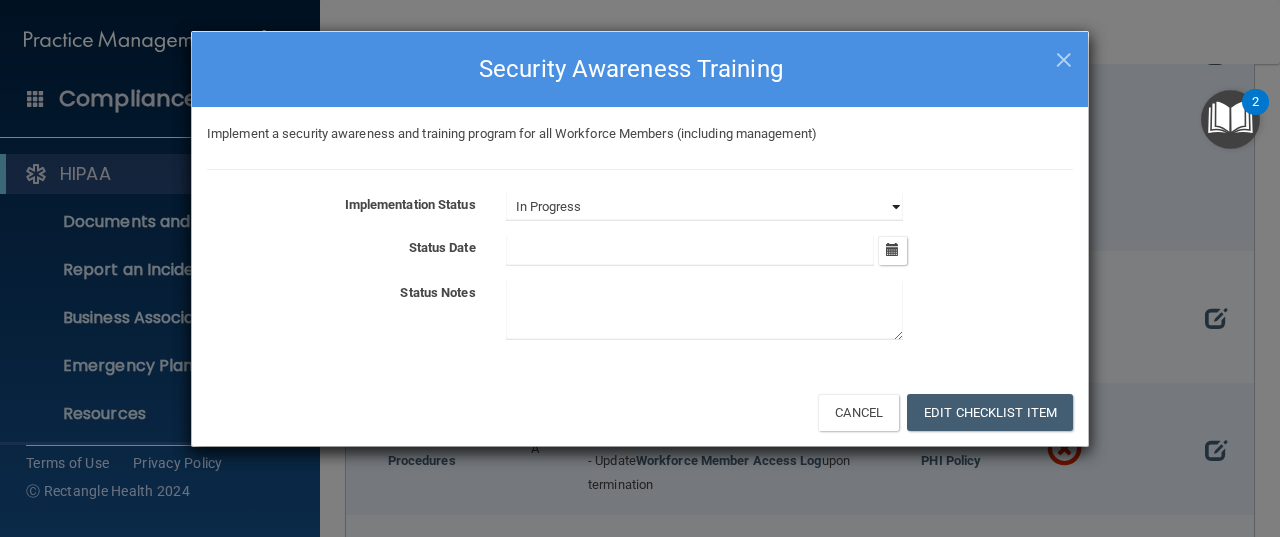 click on "Not Started  In Progress  Completed" at bounding box center (704, 207) 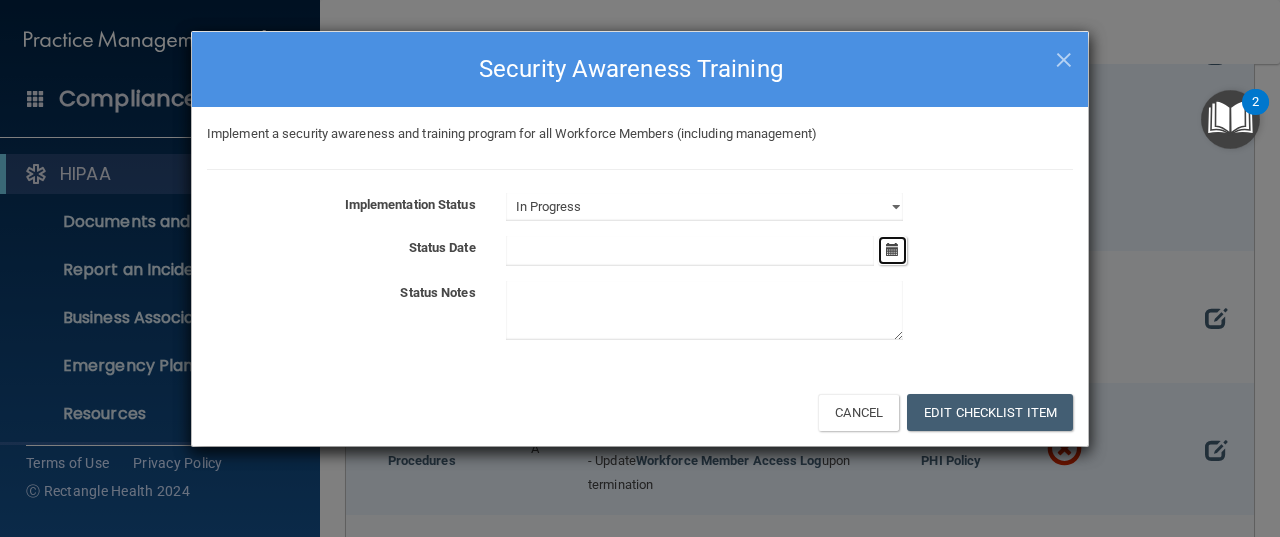 click at bounding box center [892, 250] 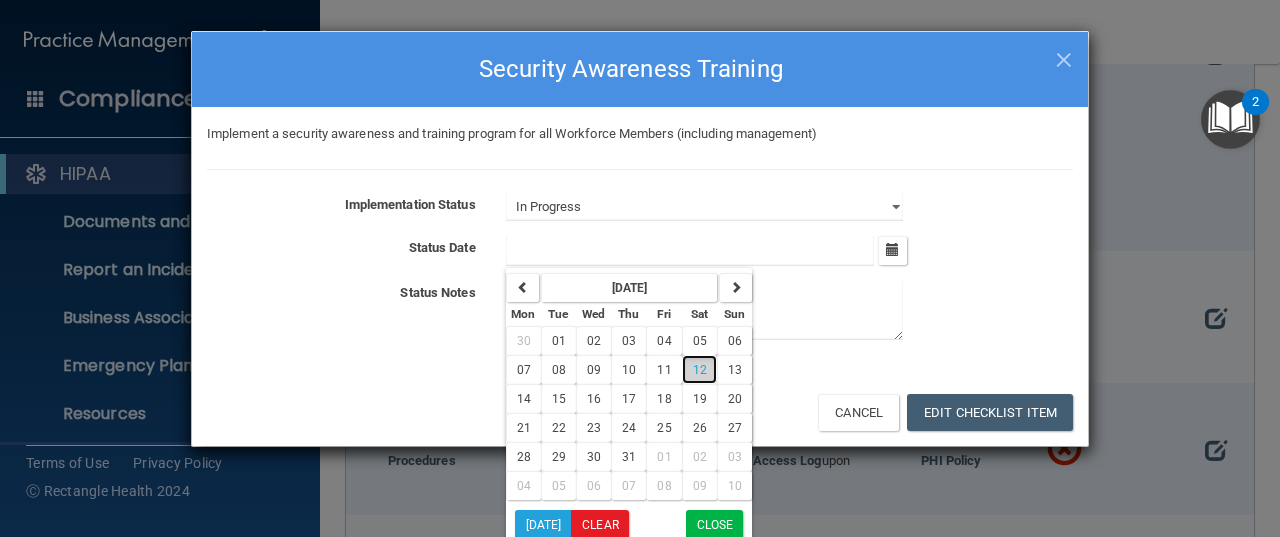 click on "12" at bounding box center [700, 370] 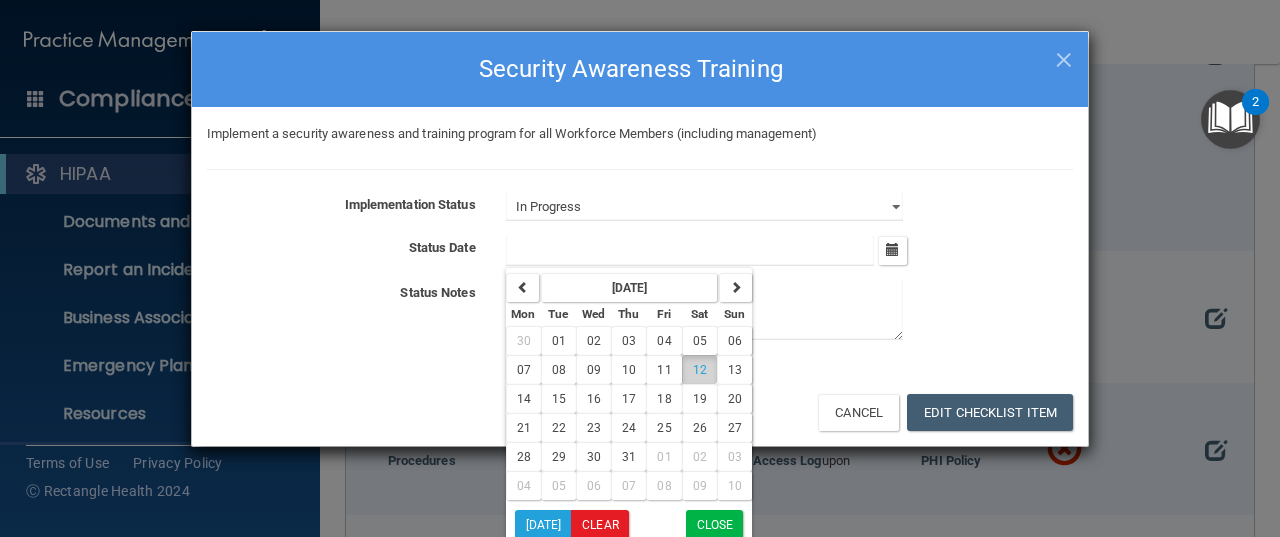 type on "[DATE]" 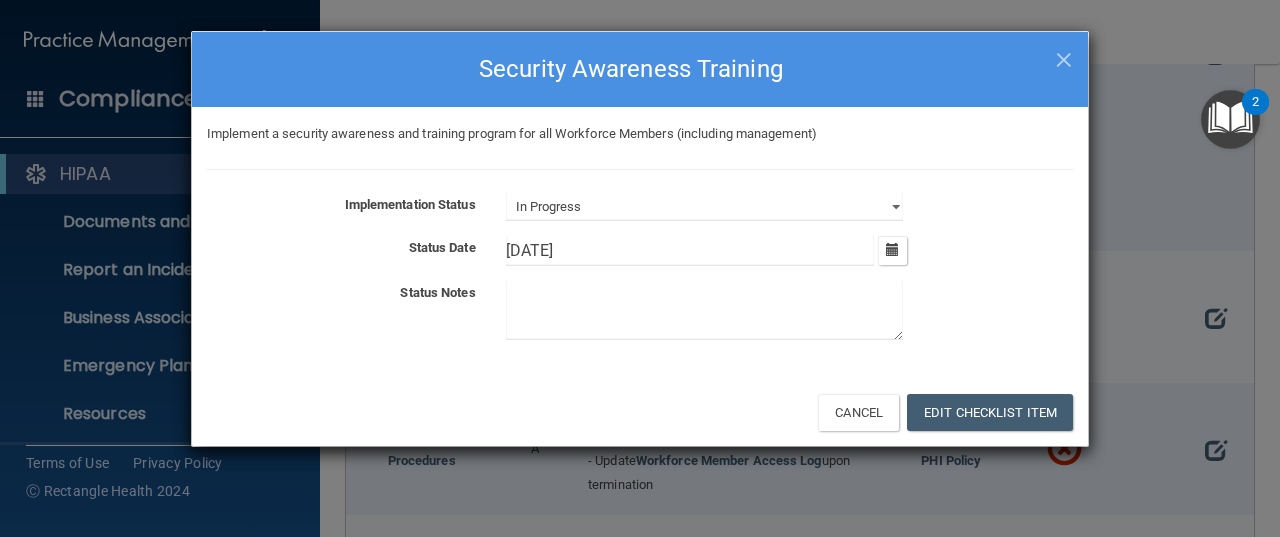 click at bounding box center [704, 310] 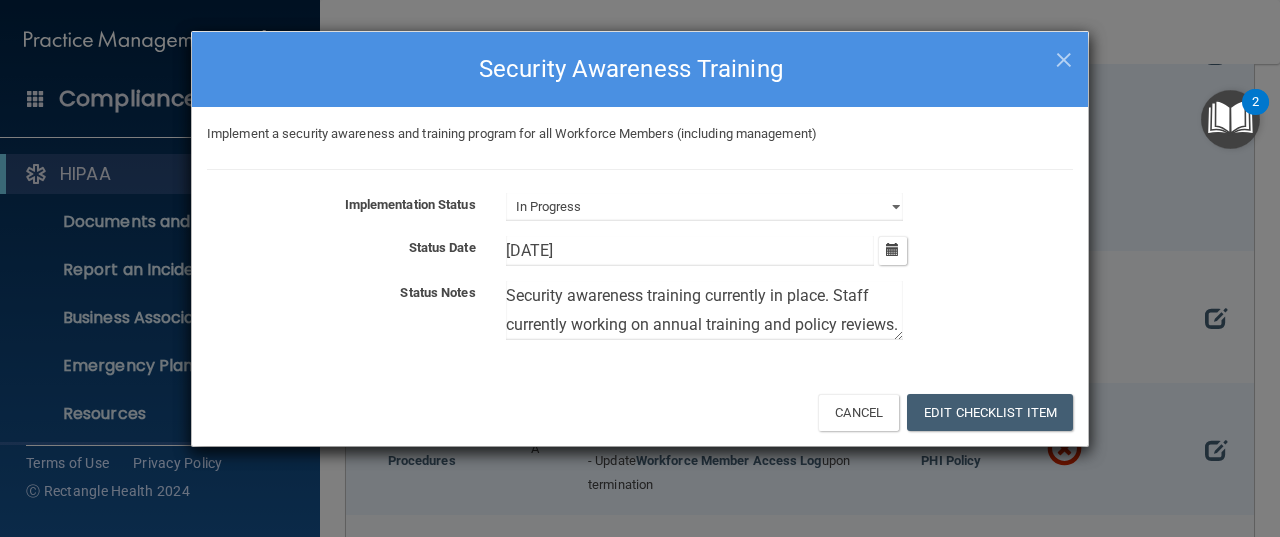 scroll, scrollTop: 24, scrollLeft: 0, axis: vertical 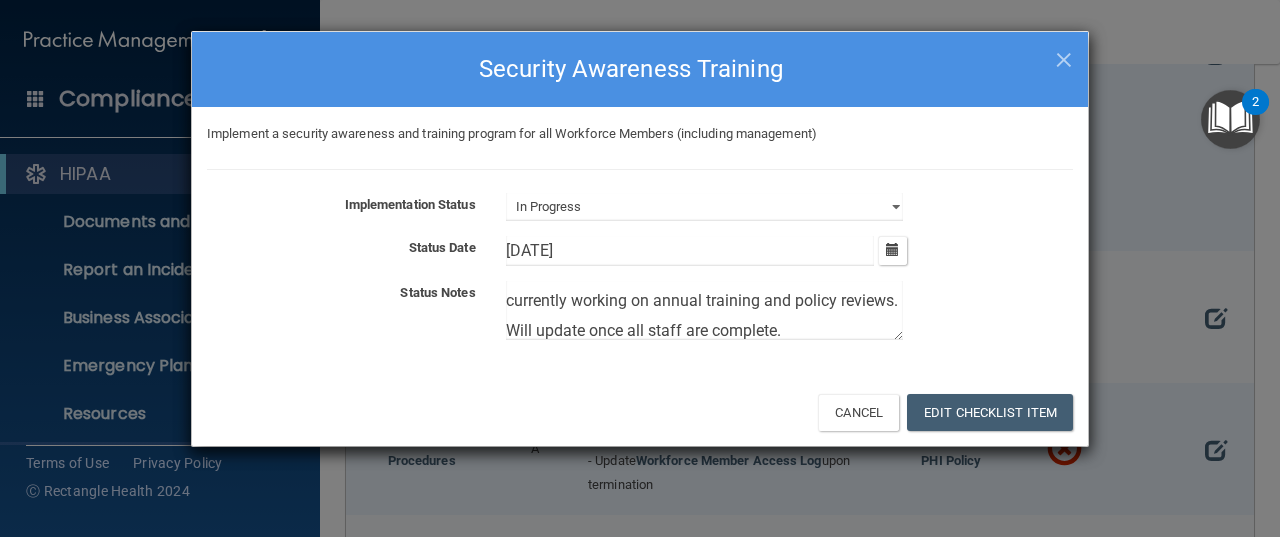 type on "Security awareness training currently in place. Staff currently working on annual training and policy reviews. Will update once all staff are complete." 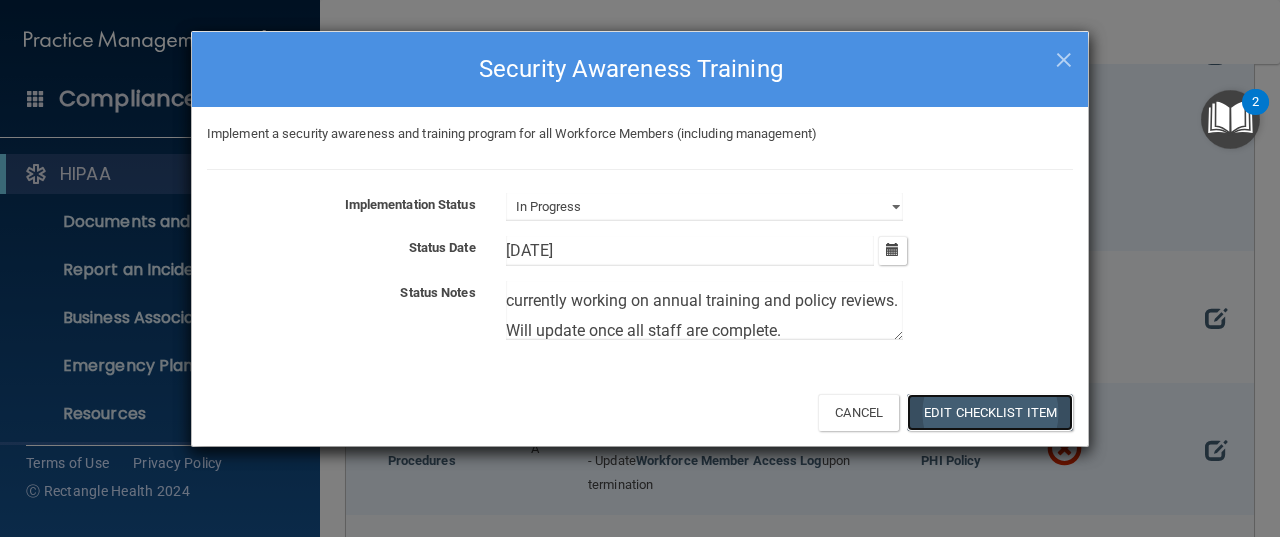 click on "Edit Checklist Item" at bounding box center (990, 412) 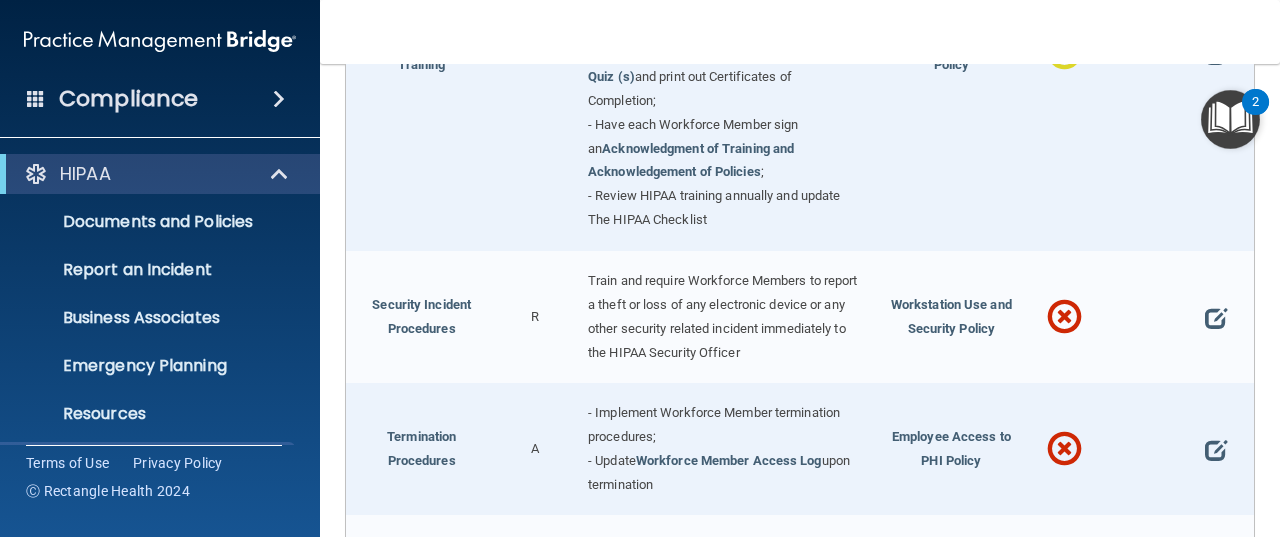 scroll, scrollTop: 1836, scrollLeft: 0, axis: vertical 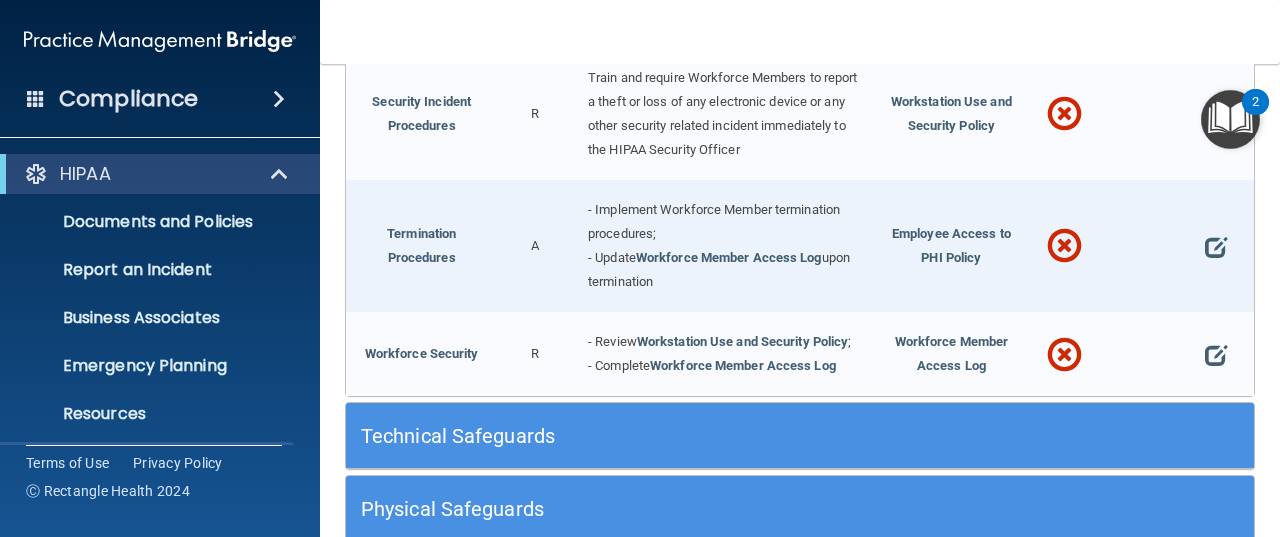 click at bounding box center (1216, 115) 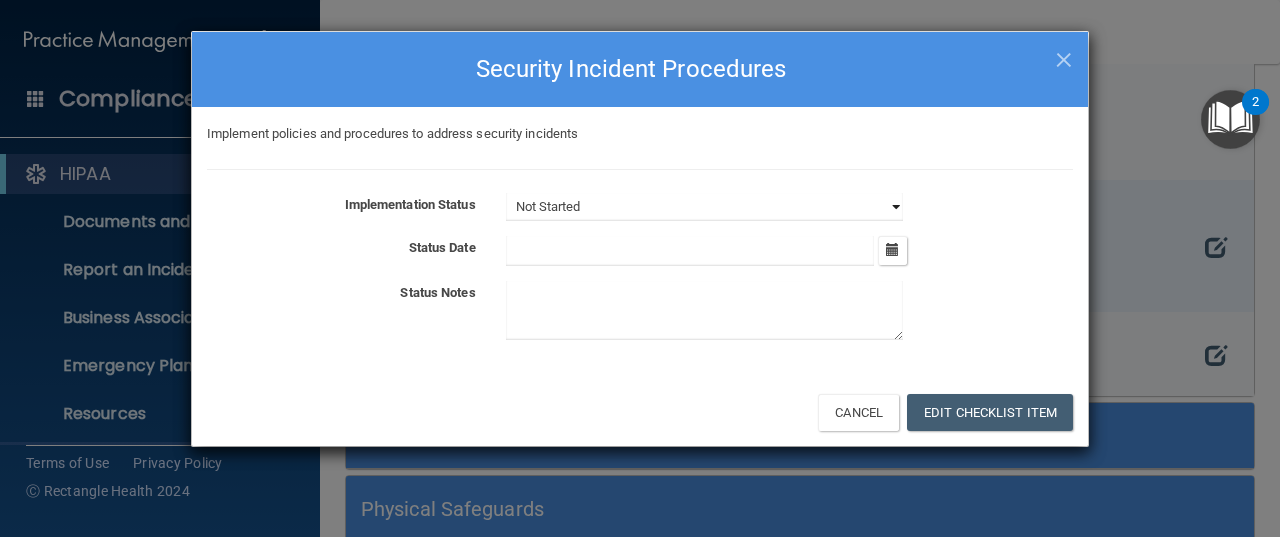 click on "Not Started  In Progress  Completed" at bounding box center [704, 207] 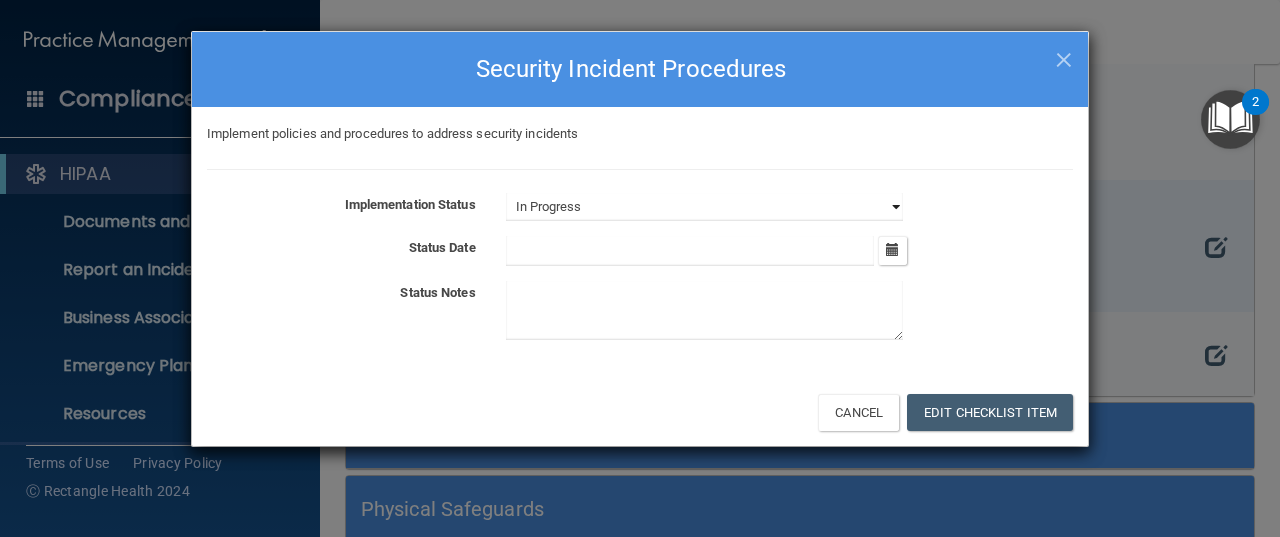 click on "Not Started  In Progress  Completed" at bounding box center (704, 207) 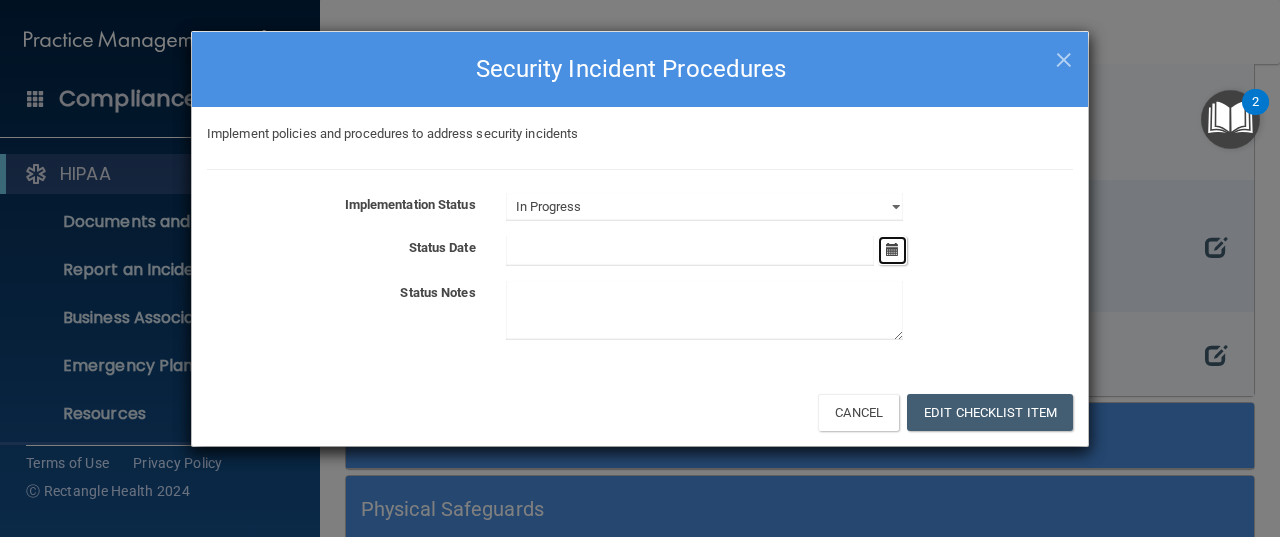 click at bounding box center (892, 250) 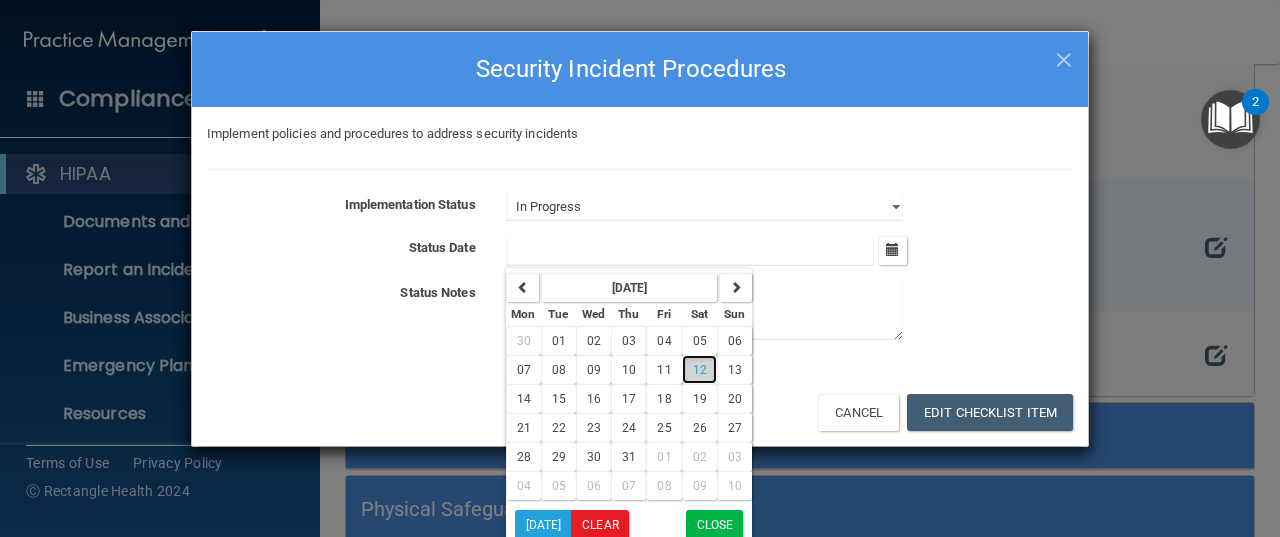 click on "12" at bounding box center (700, 370) 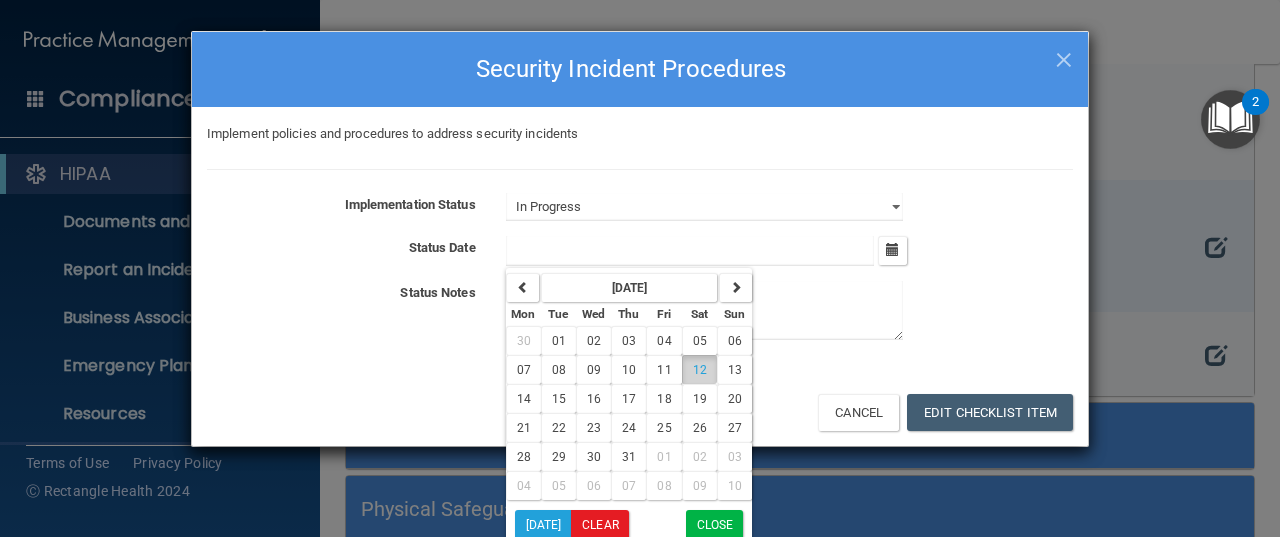 type on "[DATE]" 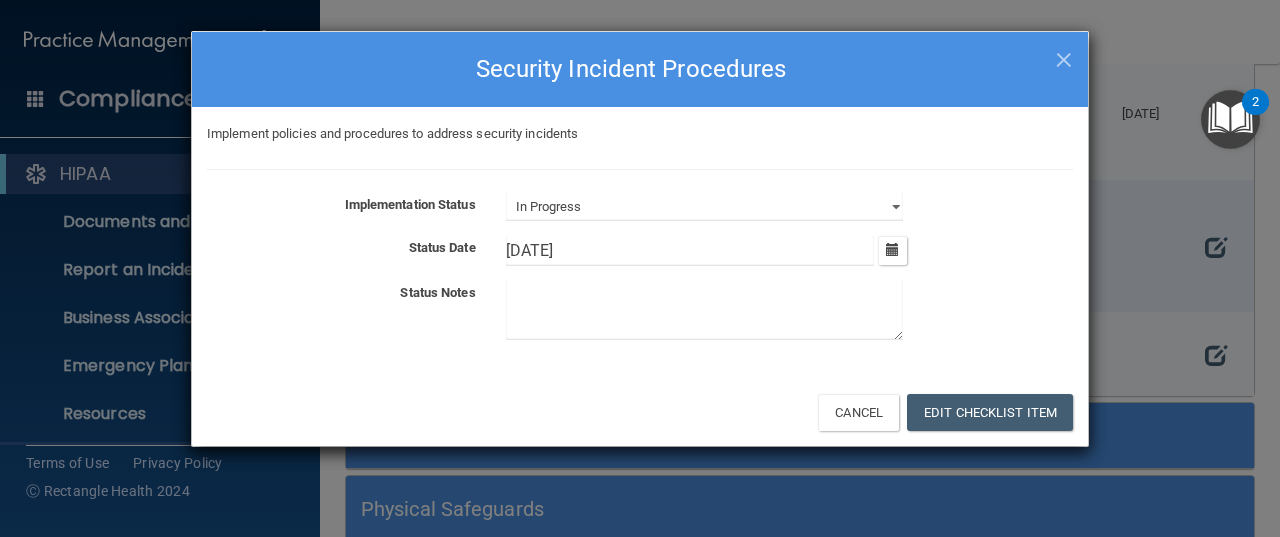 click at bounding box center (704, 310) 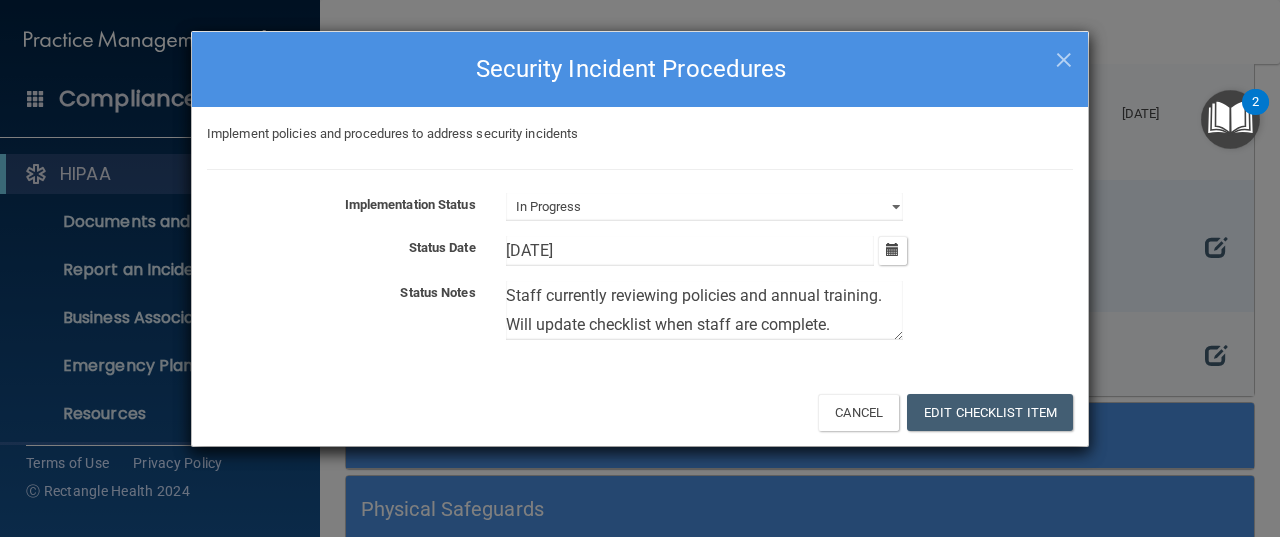 drag, startPoint x: 839, startPoint y: 326, endPoint x: 522, endPoint y: 288, distance: 319.26947 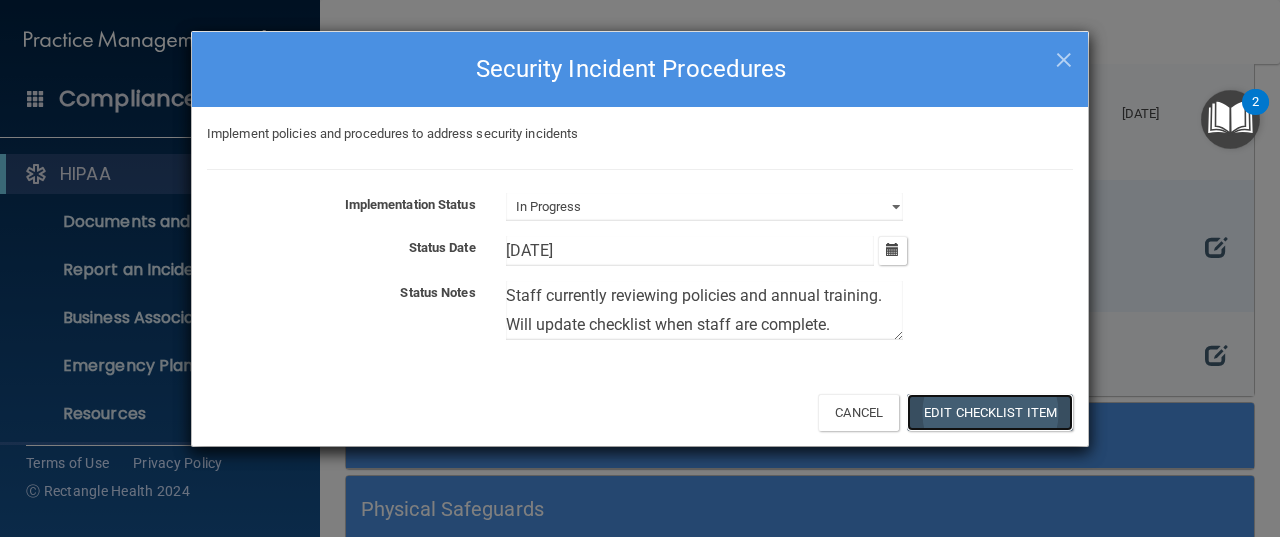 click on "Edit Checklist Item" at bounding box center (990, 412) 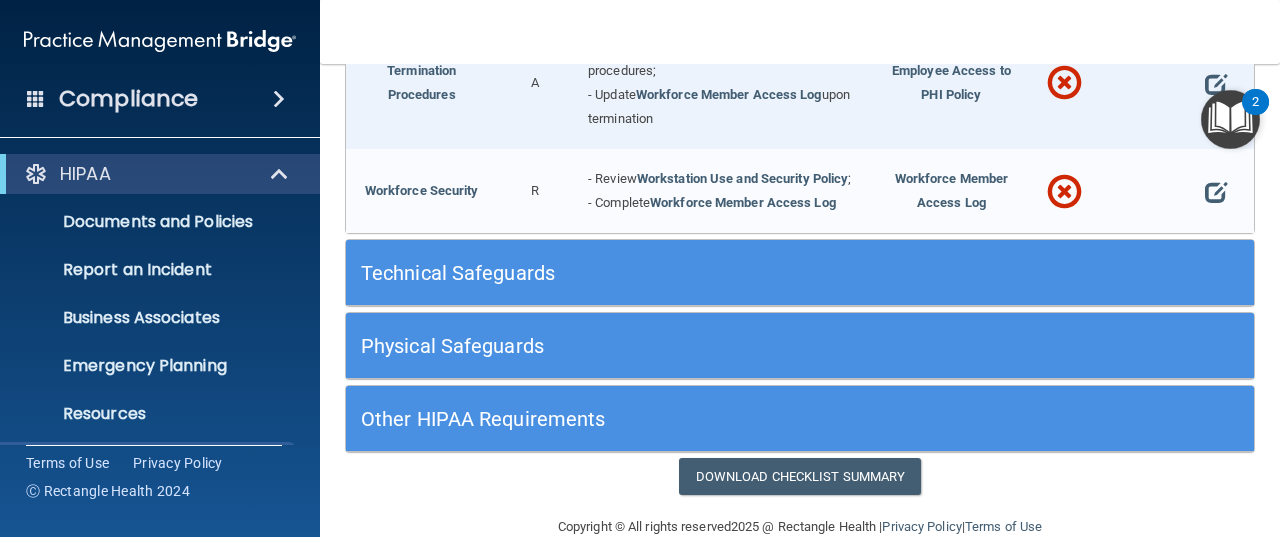 scroll, scrollTop: 2102, scrollLeft: 0, axis: vertical 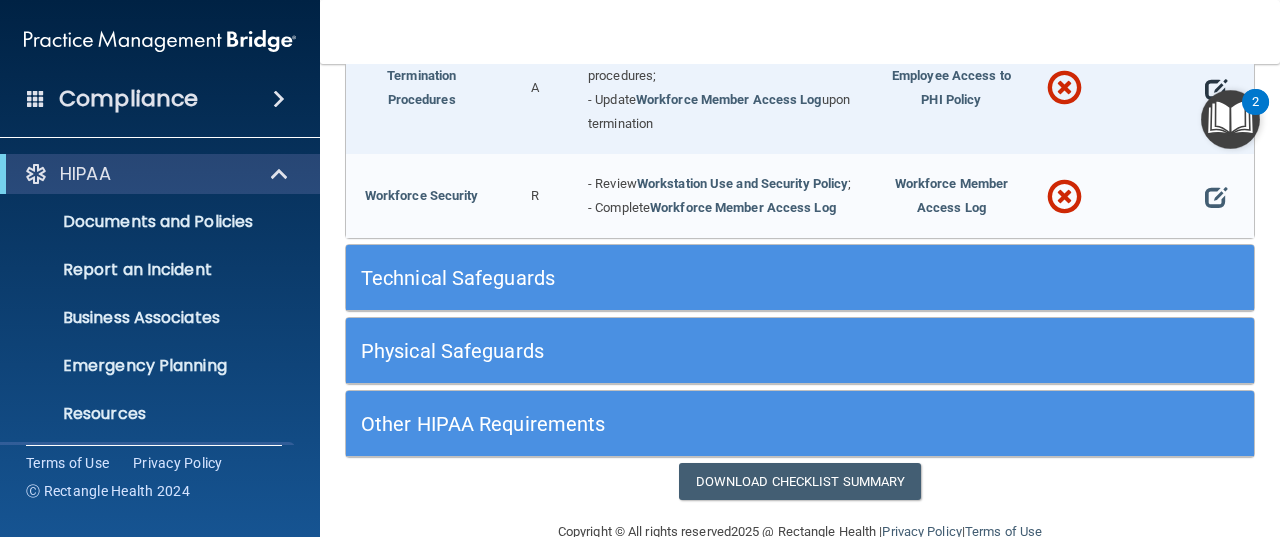 click at bounding box center [1216, 89] 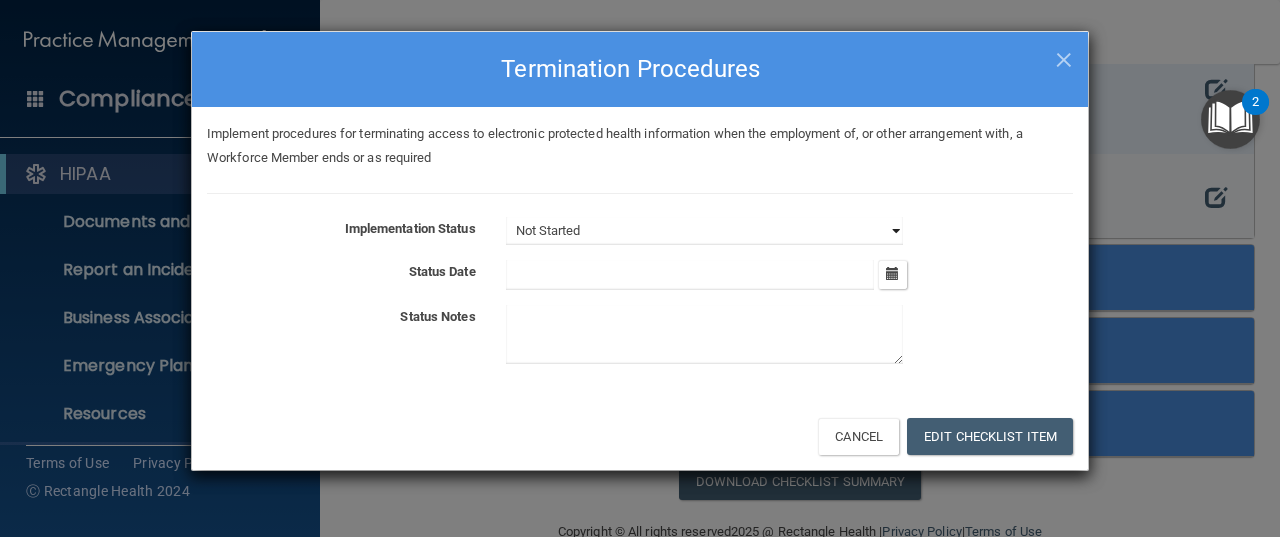 click on "Not Started  In Progress  Completed" at bounding box center [704, 231] 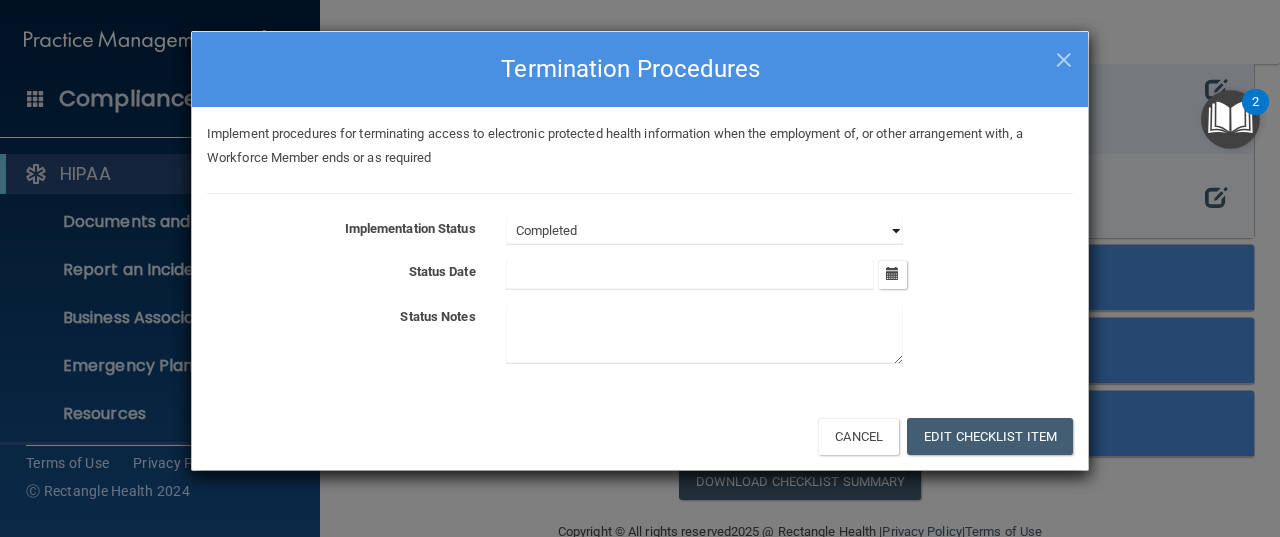 click on "Not Started  In Progress  Completed" at bounding box center (704, 231) 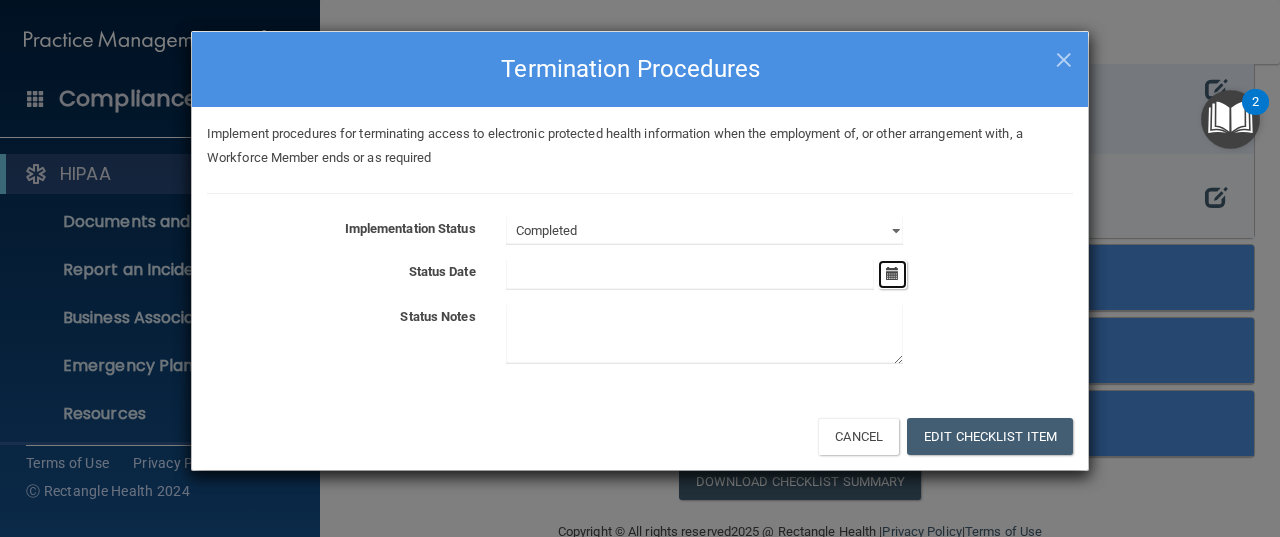 click at bounding box center (892, 273) 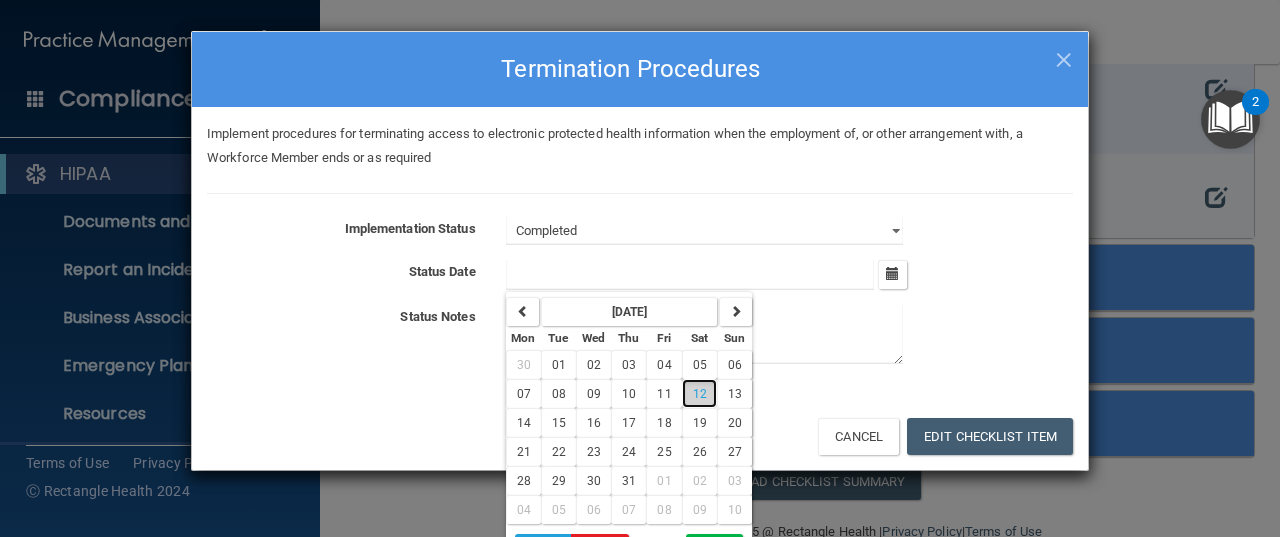 click on "12" at bounding box center [699, 393] 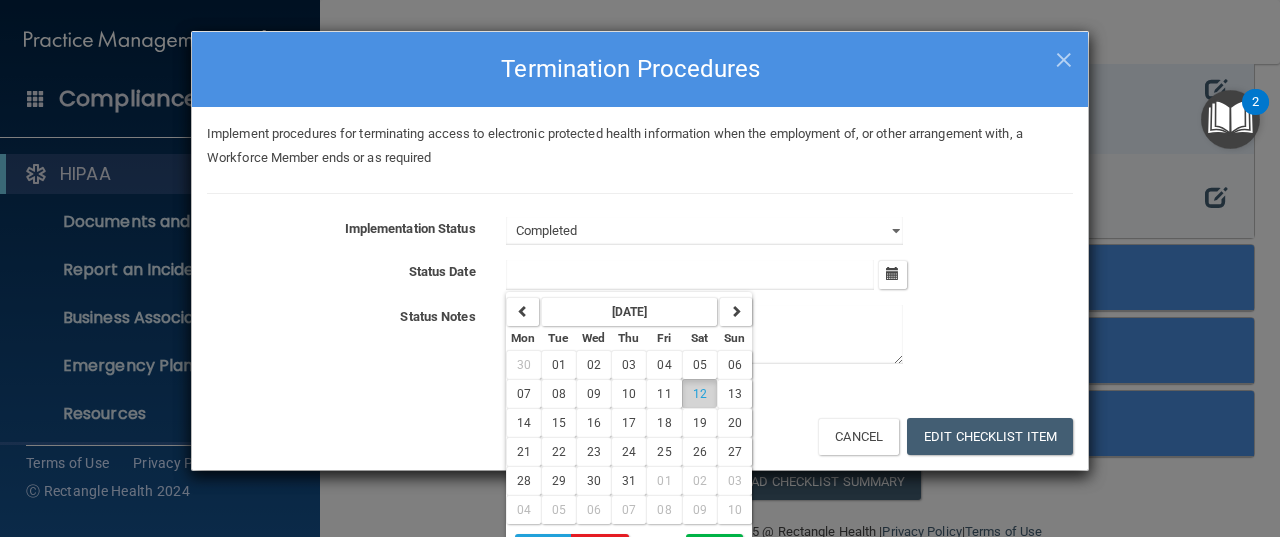 type on "[DATE]" 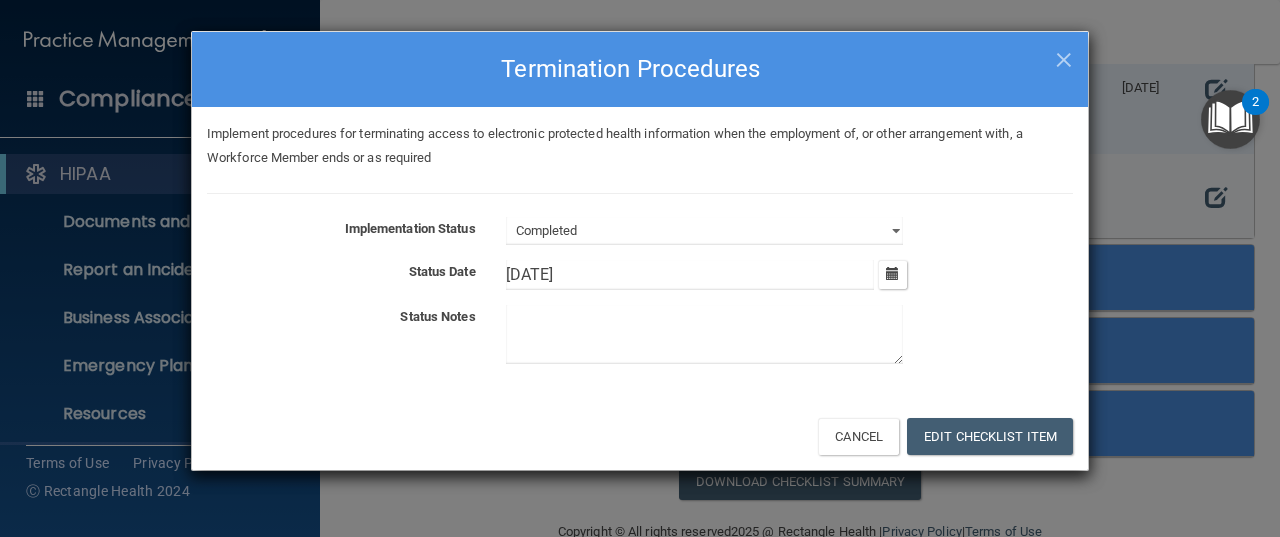 click at bounding box center (704, 334) 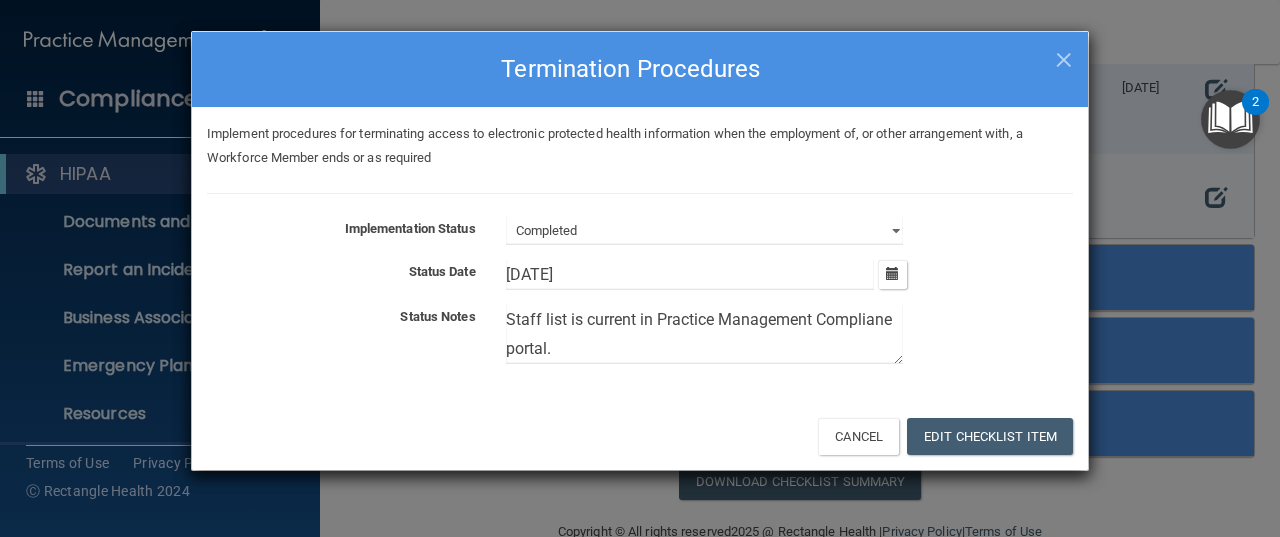click on "Staff list is current in Practice Management Compliane portal." at bounding box center [704, 334] 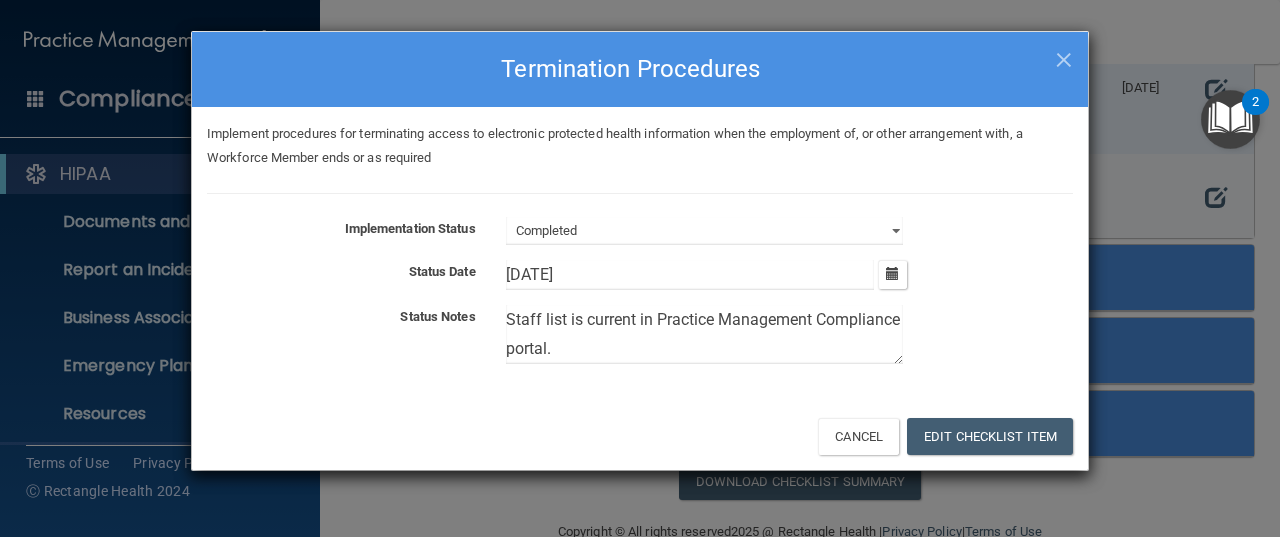 click on "Staff list is current in Practice Management Compliance portal." at bounding box center (704, 334) 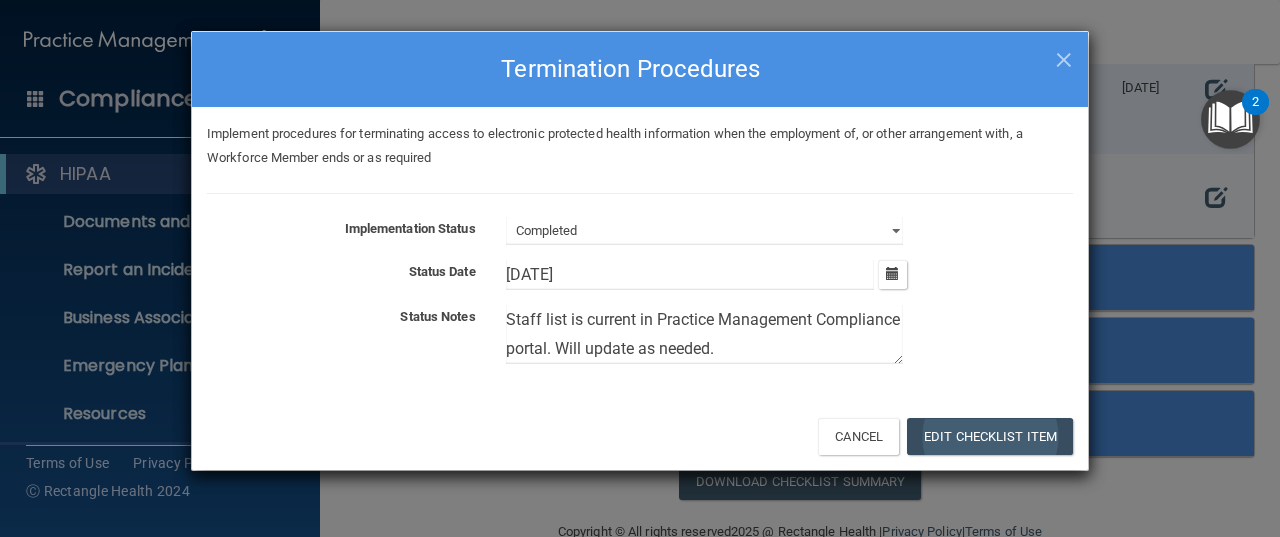 type on "Staff list is current in Practice Management Compliance portal. Will update as needed." 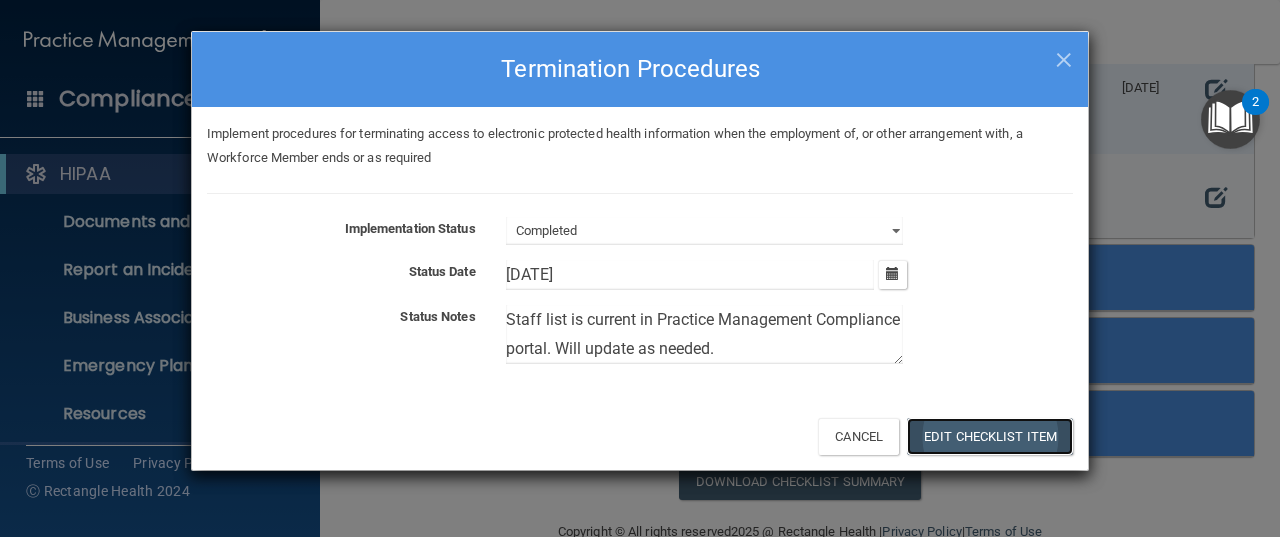 click on "Edit Checklist Item" at bounding box center [990, 436] 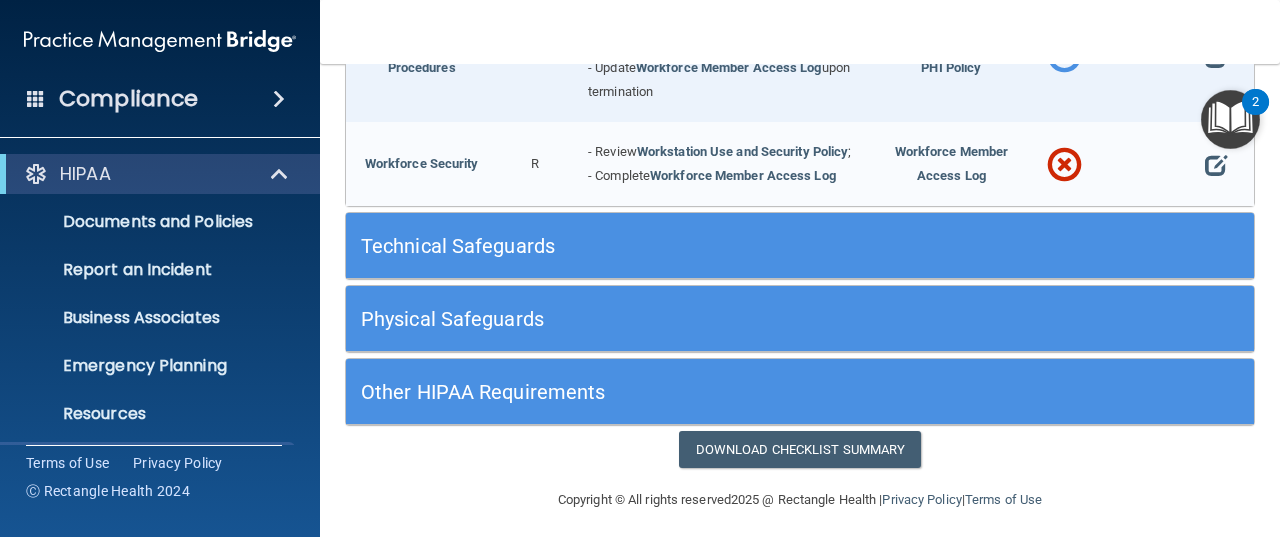 scroll, scrollTop: 2143, scrollLeft: 0, axis: vertical 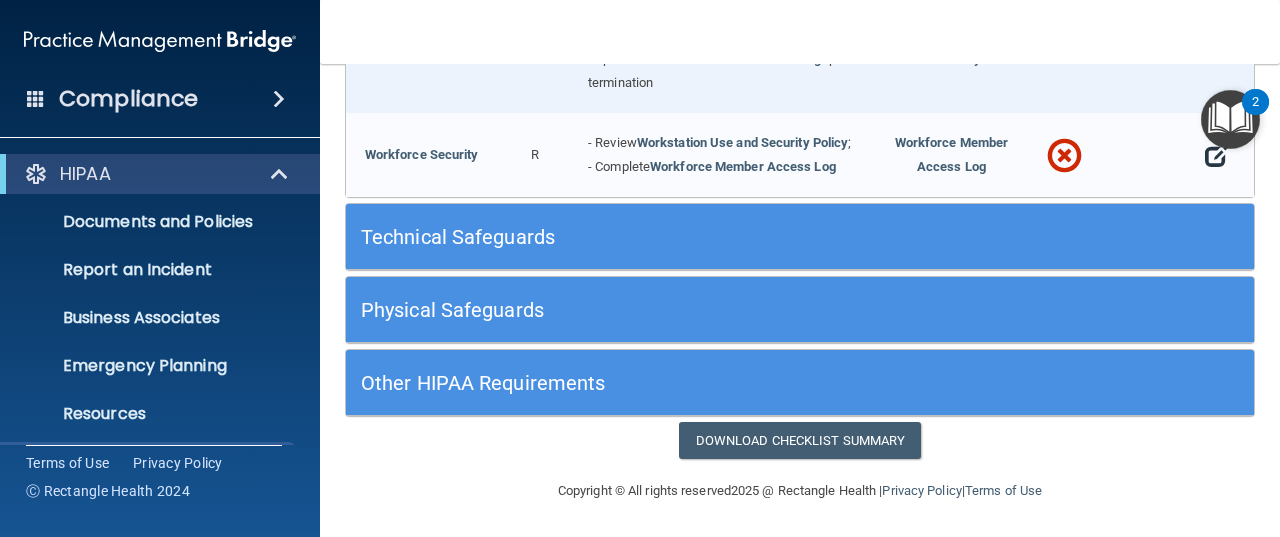 click at bounding box center [1216, 156] 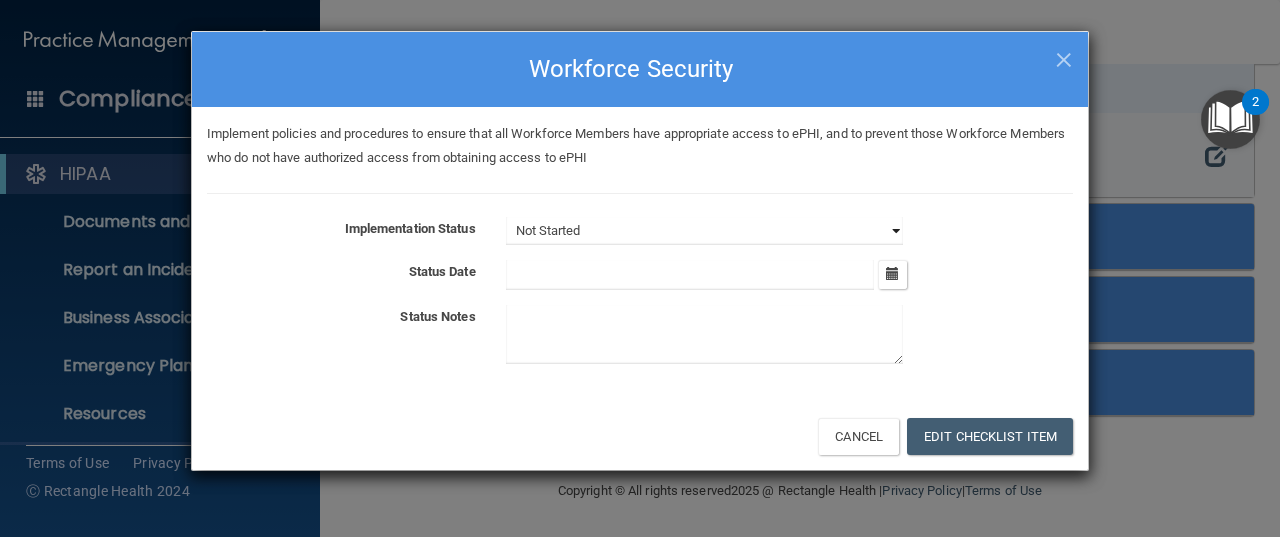 click on "Not Started  In Progress  Completed" at bounding box center [704, 231] 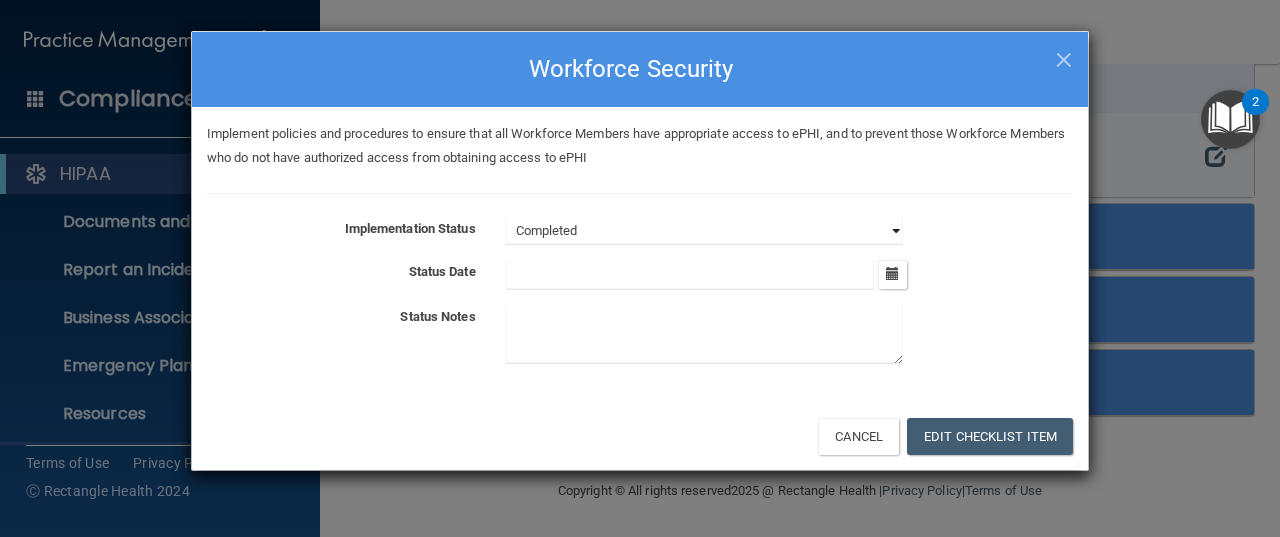 click on "Not Started  In Progress  Completed" at bounding box center [704, 231] 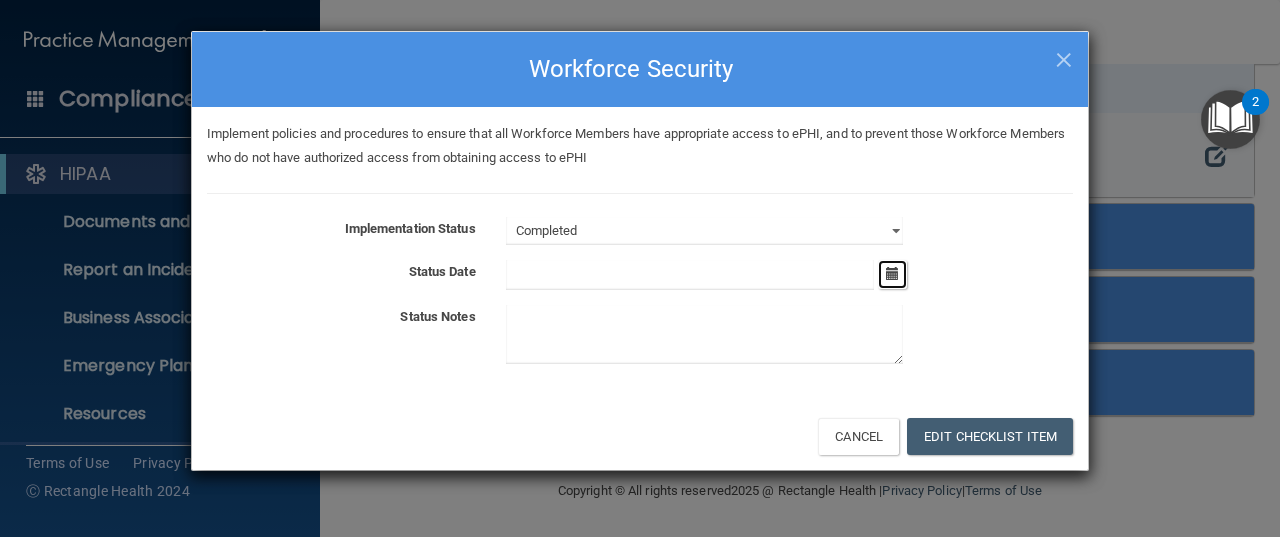 click at bounding box center [892, 273] 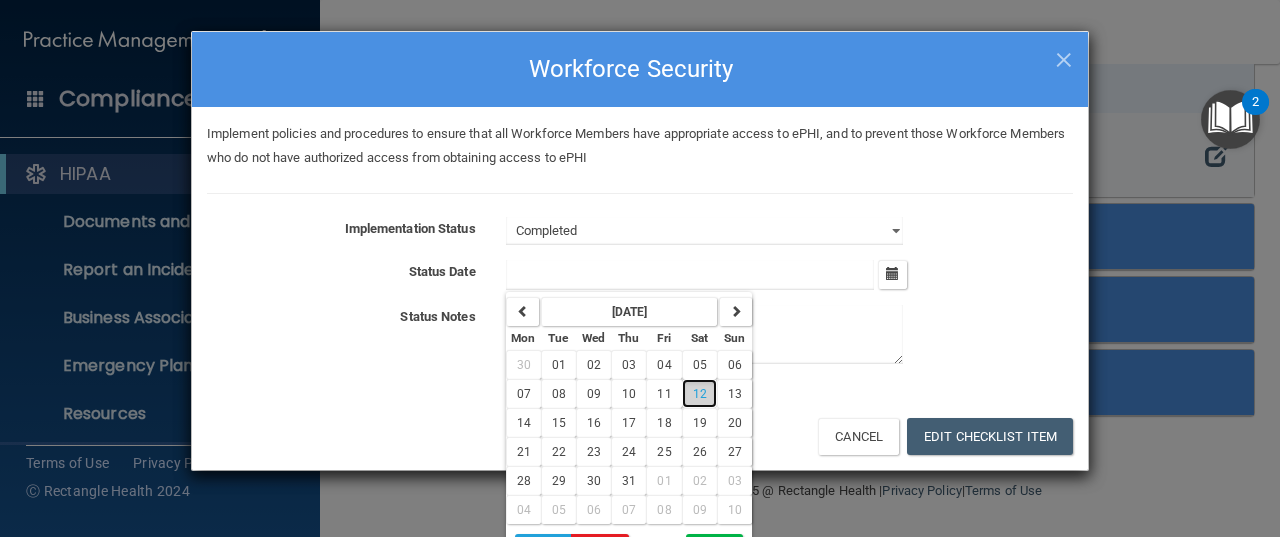 click on "12" at bounding box center (700, 394) 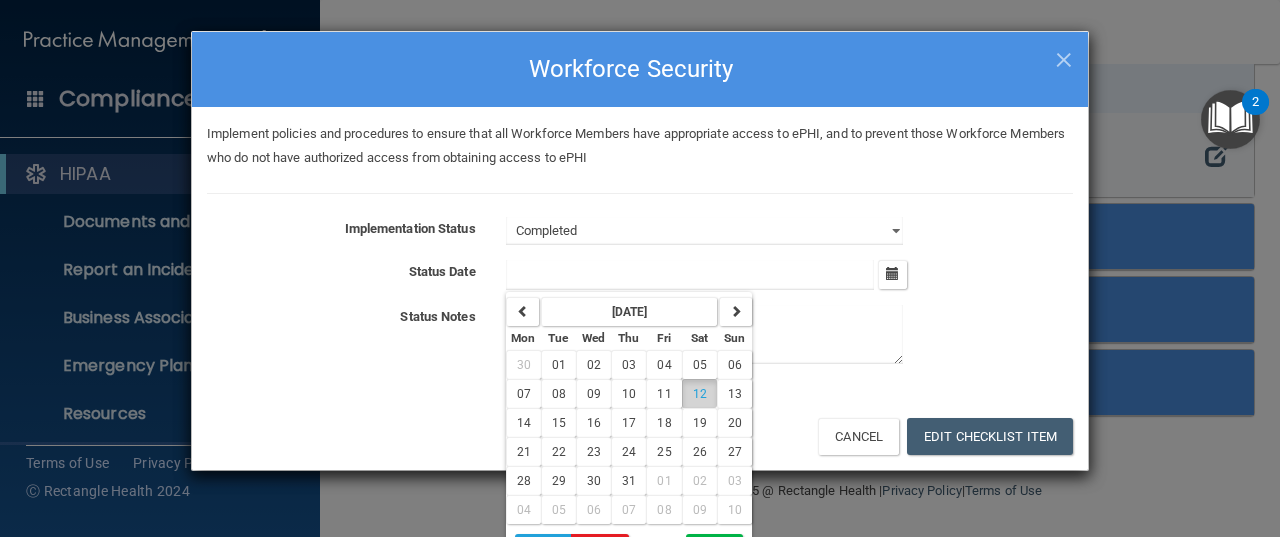 type on "[DATE]" 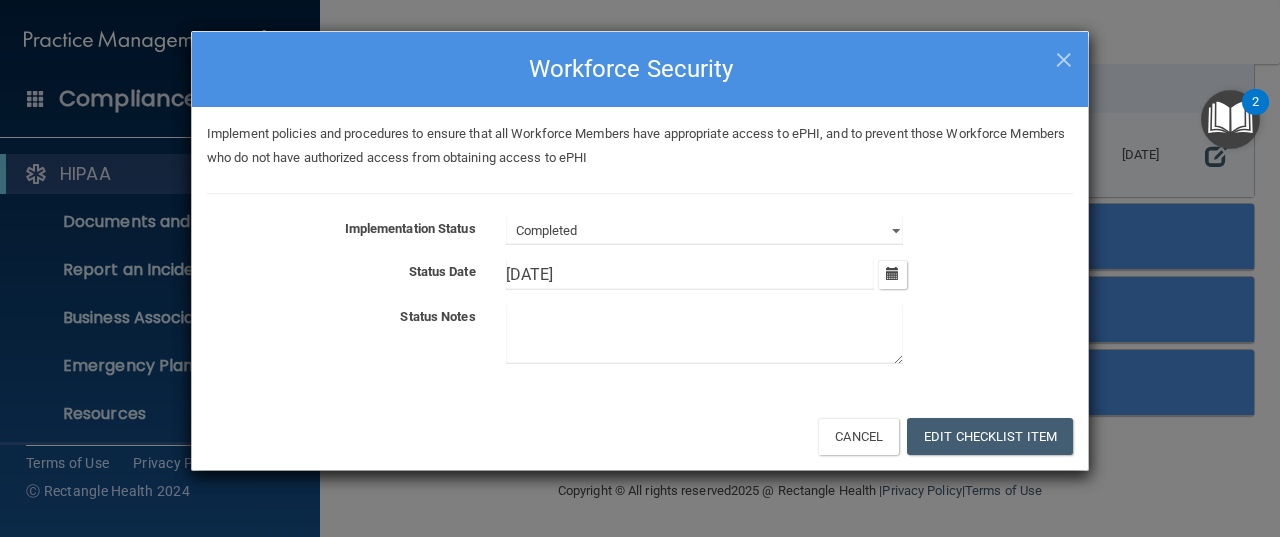 click at bounding box center [704, 334] 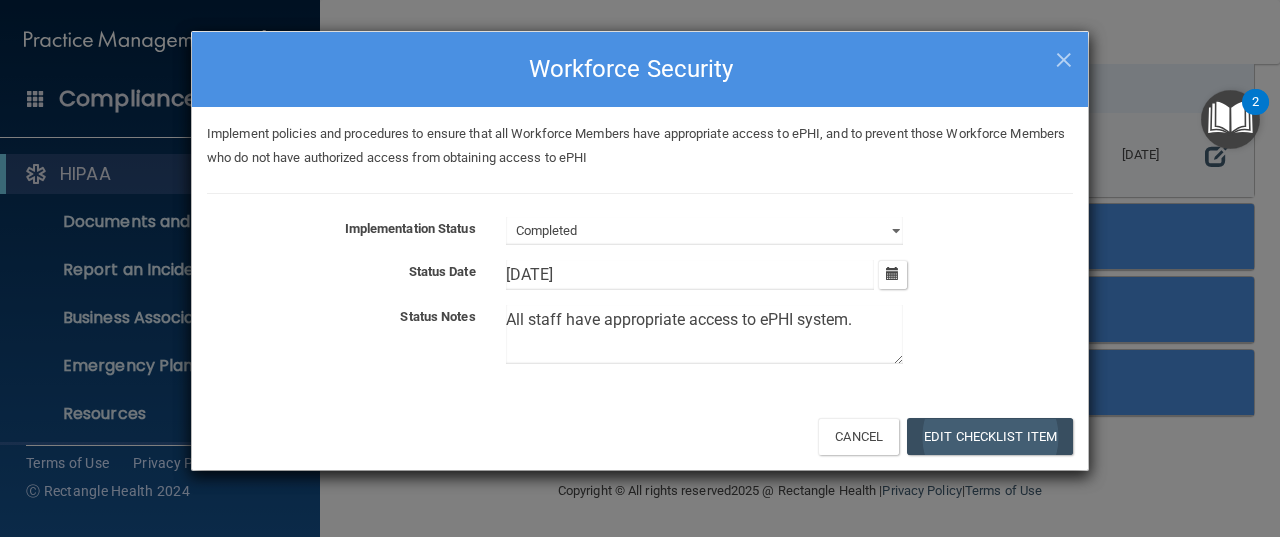 type on "All staff have appropriate access to ePHI system." 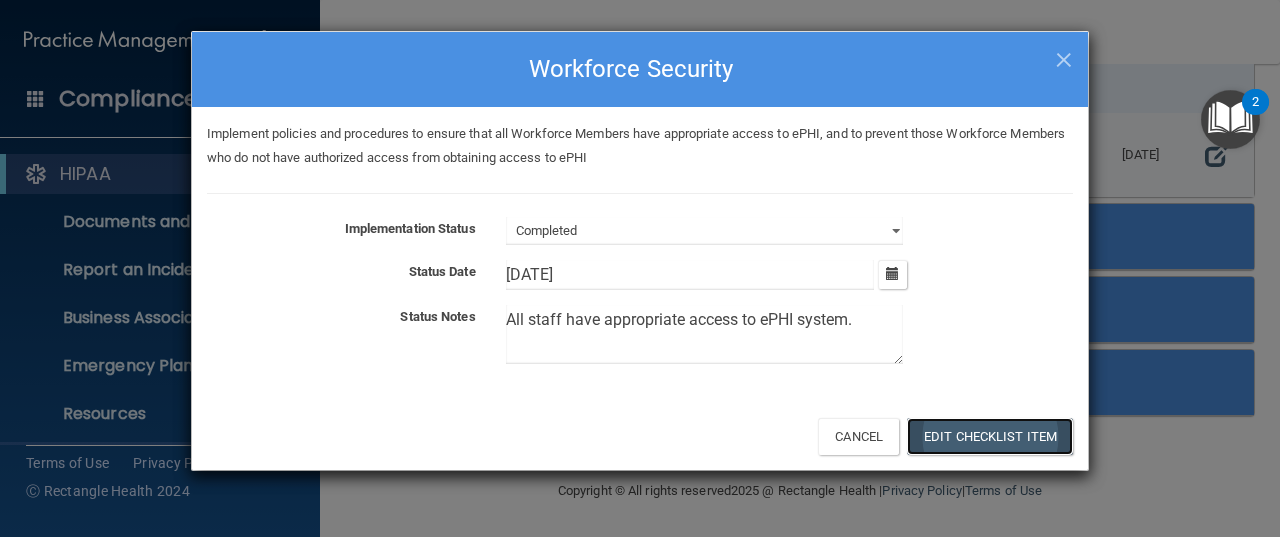 click on "Edit Checklist Item" at bounding box center (990, 436) 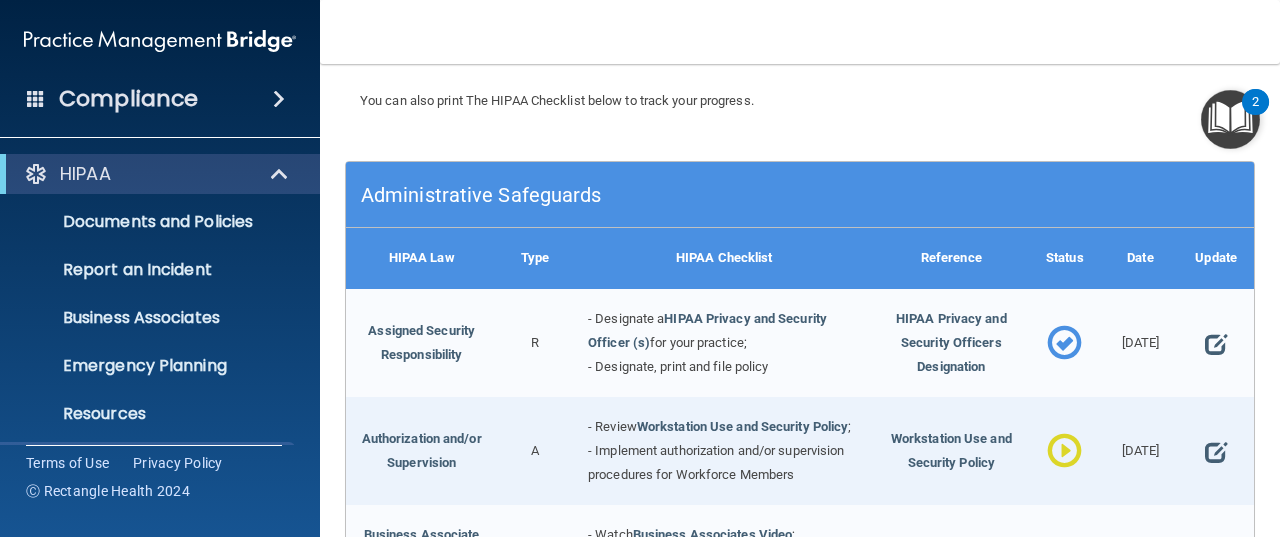 scroll, scrollTop: 192, scrollLeft: 0, axis: vertical 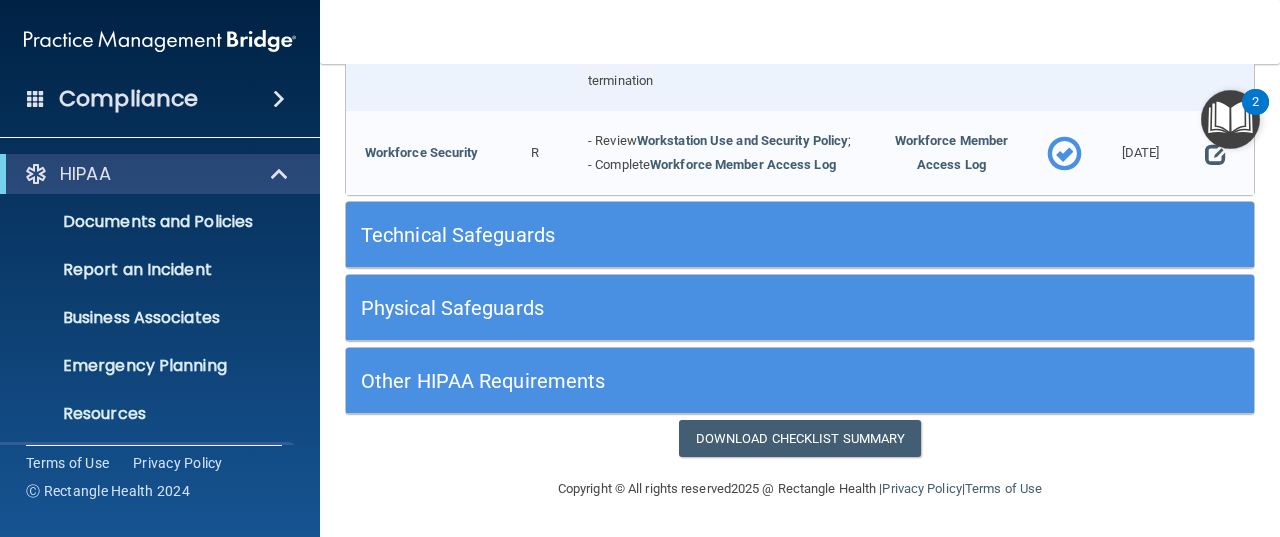 click on "Technical Safeguards" at bounding box center (686, 234) 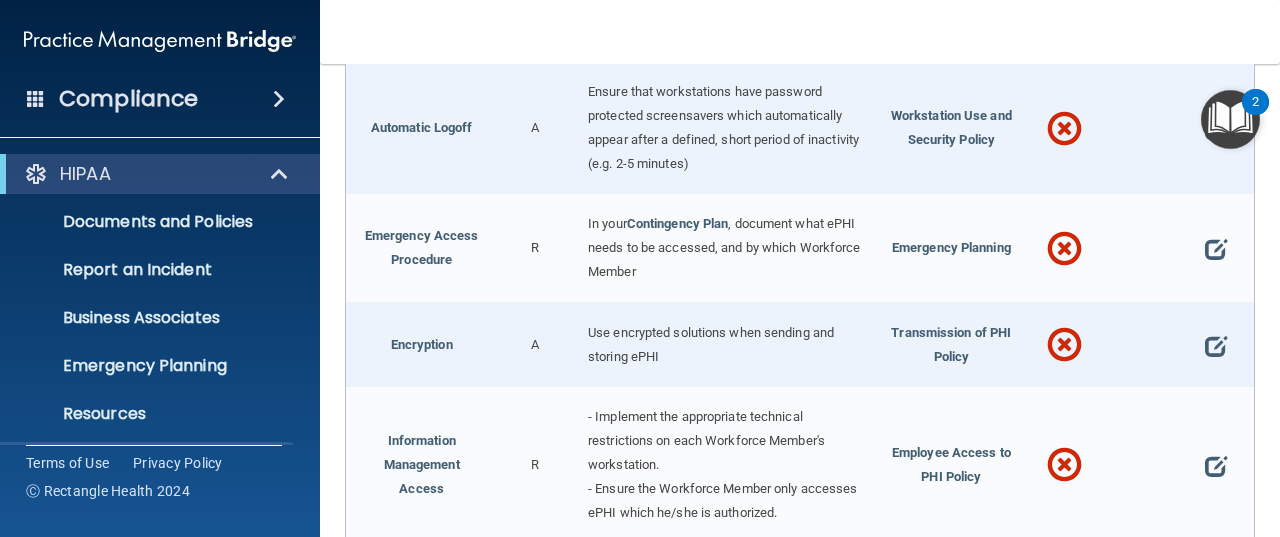 scroll, scrollTop: 2489, scrollLeft: 0, axis: vertical 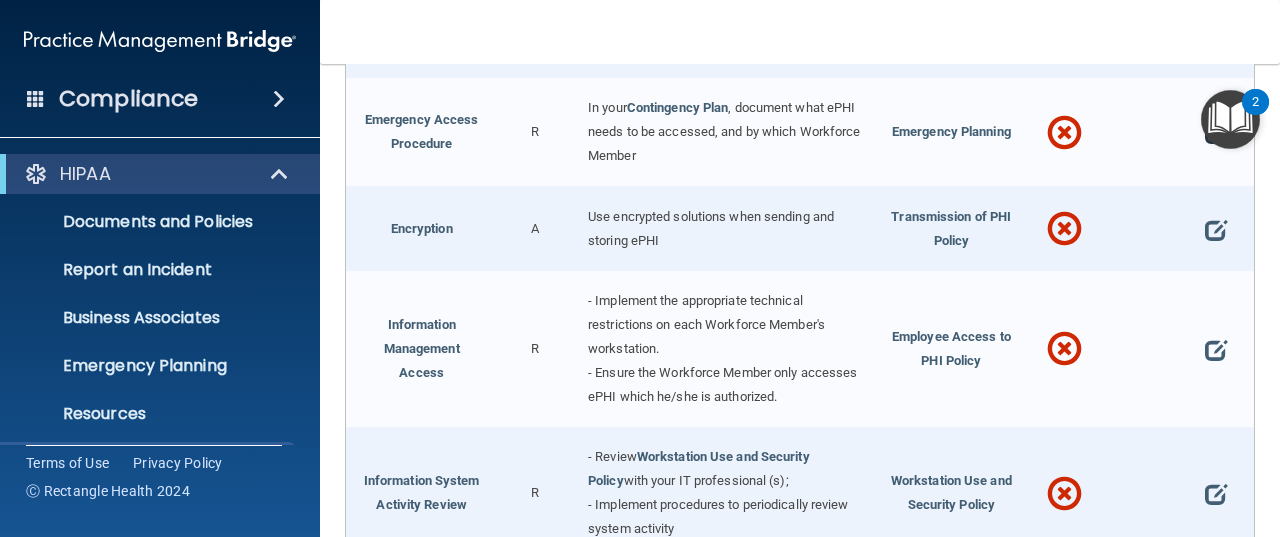click at bounding box center [1216, 133] 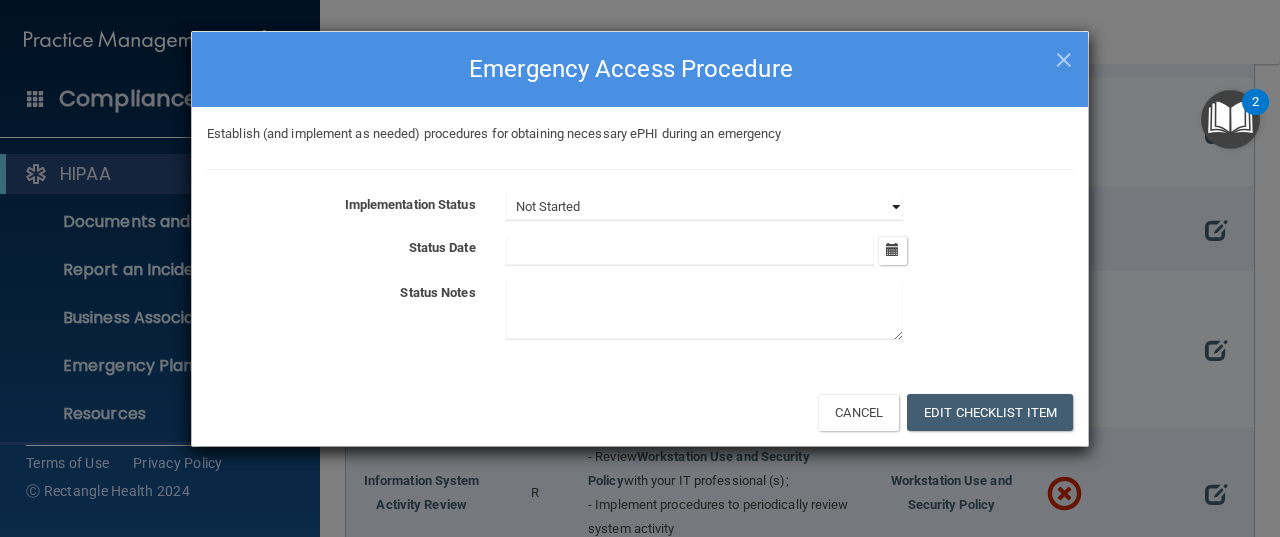 click on "Not Started  In Progress  Completed" at bounding box center (704, 207) 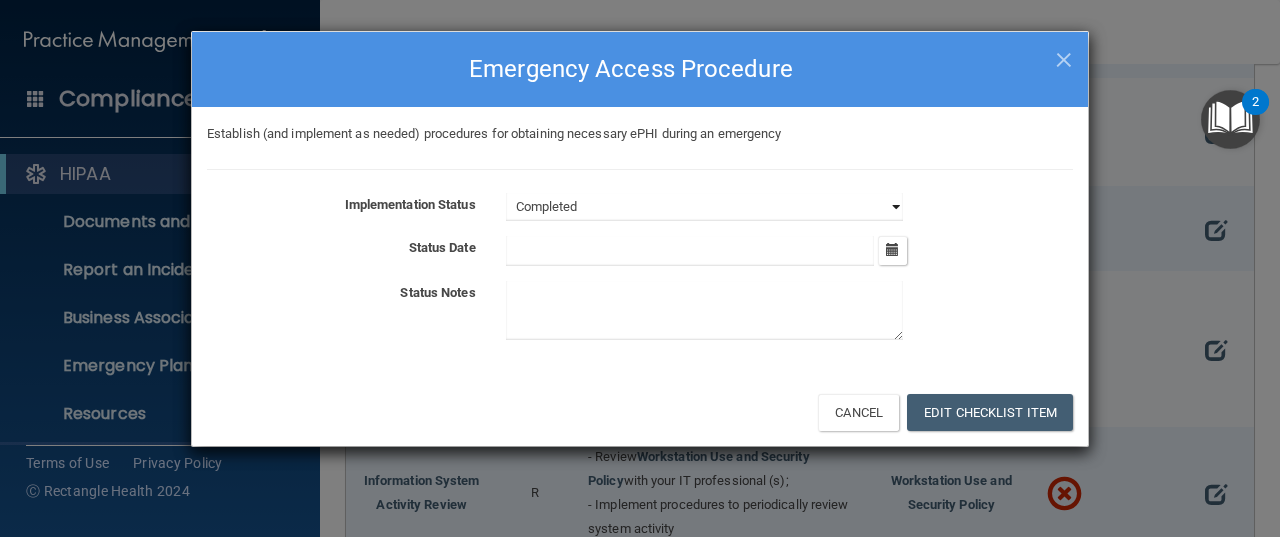 click on "Not Started  In Progress  Completed" at bounding box center [704, 207] 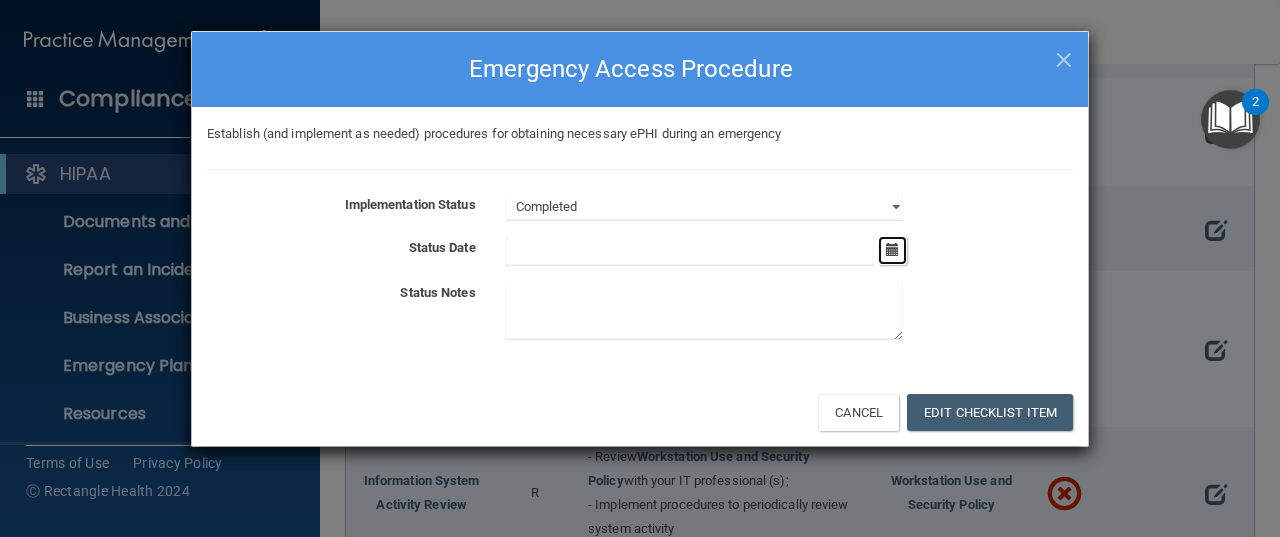 click at bounding box center [892, 250] 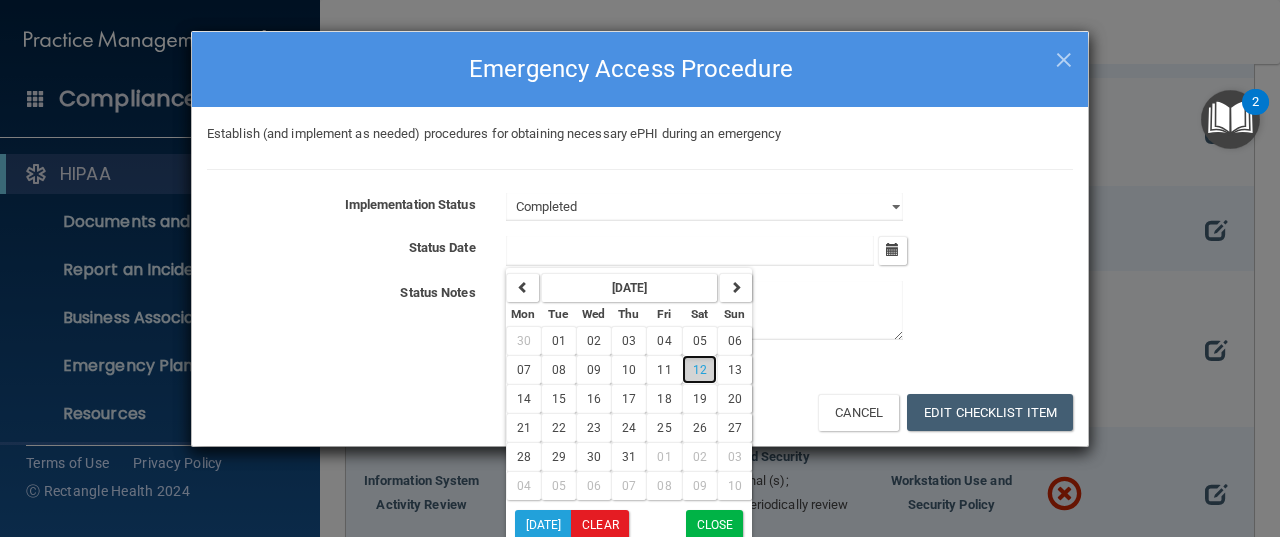 click on "12" at bounding box center (700, 370) 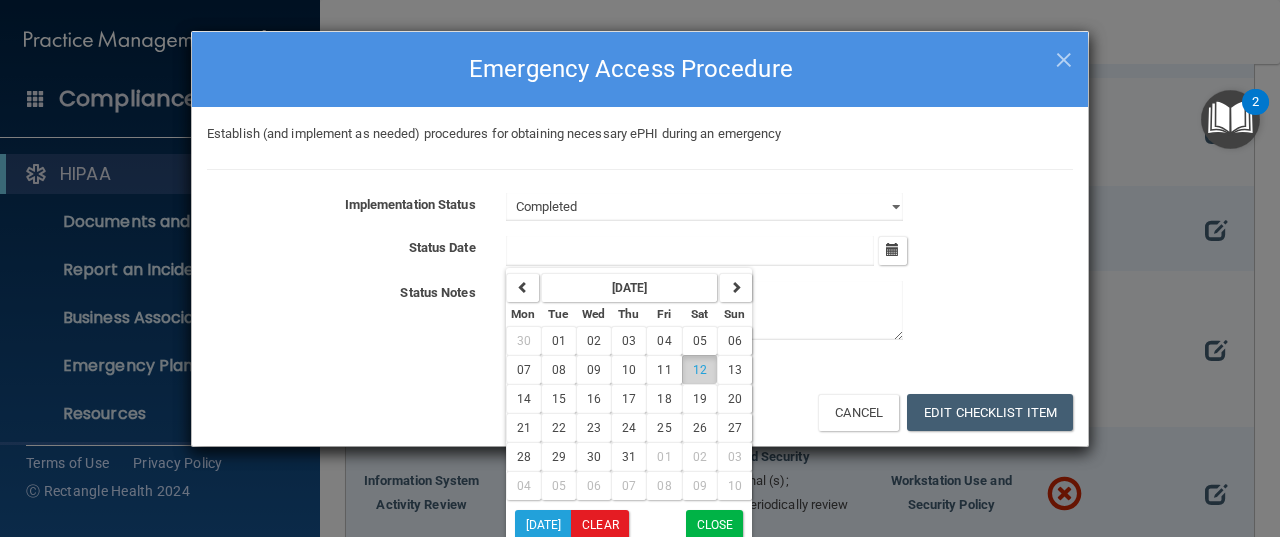 type on "[DATE]" 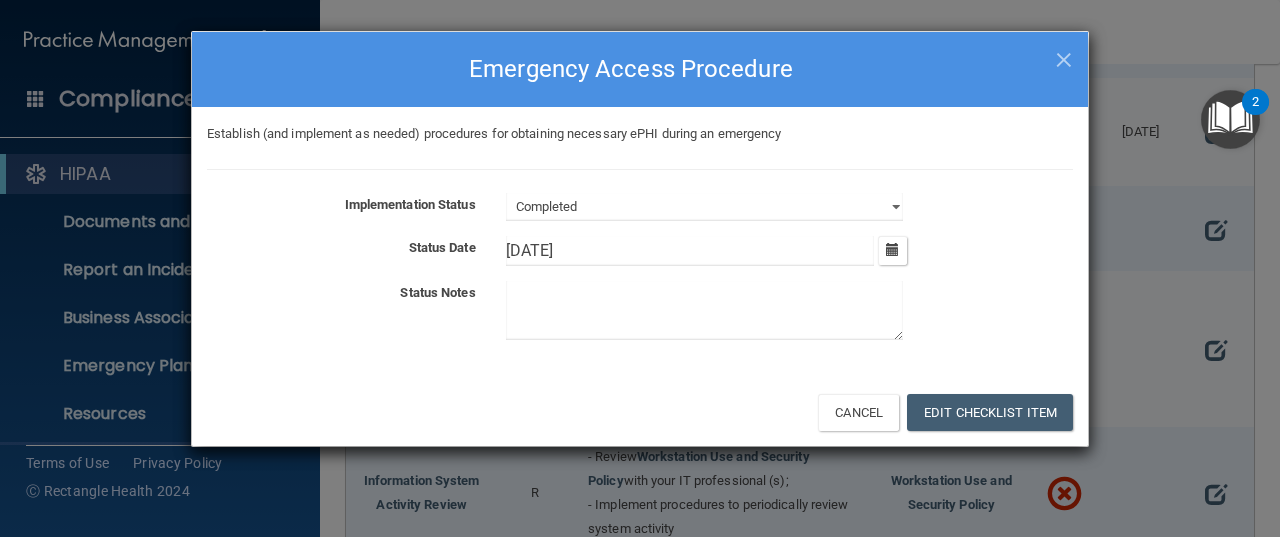 click at bounding box center [704, 310] 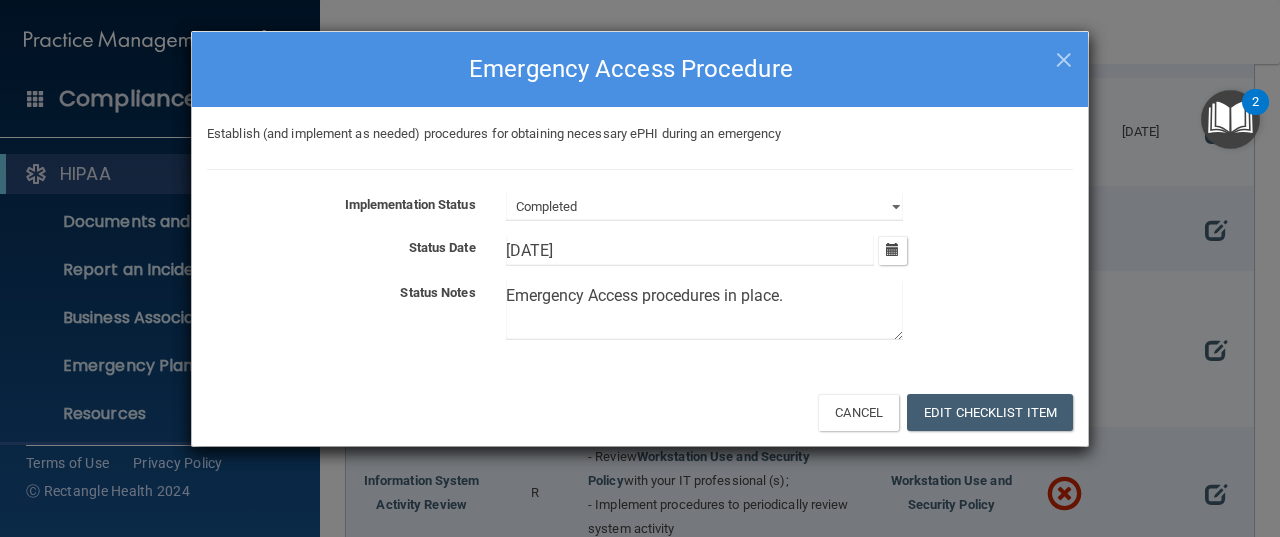 type on "Emergency Access procedures in place." 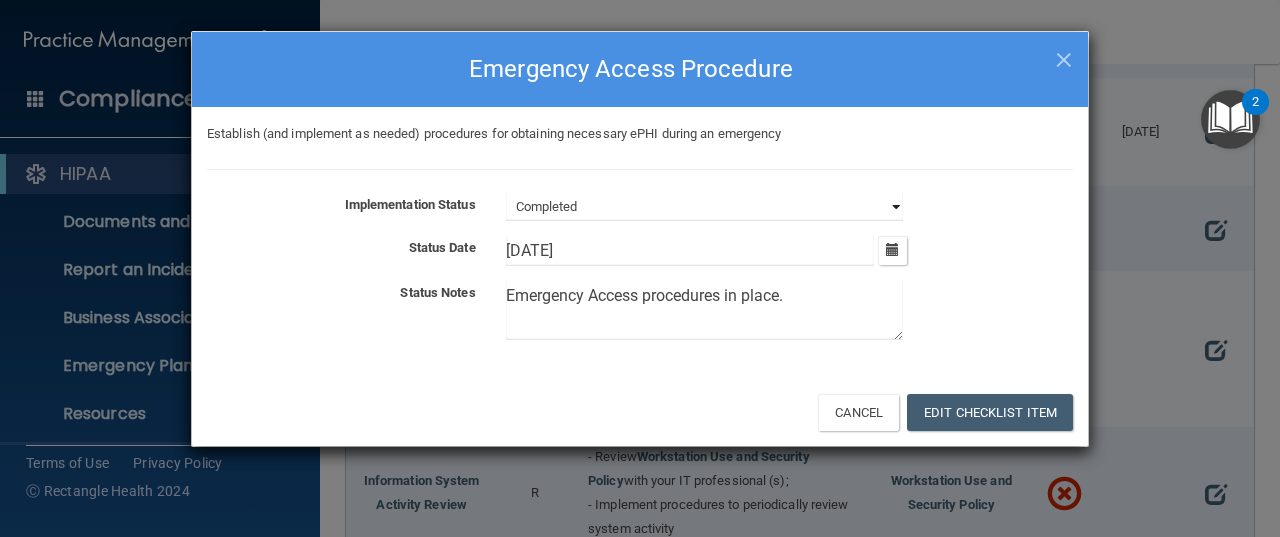 click on "Not Started  In Progress  Completed" at bounding box center [704, 207] 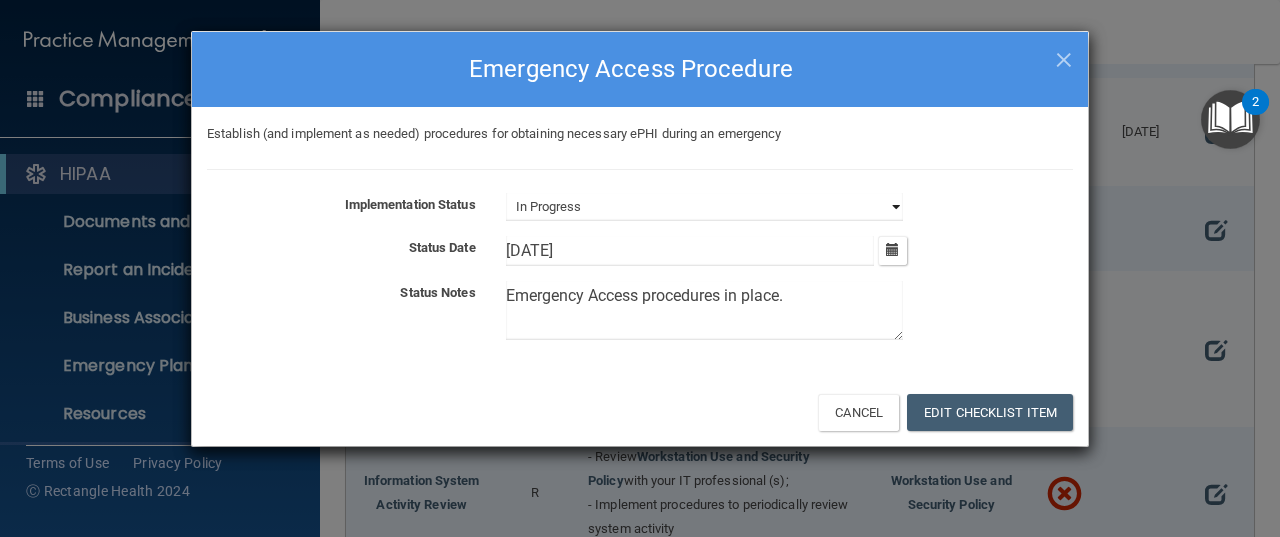 click on "Not Started  In Progress  Completed" at bounding box center (704, 207) 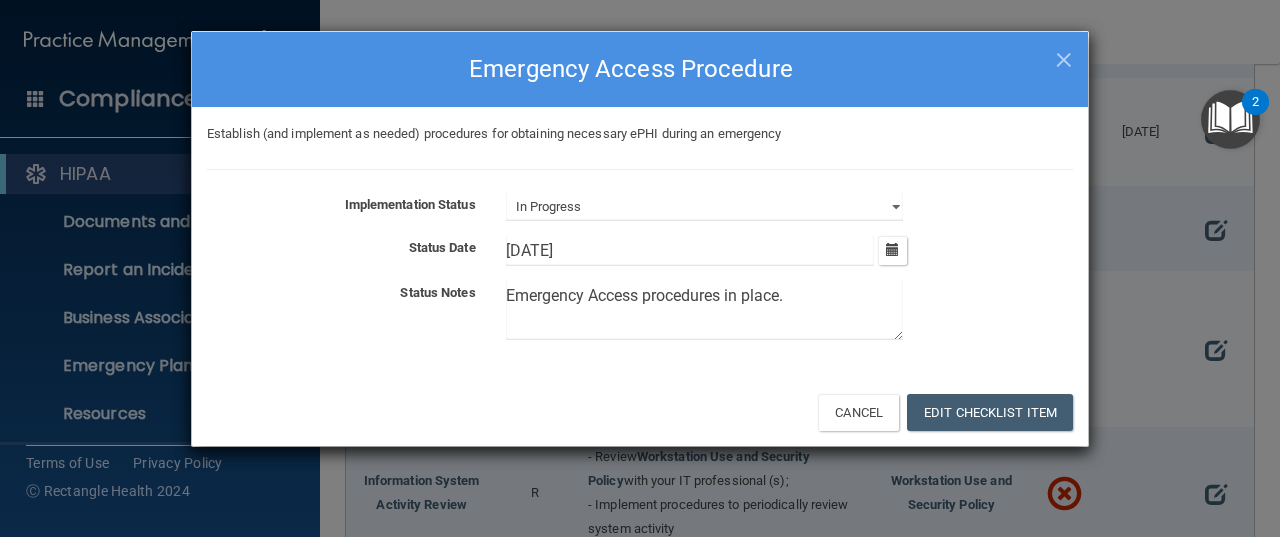 click on "Emergency Access procedures in place." at bounding box center [704, 310] 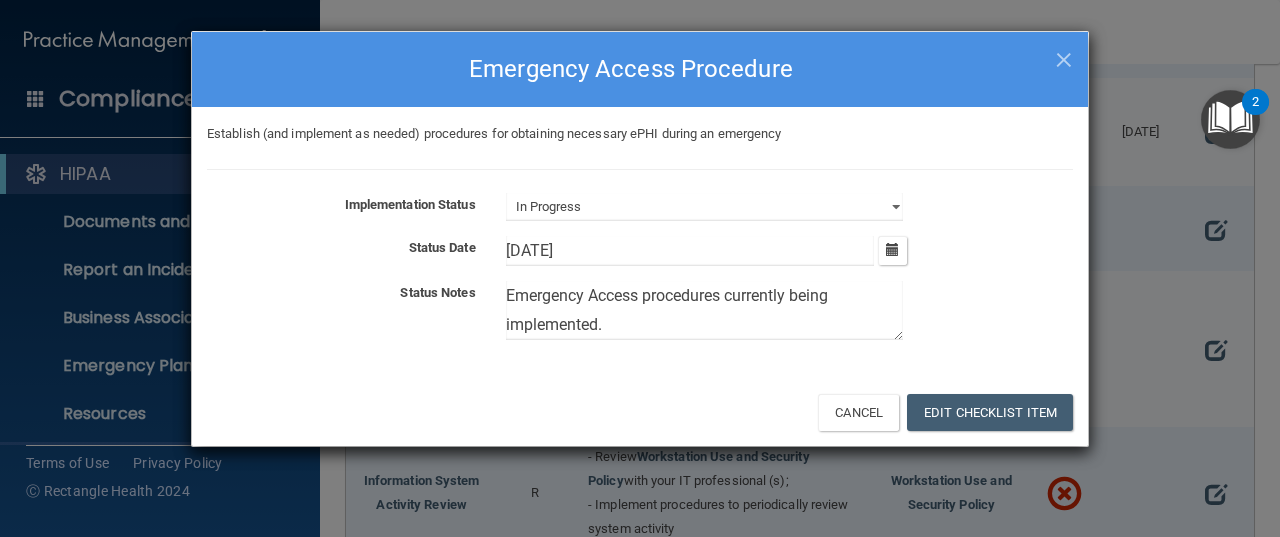 type on "Emergency Access procedures currently being implemented." 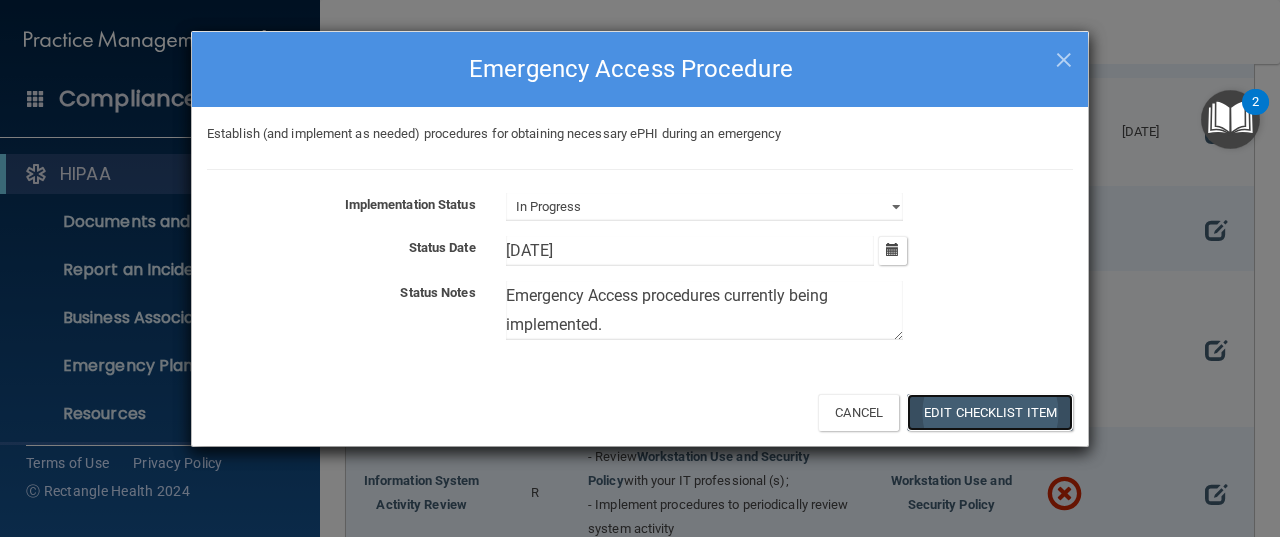 click on "Edit Checklist Item" at bounding box center [990, 412] 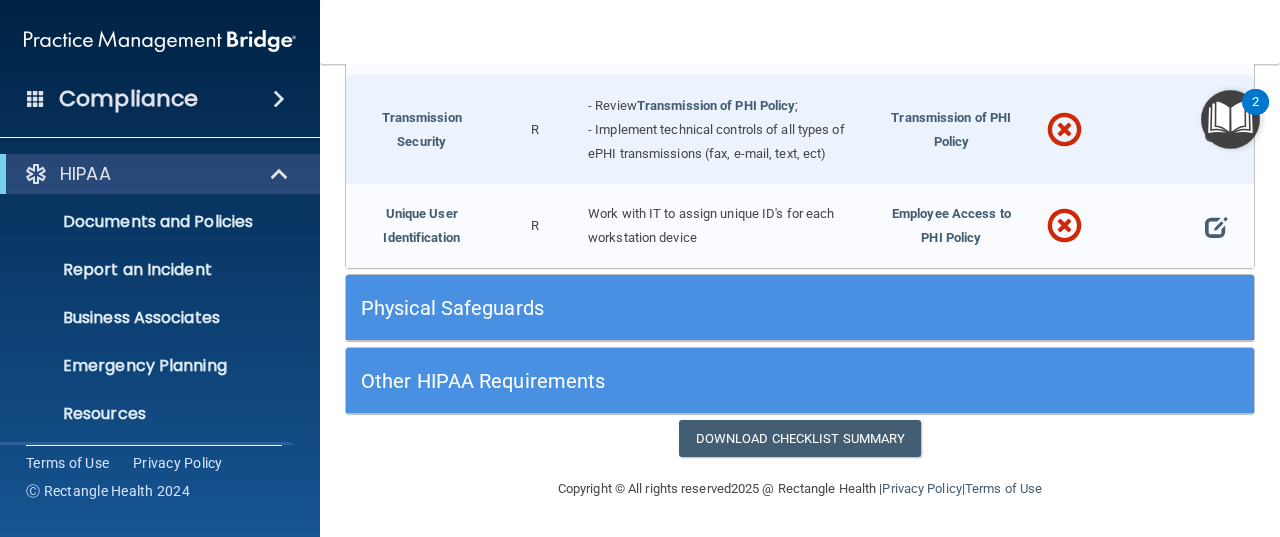 scroll, scrollTop: 3770, scrollLeft: 0, axis: vertical 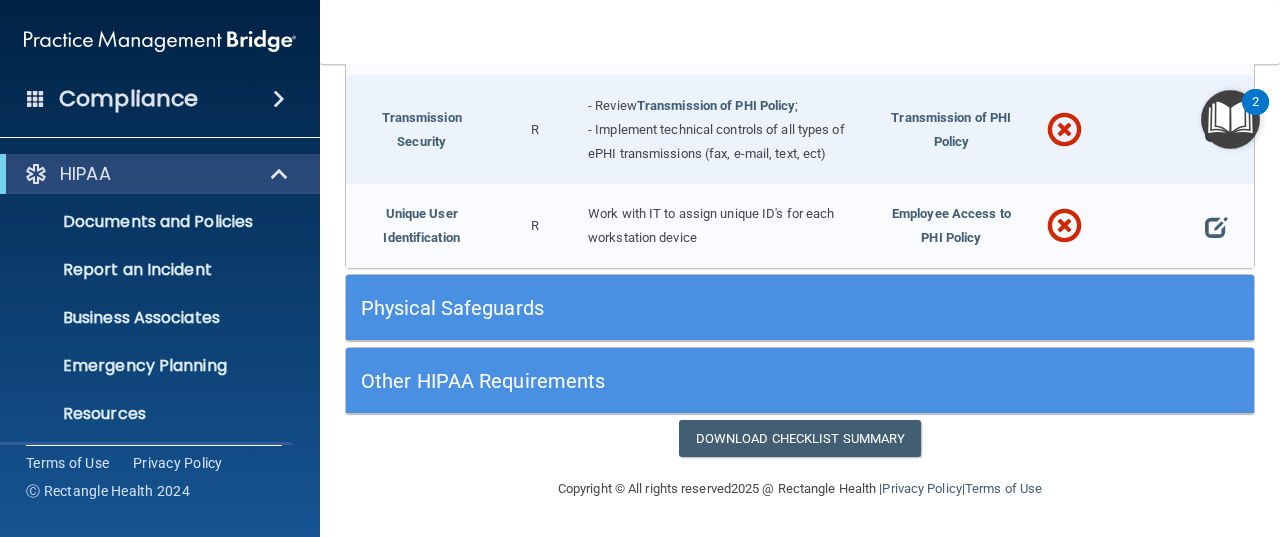 click at bounding box center [1216, 130] 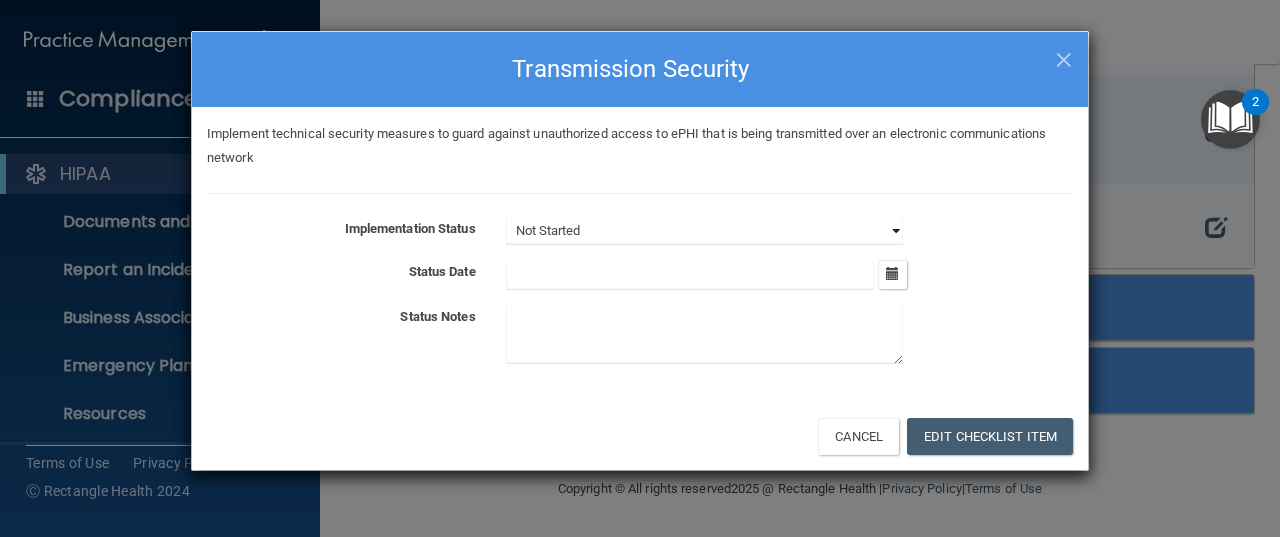 click on "Not Started  In Progress  Completed" at bounding box center (704, 231) 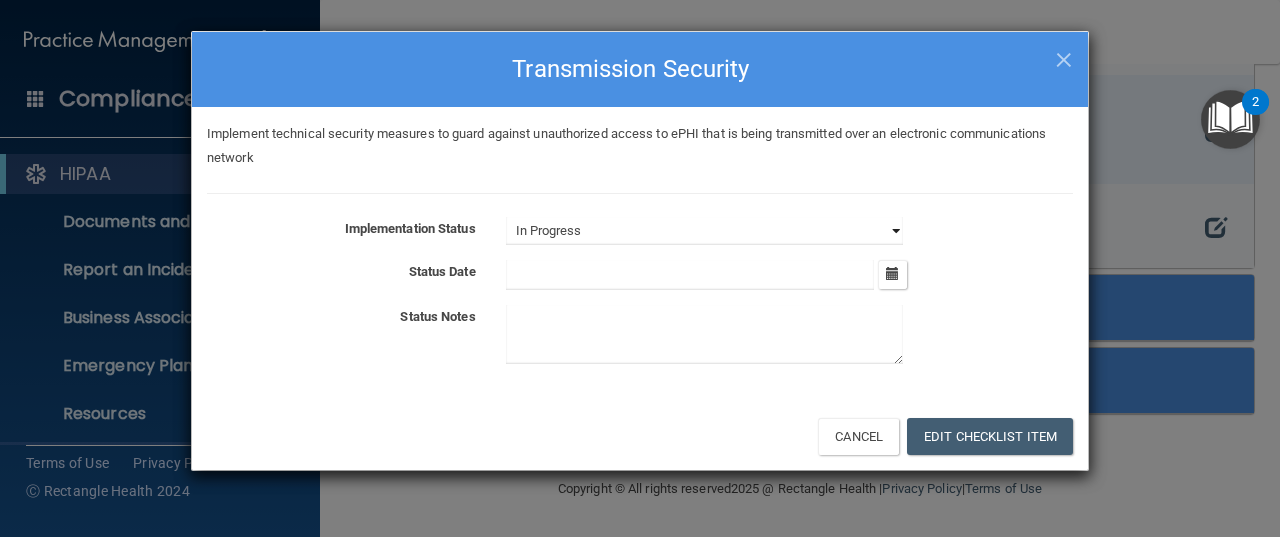 click on "Not Started  In Progress  Completed" at bounding box center (704, 231) 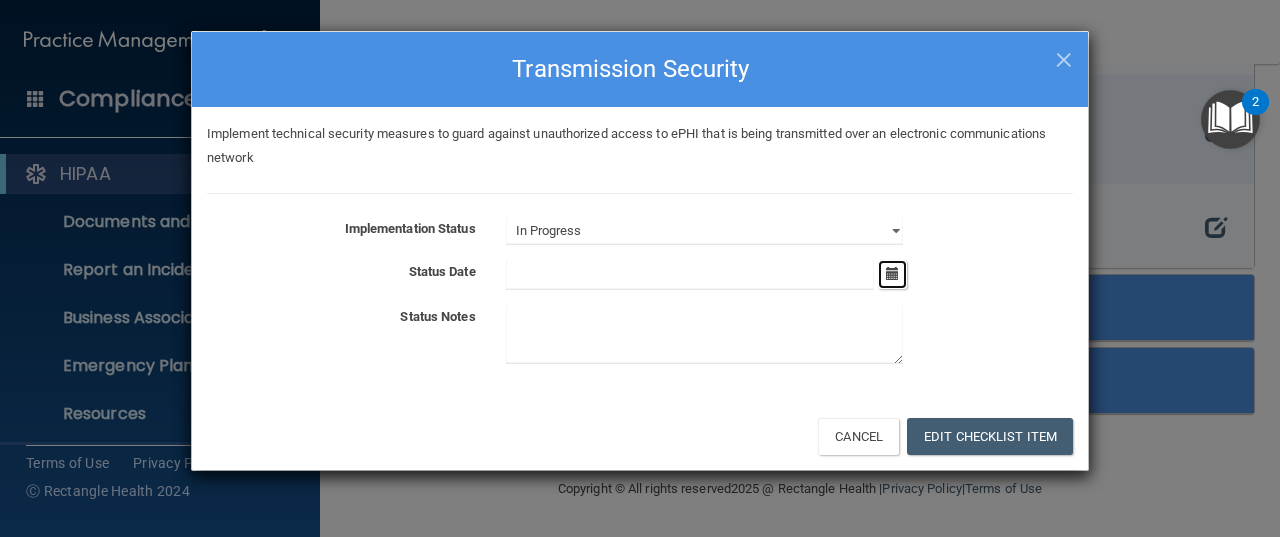 click at bounding box center (892, 274) 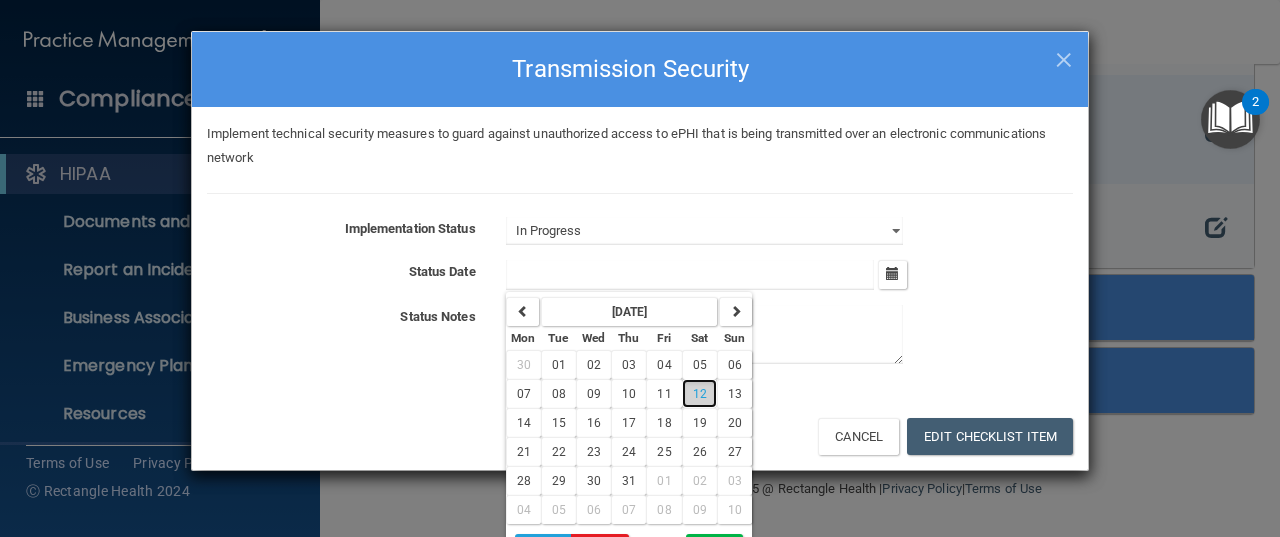 click on "12" at bounding box center (700, 394) 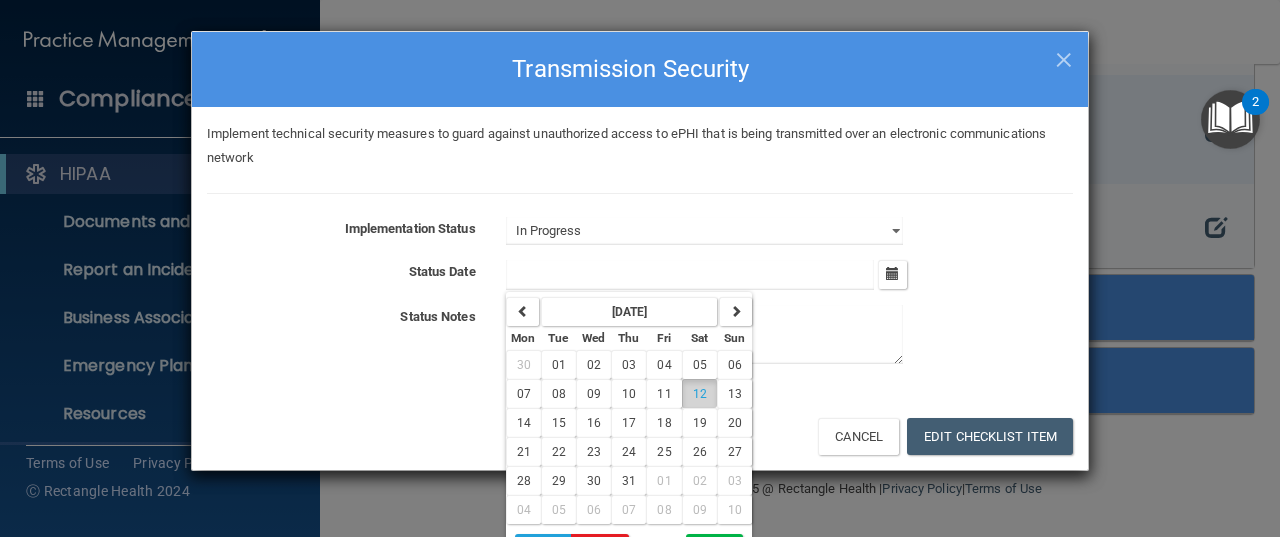 type on "[DATE]" 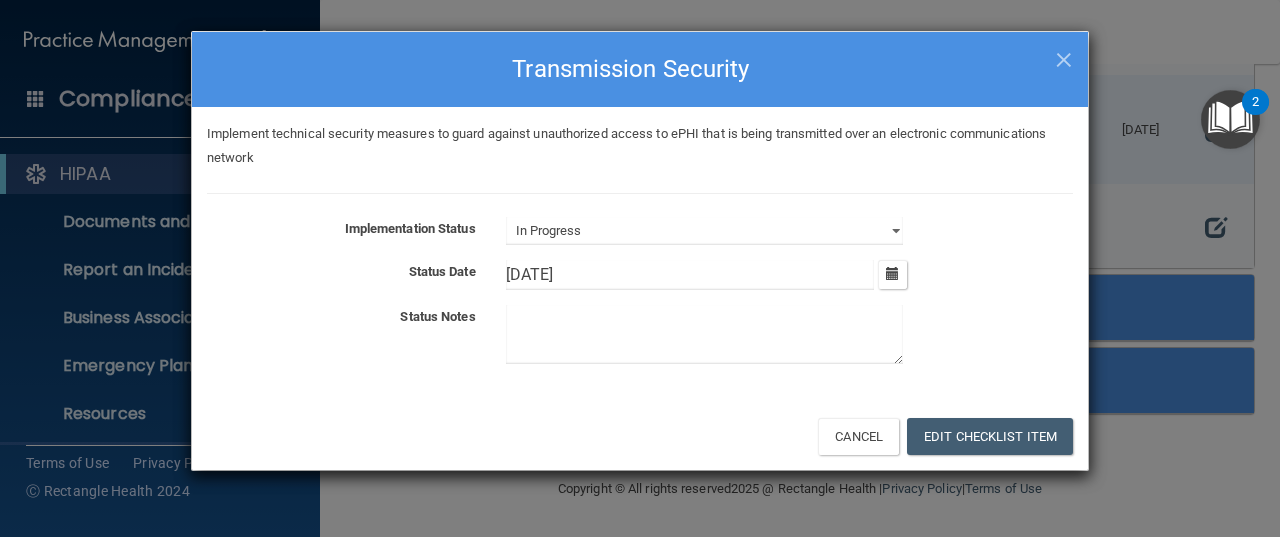 click at bounding box center (704, 334) 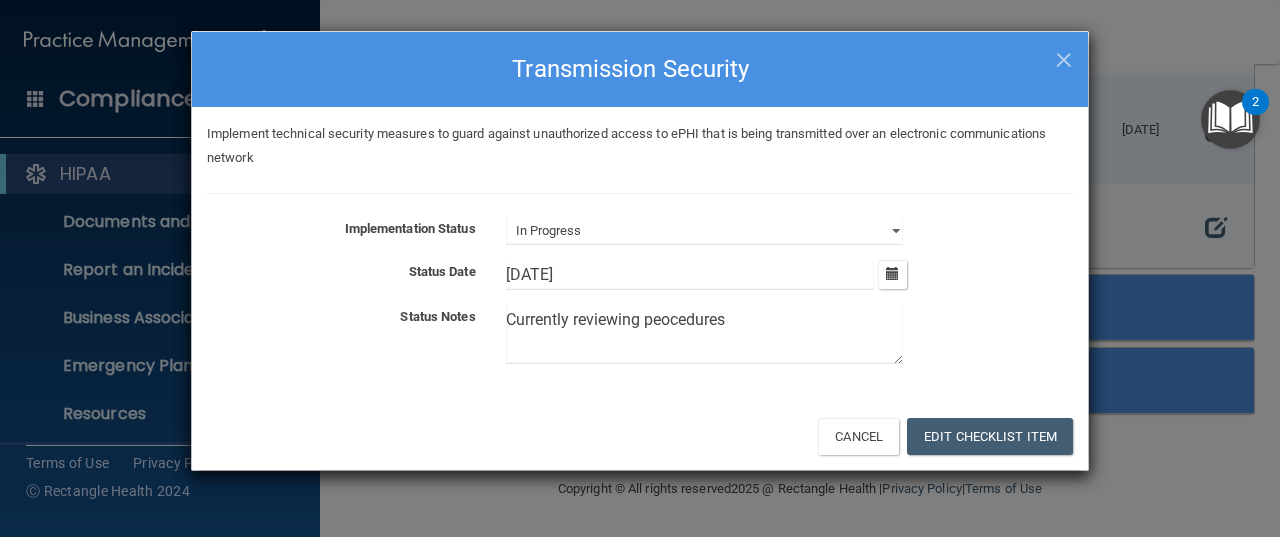 click on "Currently reviewing peocedures" at bounding box center (704, 334) 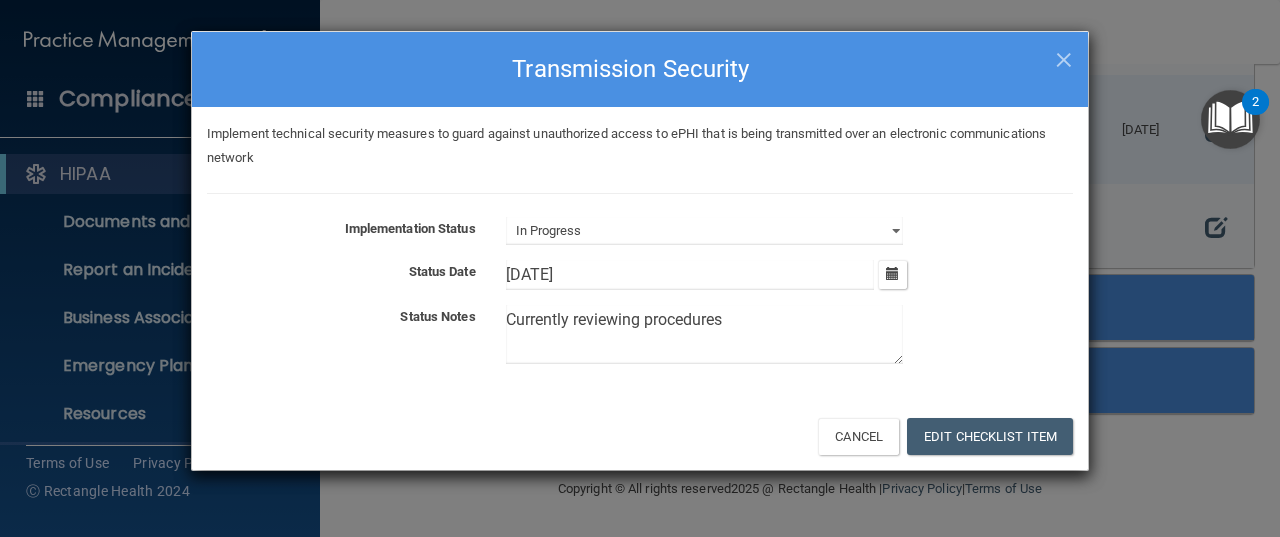 click on "Currently reviewing procedures" at bounding box center (704, 334) 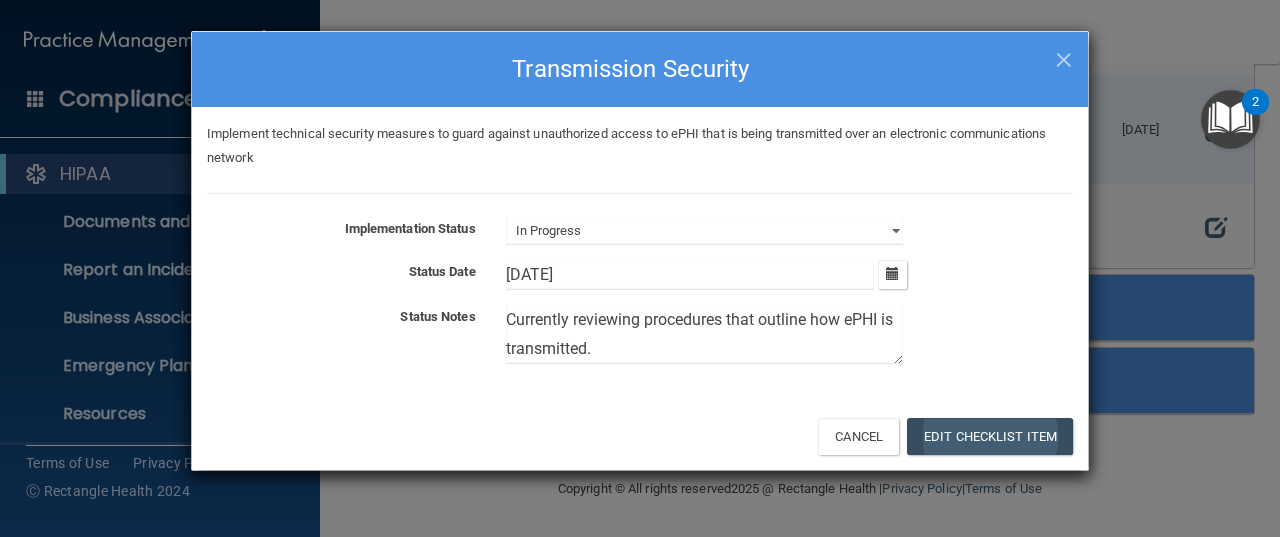 type on "Currently reviewing procedures that outline how ePHI is transmitted." 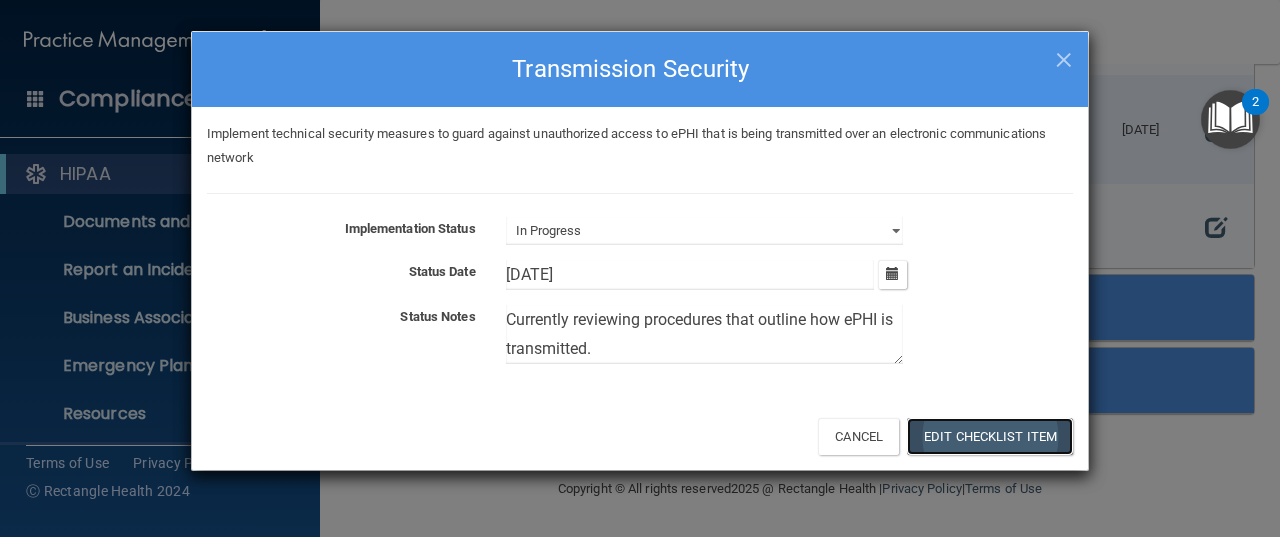 click on "Edit Checklist Item" at bounding box center [990, 436] 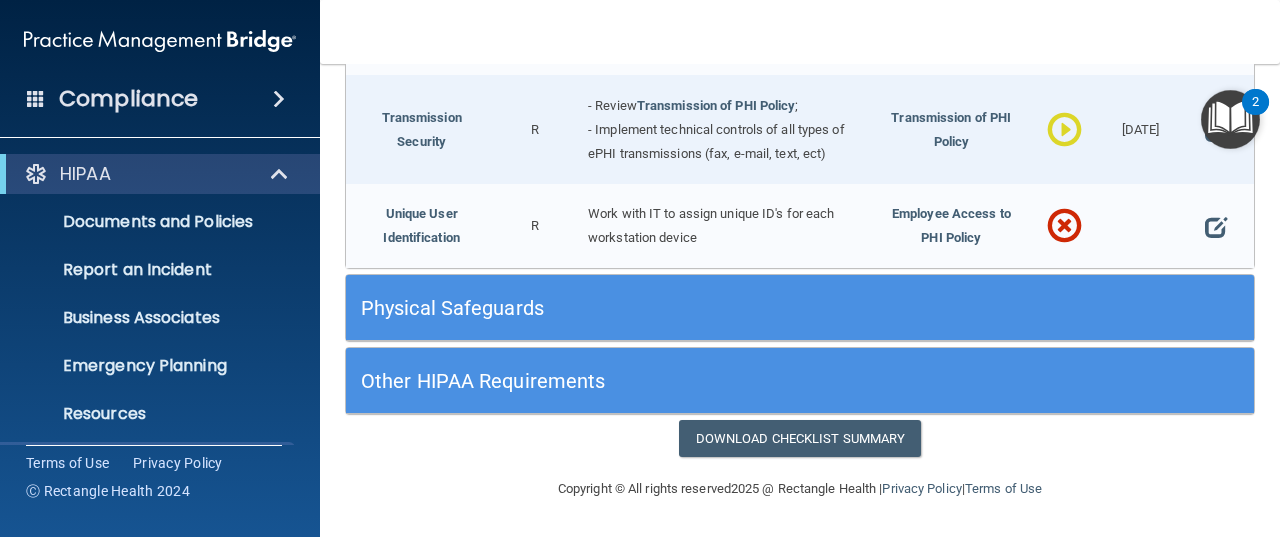scroll, scrollTop: 3903, scrollLeft: 0, axis: vertical 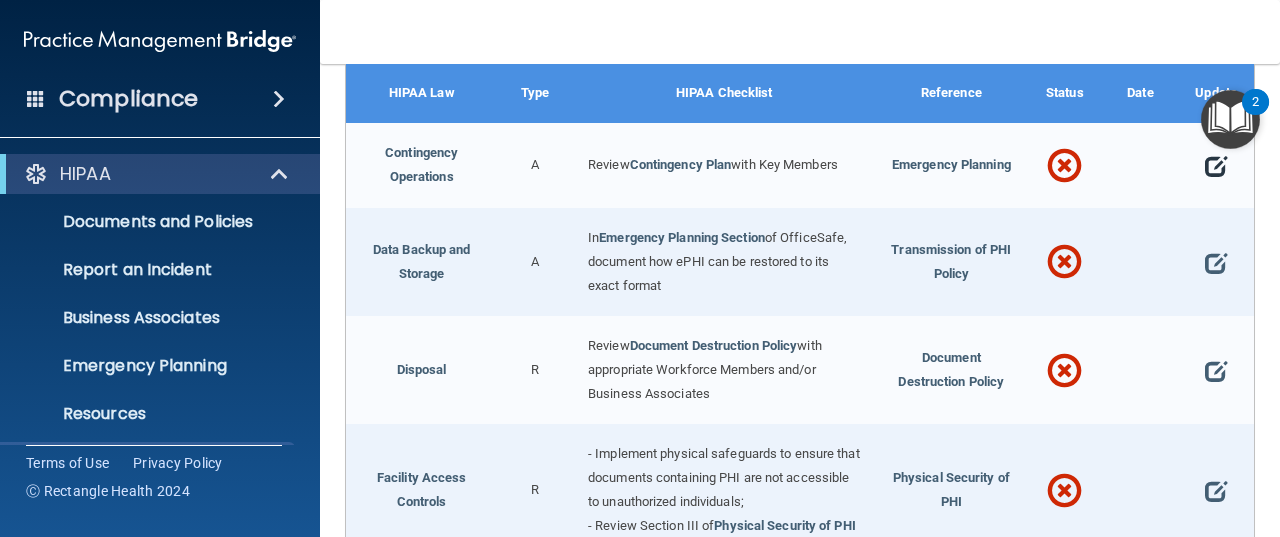 click at bounding box center (1216, 166) 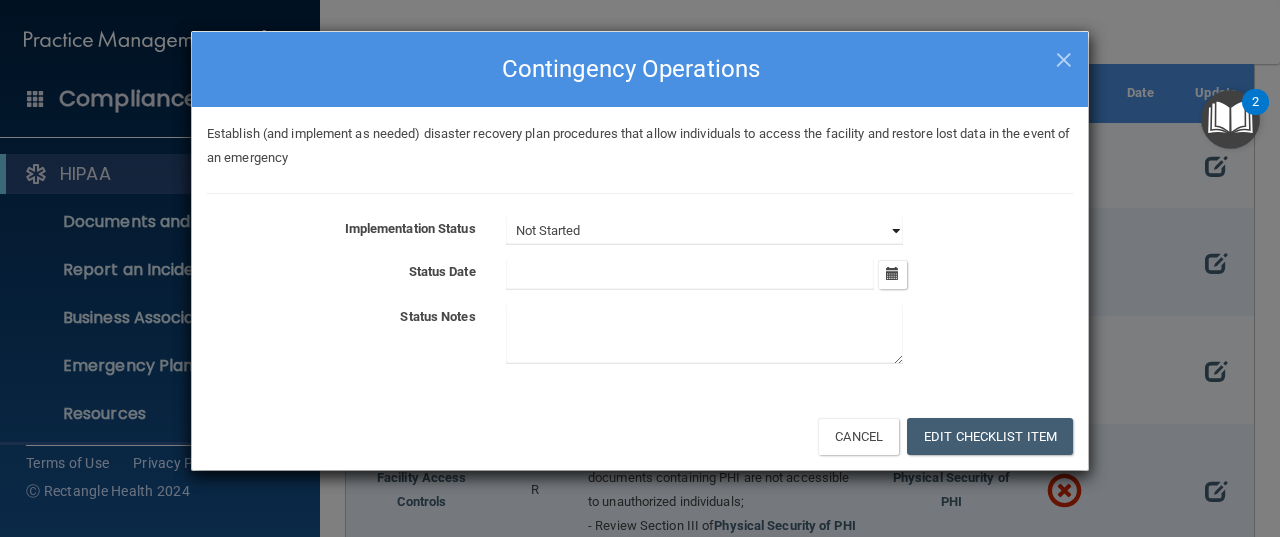 click on "Not Started  In Progress  Completed" at bounding box center (704, 231) 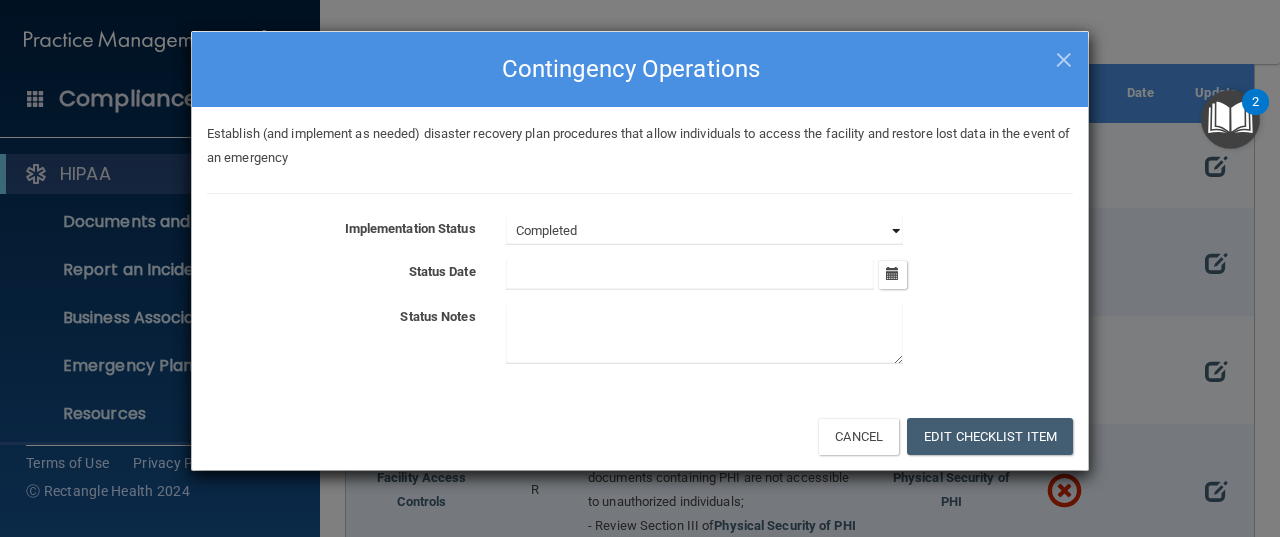 click on "Not Started  In Progress  Completed" at bounding box center (704, 231) 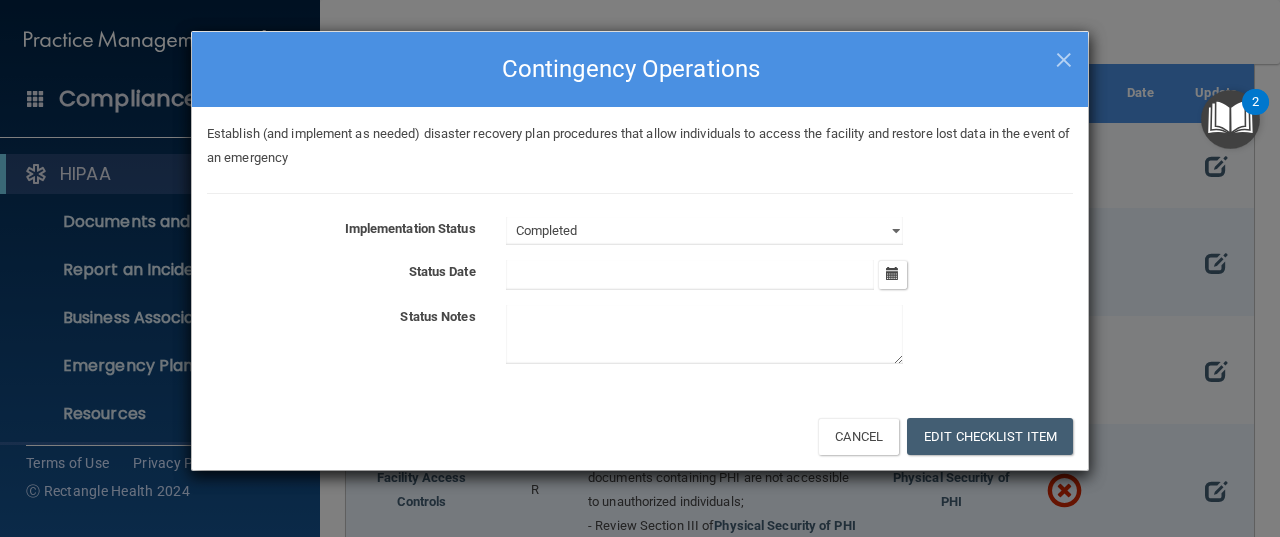 click on "Implementation Status         Not Started  In Progress  Completed            Status Date
[DATE]
Mon Tue Wed Thu Fri Sat Sun
30
01
02
03
04
05
06
07
08
09
10
11
12
13
14
15
16
17
18
19
20
21
22
23
24
25
26
27
28
29
30
31
01" at bounding box center [640, 294] 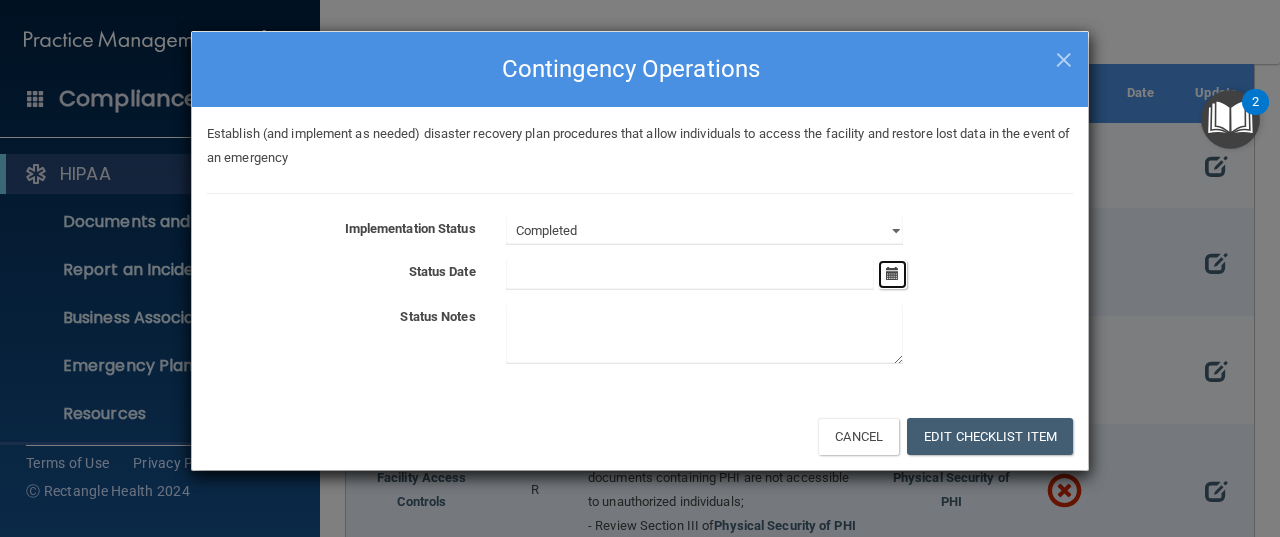click at bounding box center [892, 274] 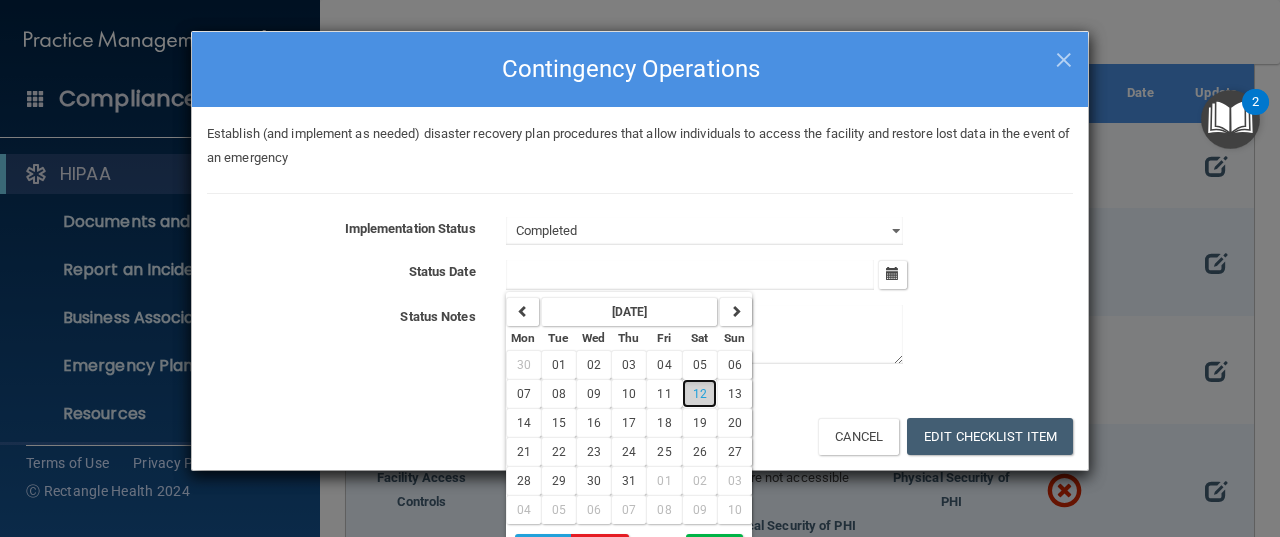 click on "12" at bounding box center [699, 393] 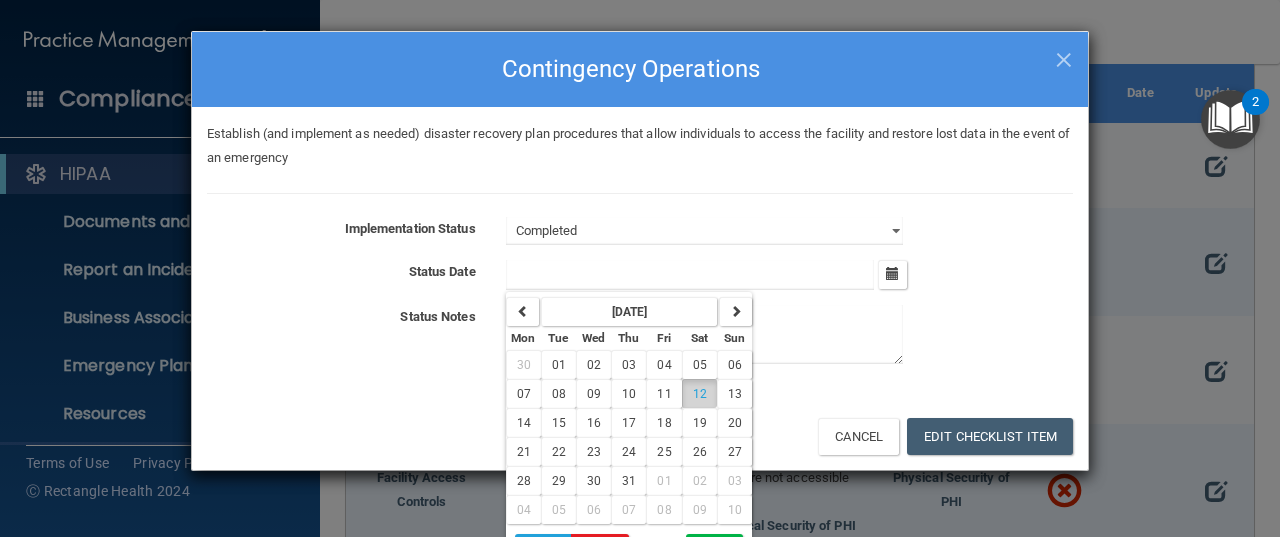 type on "[DATE]" 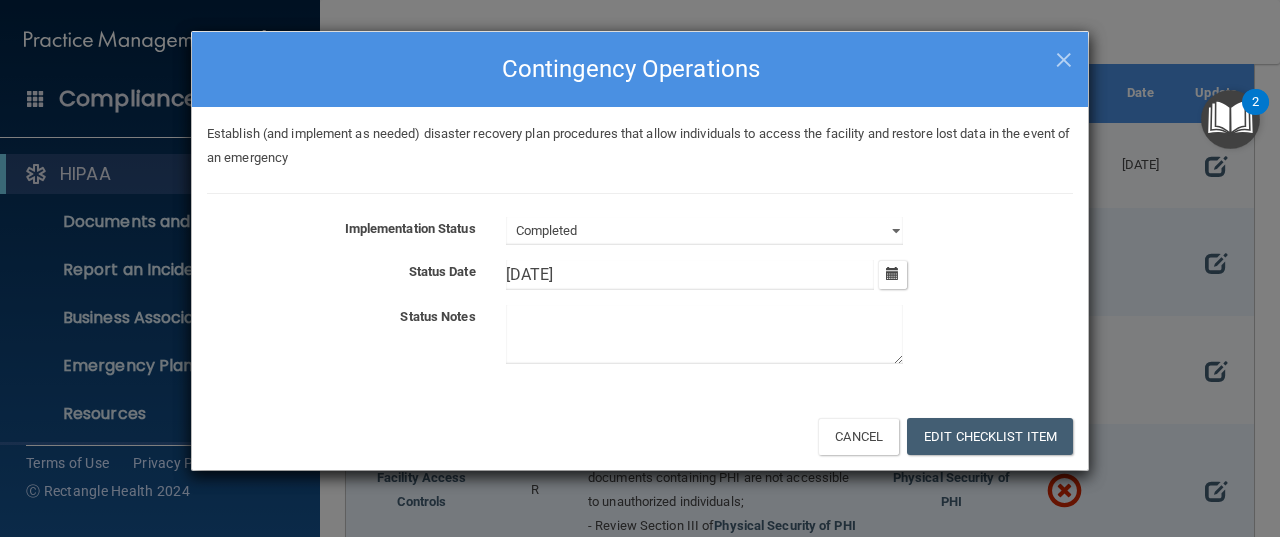 click at bounding box center [704, 334] 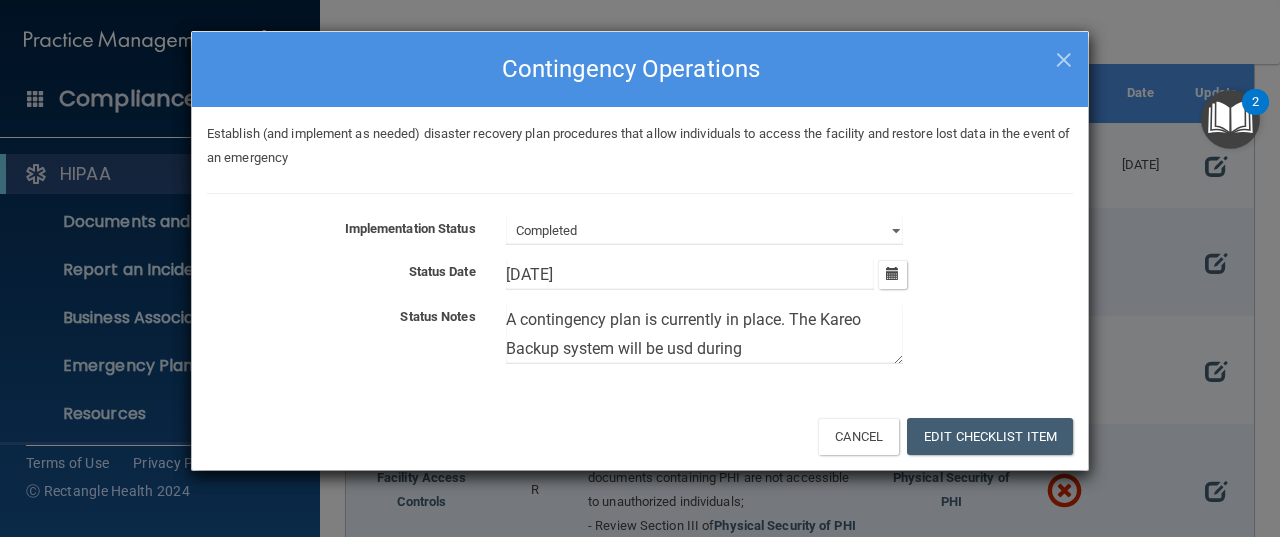 click on "A contingency plan is currently in place. The Kareo Backup system will be usd during" at bounding box center (704, 334) 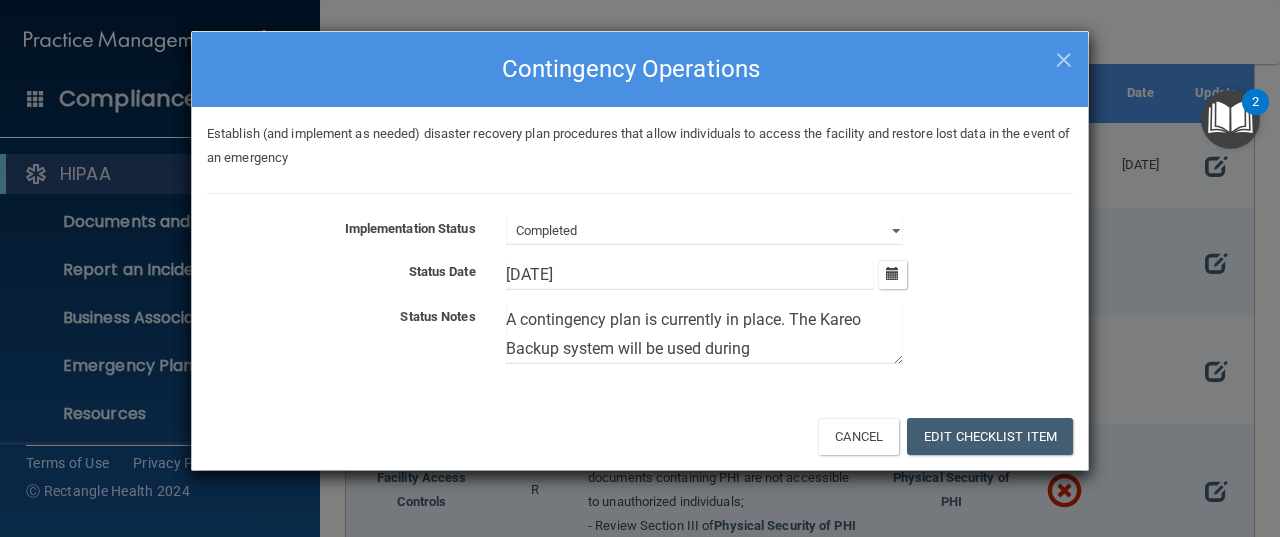 click on "A contingency plan is currently in place. The Kareo Backup system will be used during" at bounding box center [704, 334] 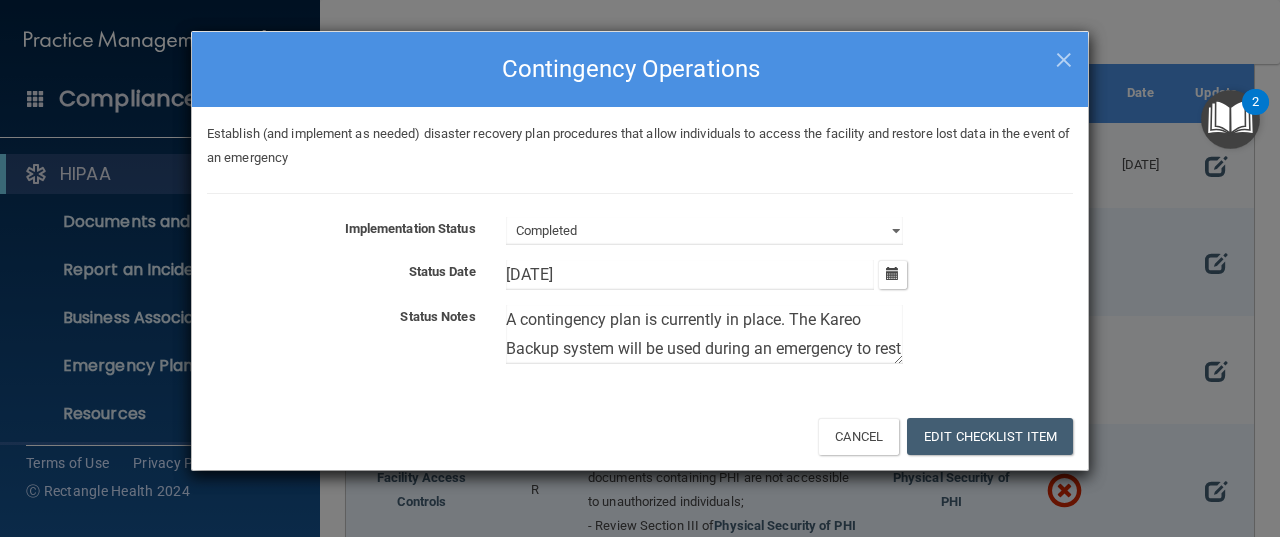 scroll, scrollTop: 24, scrollLeft: 0, axis: vertical 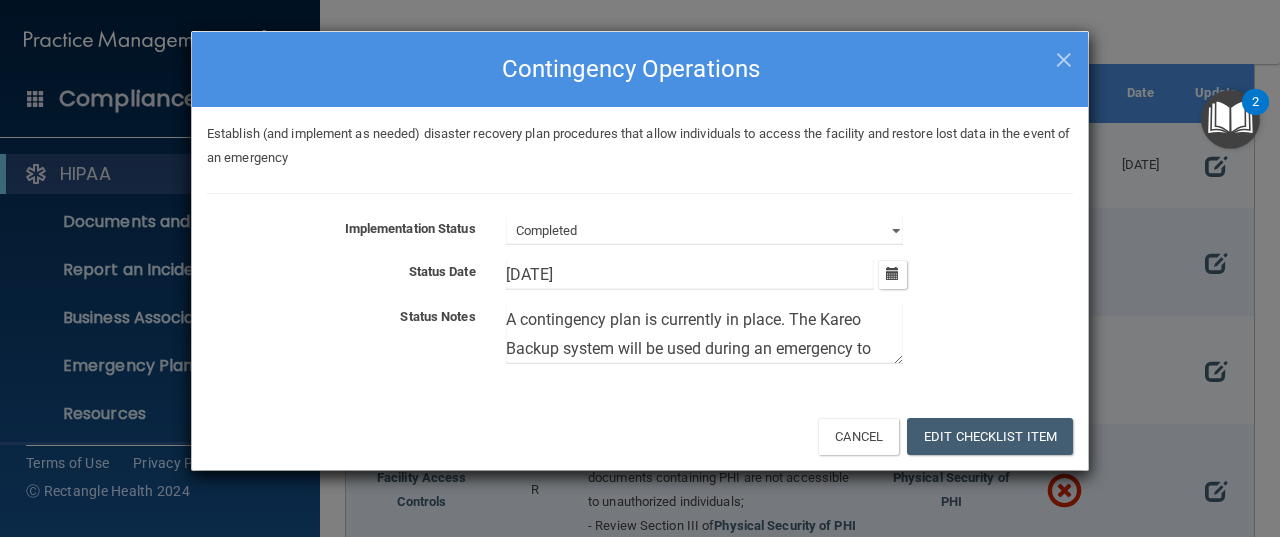 drag, startPoint x: 634, startPoint y: 348, endPoint x: 500, endPoint y: 294, distance: 144.47145 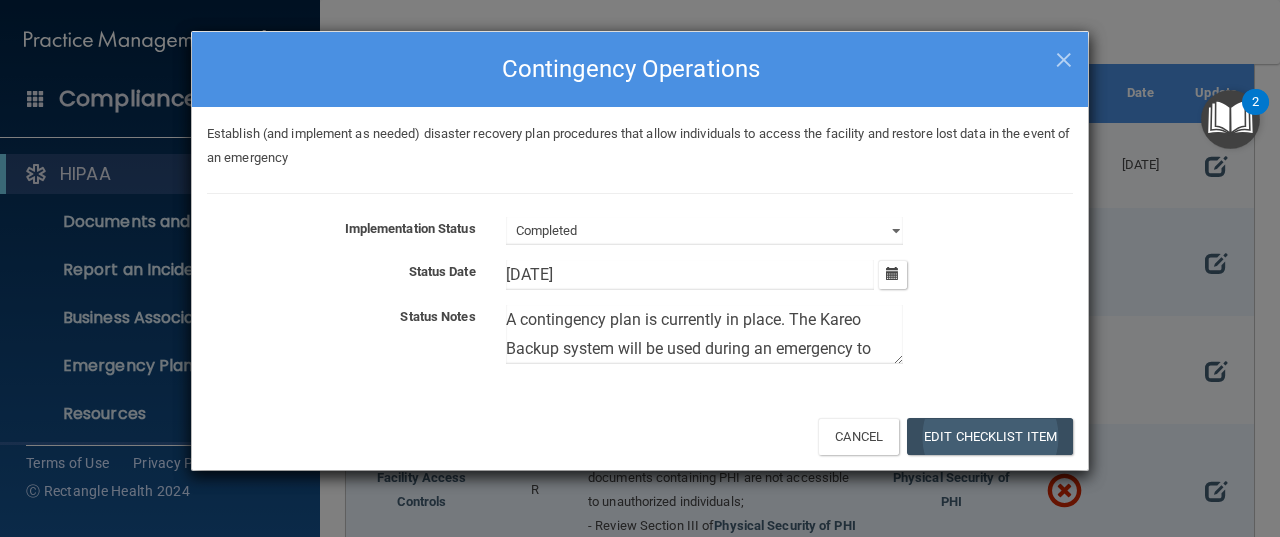 type on "A contingency plan is currently in place. The Kareo Backup system will be used during an emergency to restore lost data." 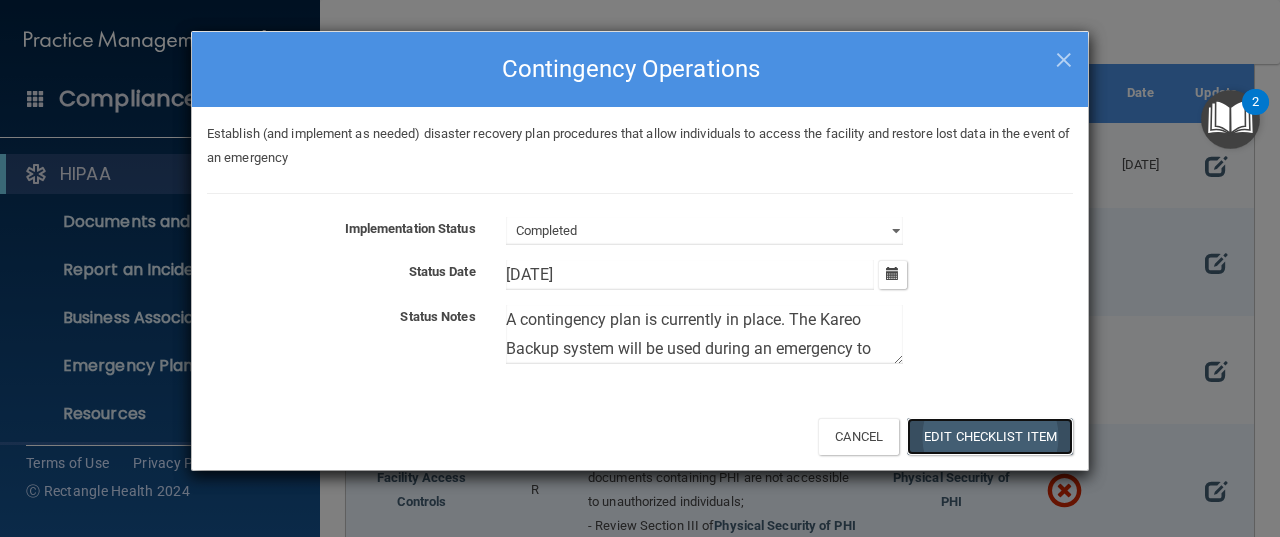 click on "Edit Checklist Item" at bounding box center [990, 436] 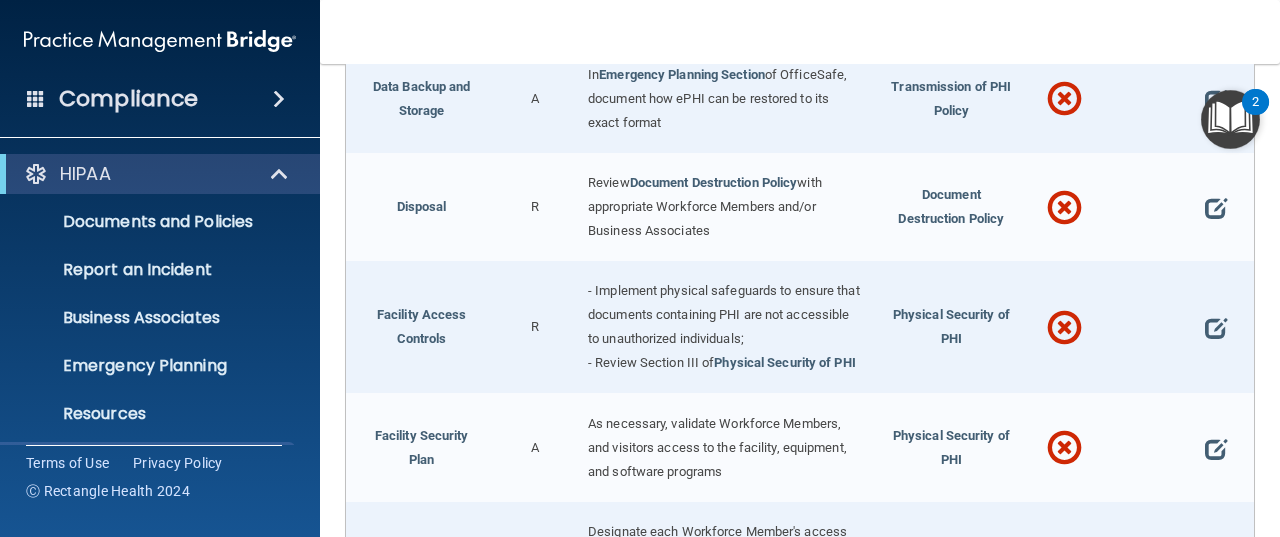 scroll, scrollTop: 4206, scrollLeft: 0, axis: vertical 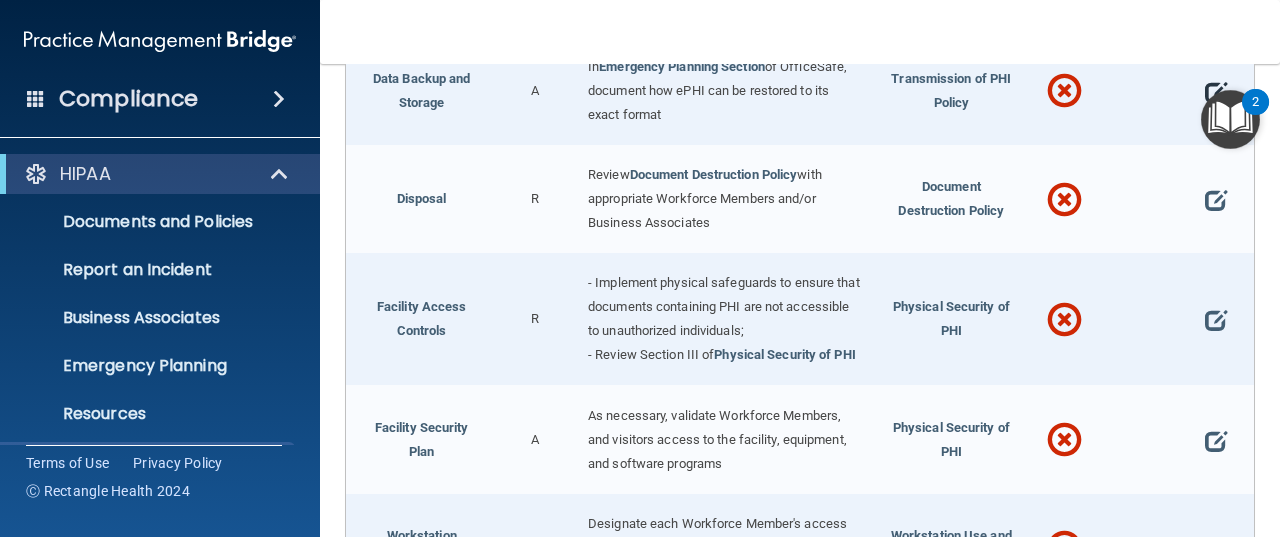 click at bounding box center [1216, 92] 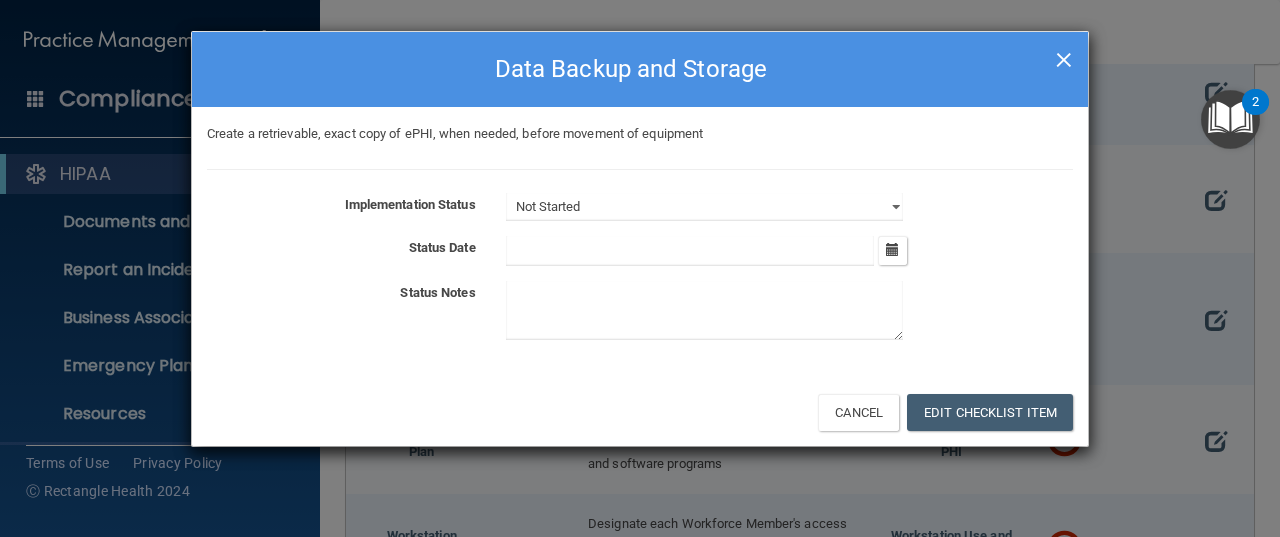 click on "×" at bounding box center [1064, 57] 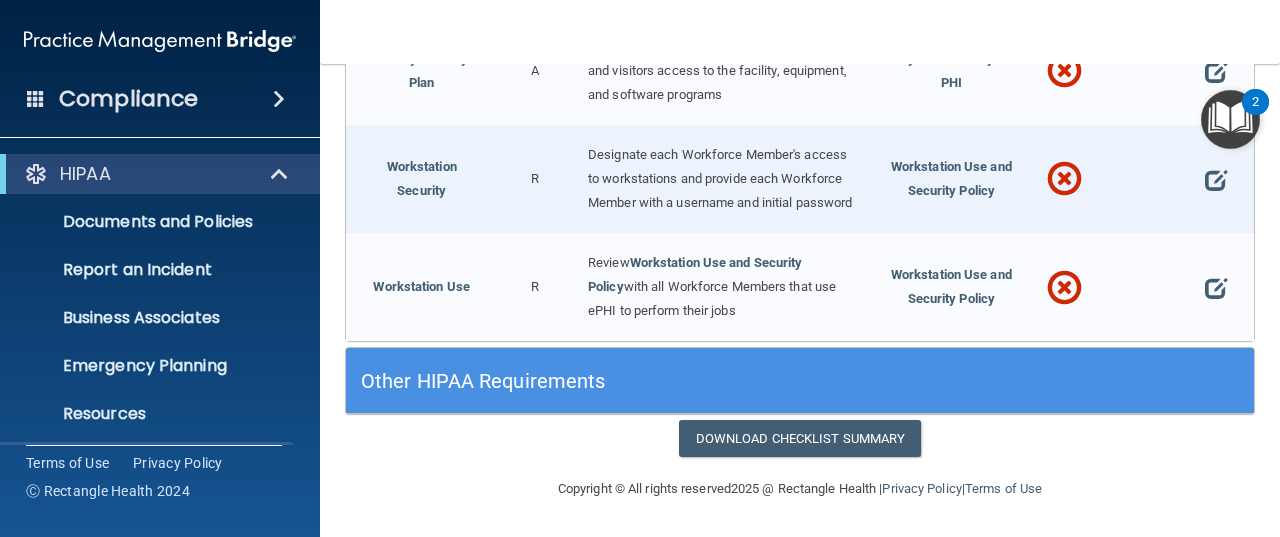 scroll, scrollTop: 4764, scrollLeft: 0, axis: vertical 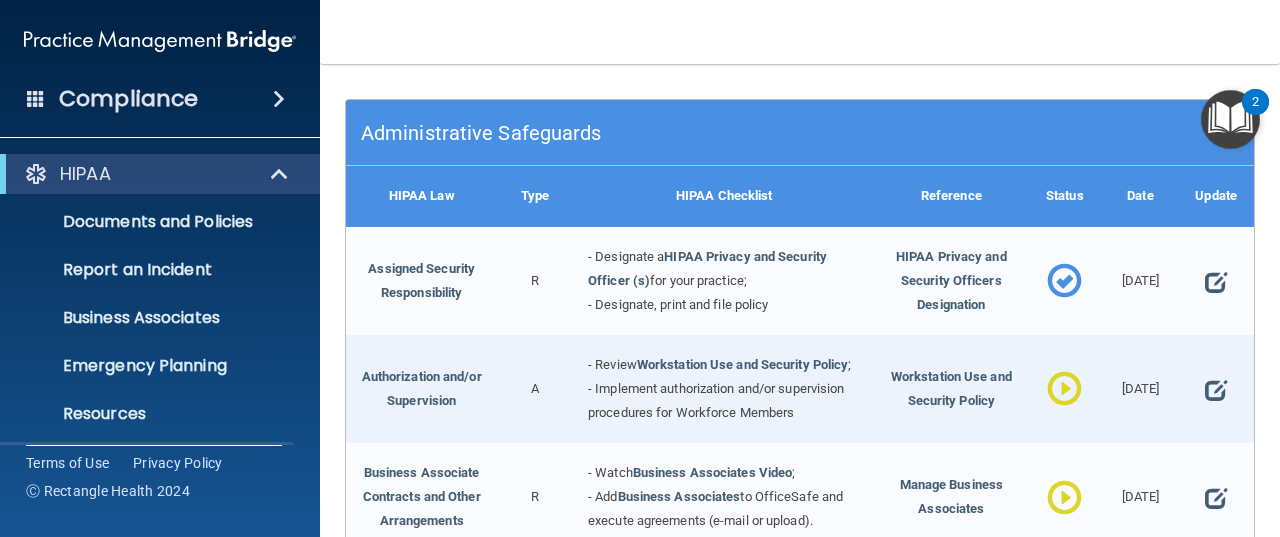 click on "Administrative Safeguards" at bounding box center (686, 133) 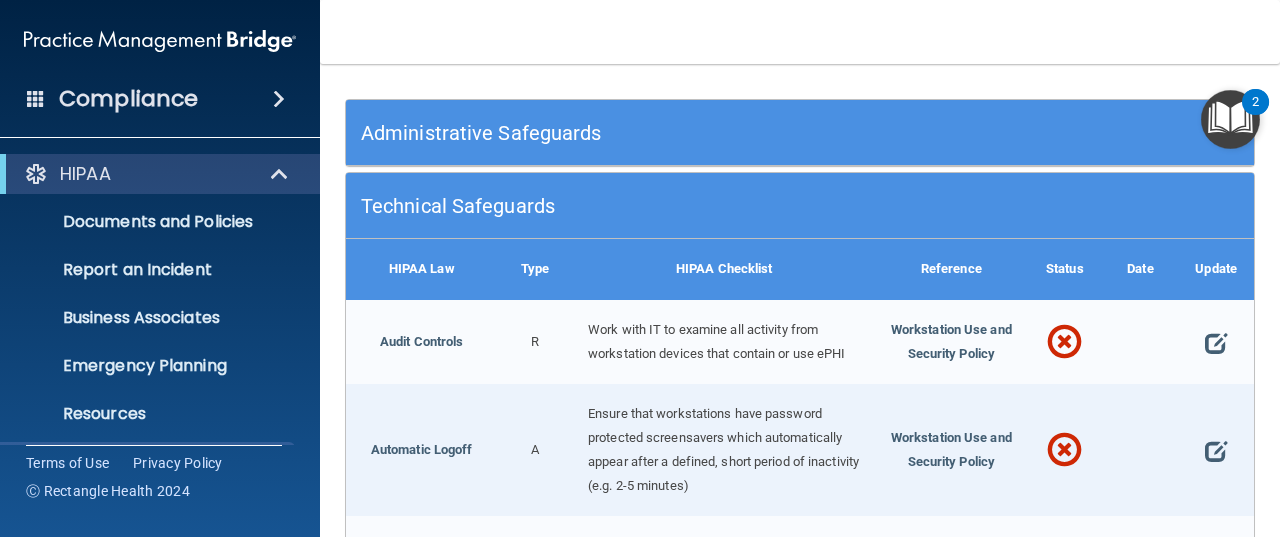 click on "Technical Safeguards" at bounding box center [686, 205] 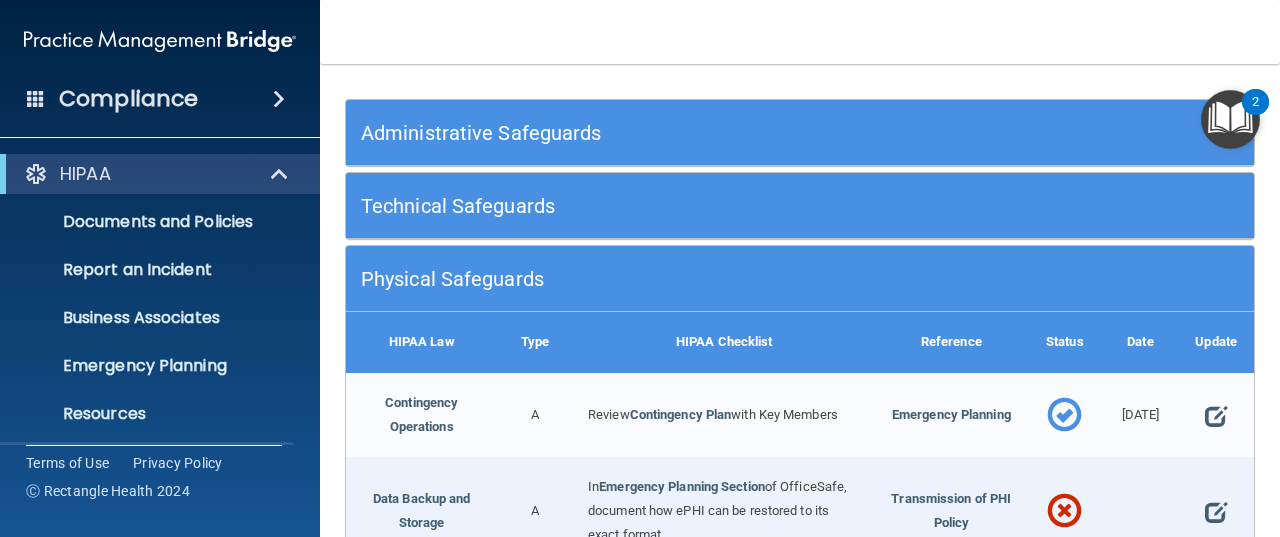 click on "Physical Safeguards" at bounding box center (686, 278) 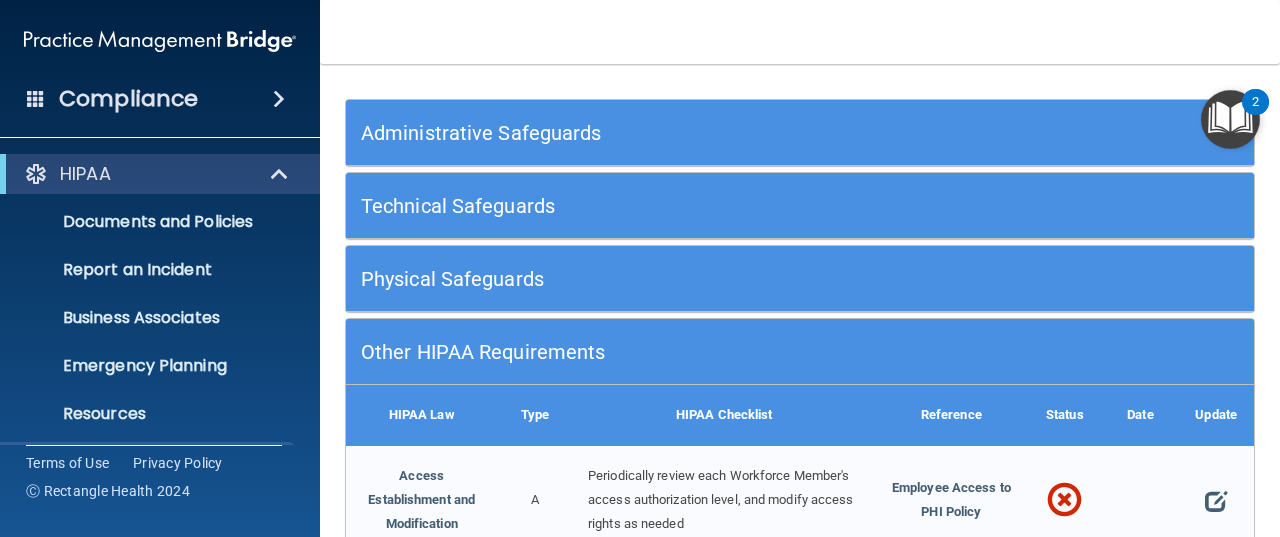 click on "Other HIPAA Requirements" at bounding box center (686, 352) 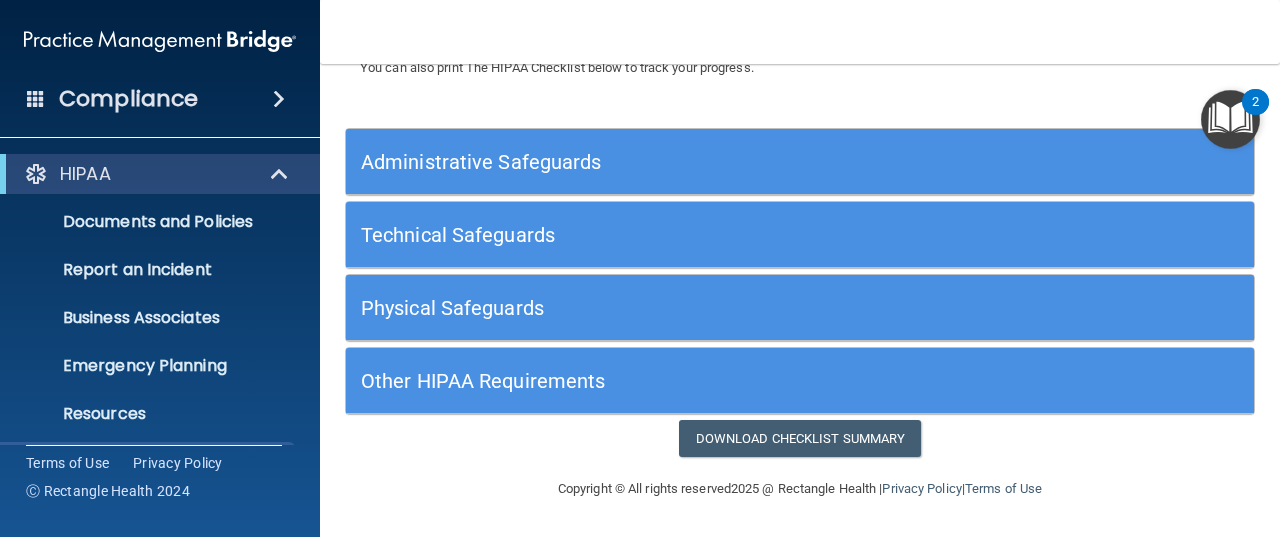 click on "Administrative Safeguards" at bounding box center (686, 162) 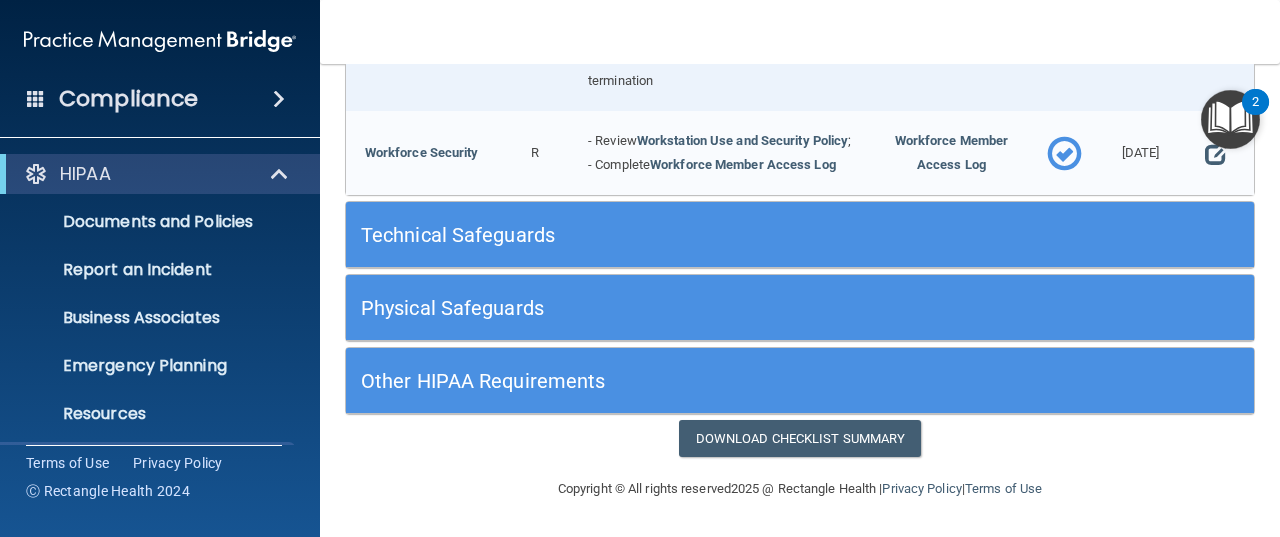 scroll, scrollTop: 2299, scrollLeft: 0, axis: vertical 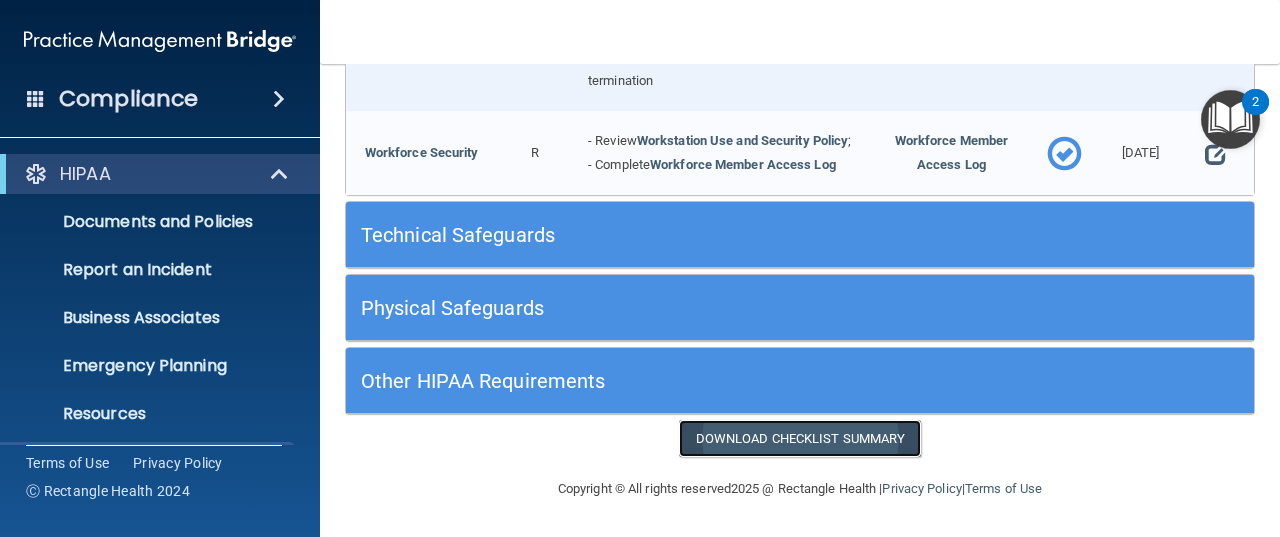 click on "Download Checklist Summary" at bounding box center (800, 438) 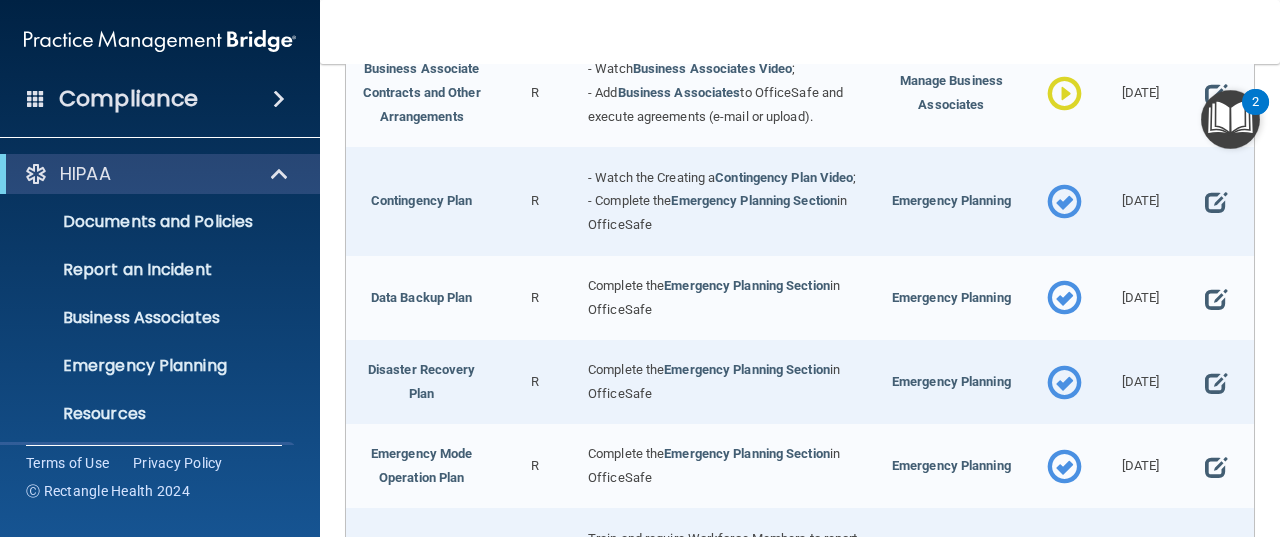 scroll, scrollTop: 668, scrollLeft: 0, axis: vertical 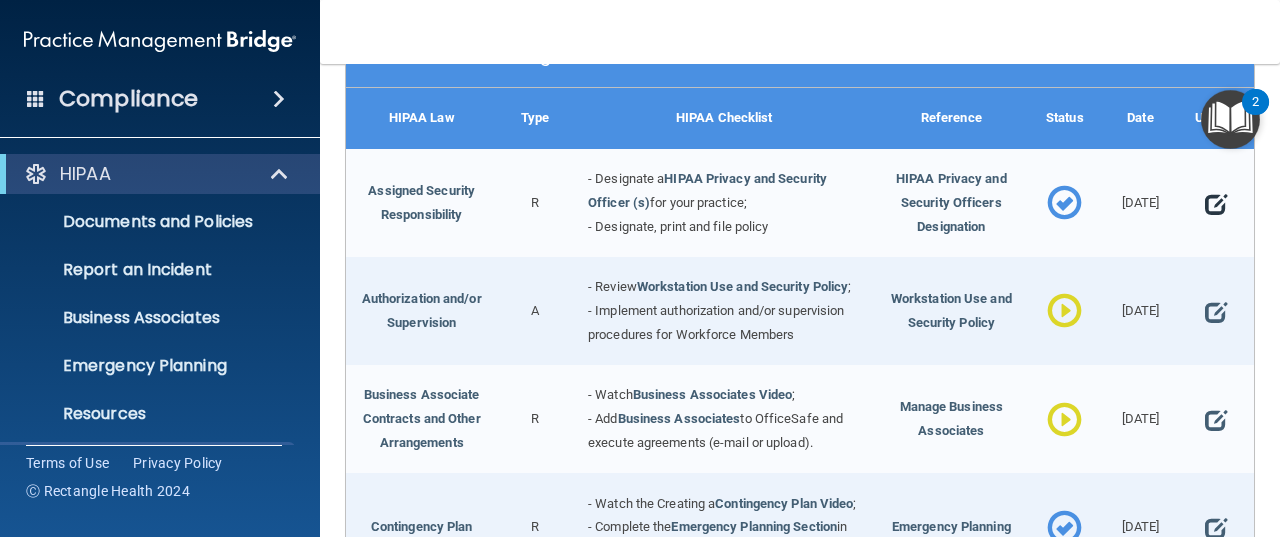 click at bounding box center [1216, 204] 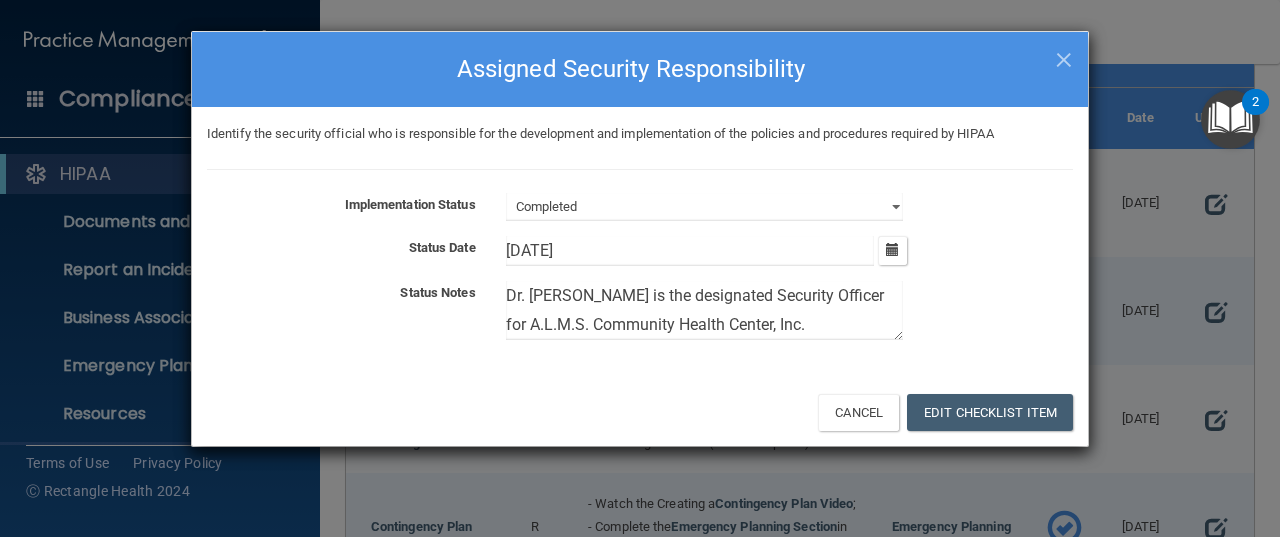 drag, startPoint x: 510, startPoint y: 298, endPoint x: 886, endPoint y: 334, distance: 377.71948 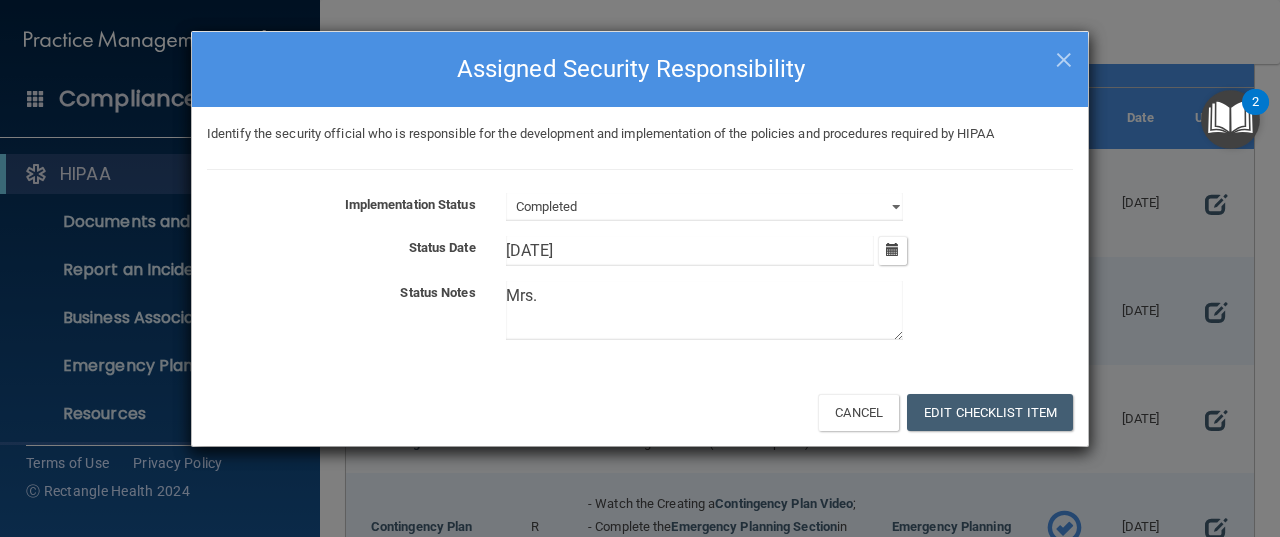 click on "Mrs." at bounding box center [704, 310] 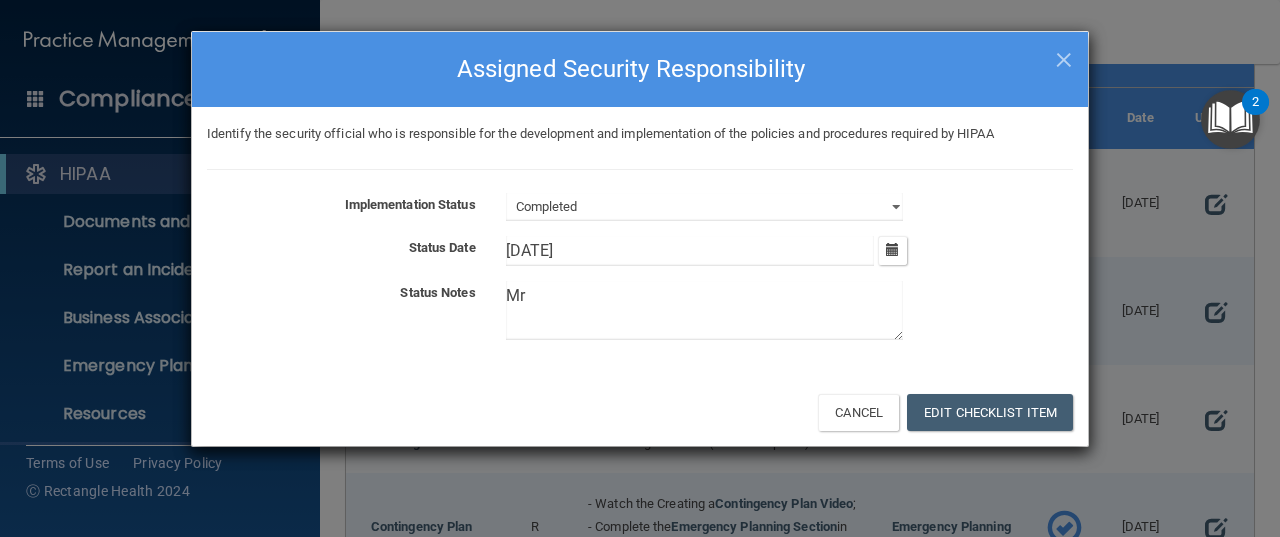 type on "M" 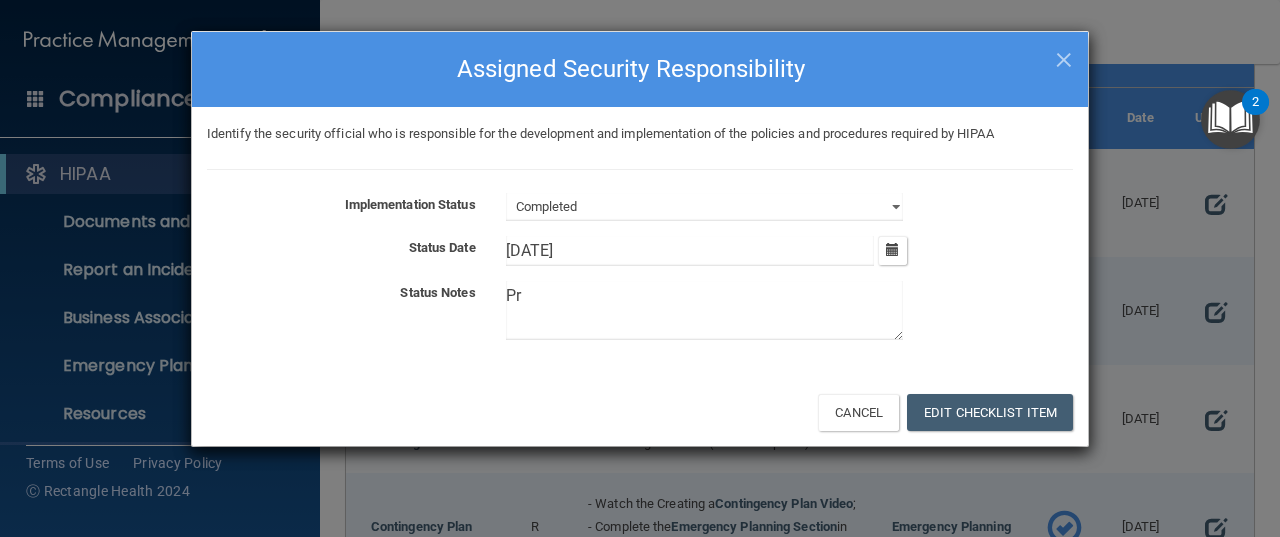 type on "P" 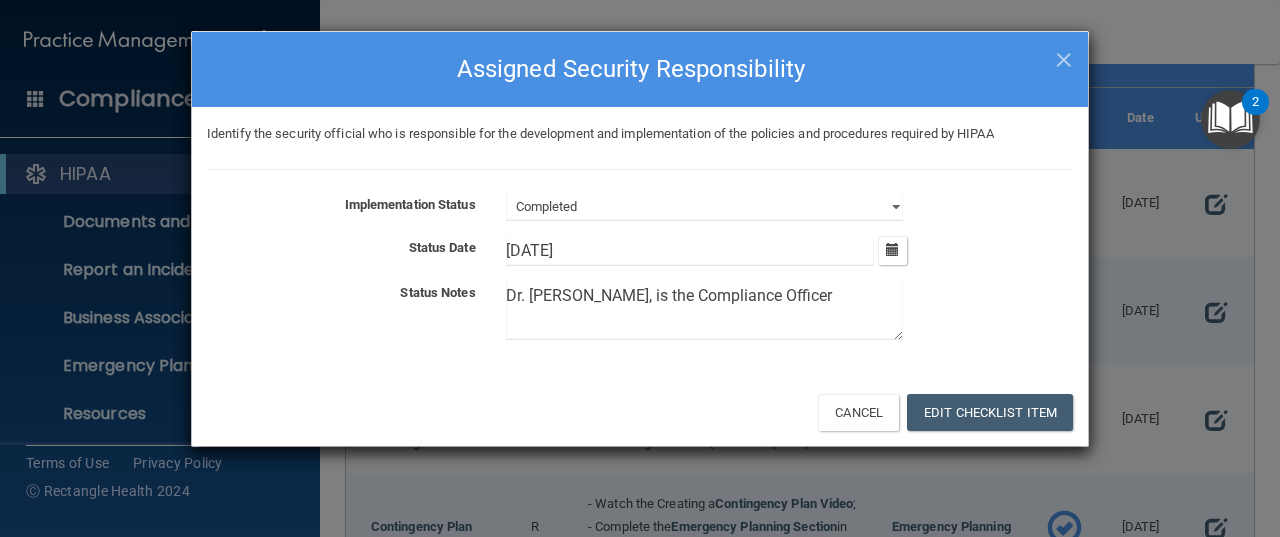click on "Dr. [PERSON_NAME], is the Compliance Officer" at bounding box center (704, 310) 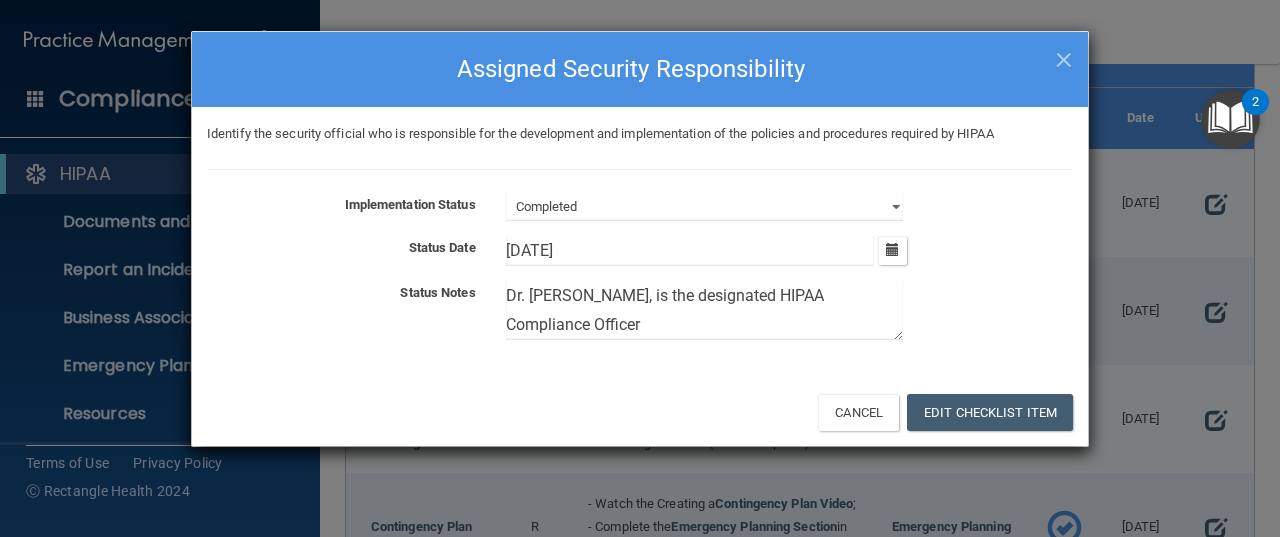 click on "Dr. [PERSON_NAME], is the designated HIPAA Compliance Officer" at bounding box center (704, 310) 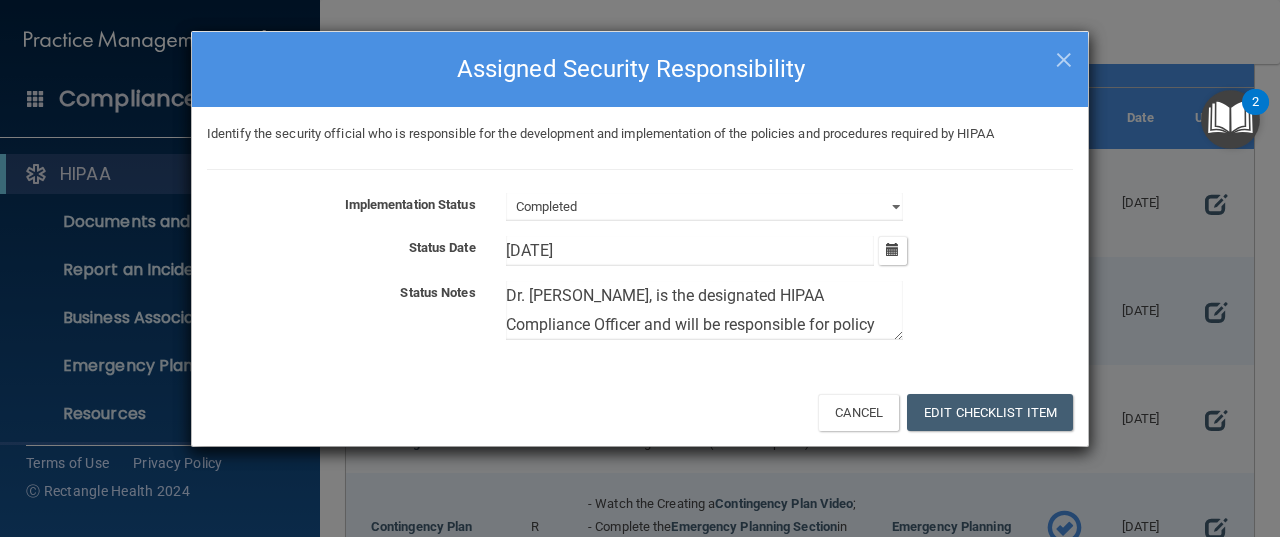scroll, scrollTop: 24, scrollLeft: 0, axis: vertical 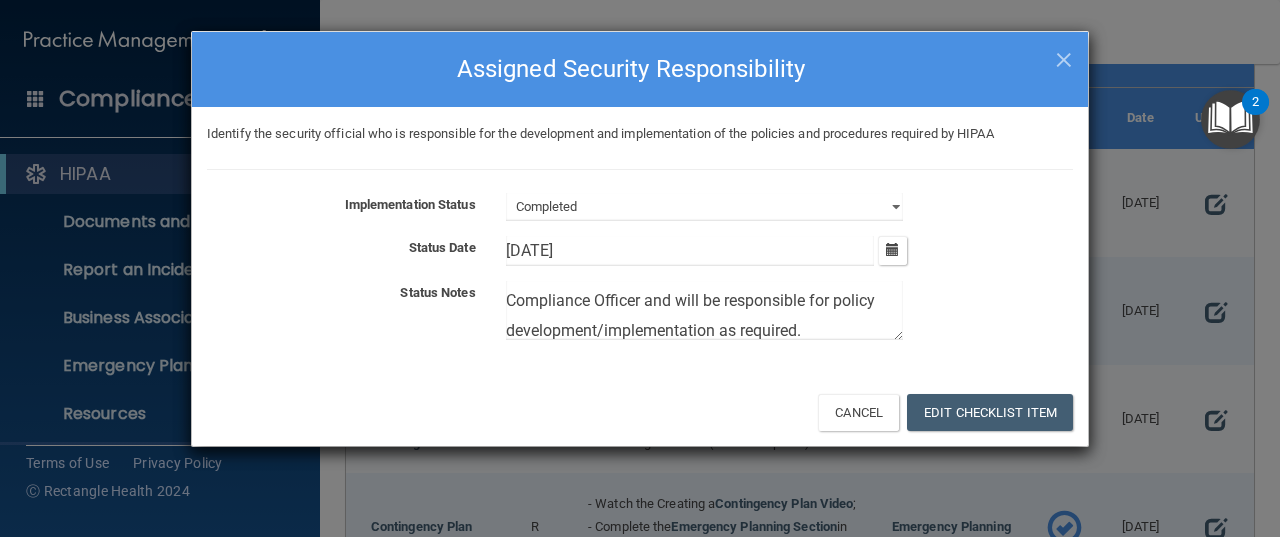 click on "Dr. [PERSON_NAME], is the designated HIPAA Compliance Officer and will be responsible for policy development/implementation as required." at bounding box center (704, 310) 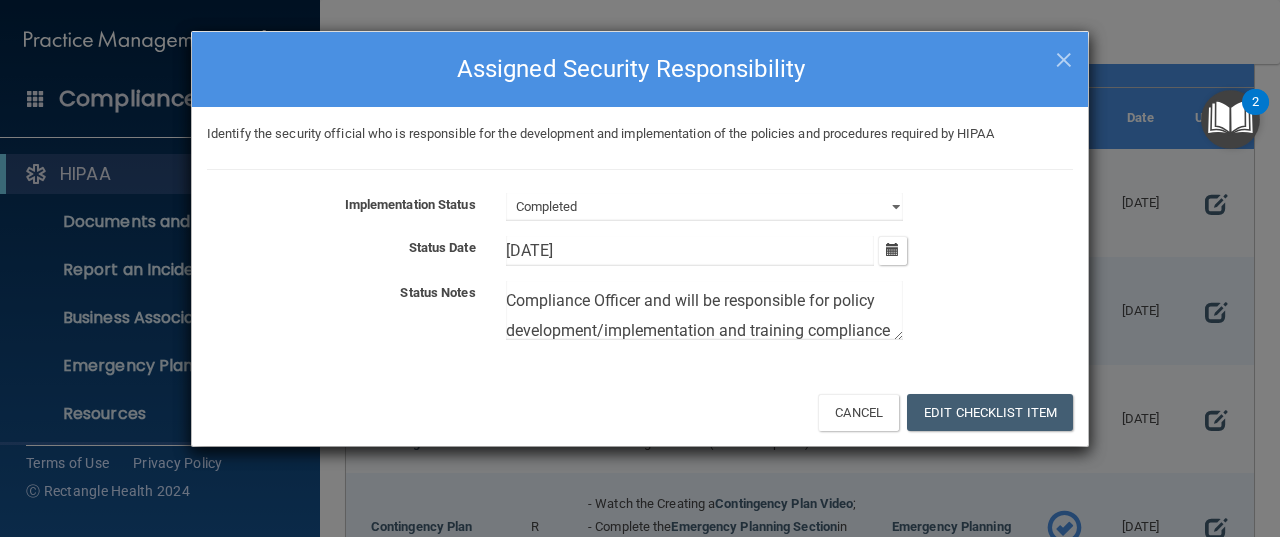 scroll, scrollTop: 54, scrollLeft: 0, axis: vertical 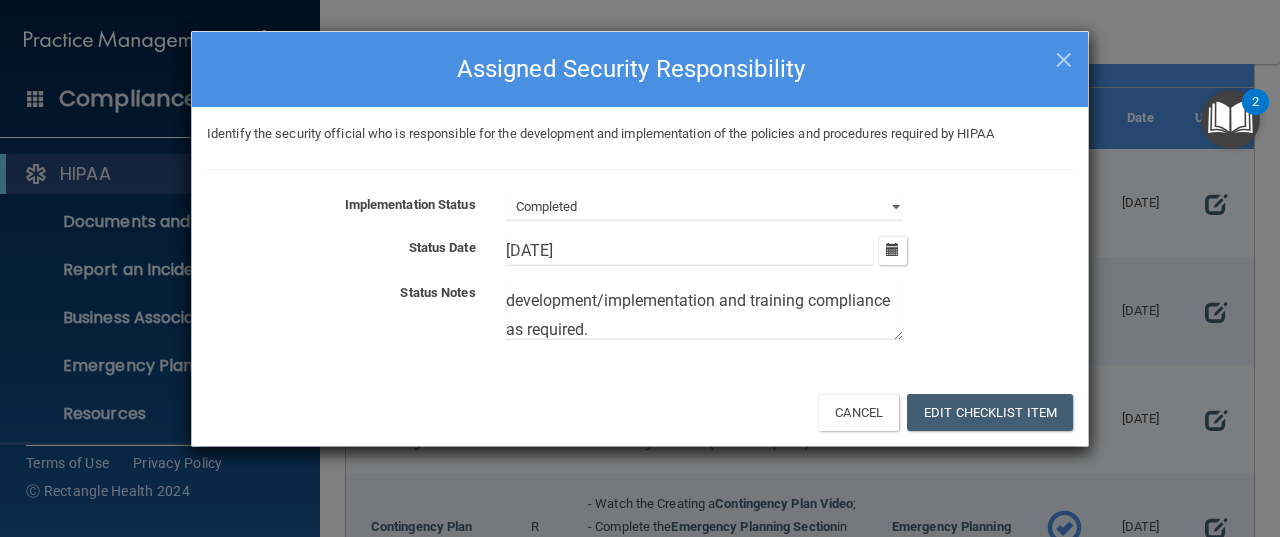 click on "Dr. [PERSON_NAME], is the designated HIPAA Compliance Officer and will be responsible for policy development/implementation and training compliance as required." at bounding box center (704, 310) 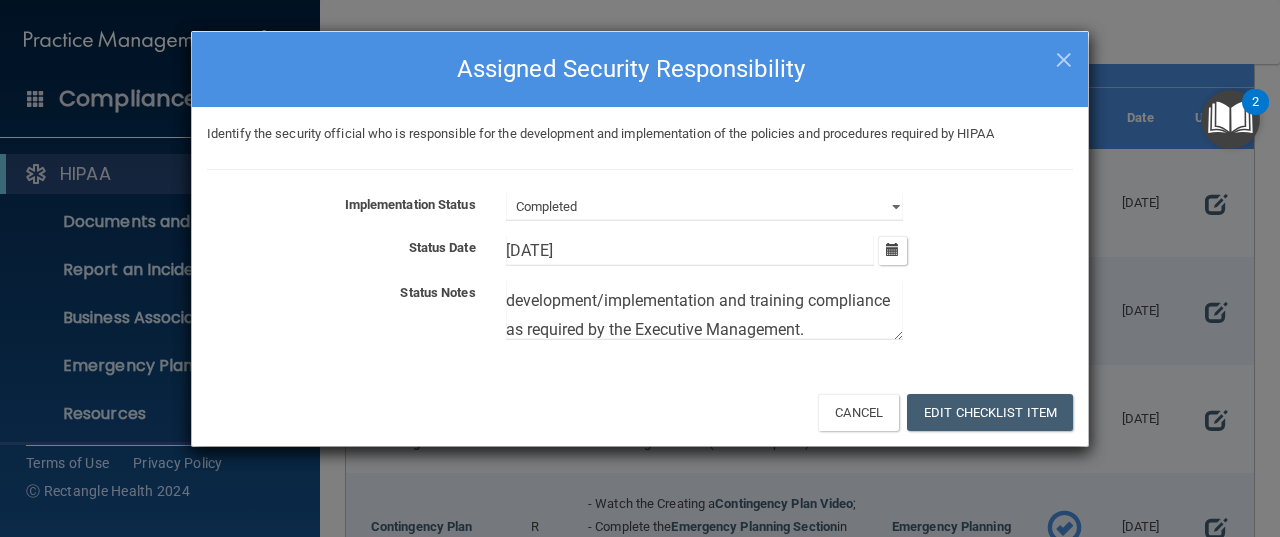 scroll, scrollTop: 83, scrollLeft: 0, axis: vertical 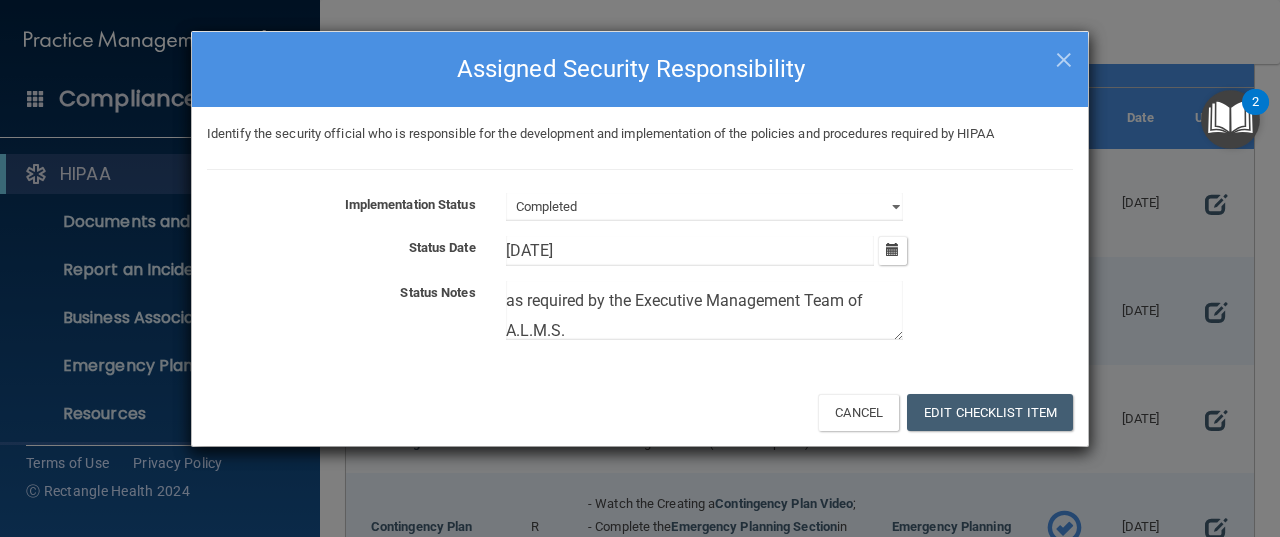 click on "Dr. [PERSON_NAME], is the designated HIPAA Compliance Officer and will be responsible for policy development/implementation and training compliance as required by the Executive Management Team of A.L.M.S." at bounding box center (704, 310) 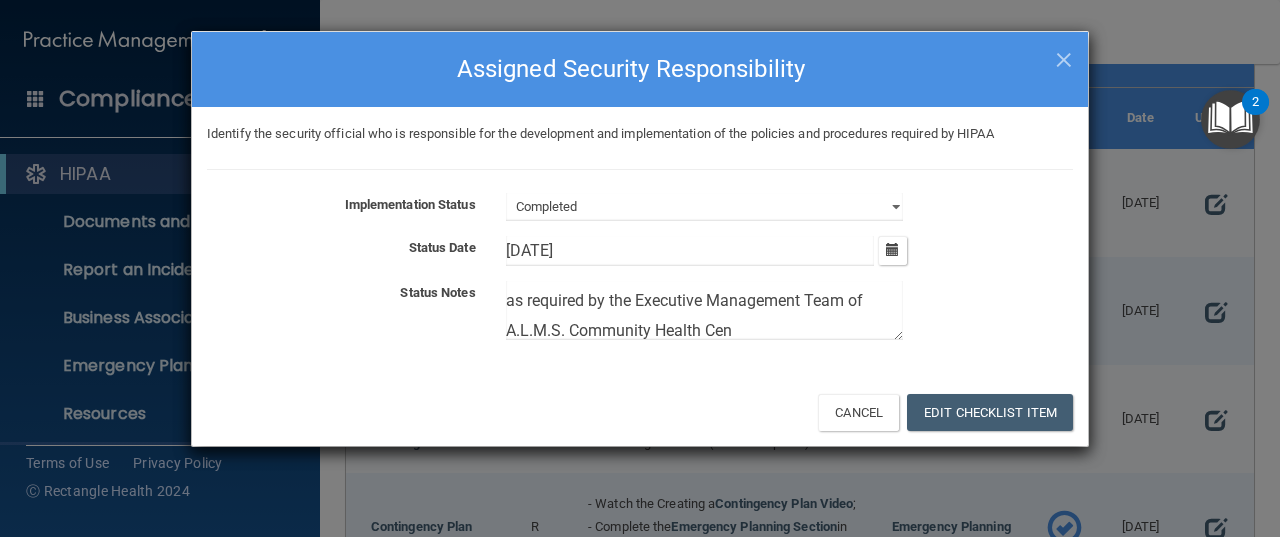 scroll, scrollTop: 112, scrollLeft: 0, axis: vertical 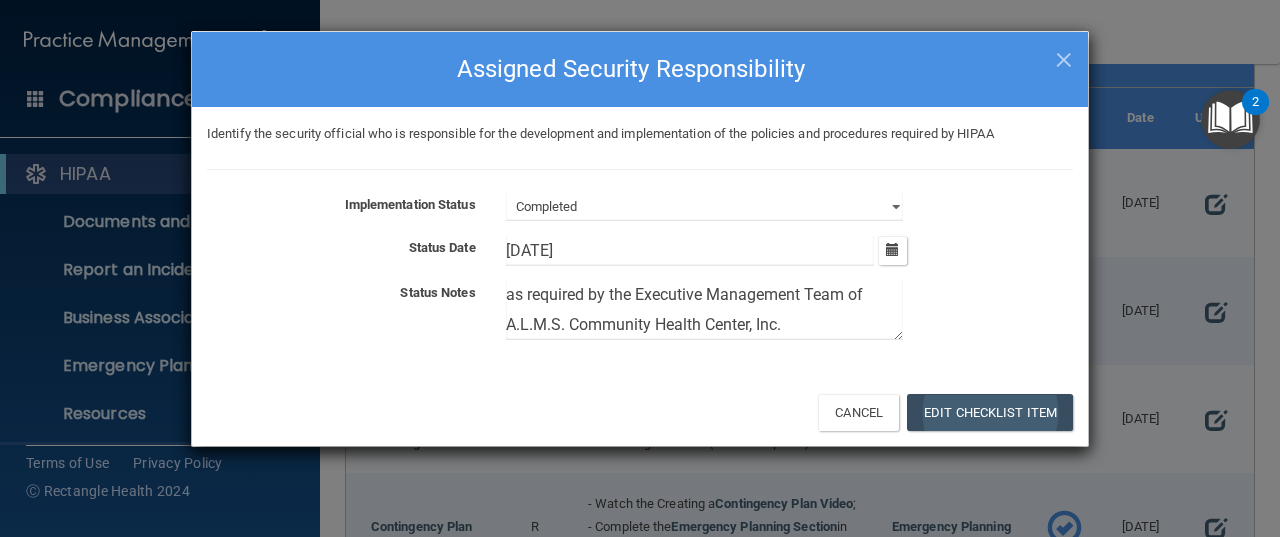 type on "Dr. [PERSON_NAME], is the designated HIPAA Compliance Officer and will be responsible for policy development/implementation and training compliance as required by the Executive Management Team of A.L.M.S. Community Health Center, Inc." 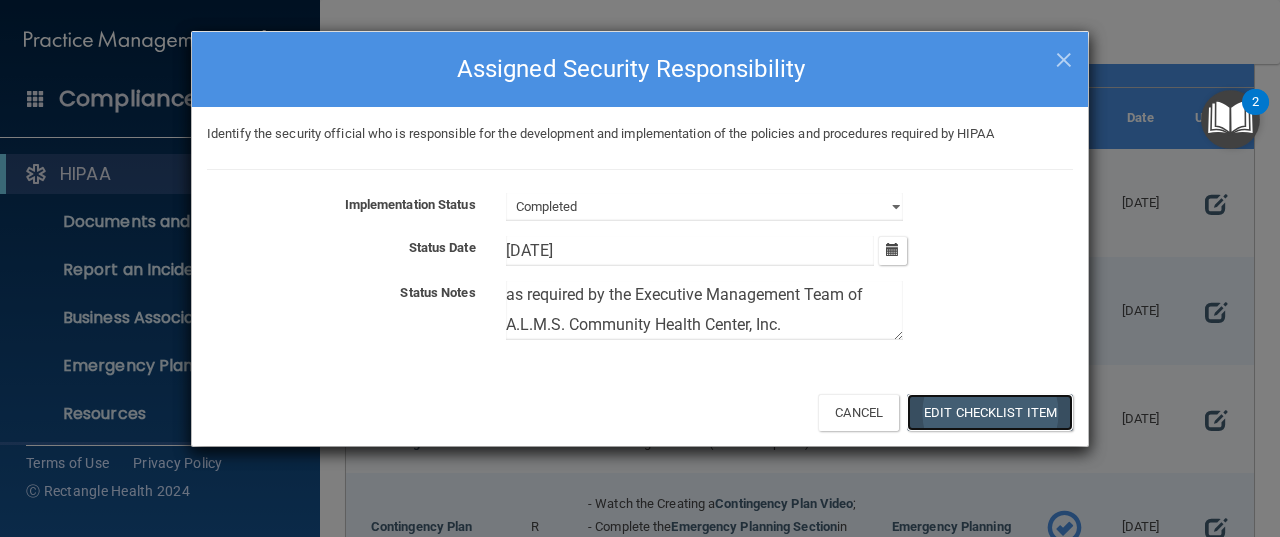 click on "Edit Checklist Item" at bounding box center [990, 412] 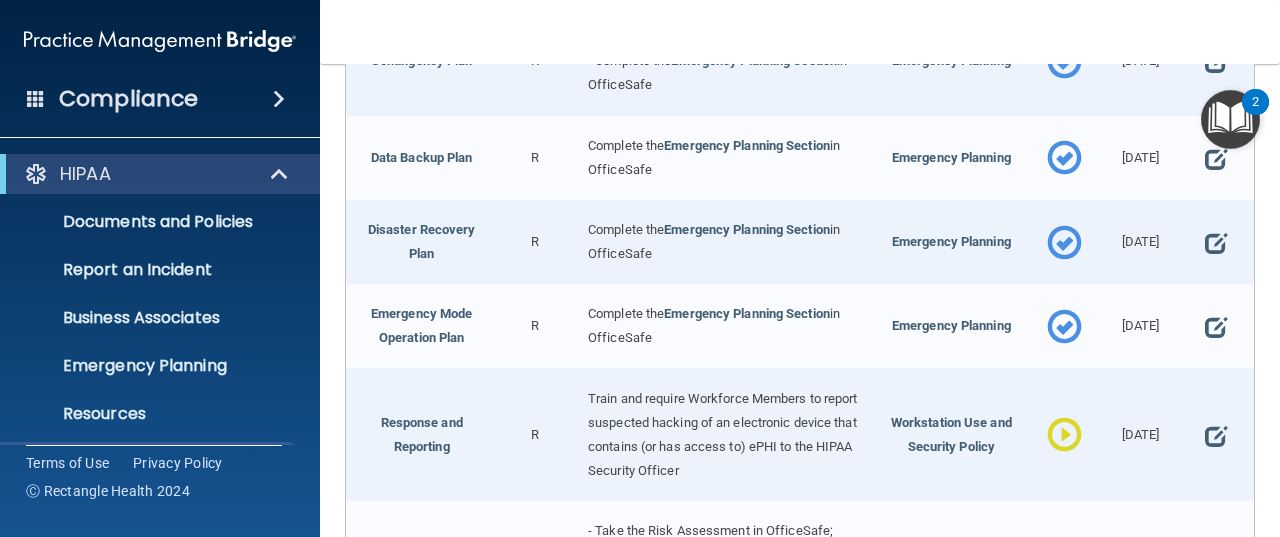 scroll, scrollTop: 0, scrollLeft: 0, axis: both 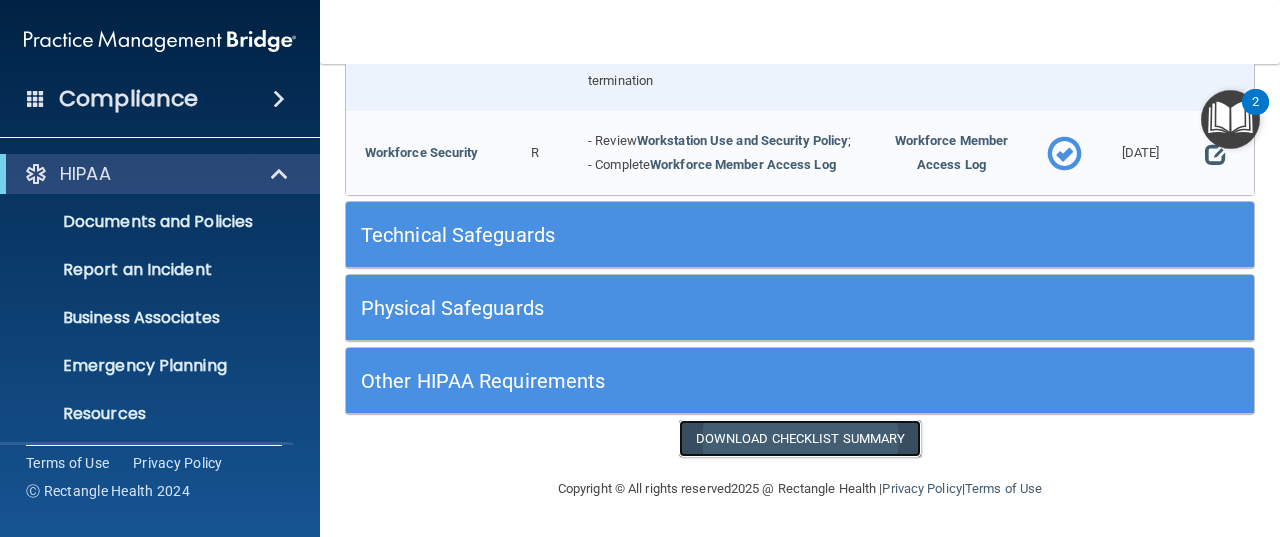 click on "Download Checklist Summary" at bounding box center [800, 438] 